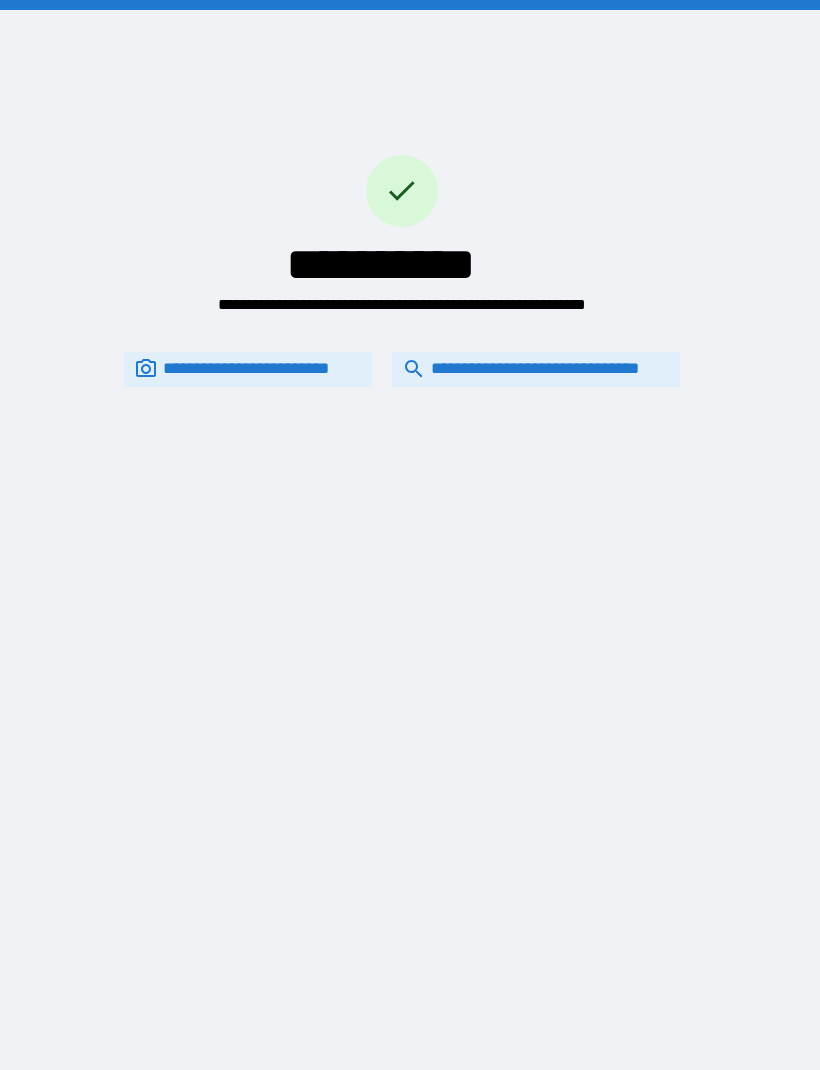 scroll, scrollTop: 67, scrollLeft: 0, axis: vertical 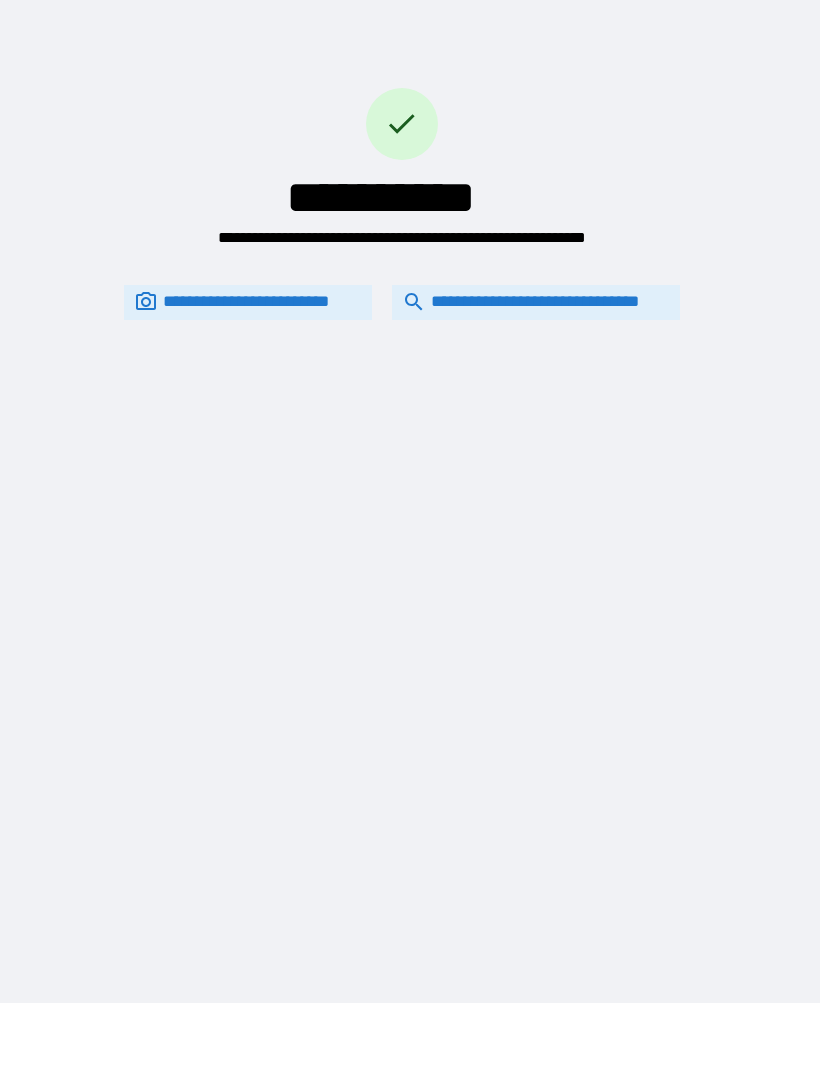 click on "**********" at bounding box center [536, 303] 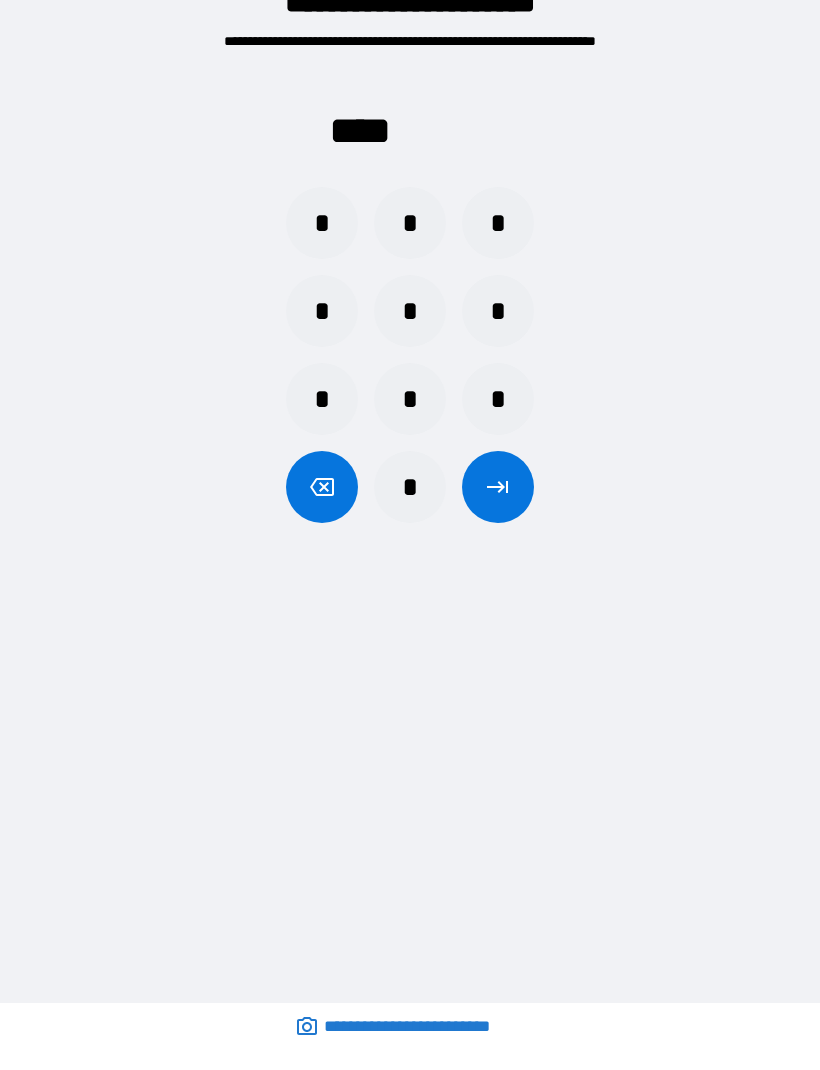 click on "*" at bounding box center [322, 224] 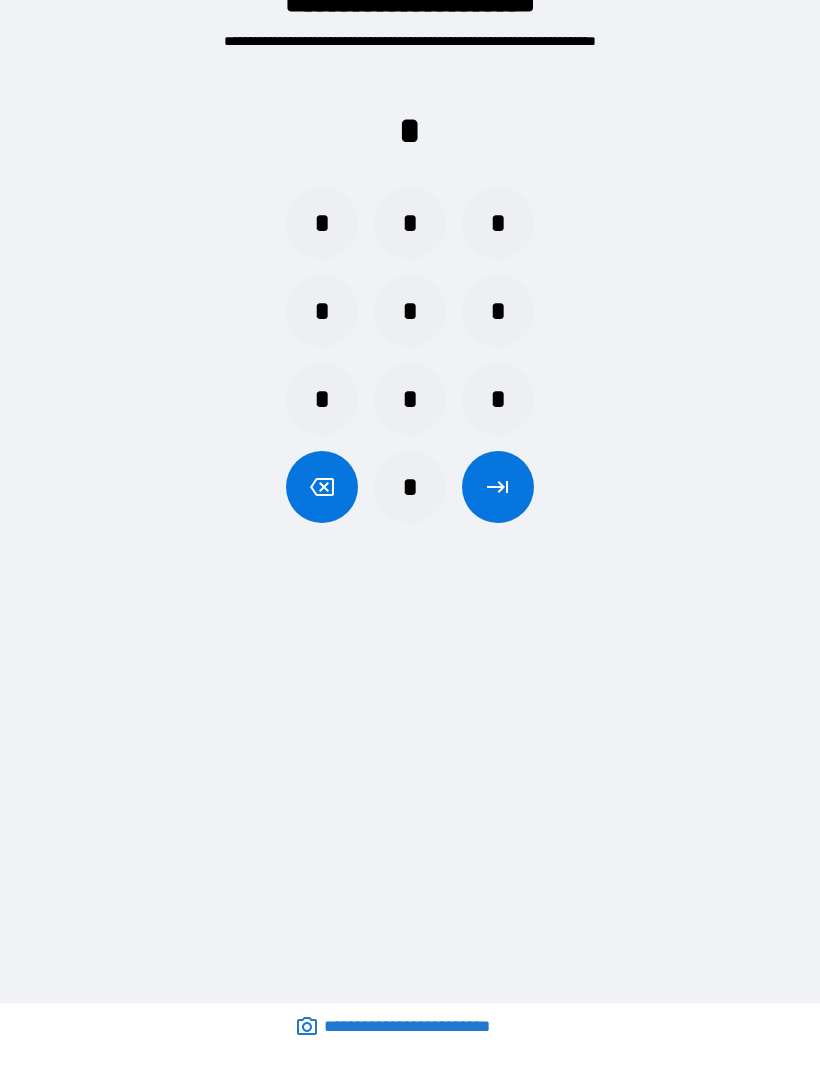 click on "*" at bounding box center [322, 224] 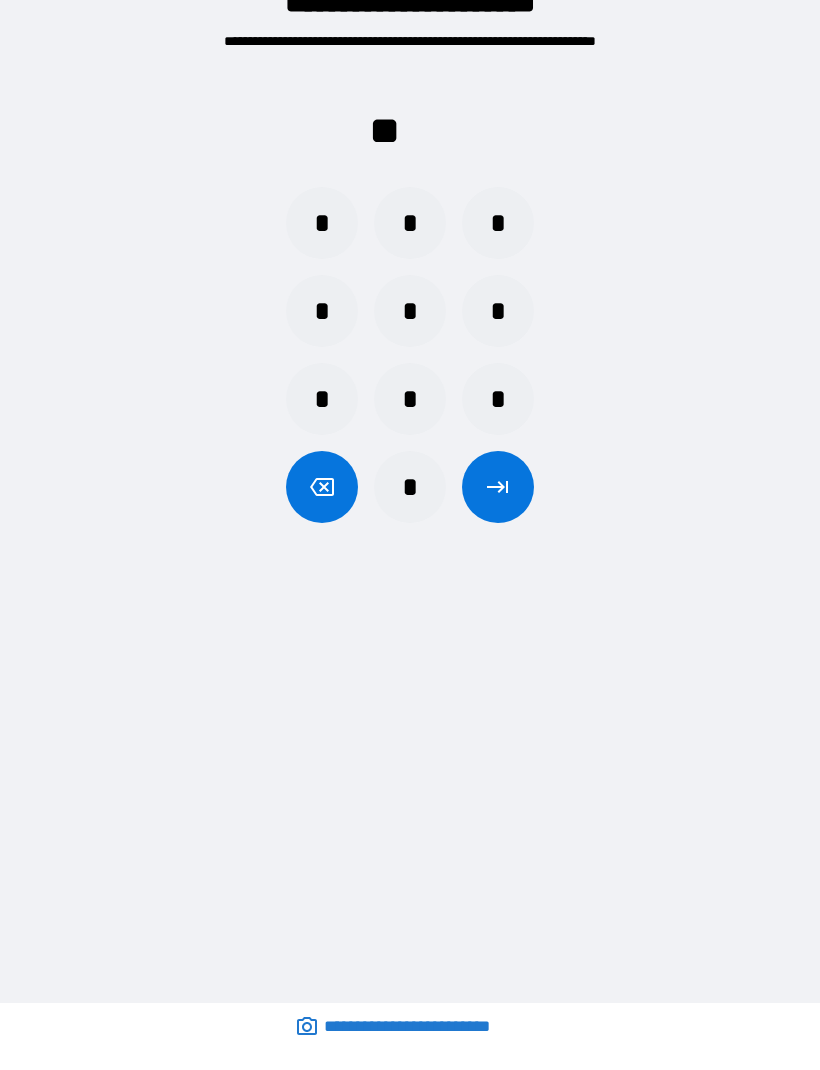 click on "*" at bounding box center (322, 224) 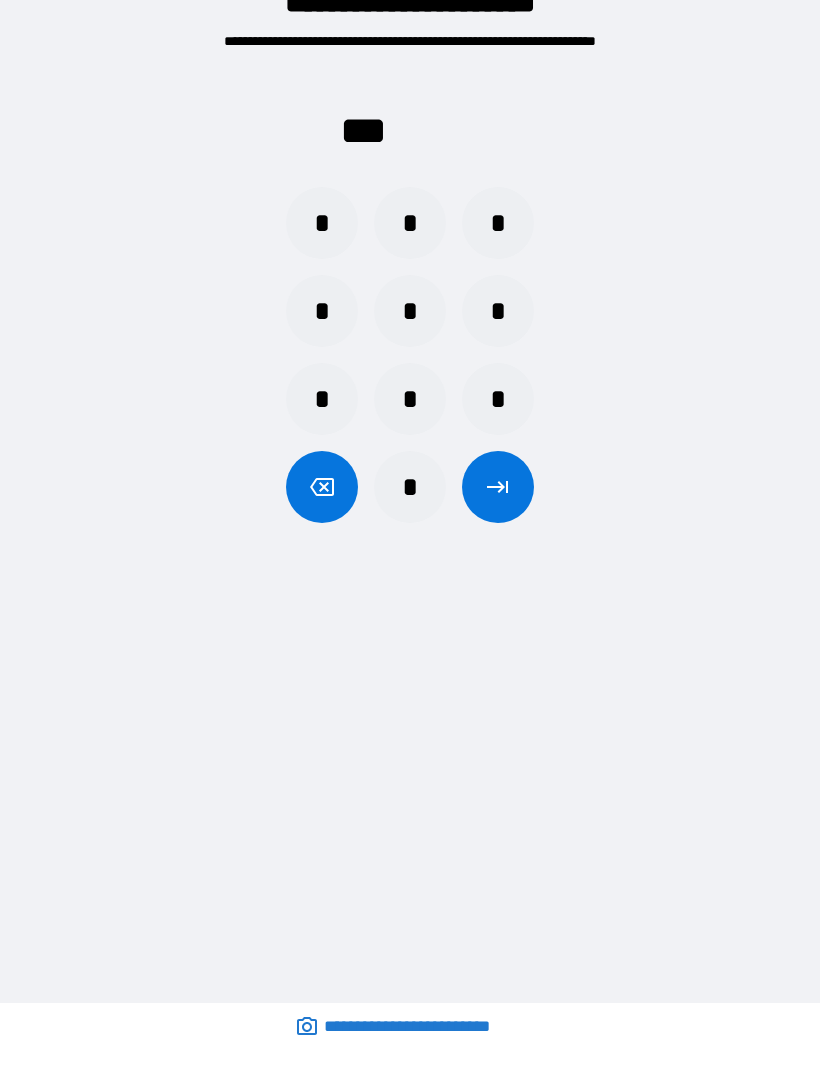 click on "*" at bounding box center [322, 224] 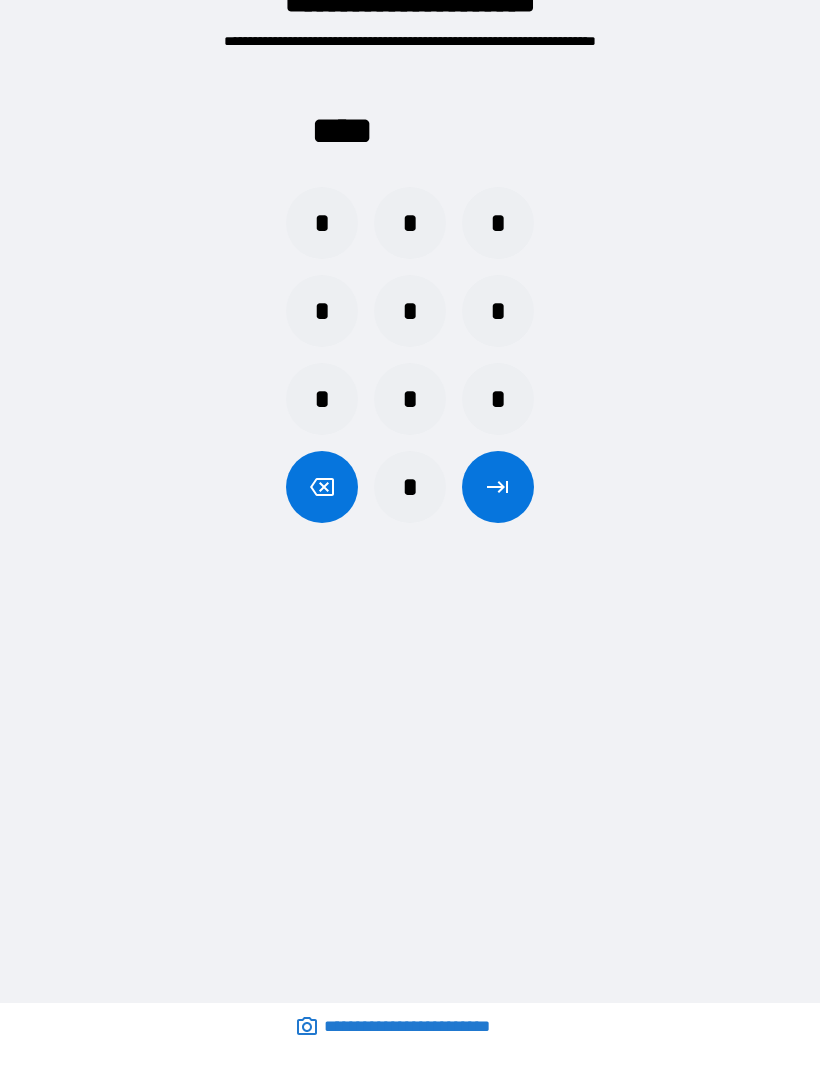 click at bounding box center (498, 488) 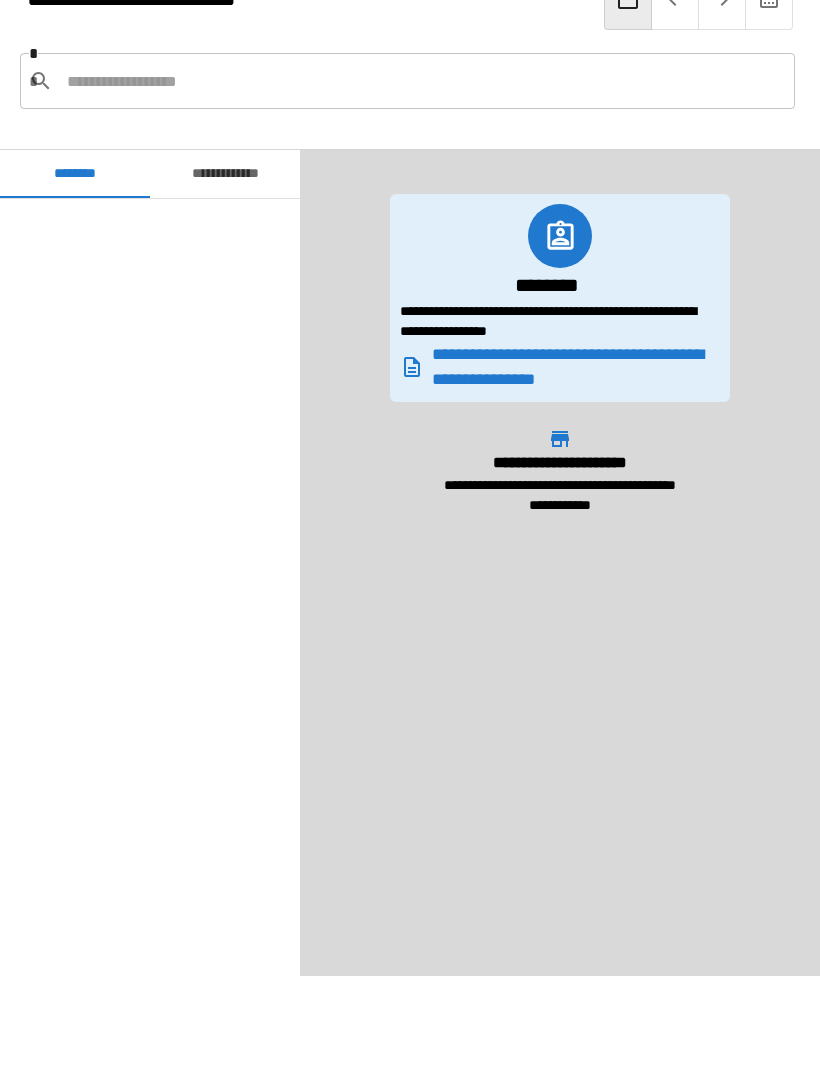 scroll, scrollTop: 1250, scrollLeft: 0, axis: vertical 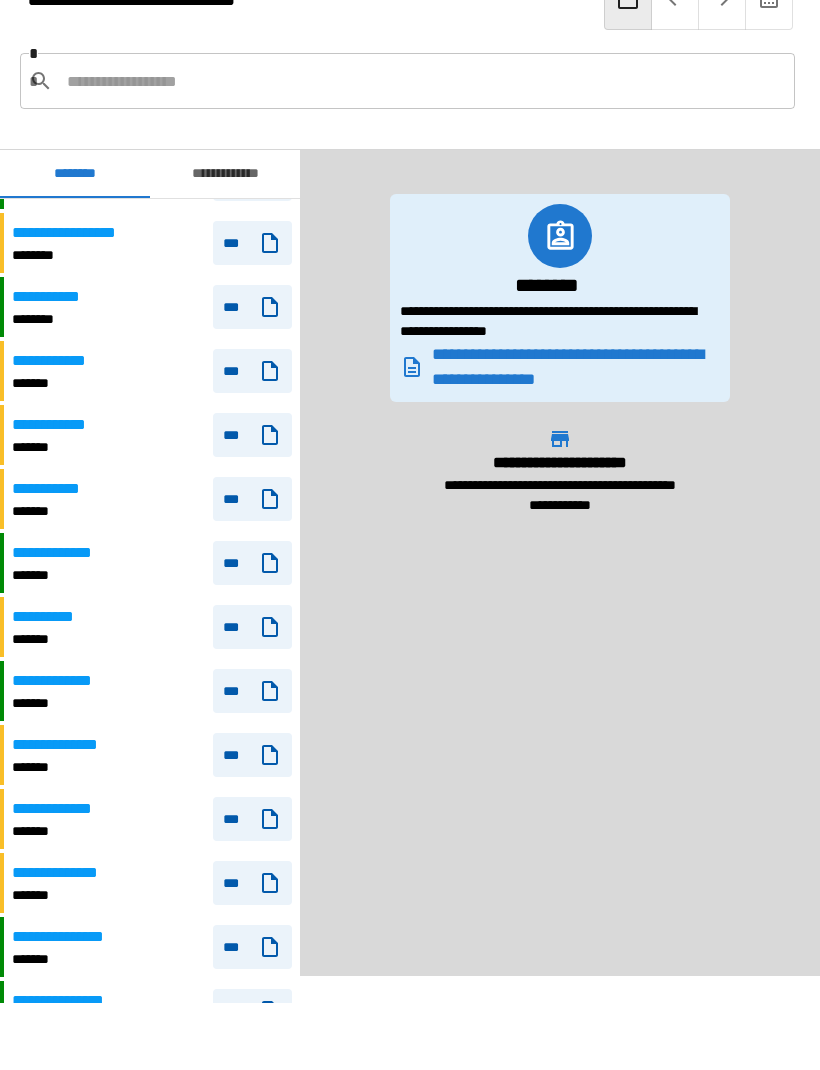 click on "**********" at bounding box center (152, 372) 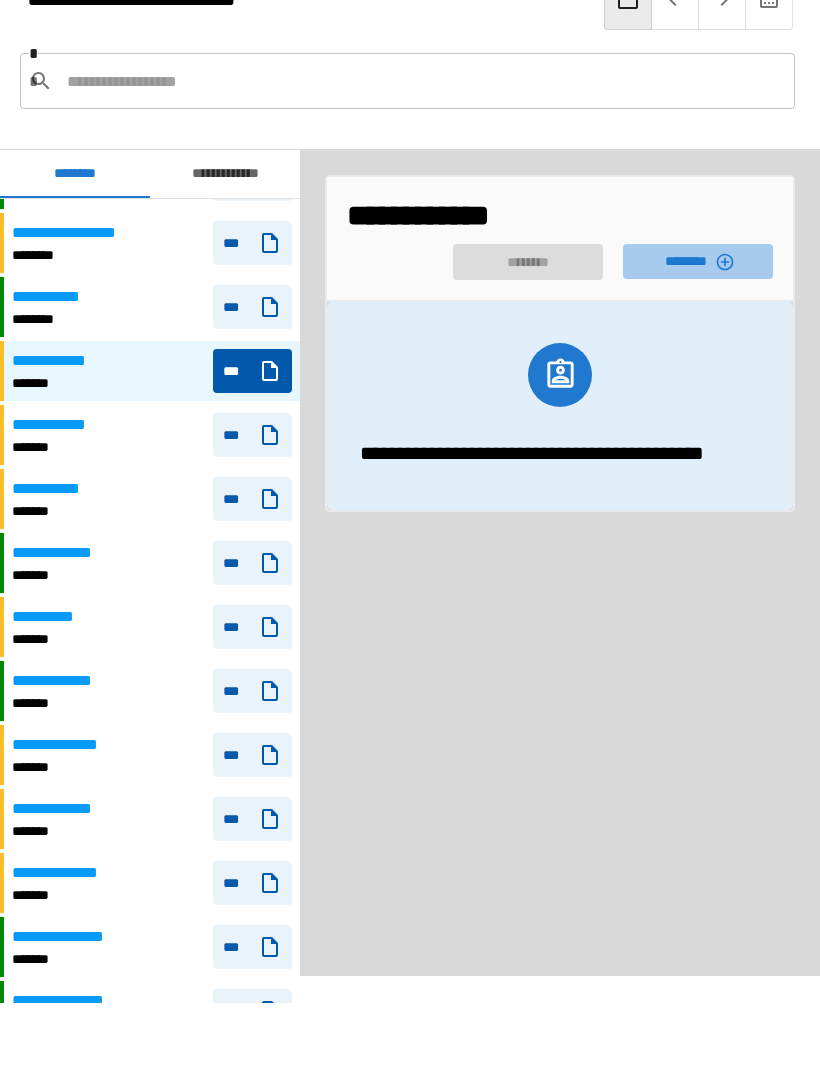 click on "********" at bounding box center [698, 262] 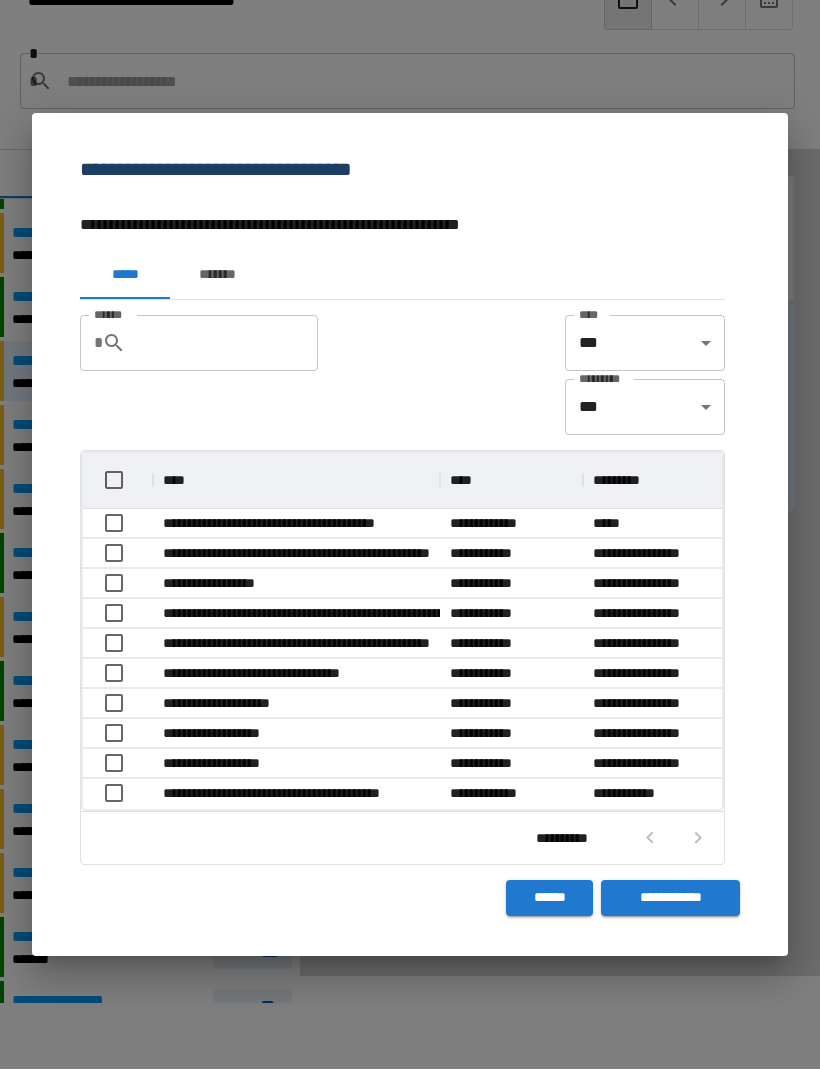 scroll, scrollTop: 1, scrollLeft: 1, axis: both 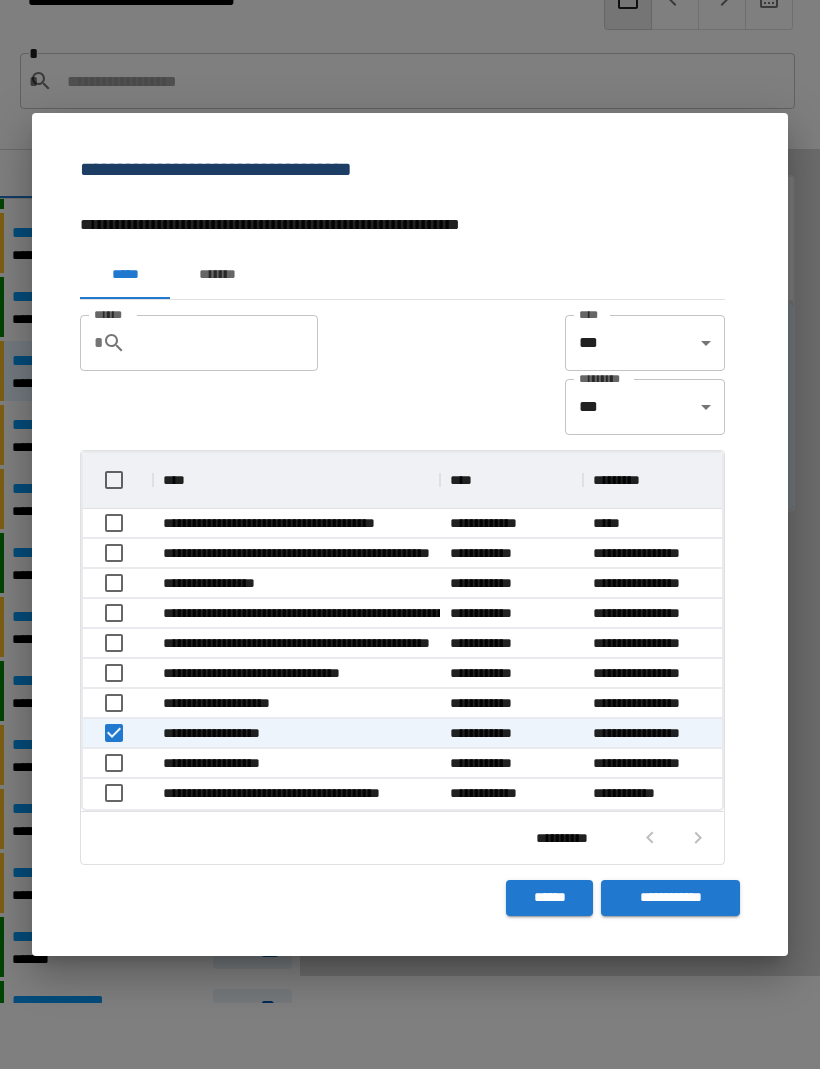 click on "**********" at bounding box center [670, 899] 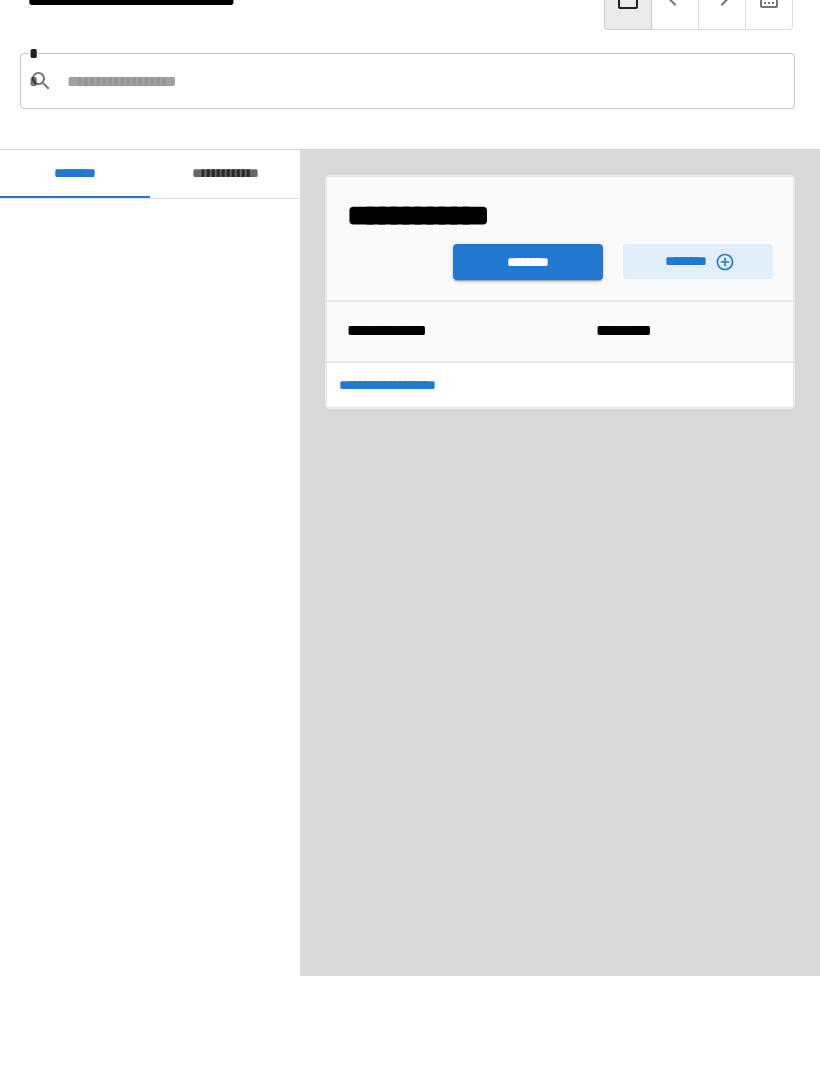 scroll, scrollTop: 1250, scrollLeft: 0, axis: vertical 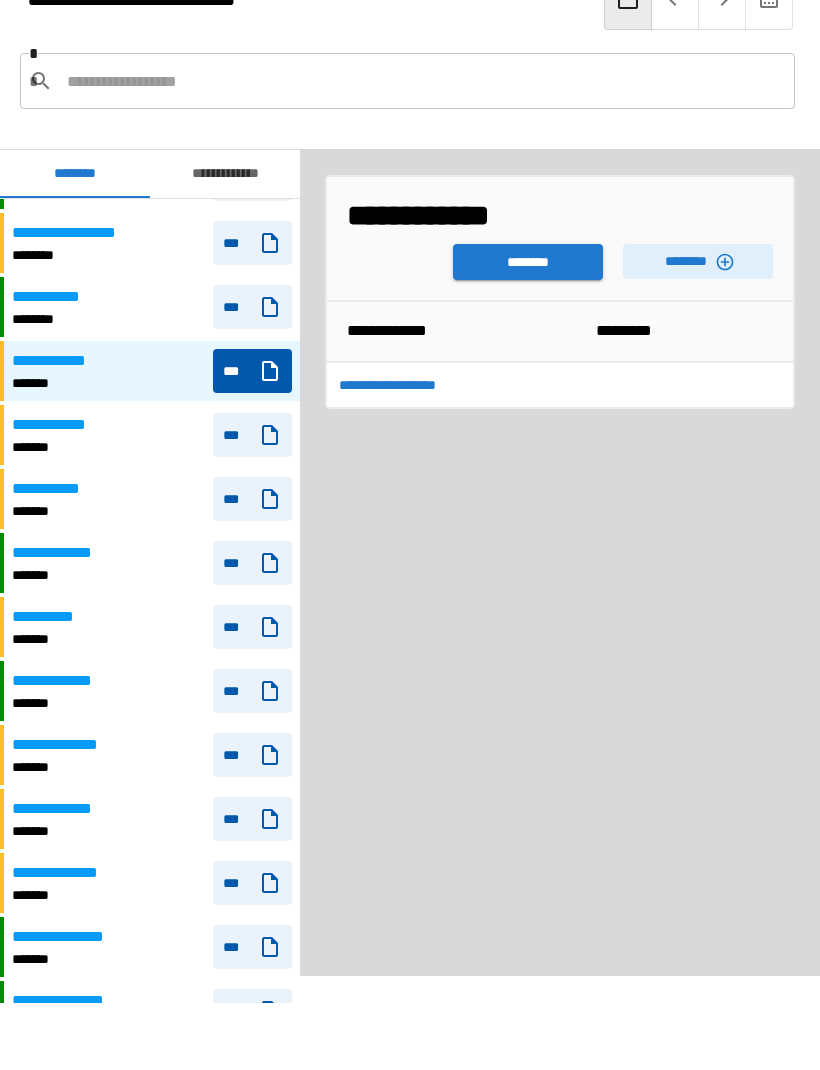 click on "********" at bounding box center [528, 263] 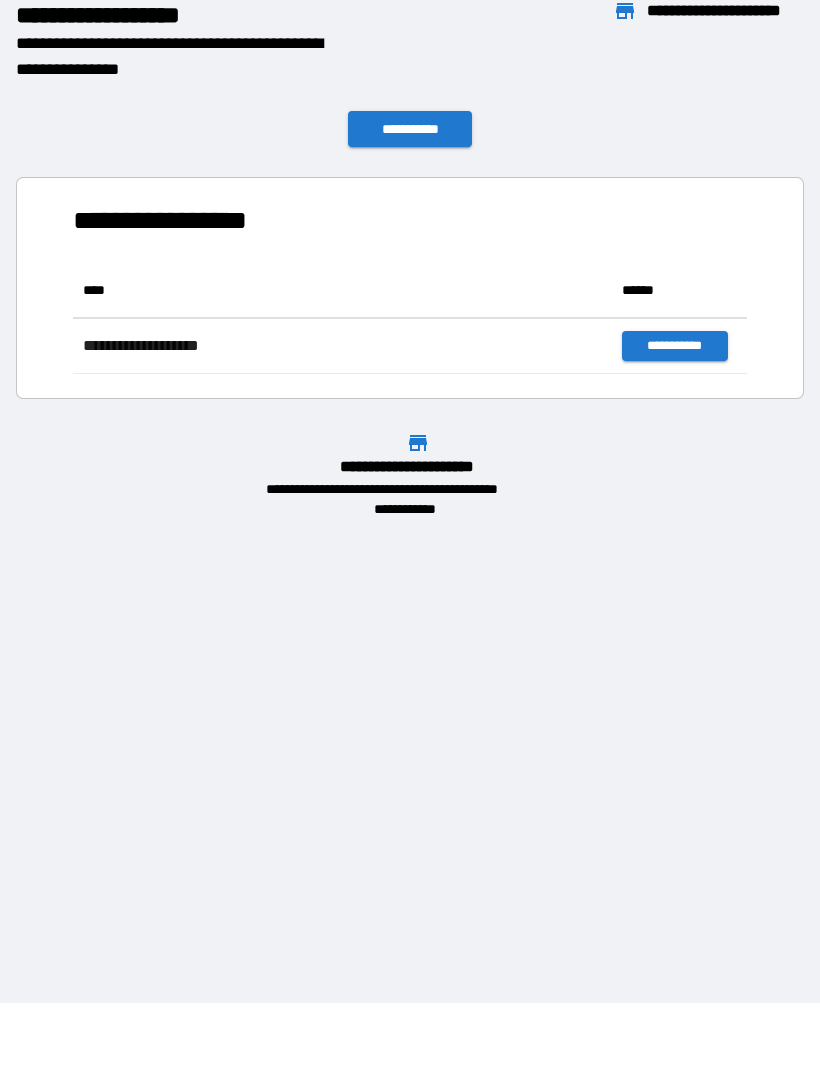 scroll, scrollTop: 1, scrollLeft: 1, axis: both 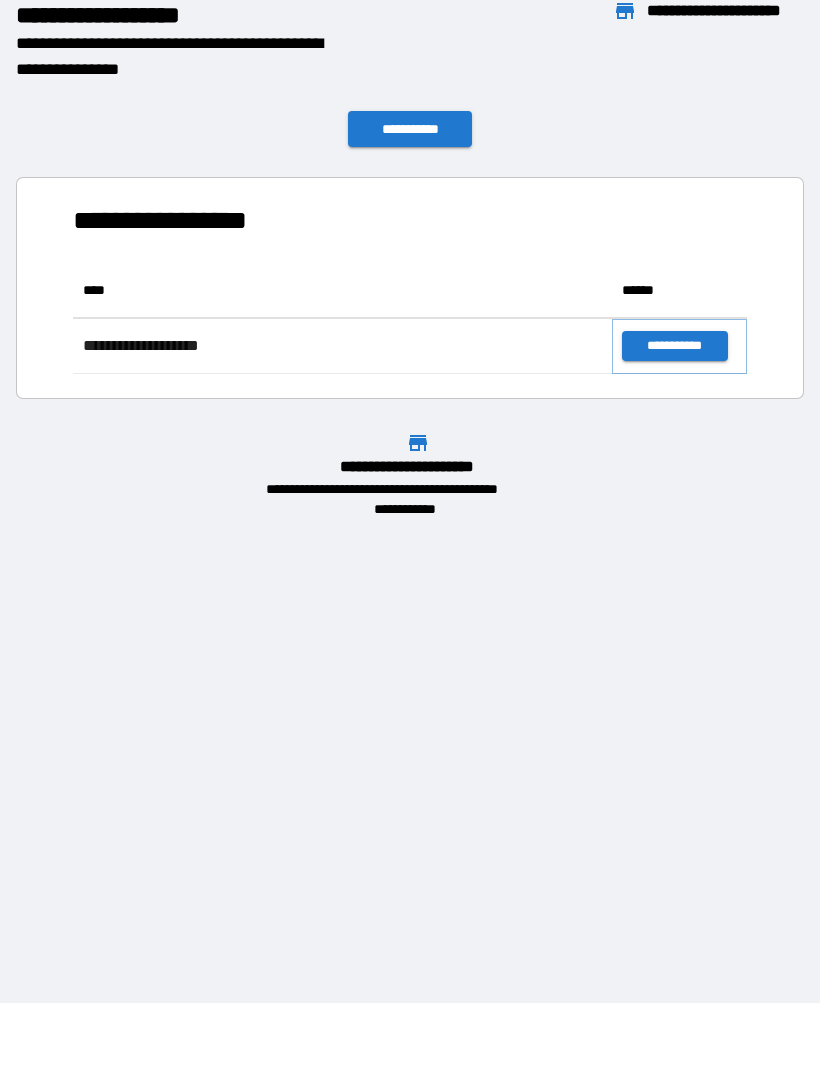 click on "**********" at bounding box center [674, 347] 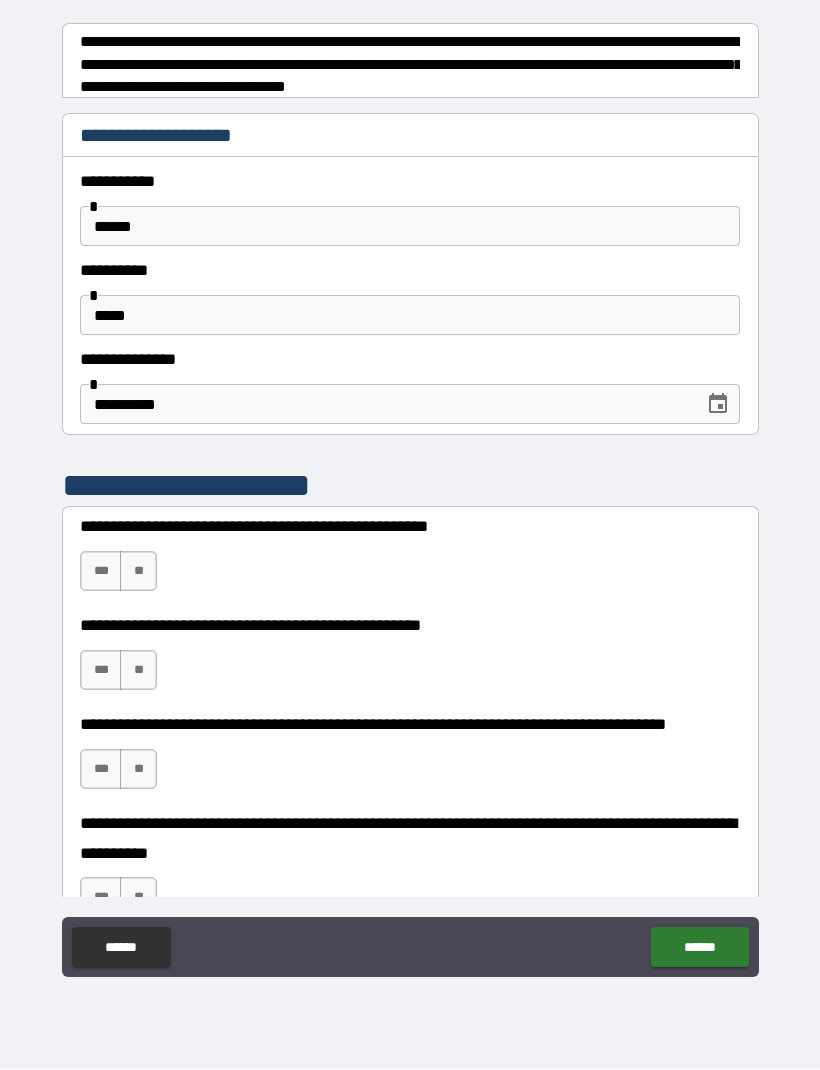 click on "**" at bounding box center (138, 572) 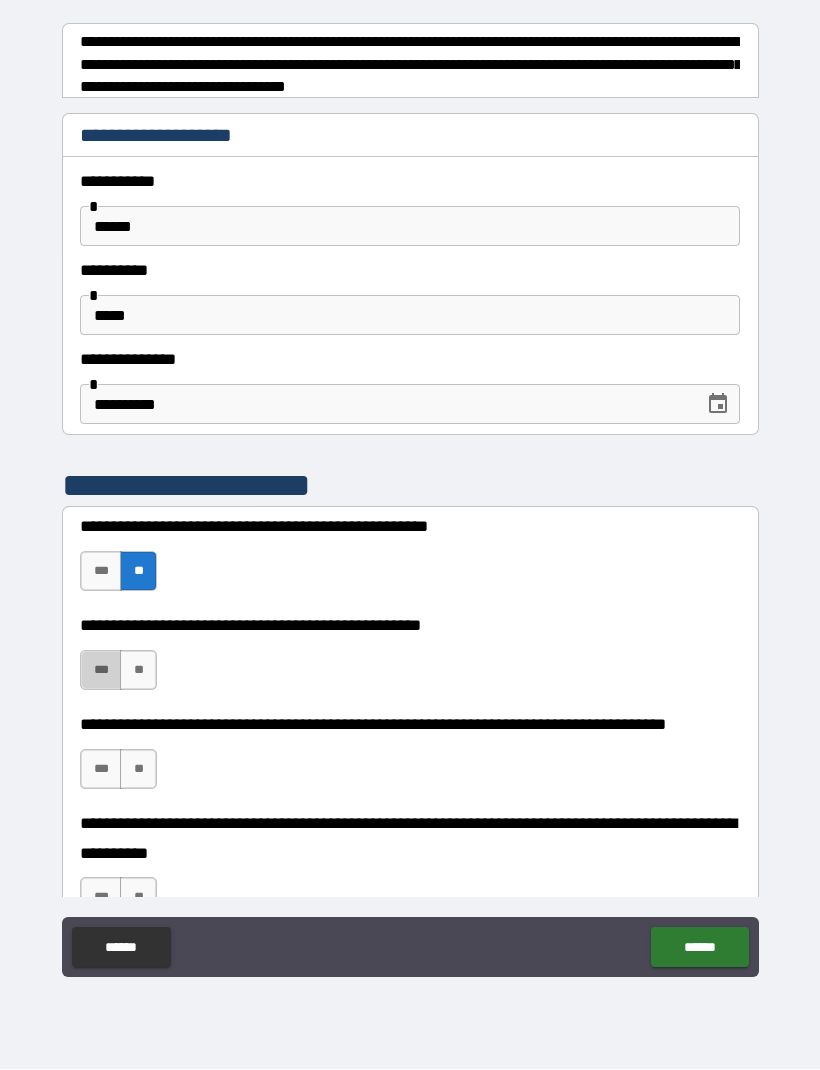 click on "***" at bounding box center (101, 671) 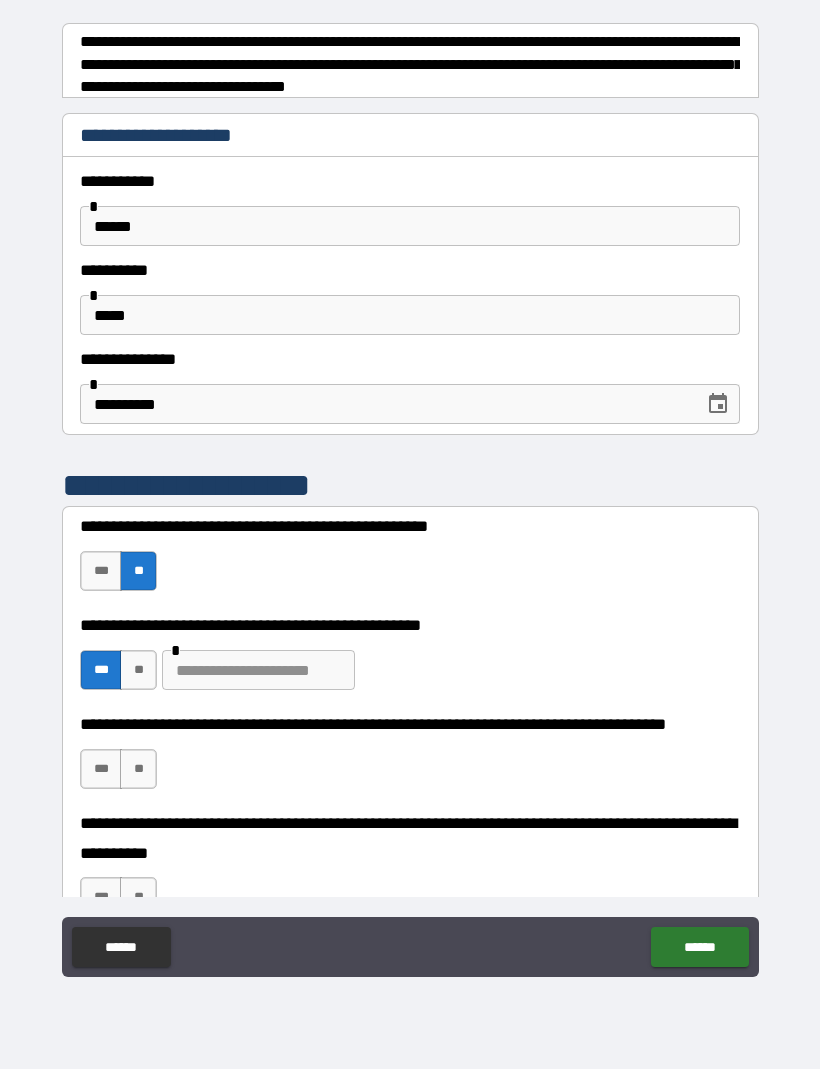 click at bounding box center (258, 671) 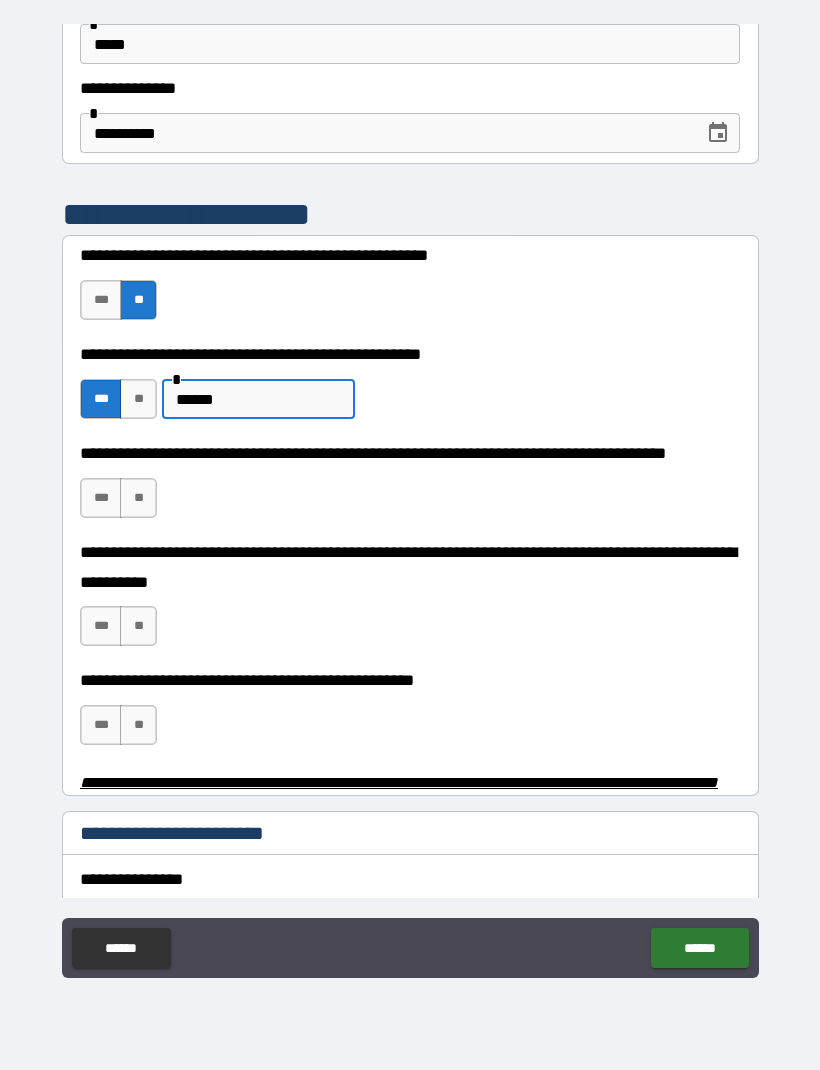 scroll, scrollTop: 354, scrollLeft: 0, axis: vertical 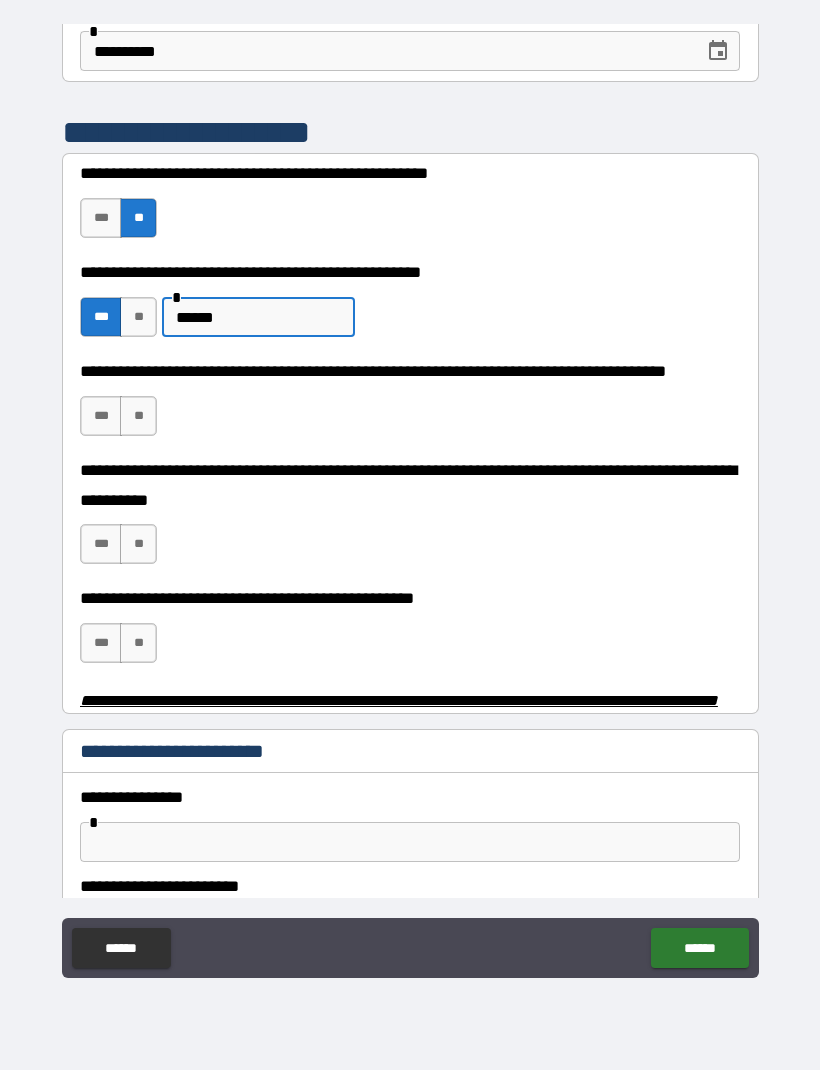 type on "******" 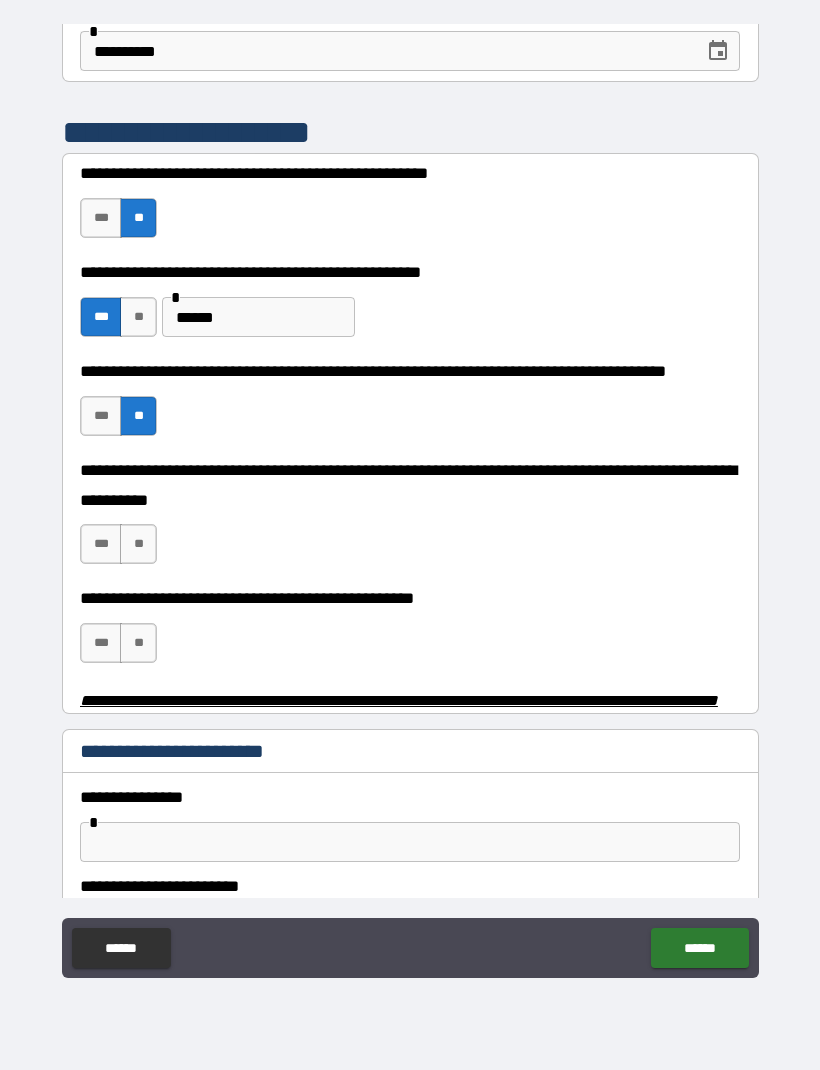 click on "**" at bounding box center (138, 544) 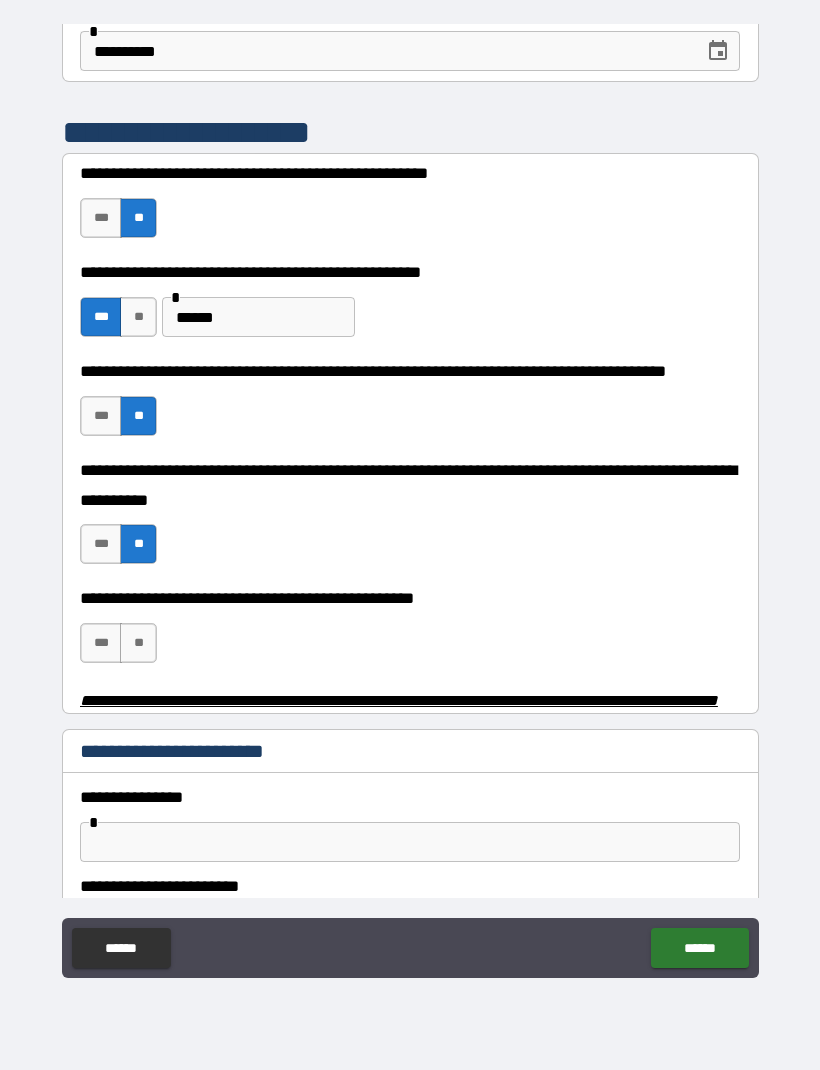 click on "***" at bounding box center (101, 643) 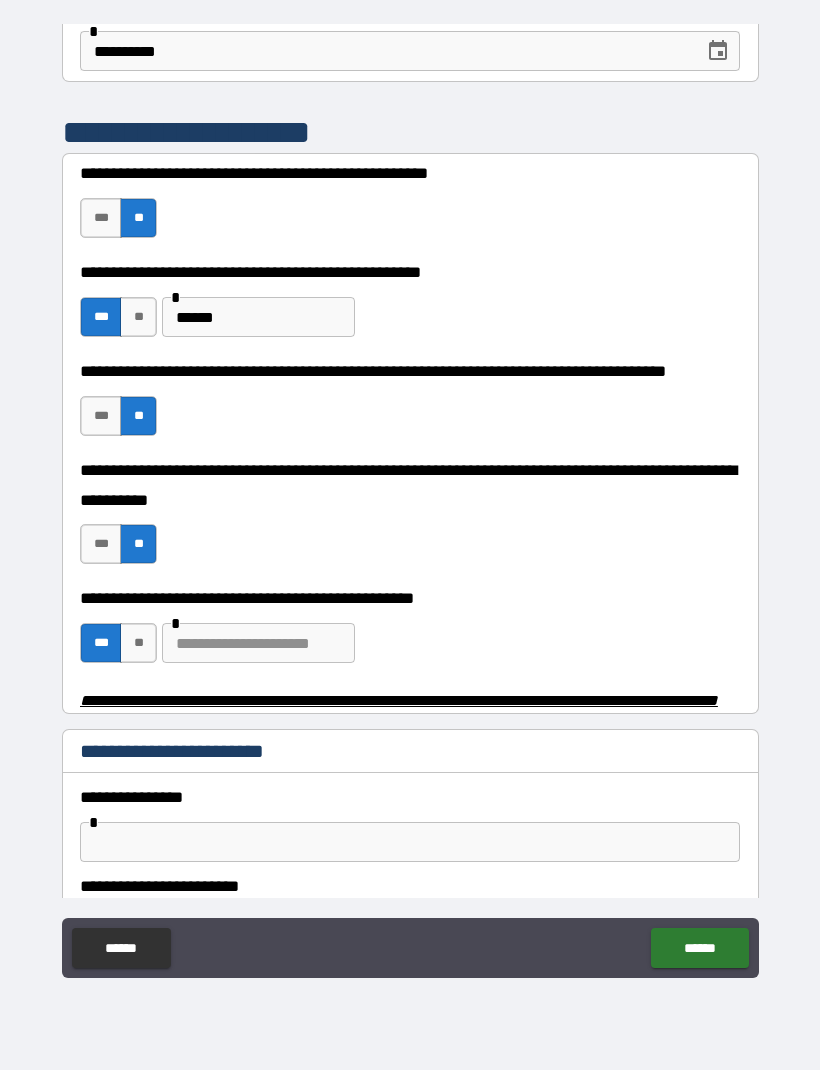 click at bounding box center [258, 643] 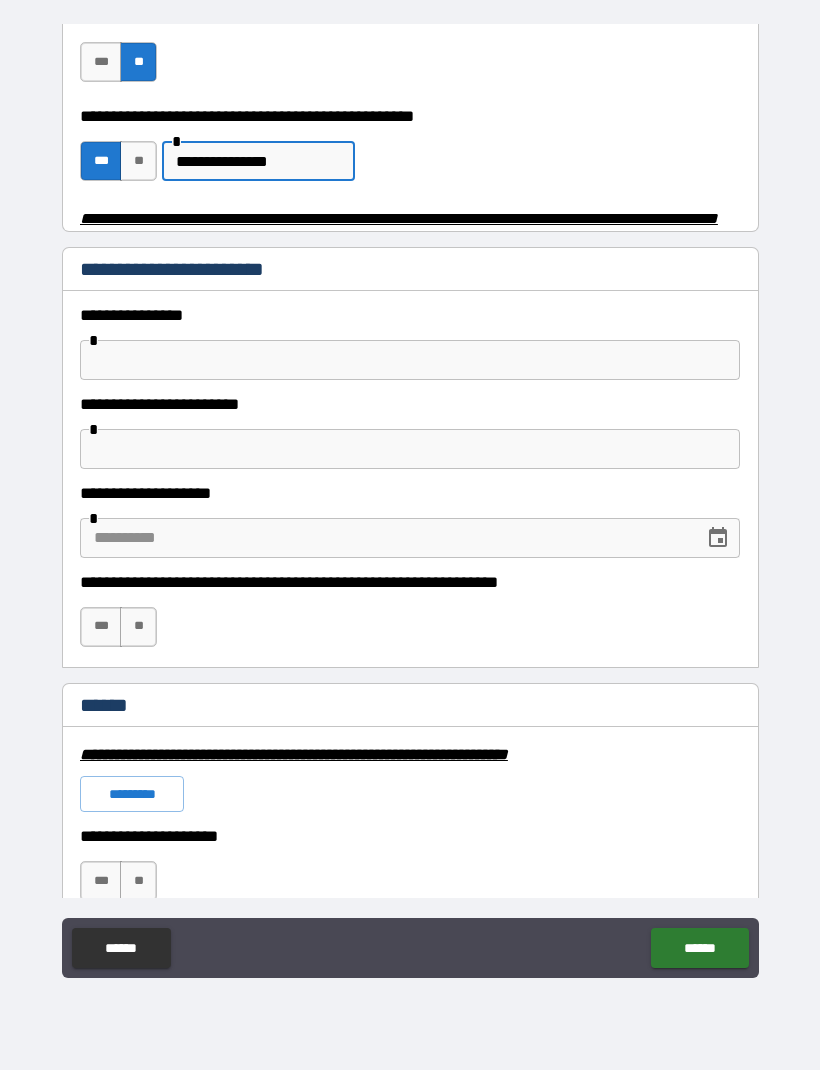 scroll, scrollTop: 820, scrollLeft: 0, axis: vertical 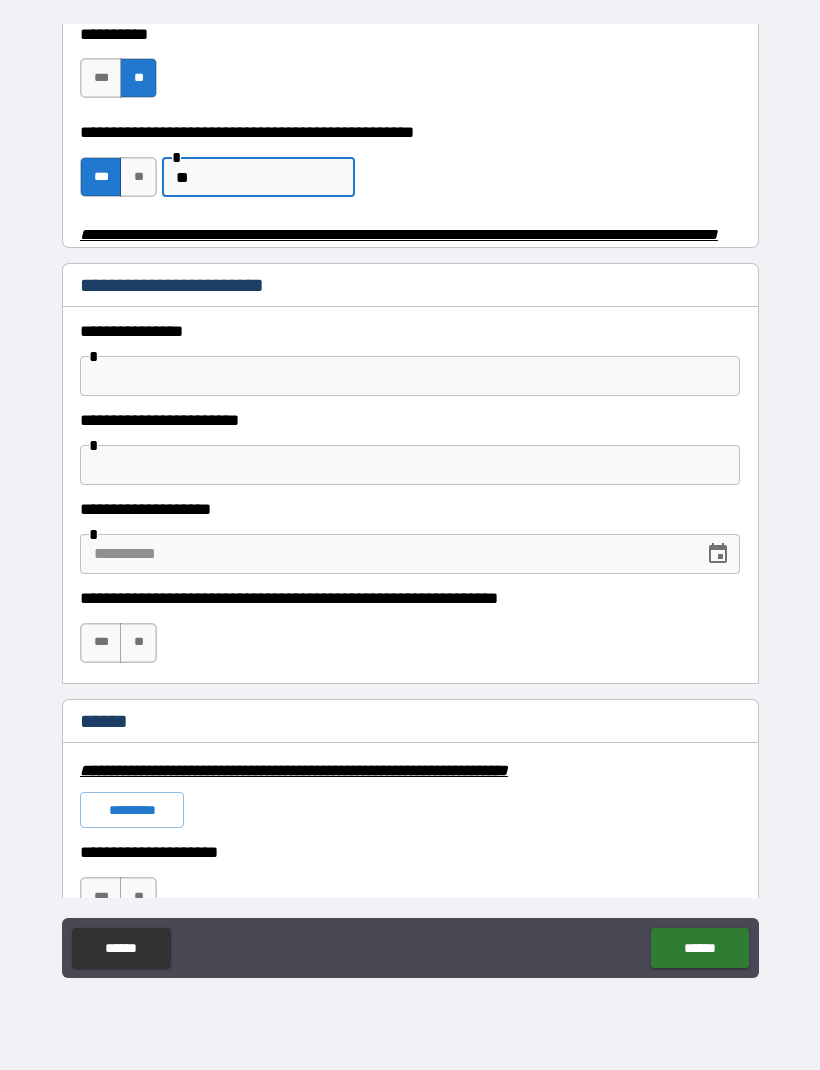 type on "*" 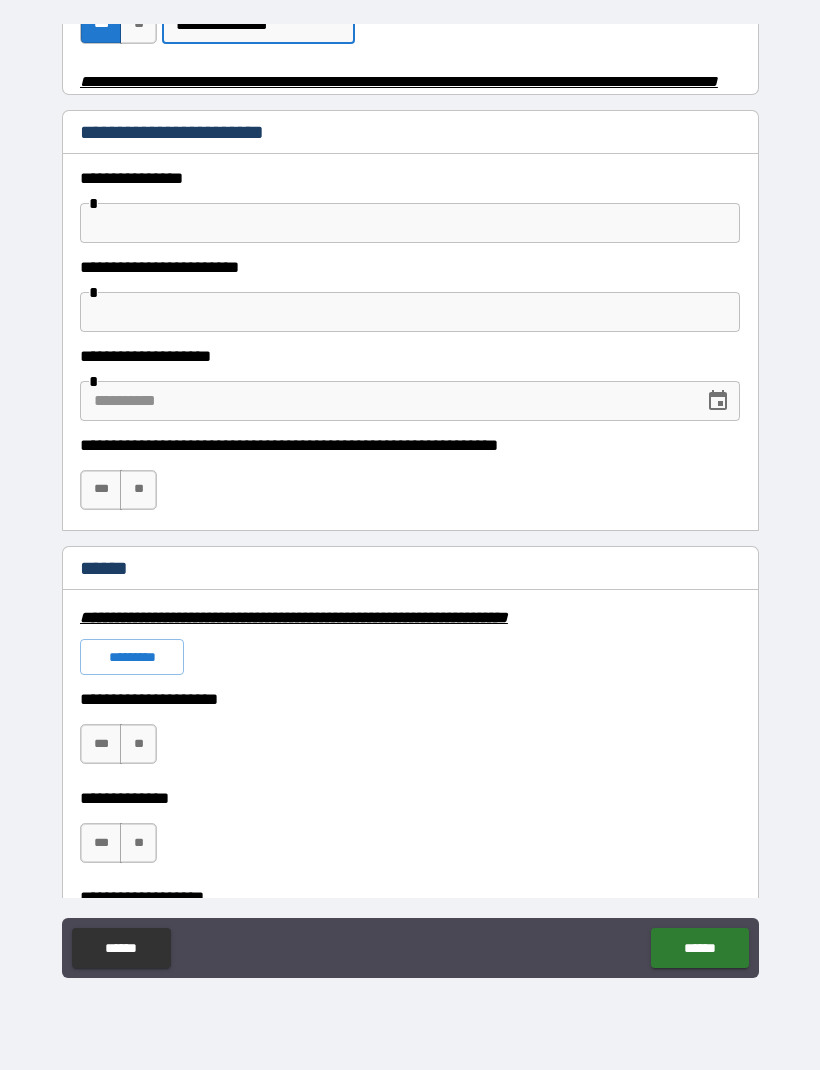 scroll, scrollTop: 961, scrollLeft: 0, axis: vertical 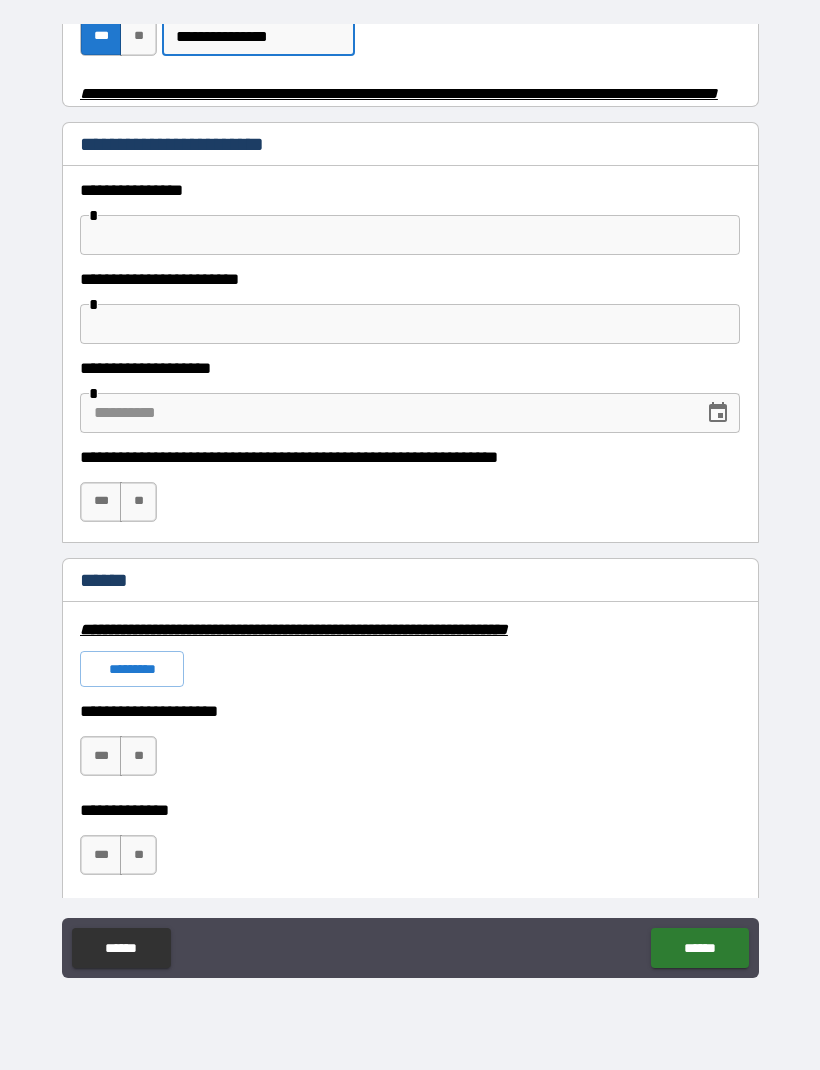 type on "**********" 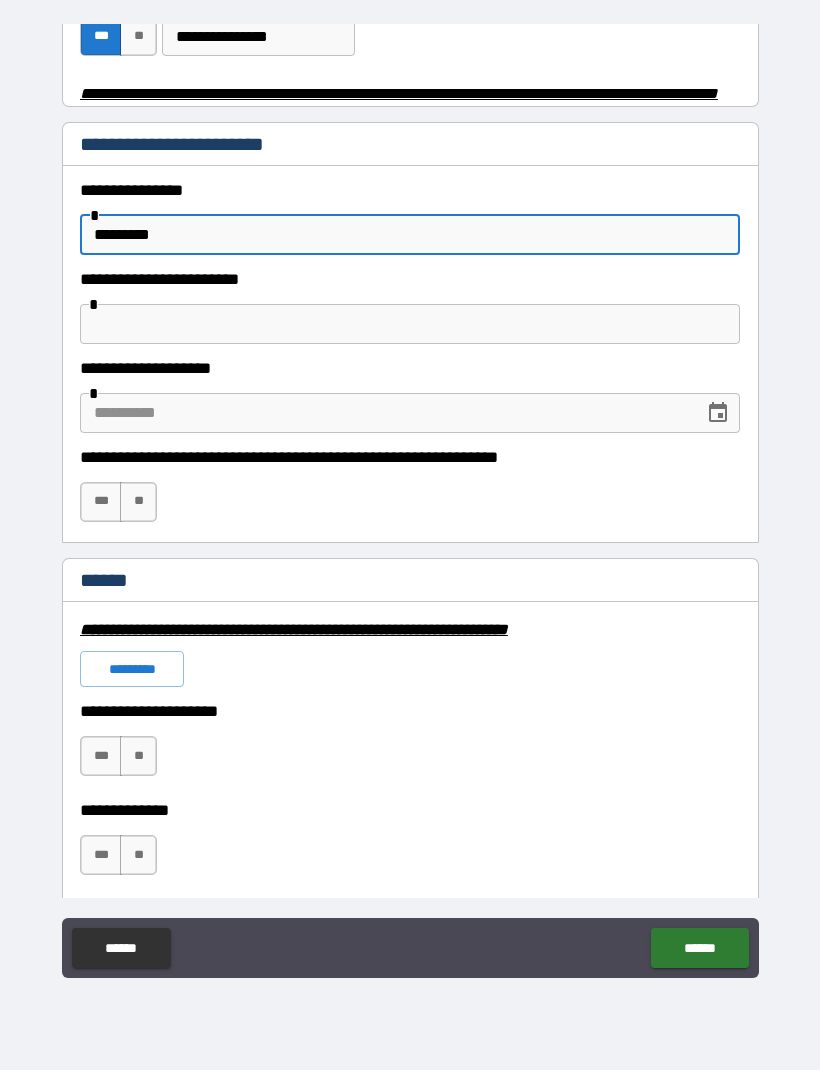 type on "*********" 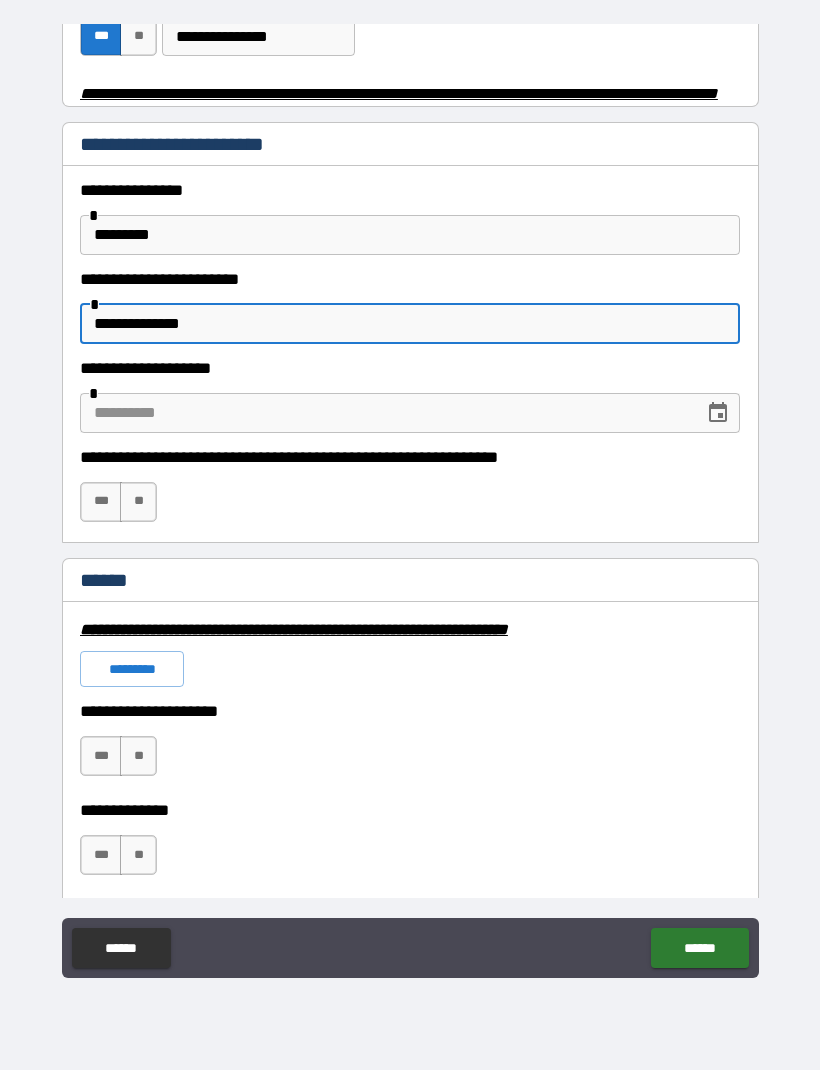 type on "**********" 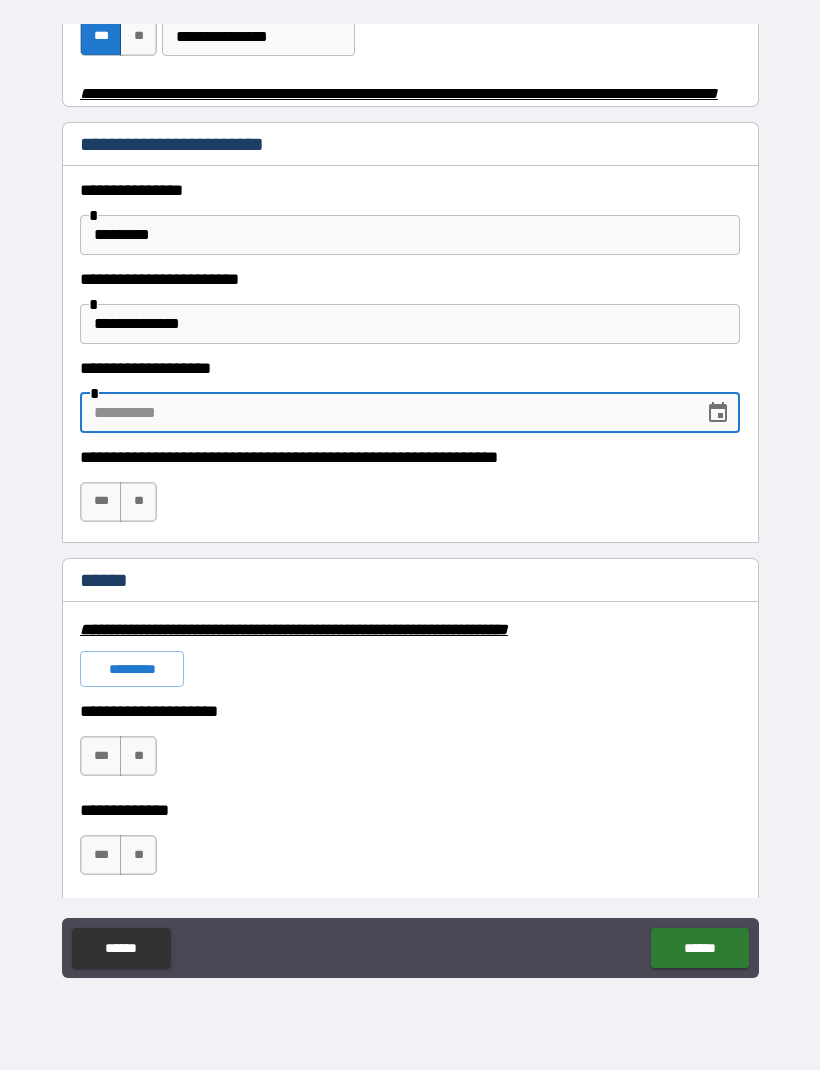 click on "**" at bounding box center [138, 502] 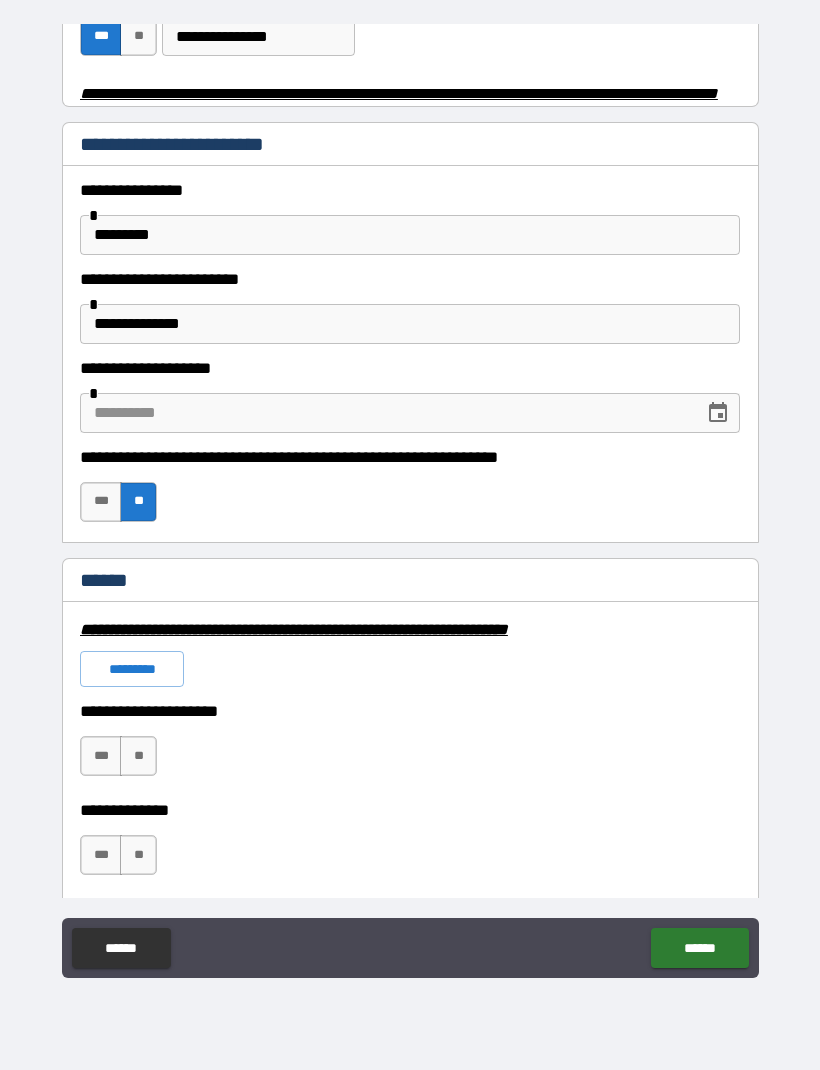 click at bounding box center (385, 413) 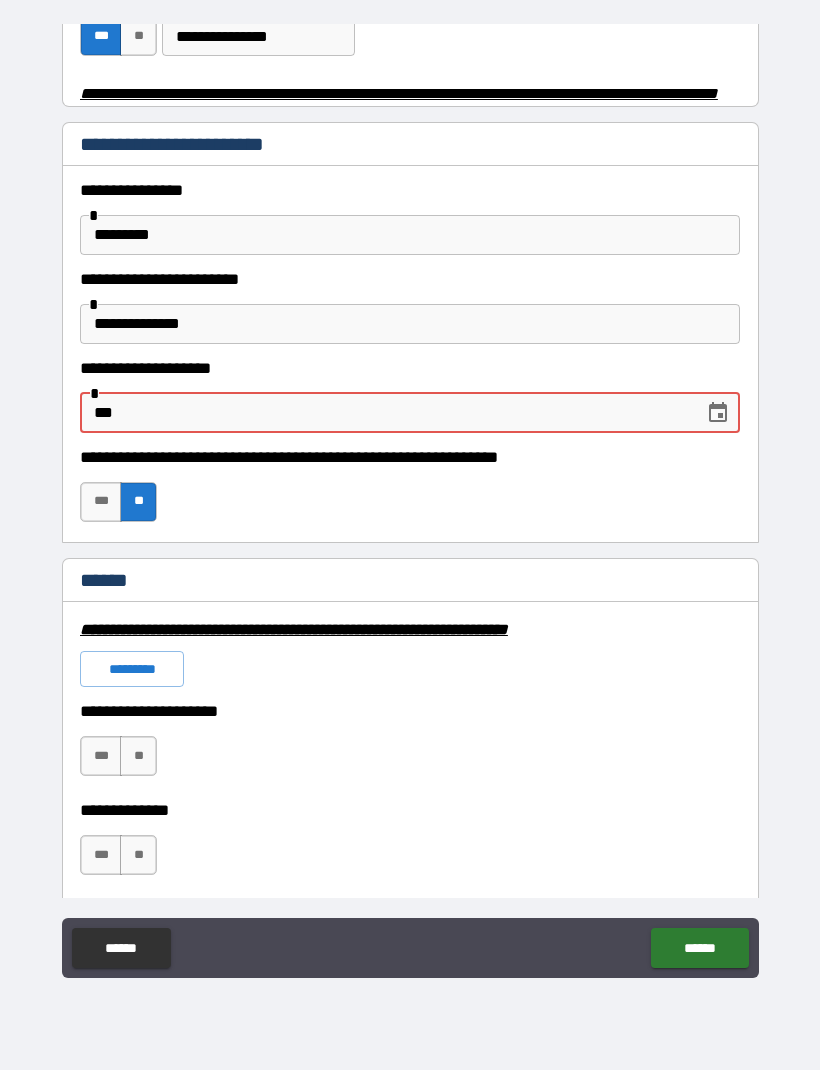 type on "*" 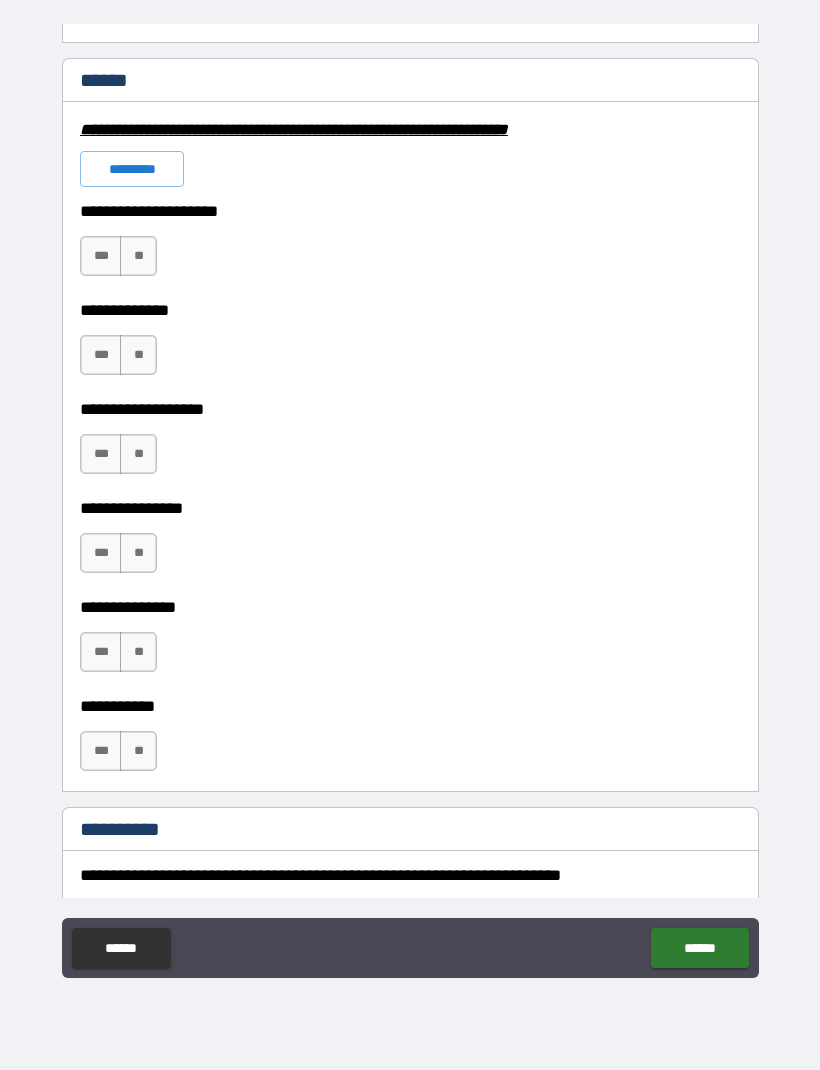 scroll, scrollTop: 1464, scrollLeft: 0, axis: vertical 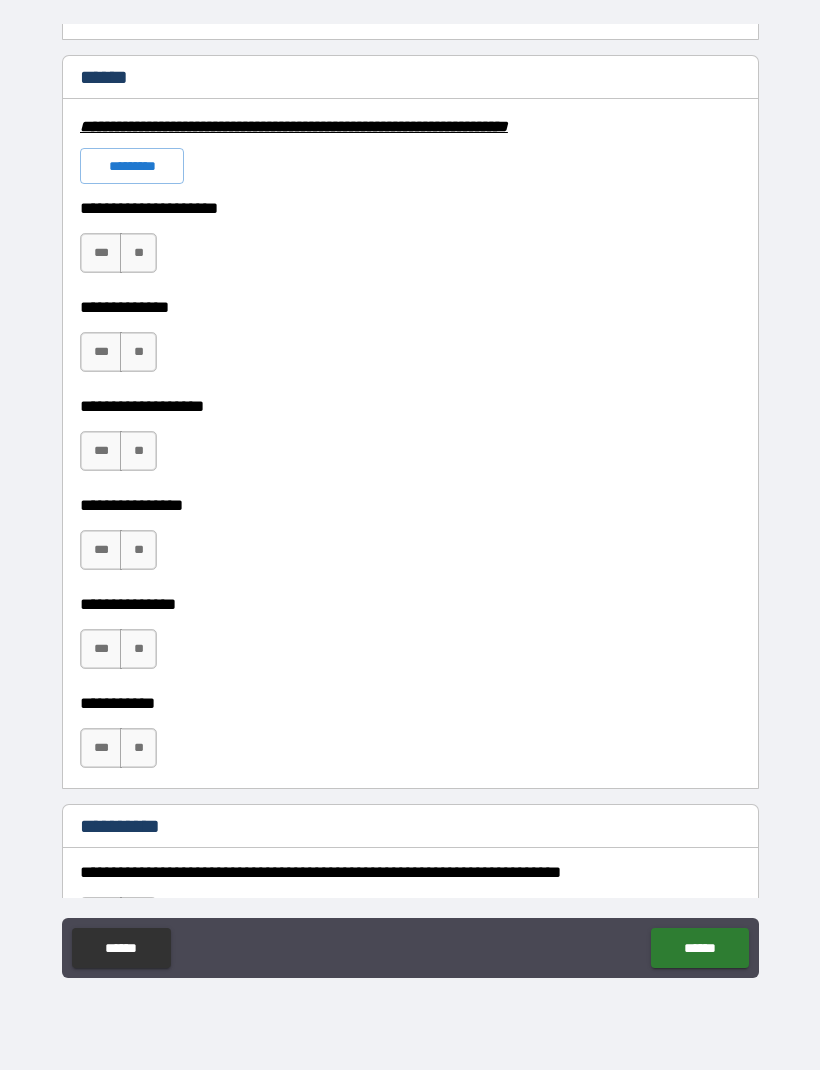 type on "**********" 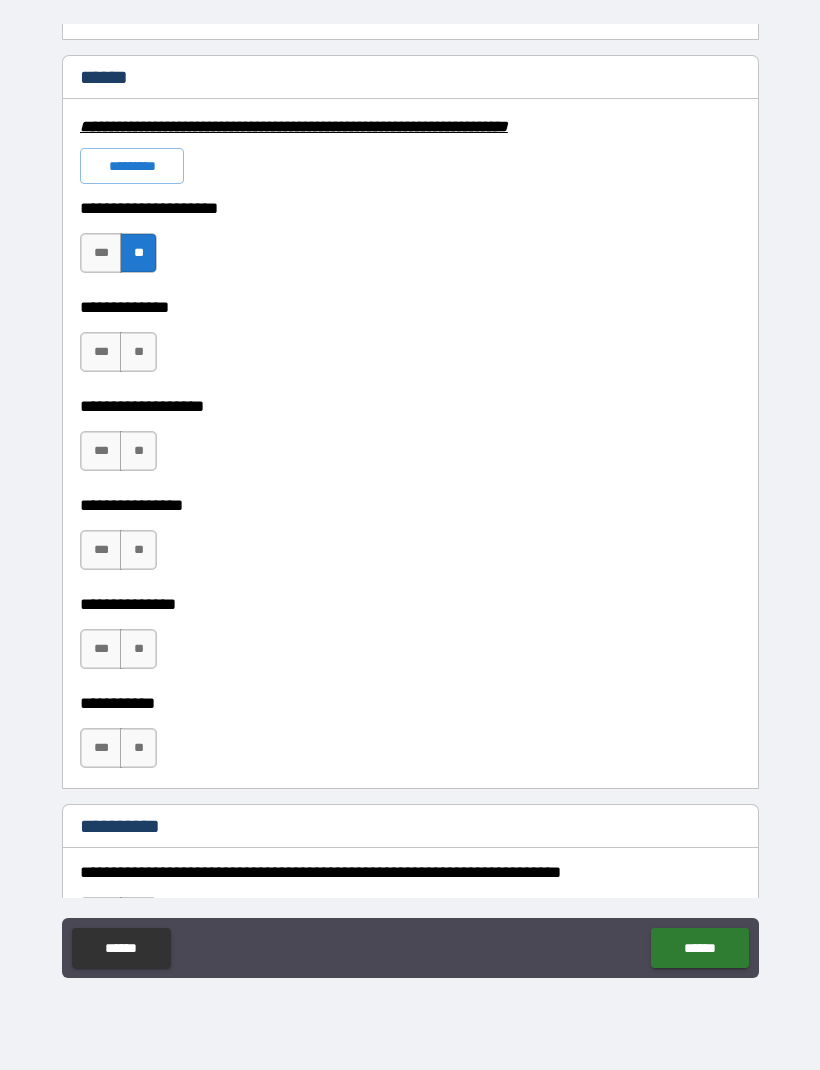 click on "**" at bounding box center (138, 352) 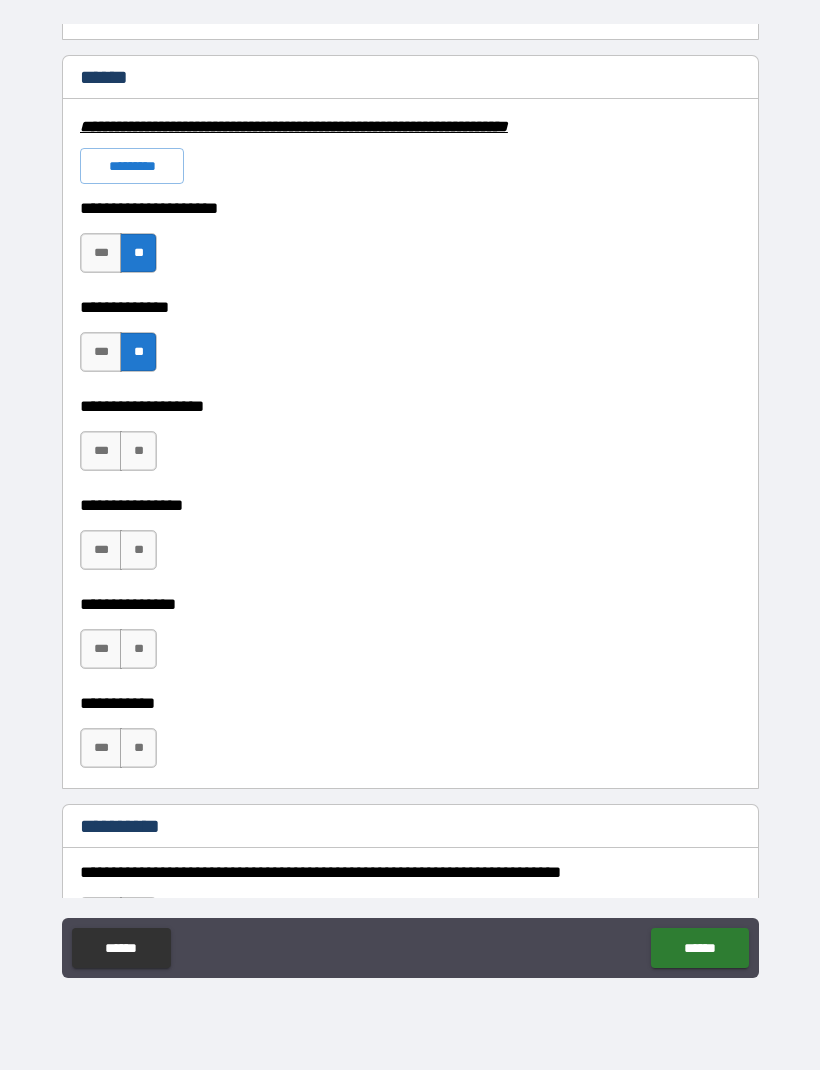 click on "**" at bounding box center [138, 451] 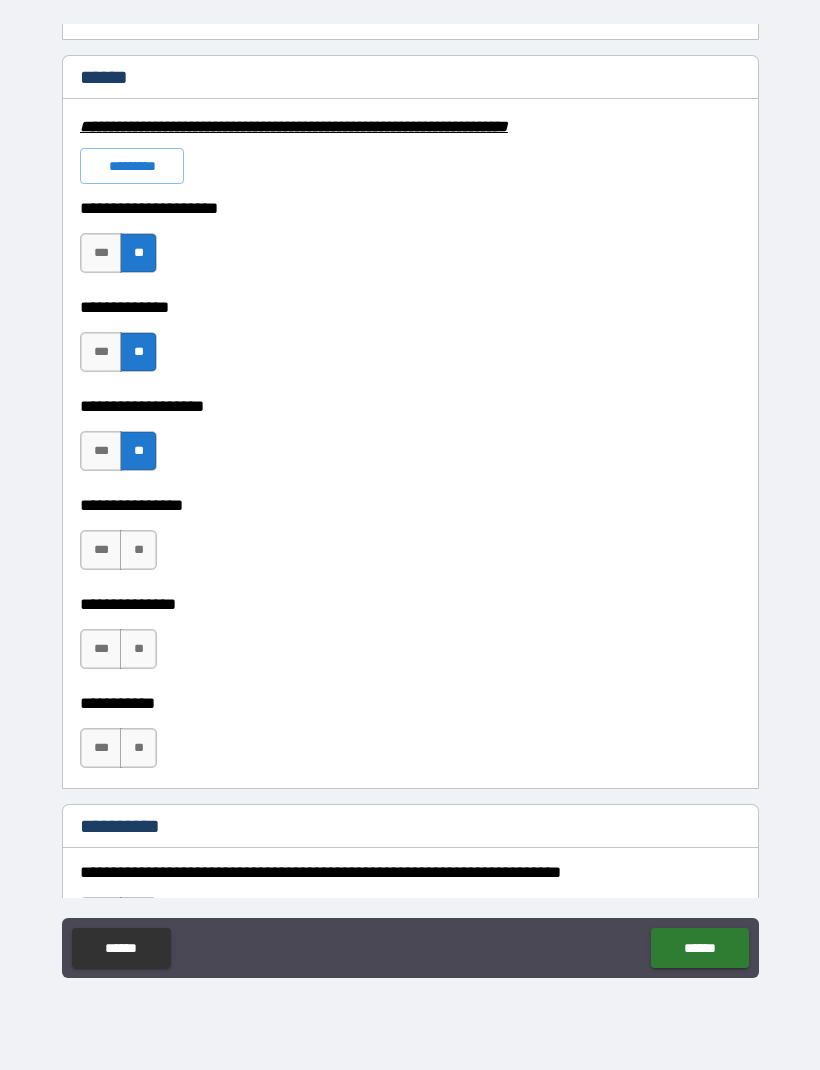 click on "**" at bounding box center [138, 550] 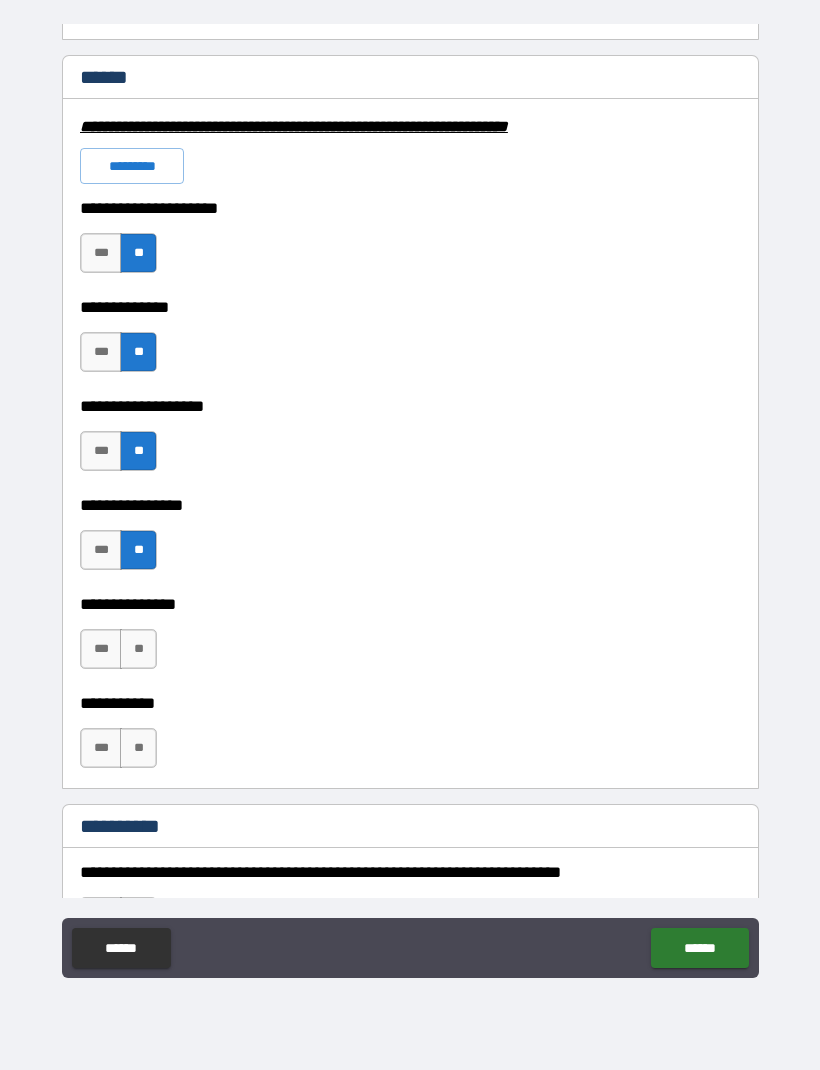 click on "**" at bounding box center (138, 649) 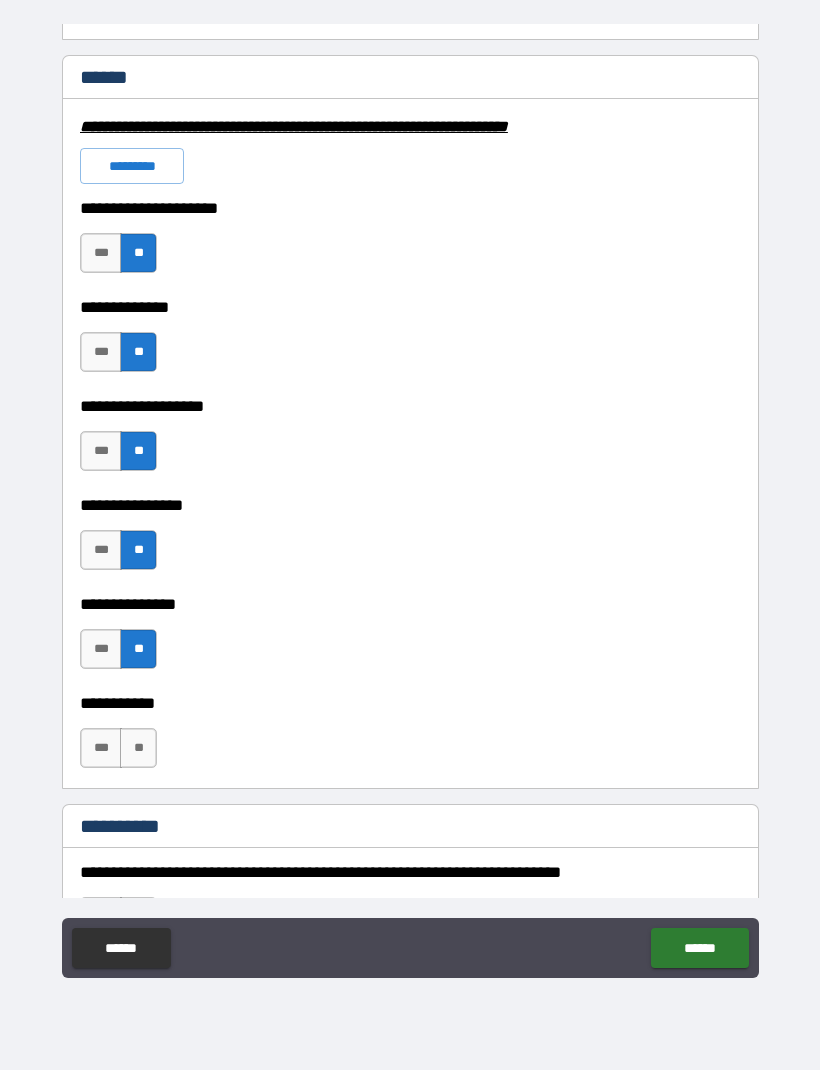 click on "**" at bounding box center (138, 748) 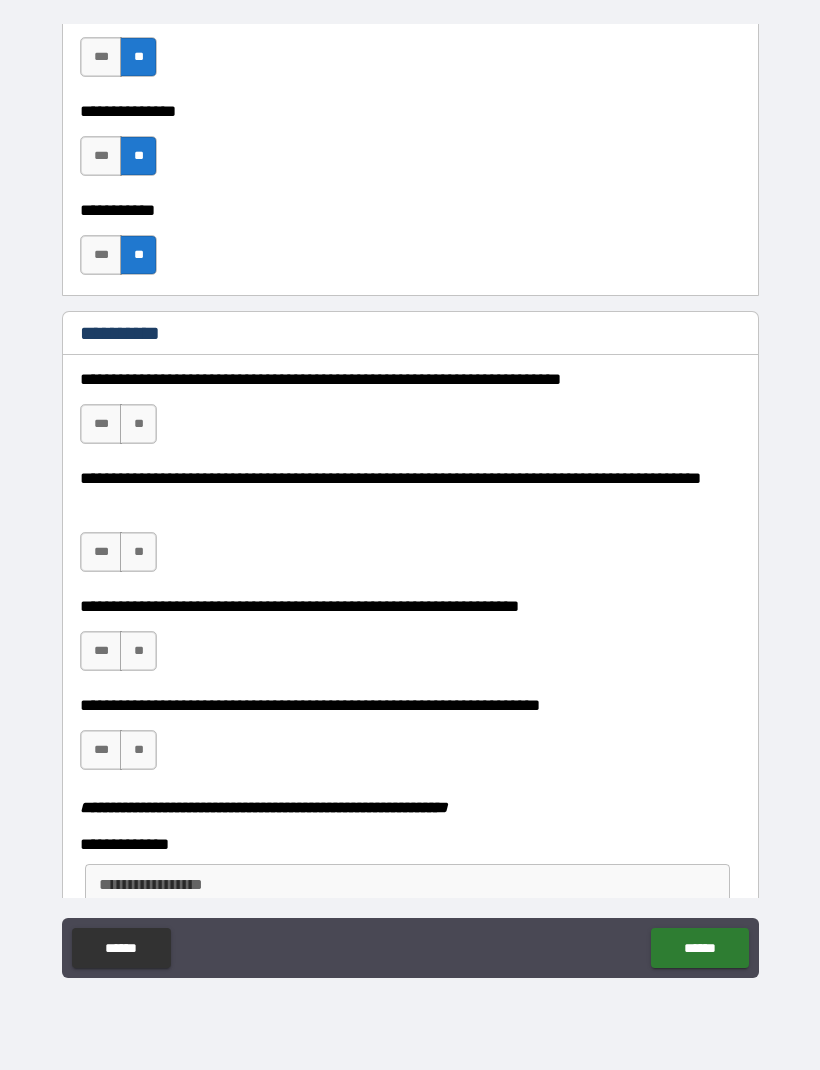 scroll, scrollTop: 1967, scrollLeft: 0, axis: vertical 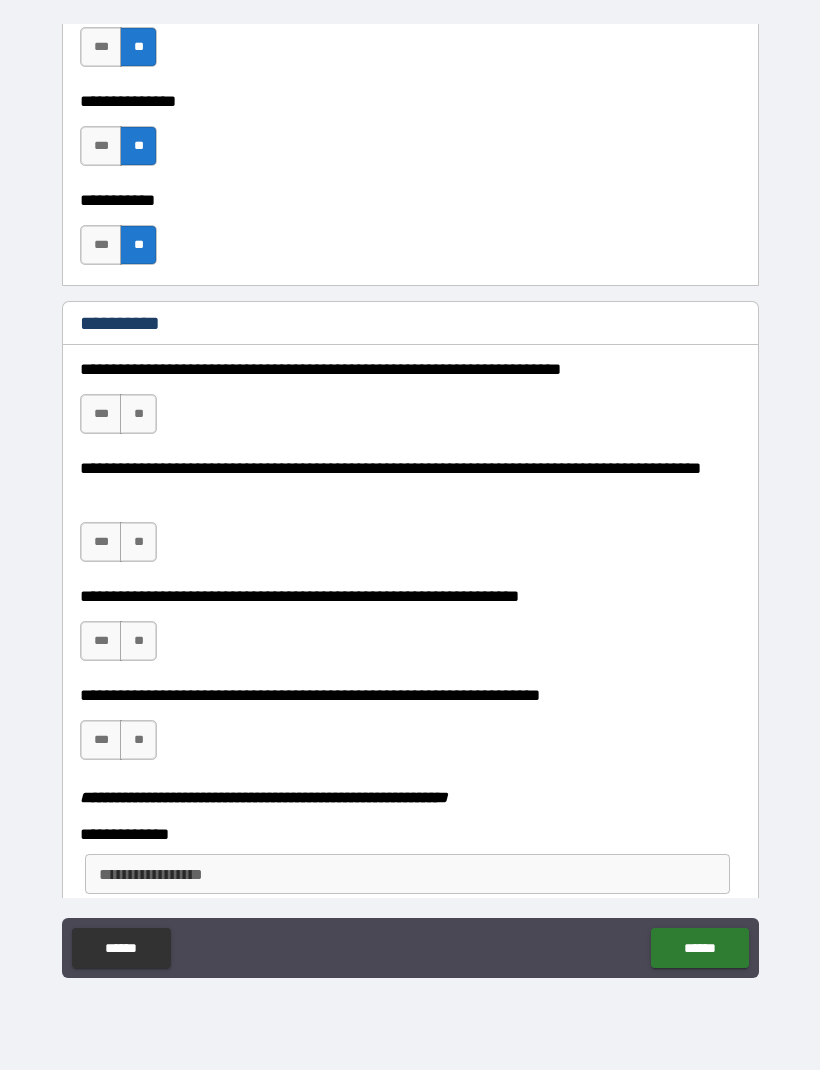 click on "**" at bounding box center (138, 414) 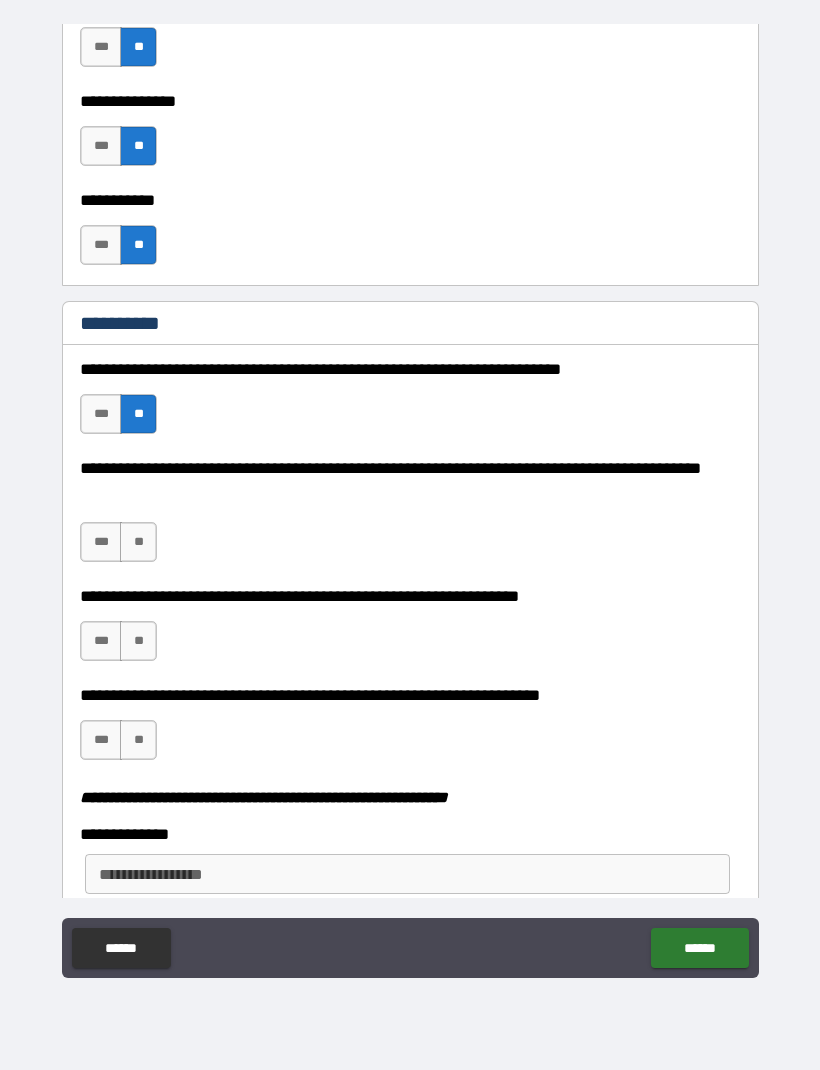 click on "**" at bounding box center [138, 542] 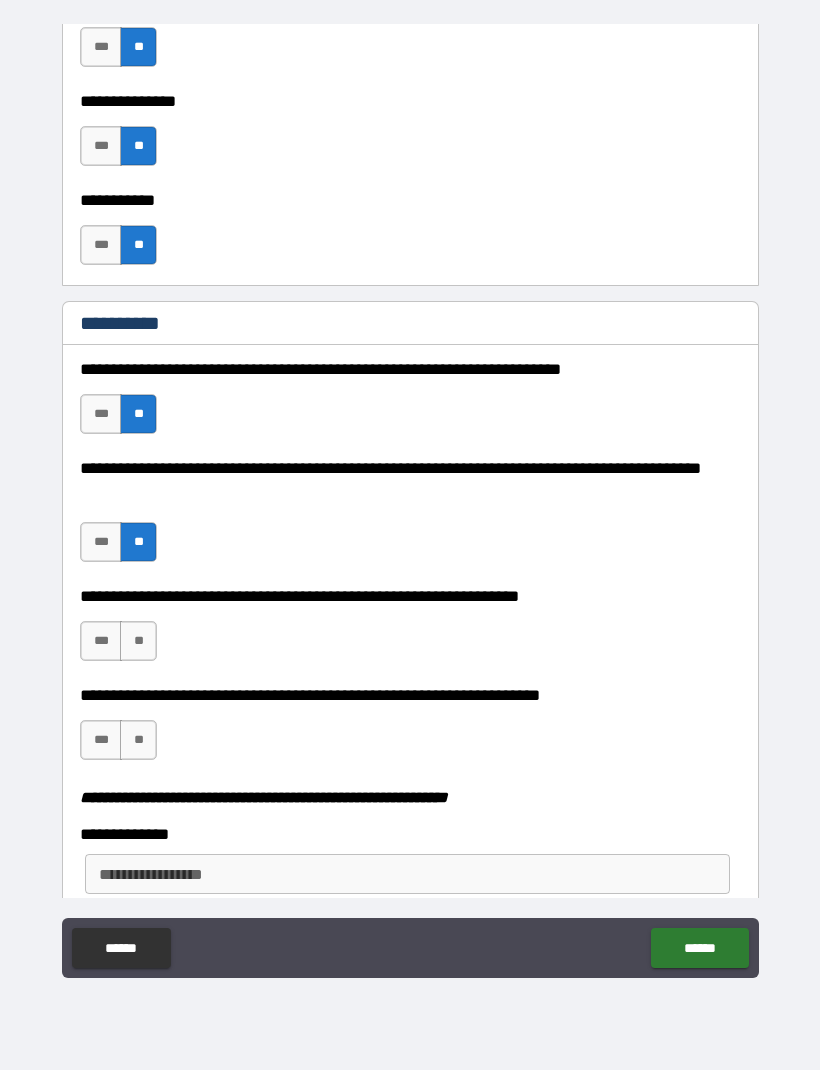 click on "**" at bounding box center [138, 641] 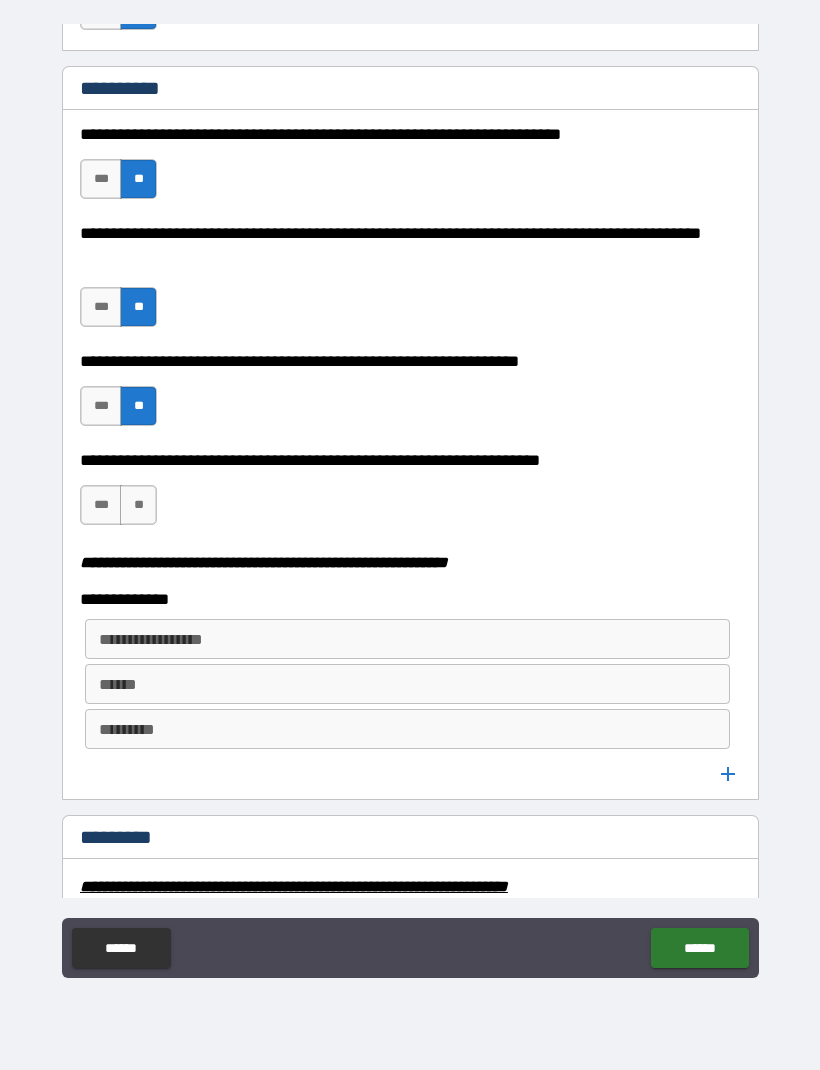 scroll, scrollTop: 2205, scrollLeft: 0, axis: vertical 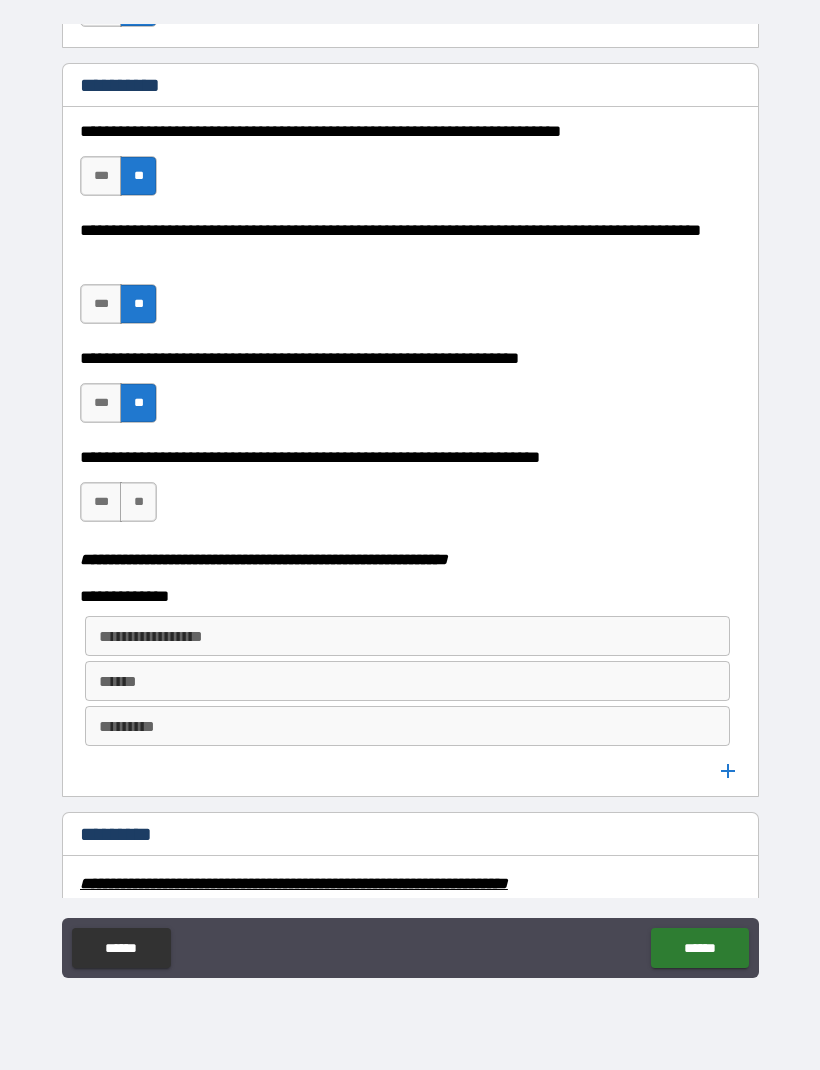 click on "***" at bounding box center [101, 502] 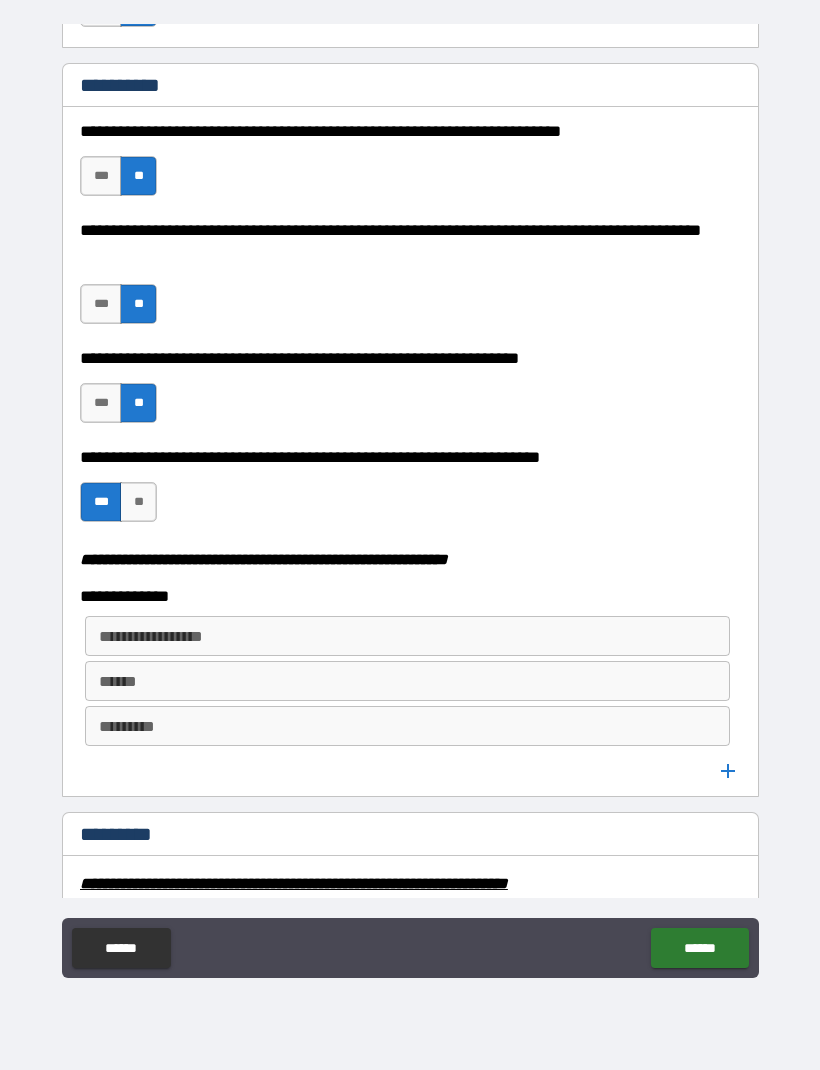 click on "**********" at bounding box center (406, 636) 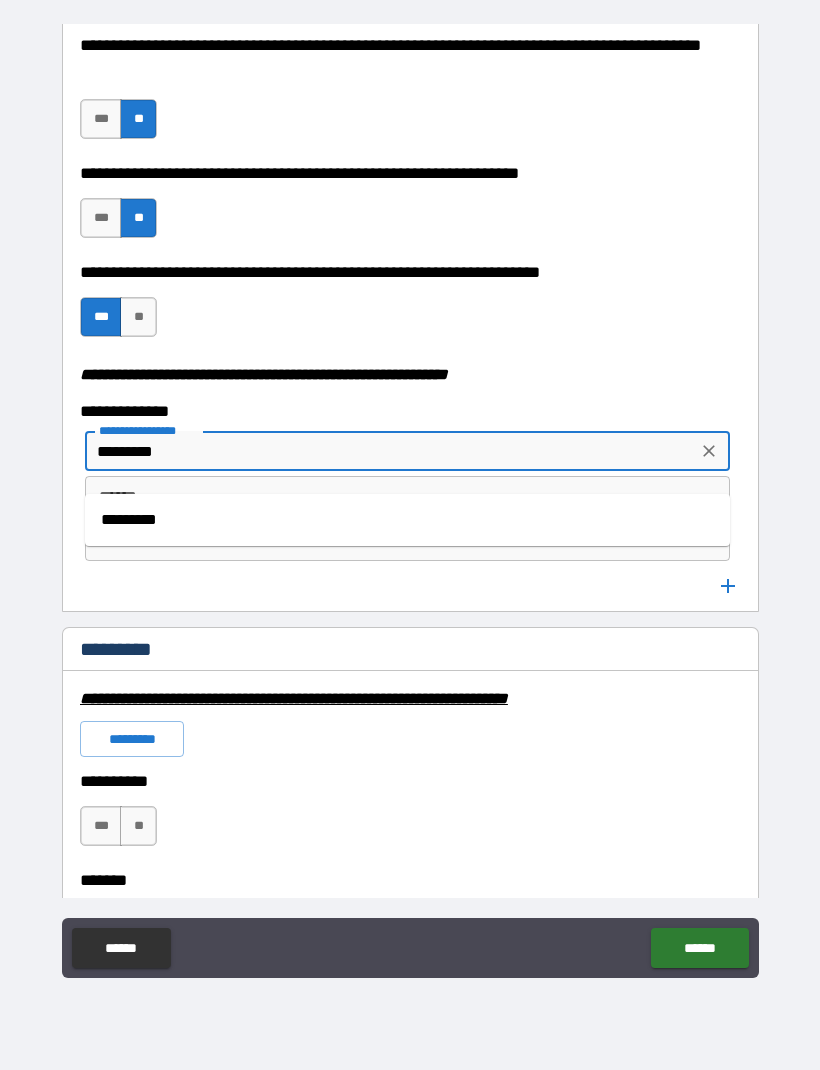 scroll, scrollTop: 2389, scrollLeft: 0, axis: vertical 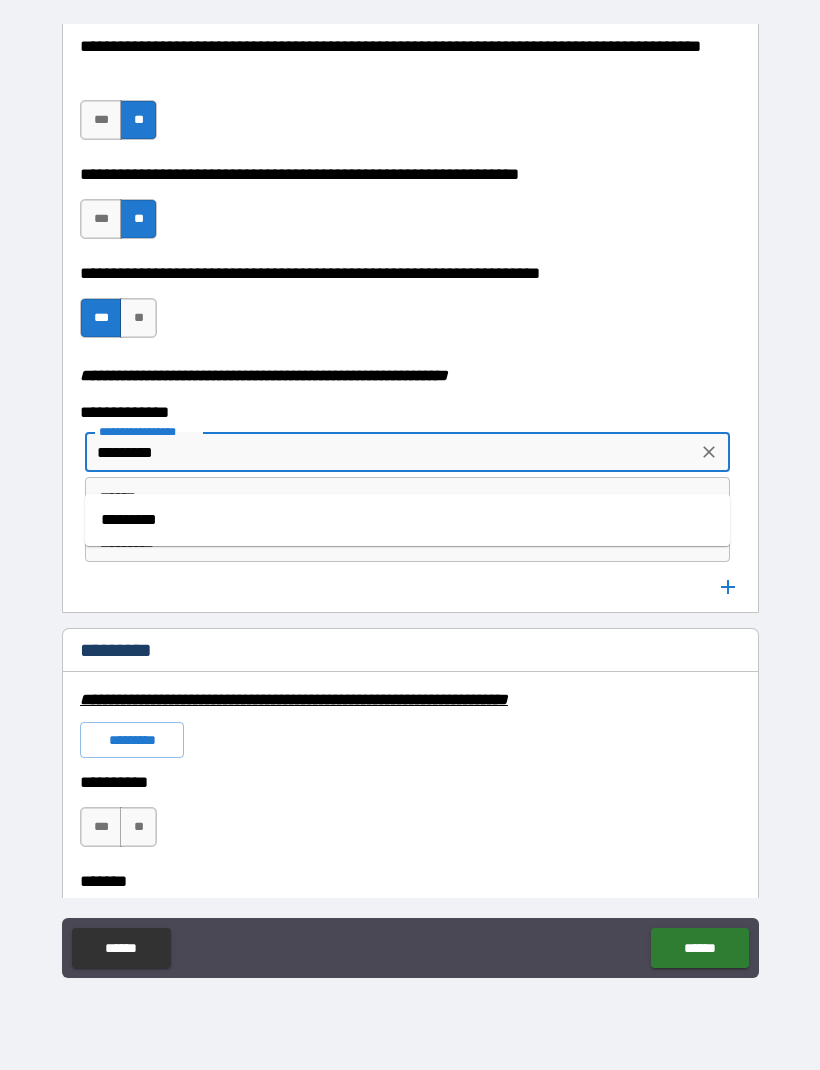 click on "*********" at bounding box center [407, 520] 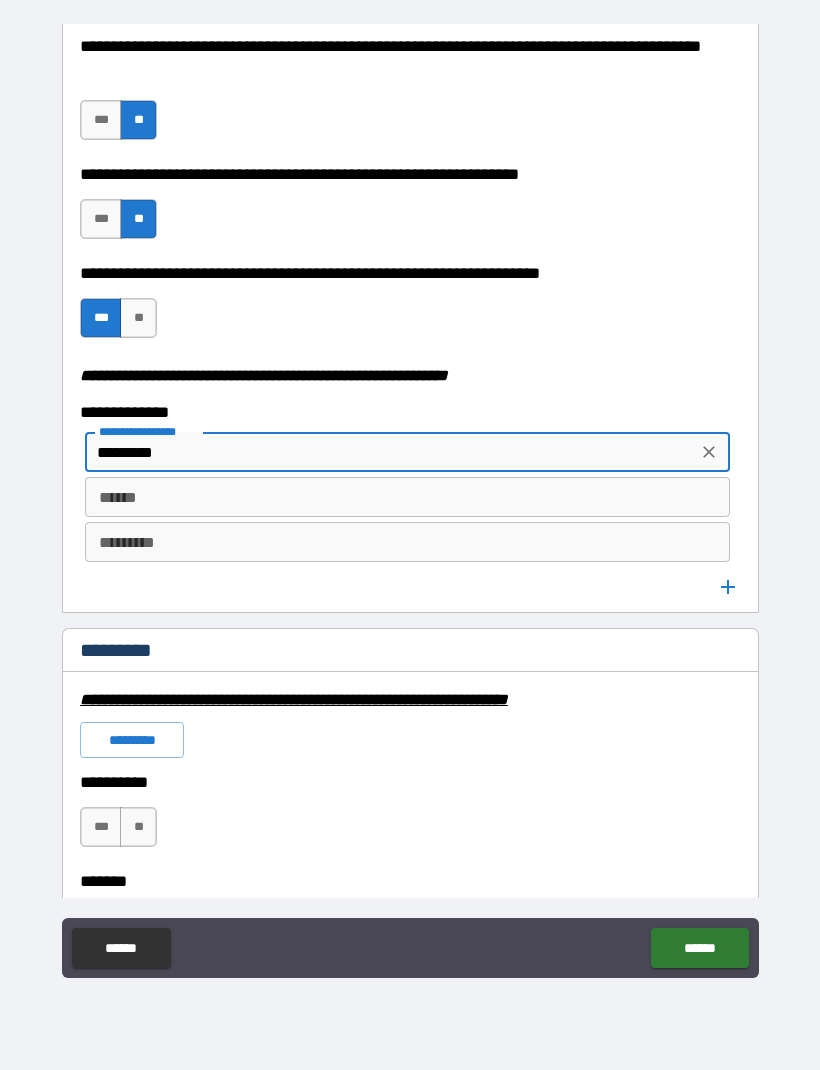 click on "******" at bounding box center (407, 497) 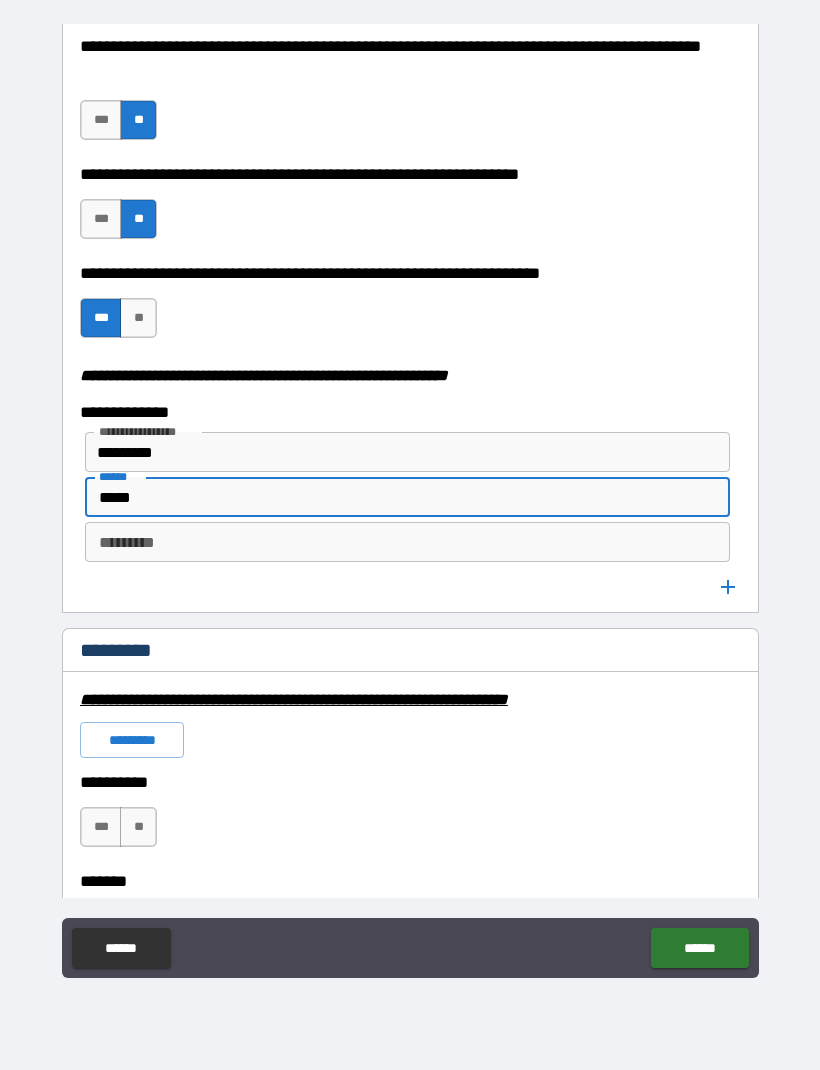 type on "*****" 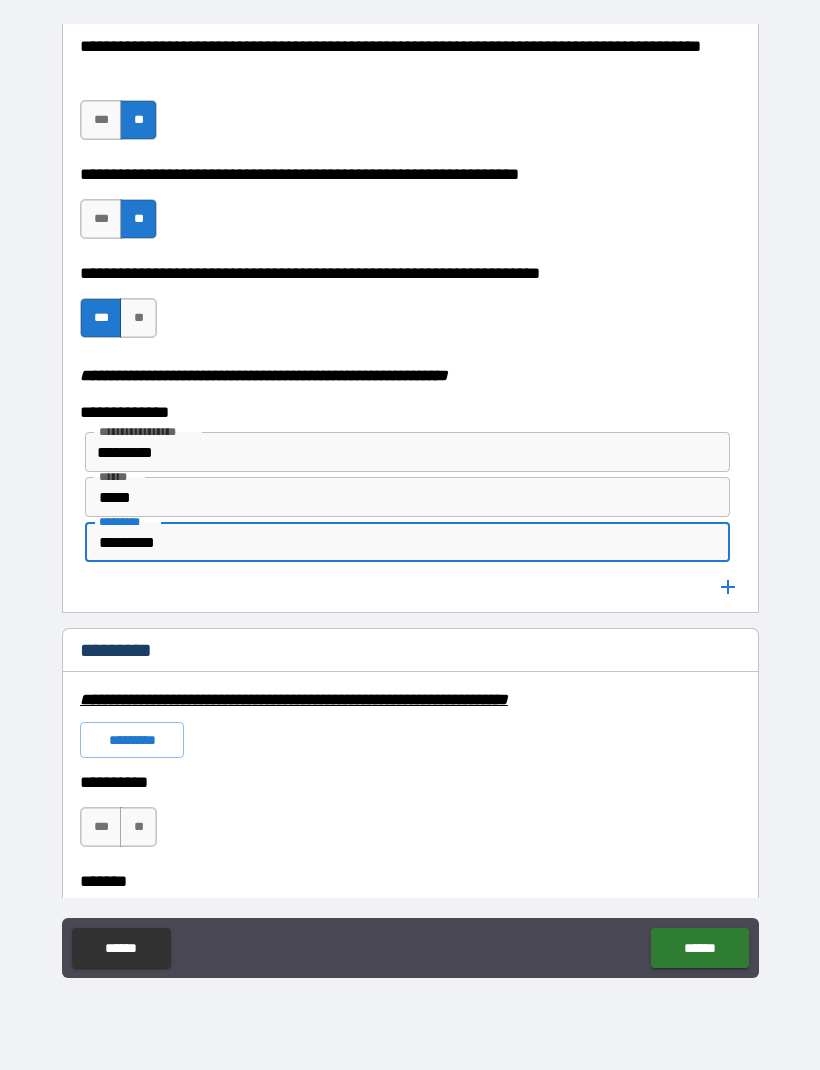 type on "*********" 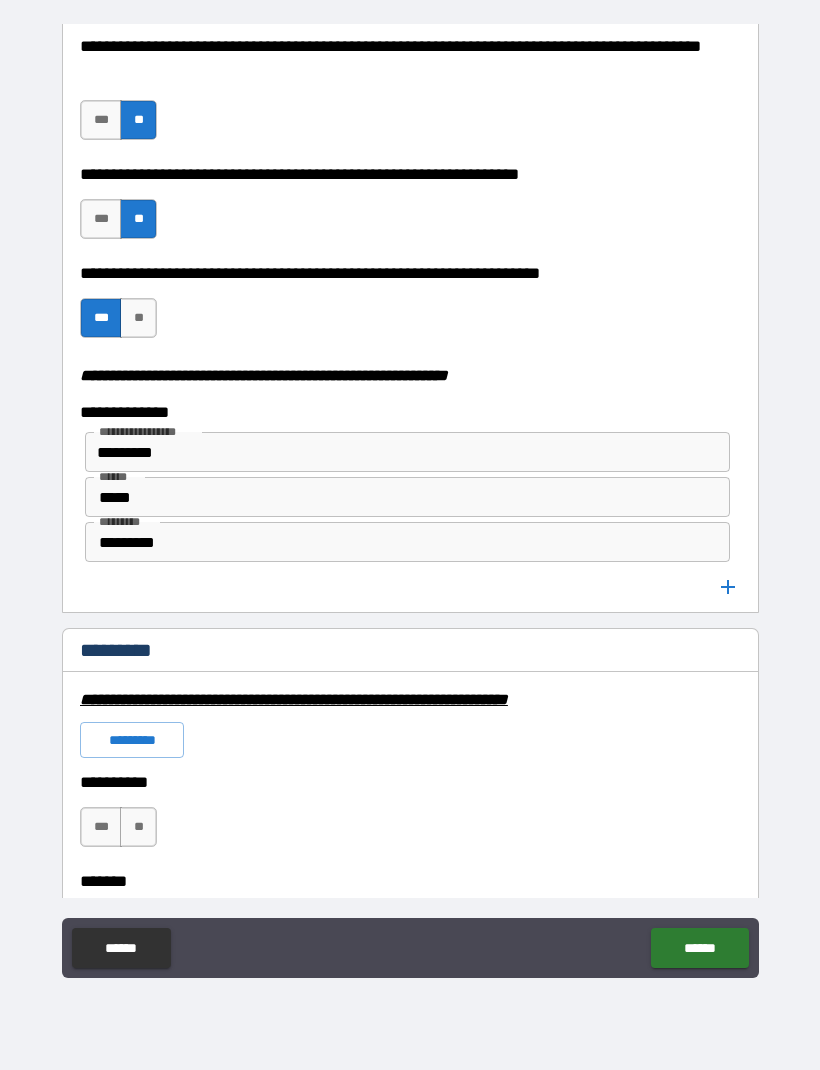scroll, scrollTop: 2437, scrollLeft: 0, axis: vertical 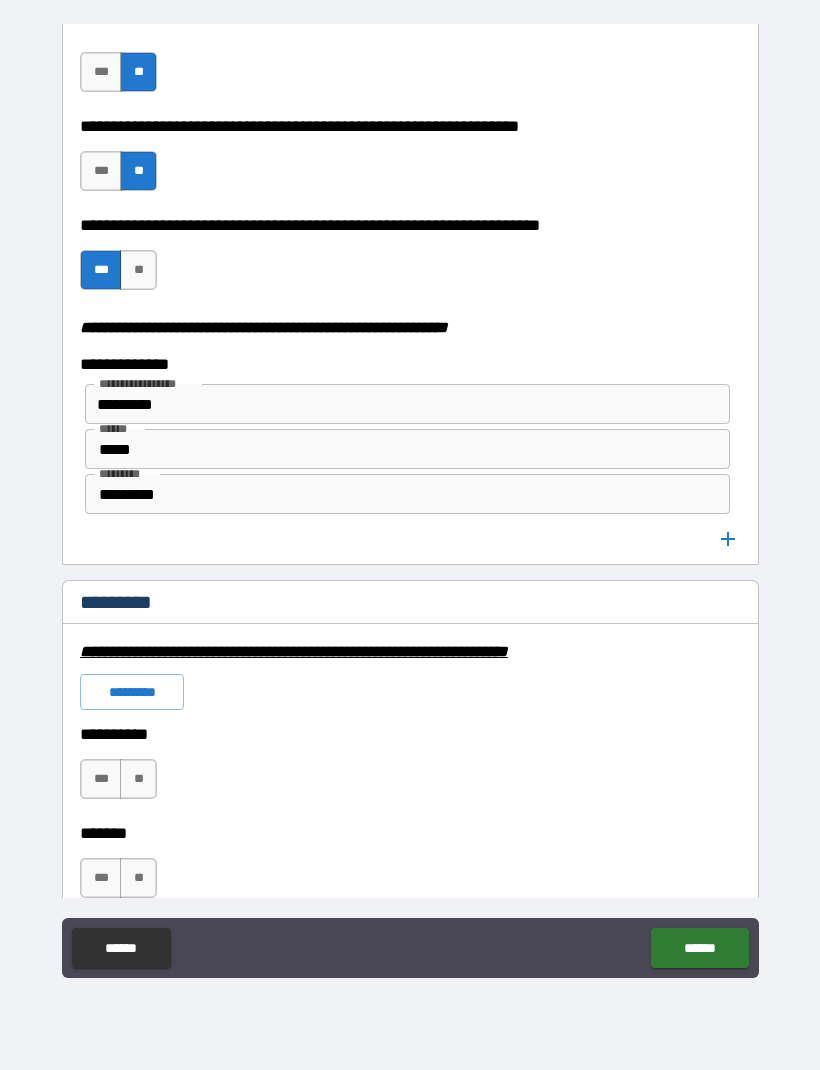 click 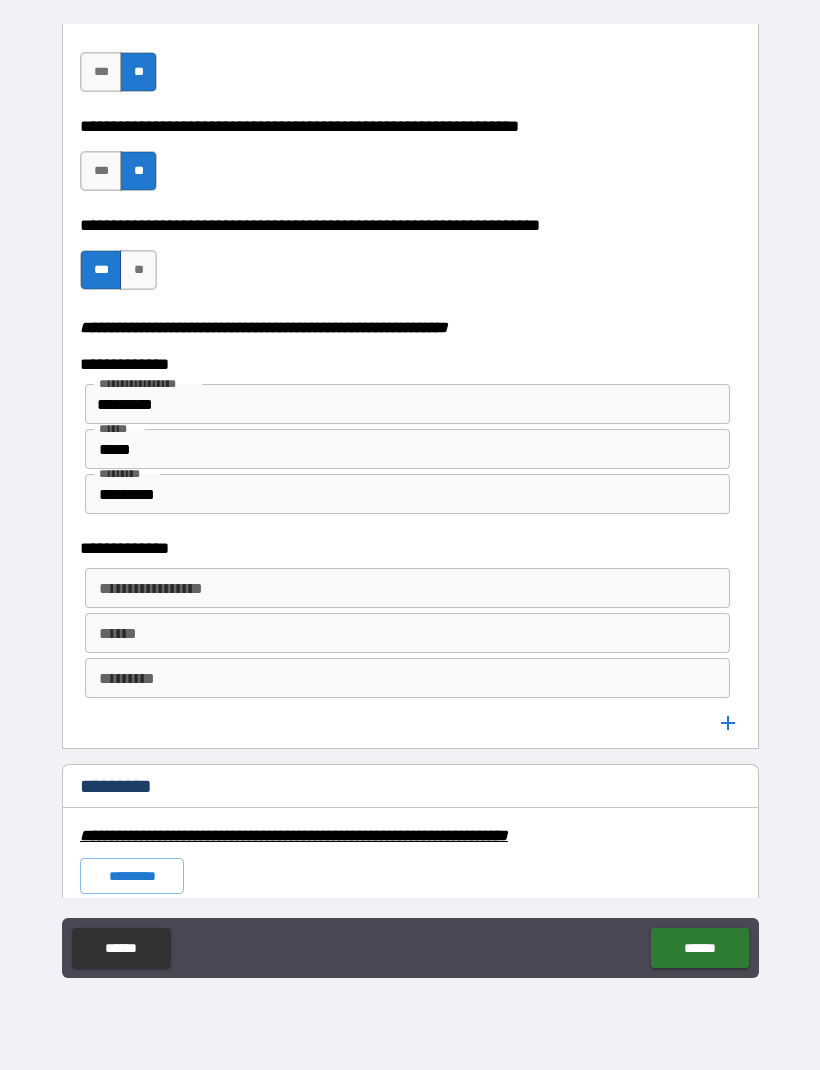 click on "**********" at bounding box center [406, 588] 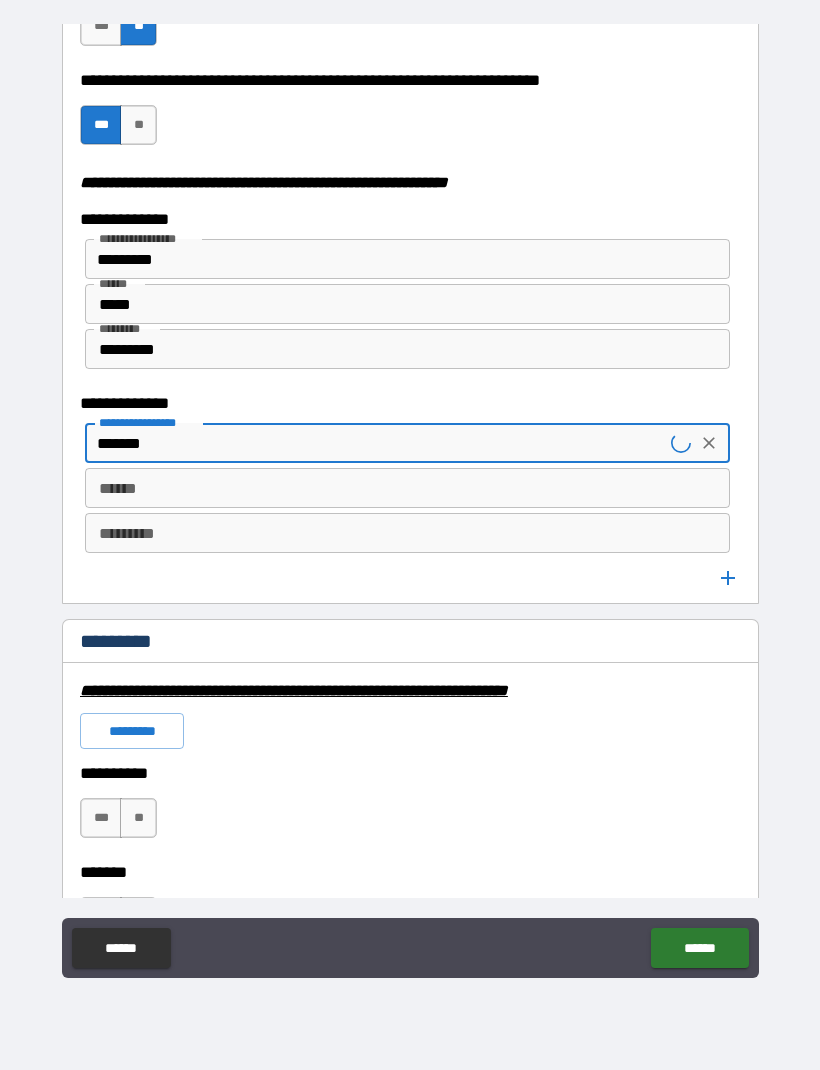 scroll, scrollTop: 2582, scrollLeft: 0, axis: vertical 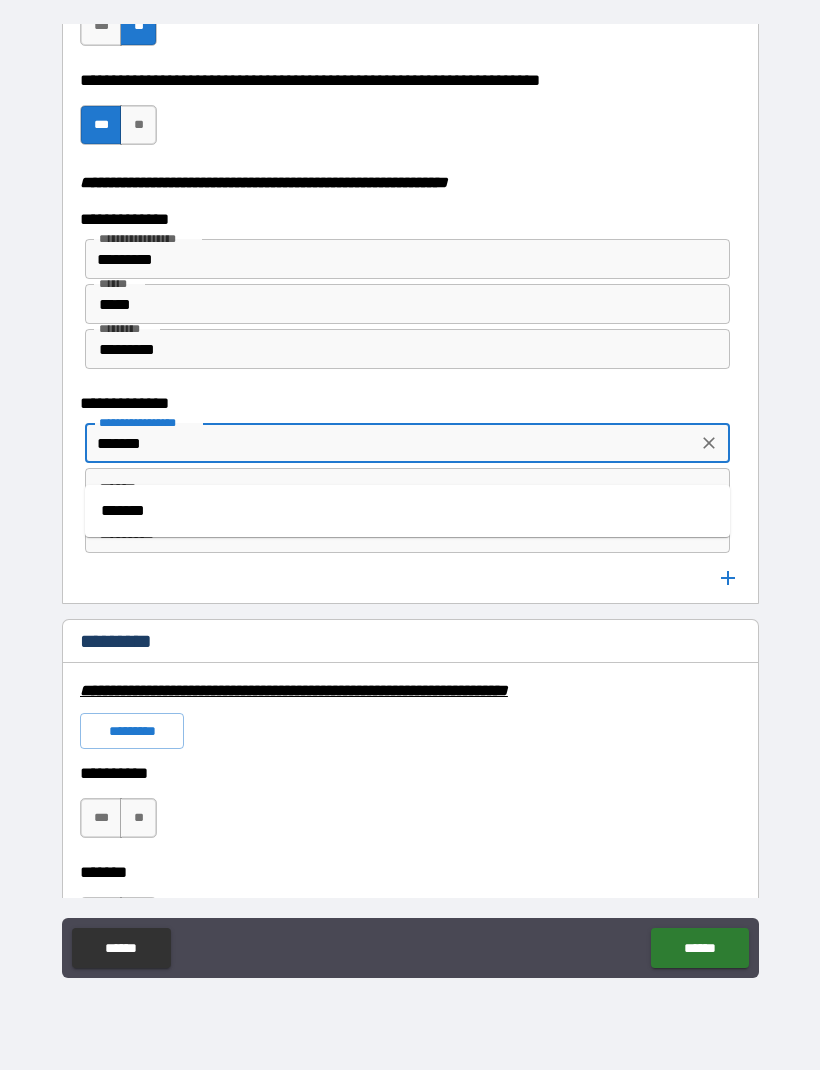 click on "*******" at bounding box center [407, 511] 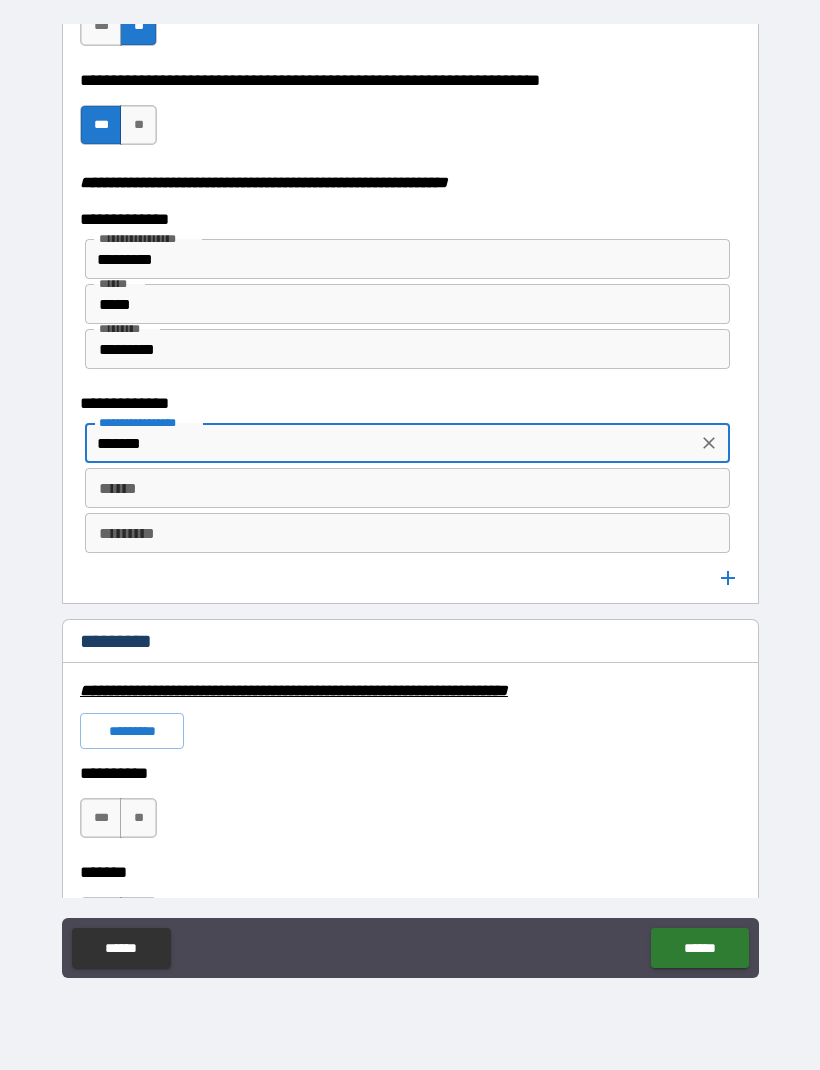 click on "******" at bounding box center [407, 488] 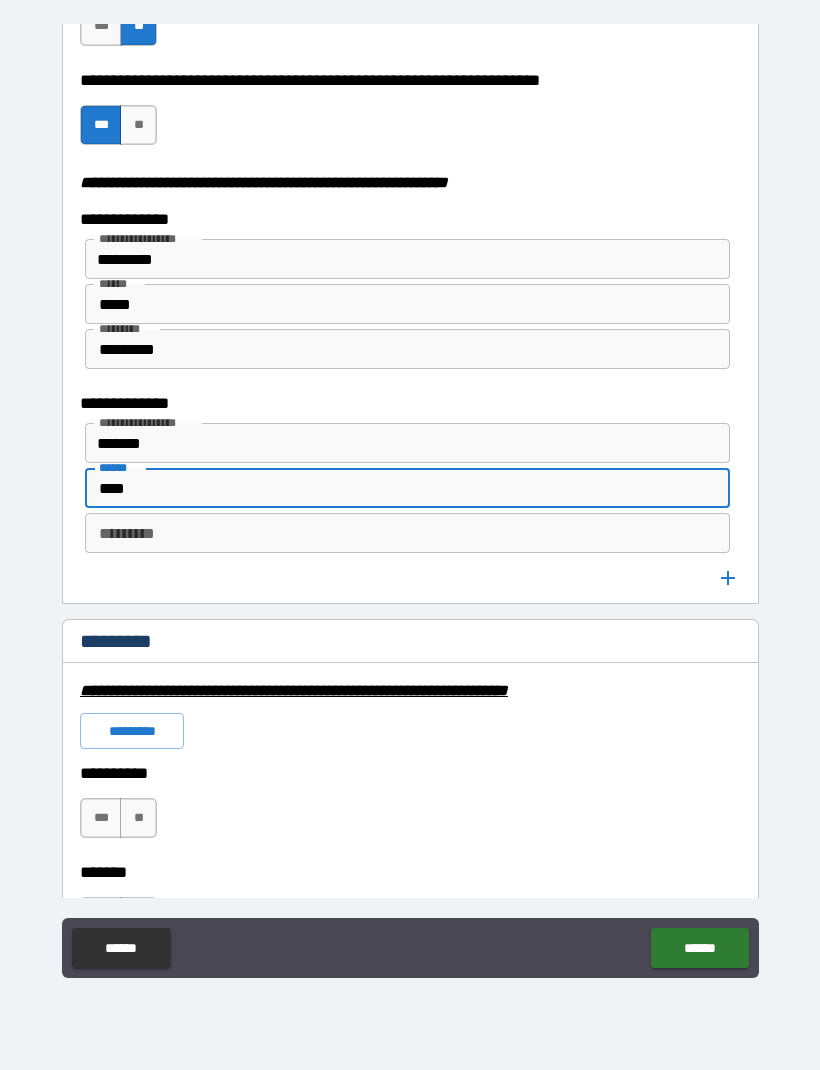 type on "****" 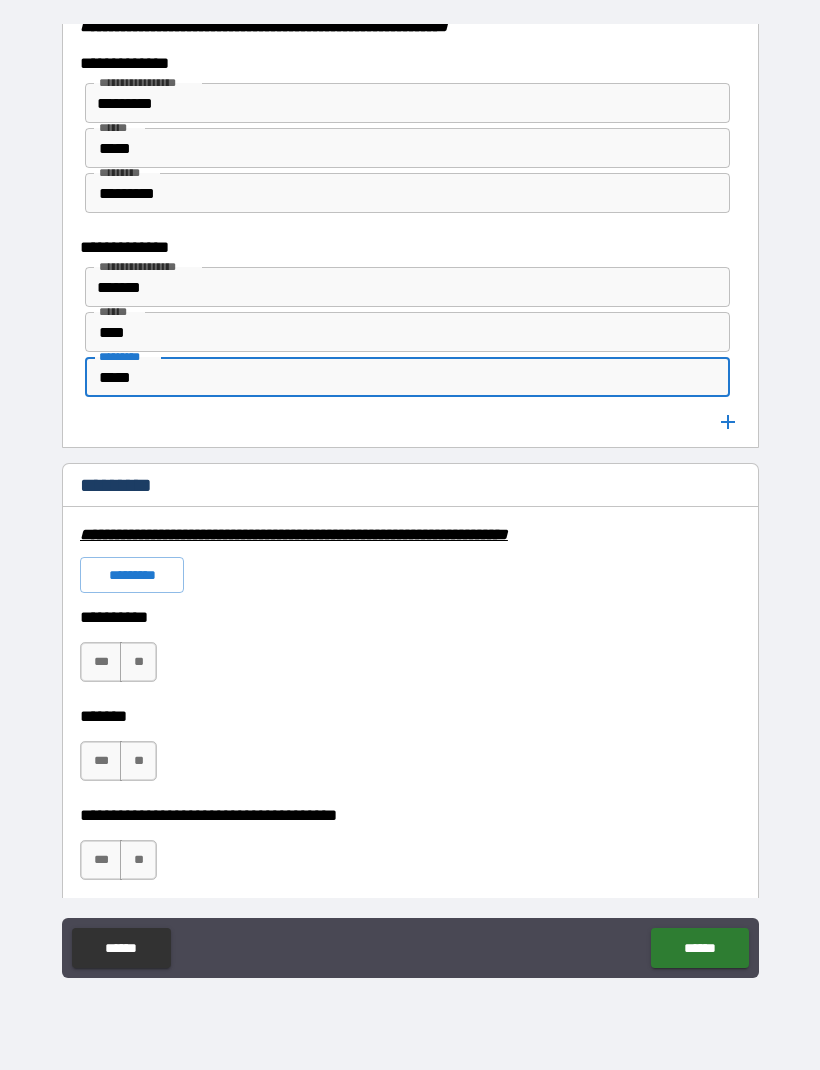 scroll, scrollTop: 2736, scrollLeft: 0, axis: vertical 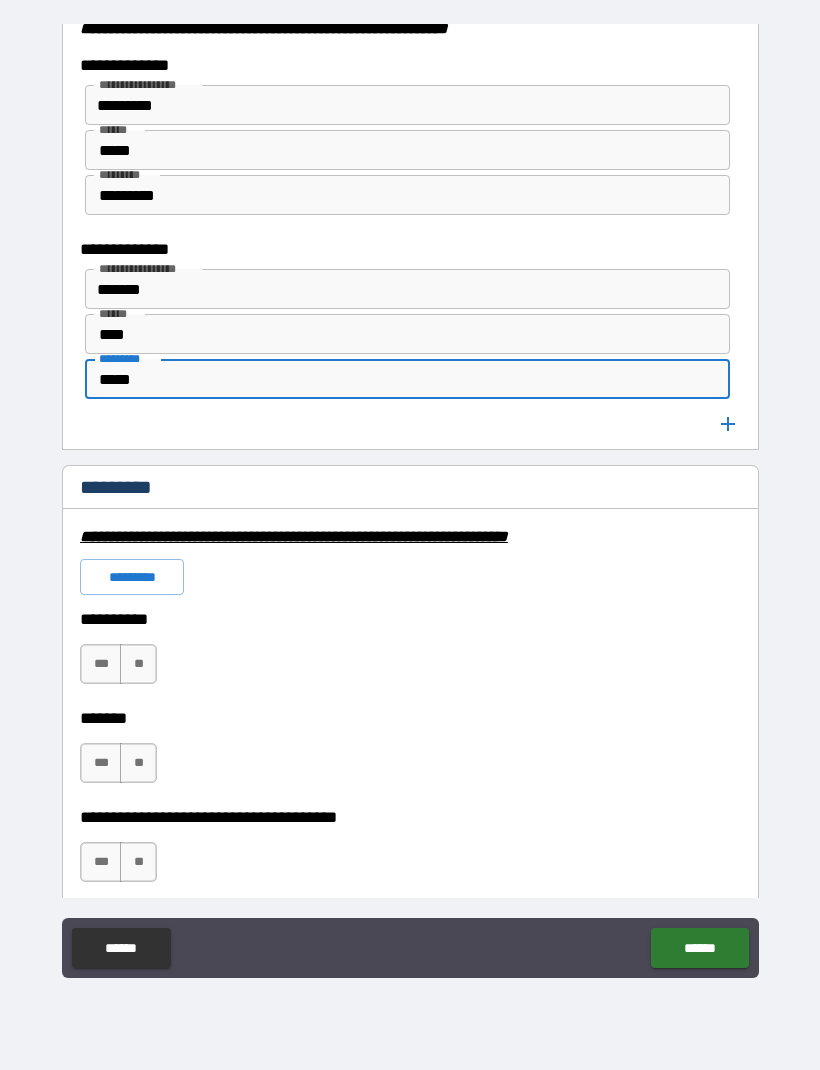 type on "*****" 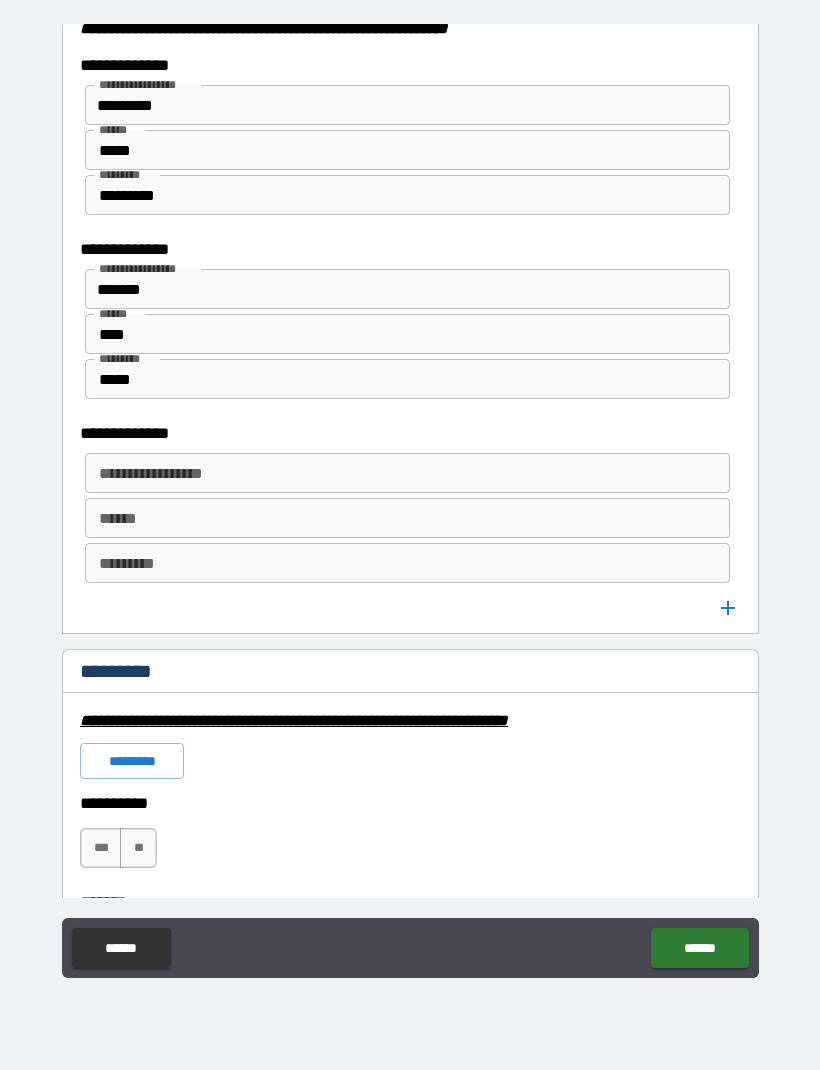 click on "**********" at bounding box center (406, 473) 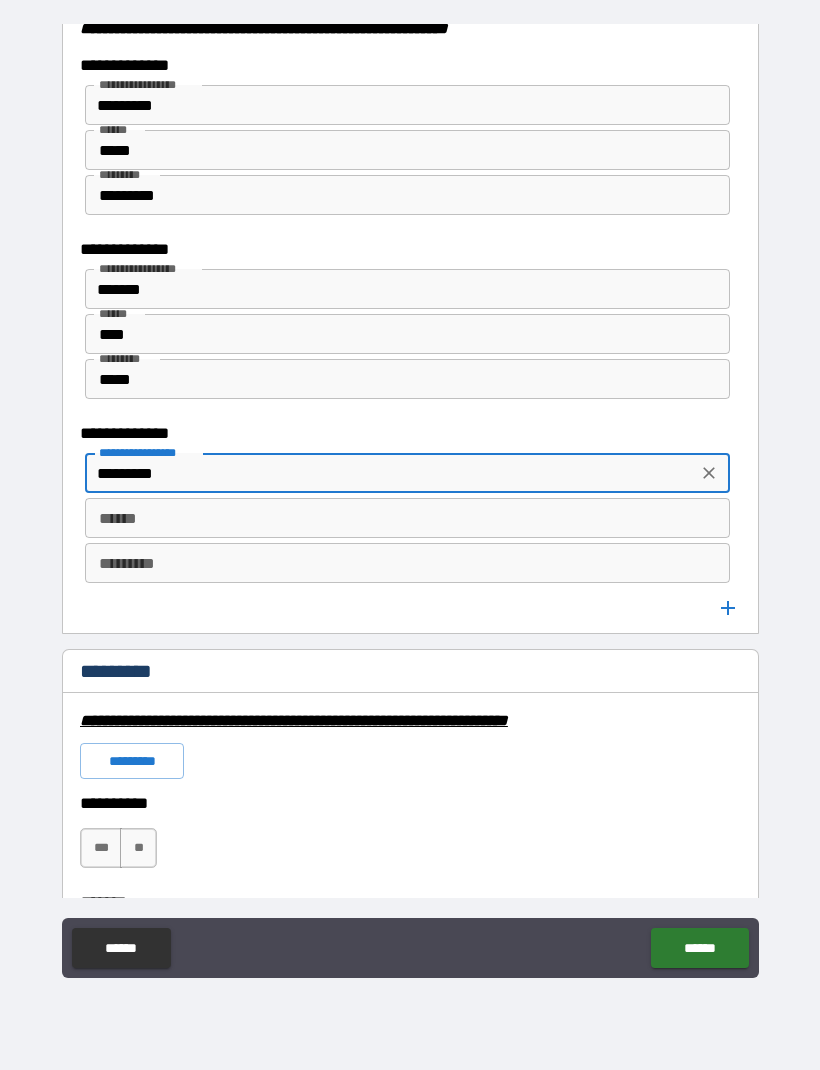 click on "******" at bounding box center (407, 518) 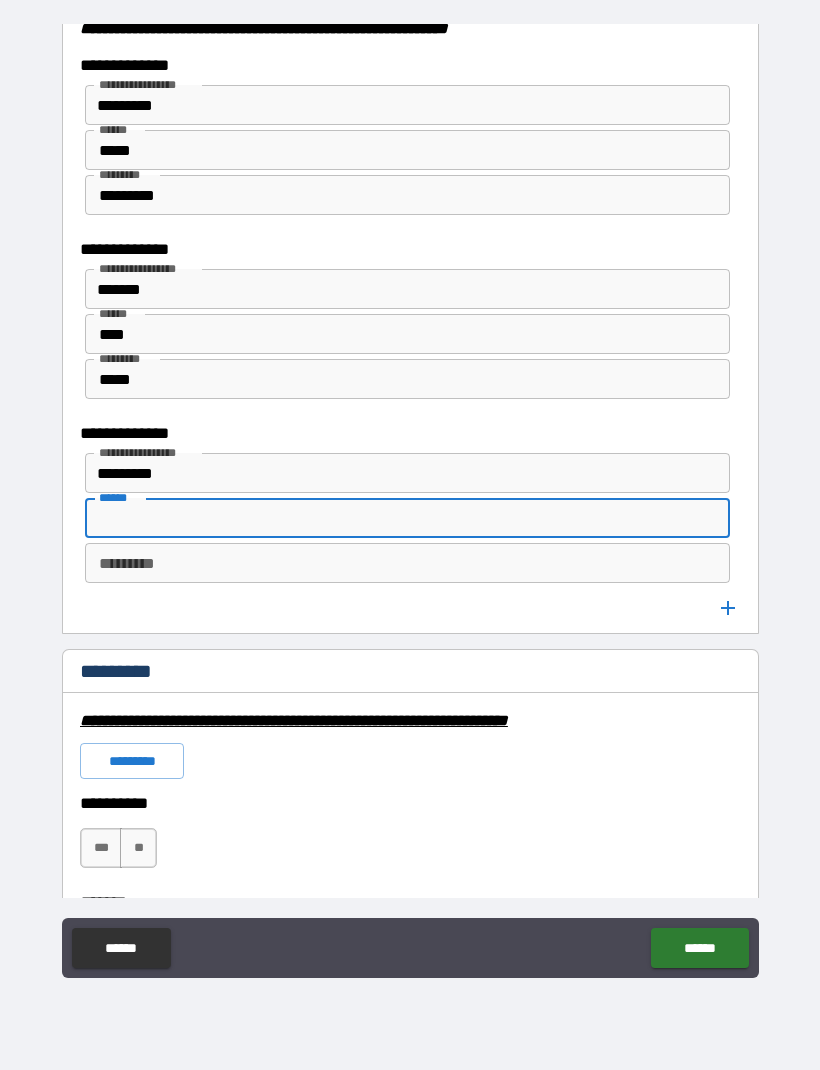 click on "*********" at bounding box center [391, 473] 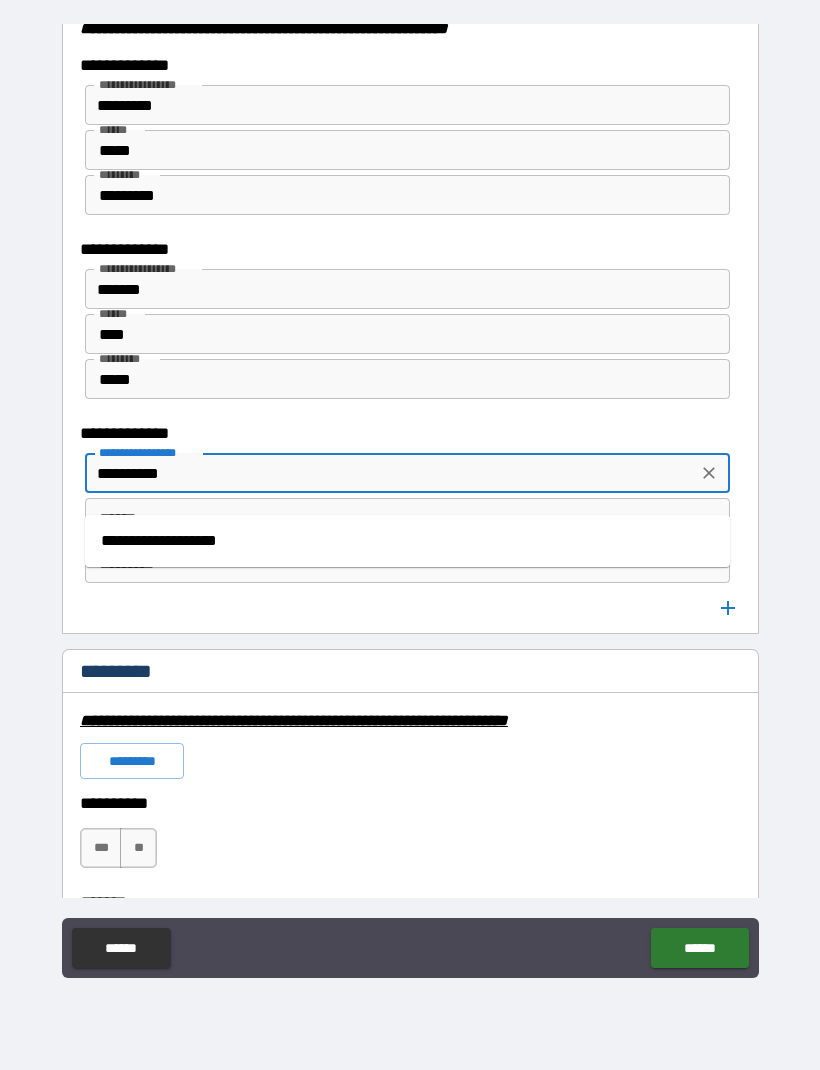 click on "**********" at bounding box center [407, 541] 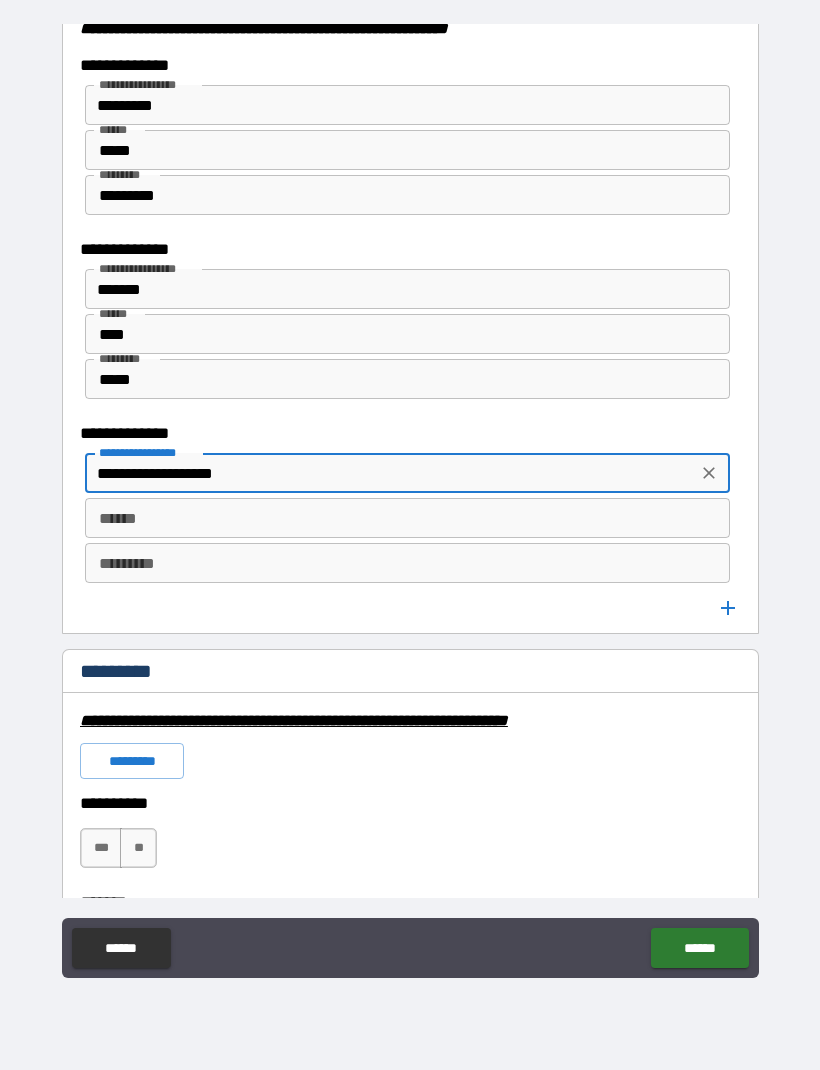 click on "******" at bounding box center (407, 518) 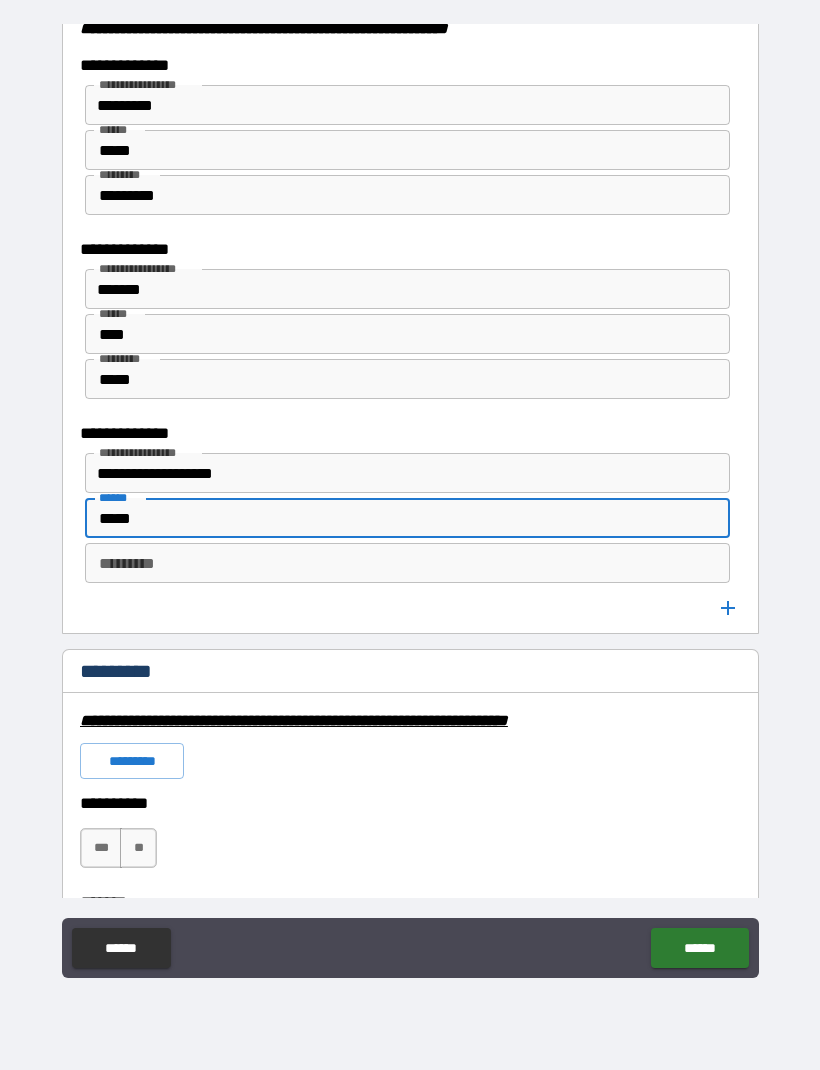 type on "*****" 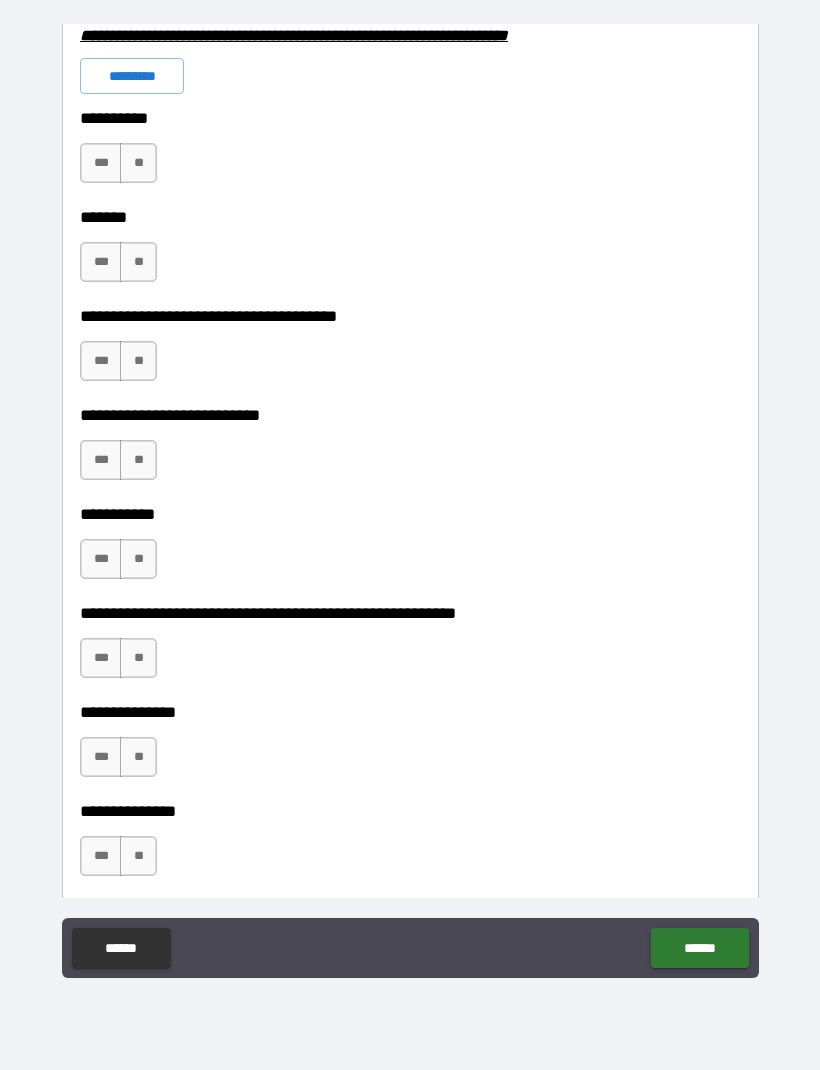 scroll, scrollTop: 3418, scrollLeft: 0, axis: vertical 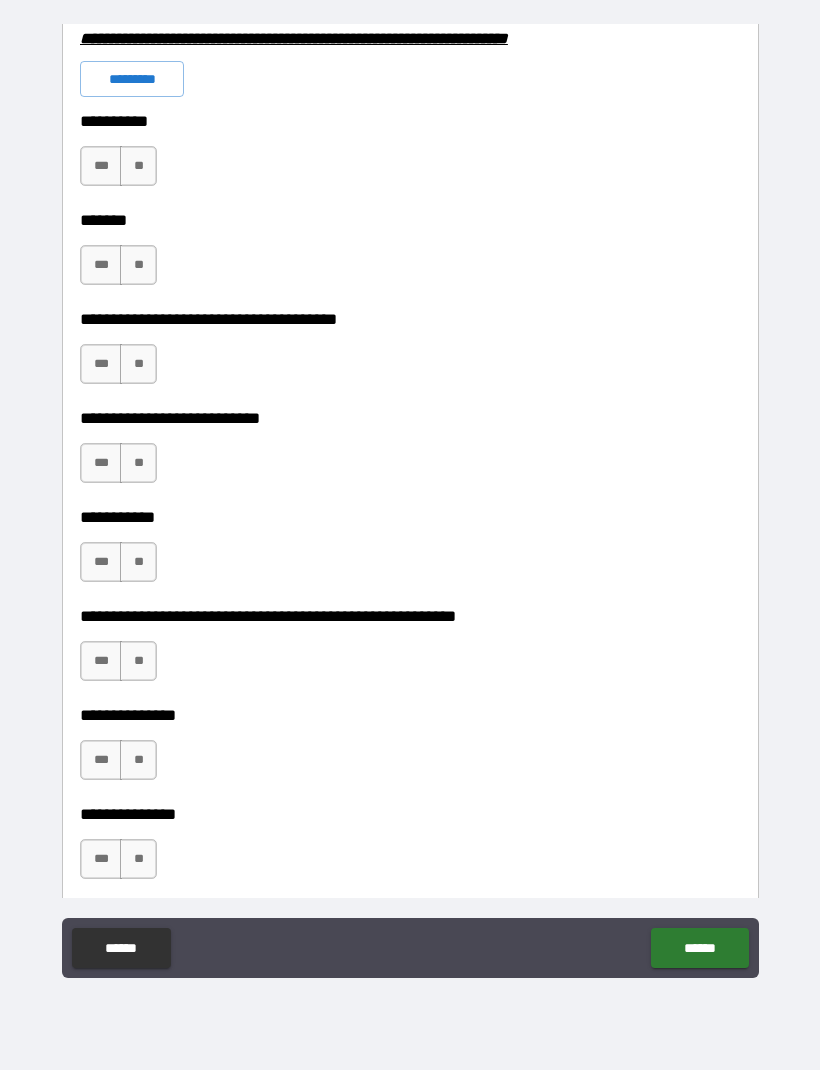 type on "*****" 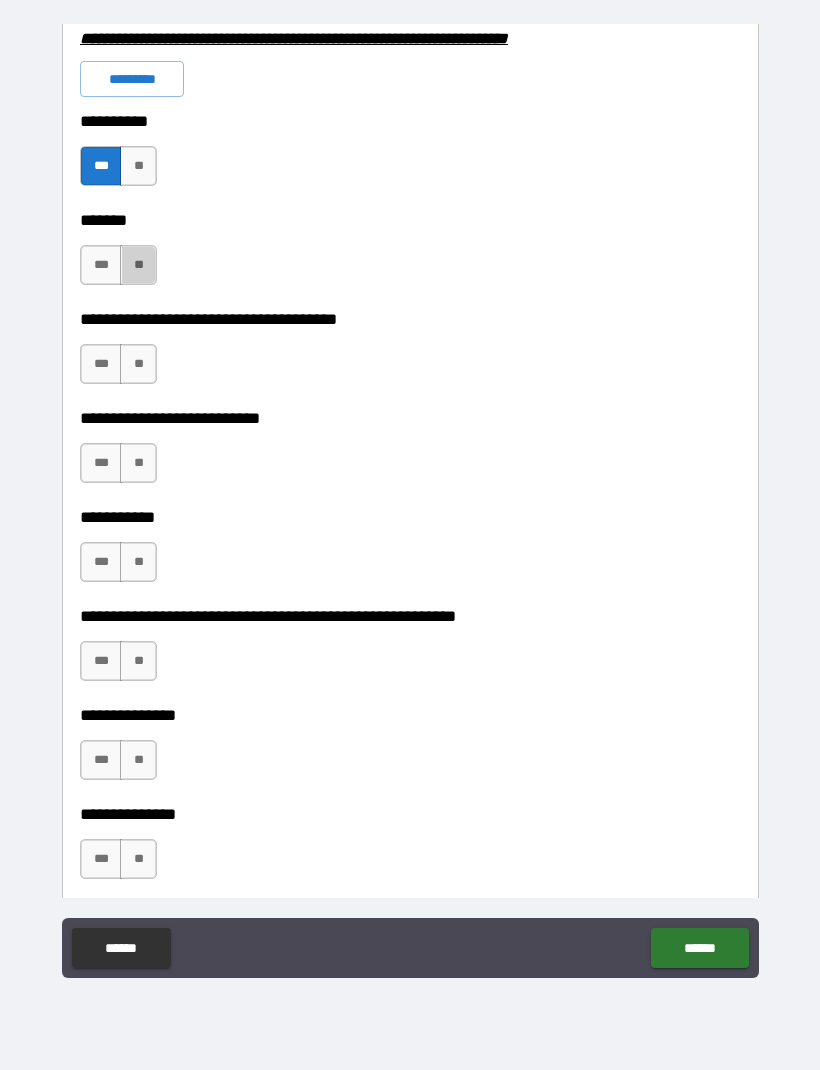 click on "**" at bounding box center [138, 265] 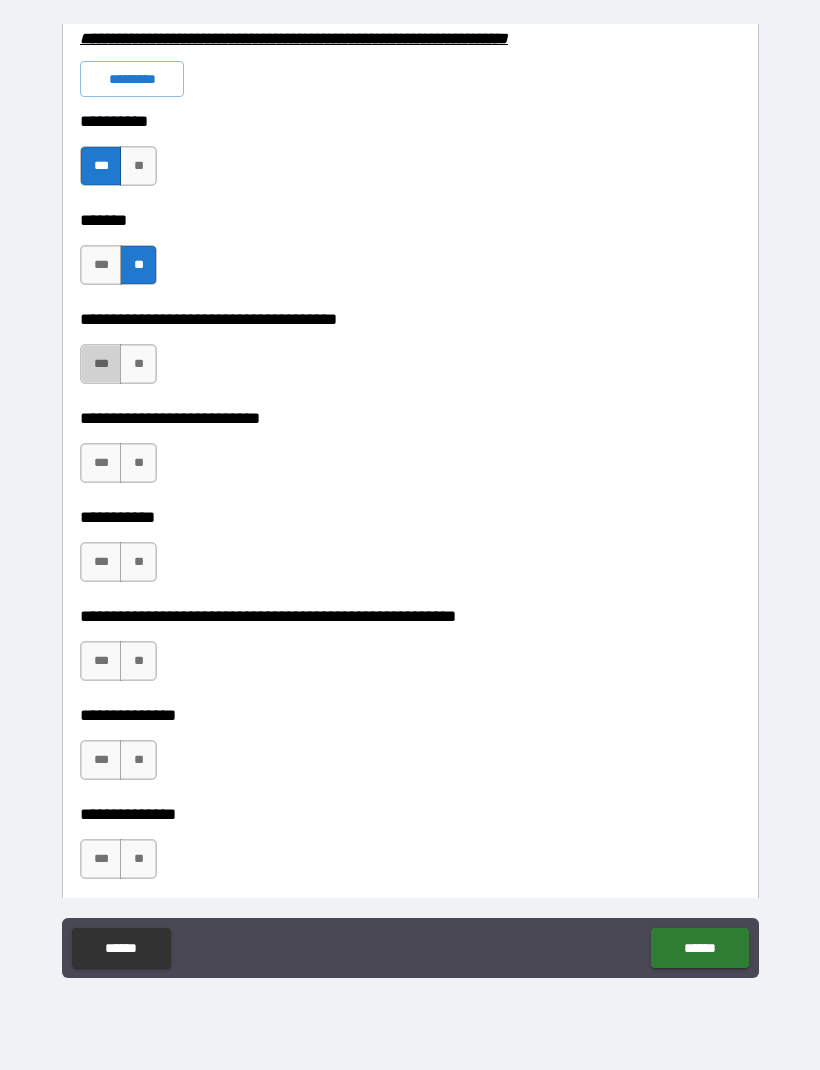 click on "***" at bounding box center (101, 364) 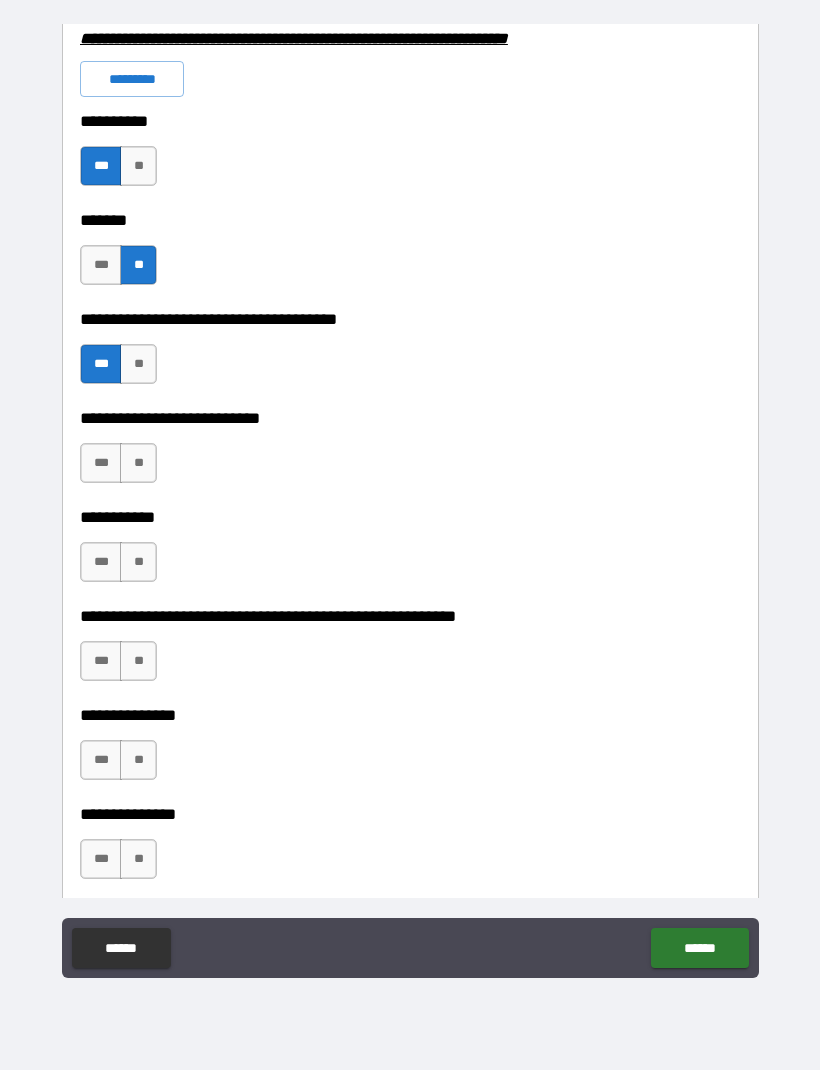 click on "**" at bounding box center (138, 463) 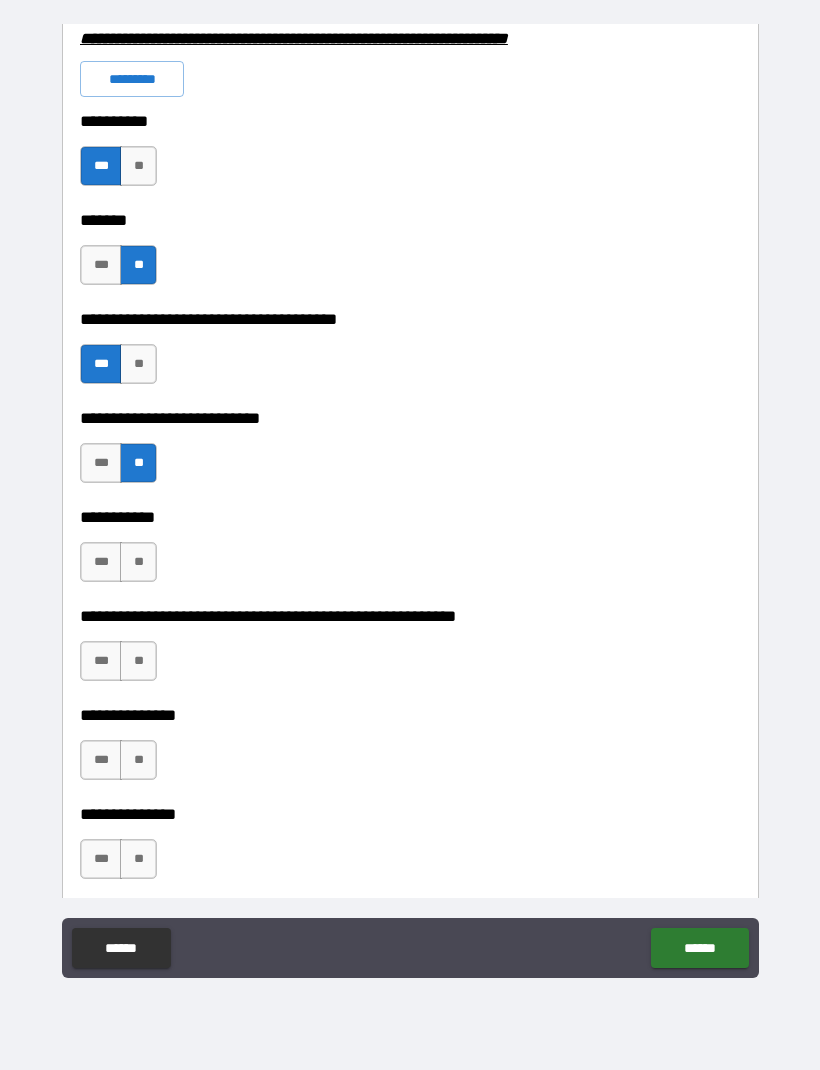 click on "***" at bounding box center [101, 463] 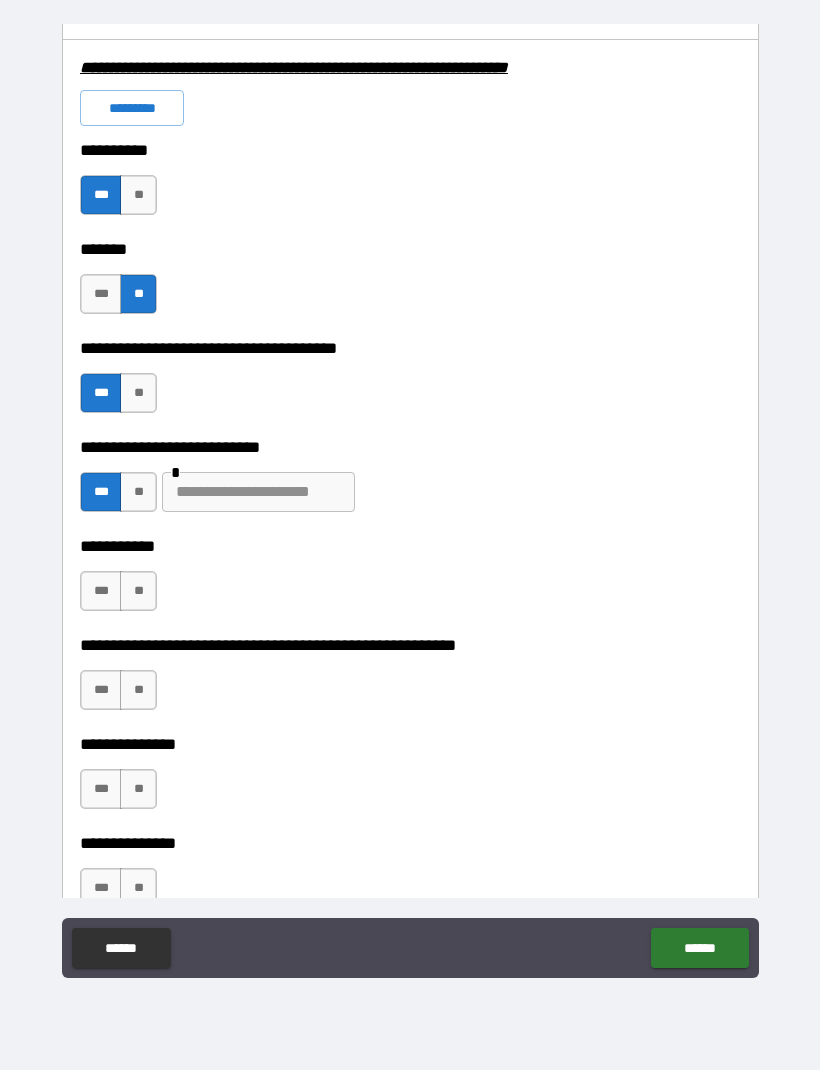 scroll, scrollTop: 3380, scrollLeft: 0, axis: vertical 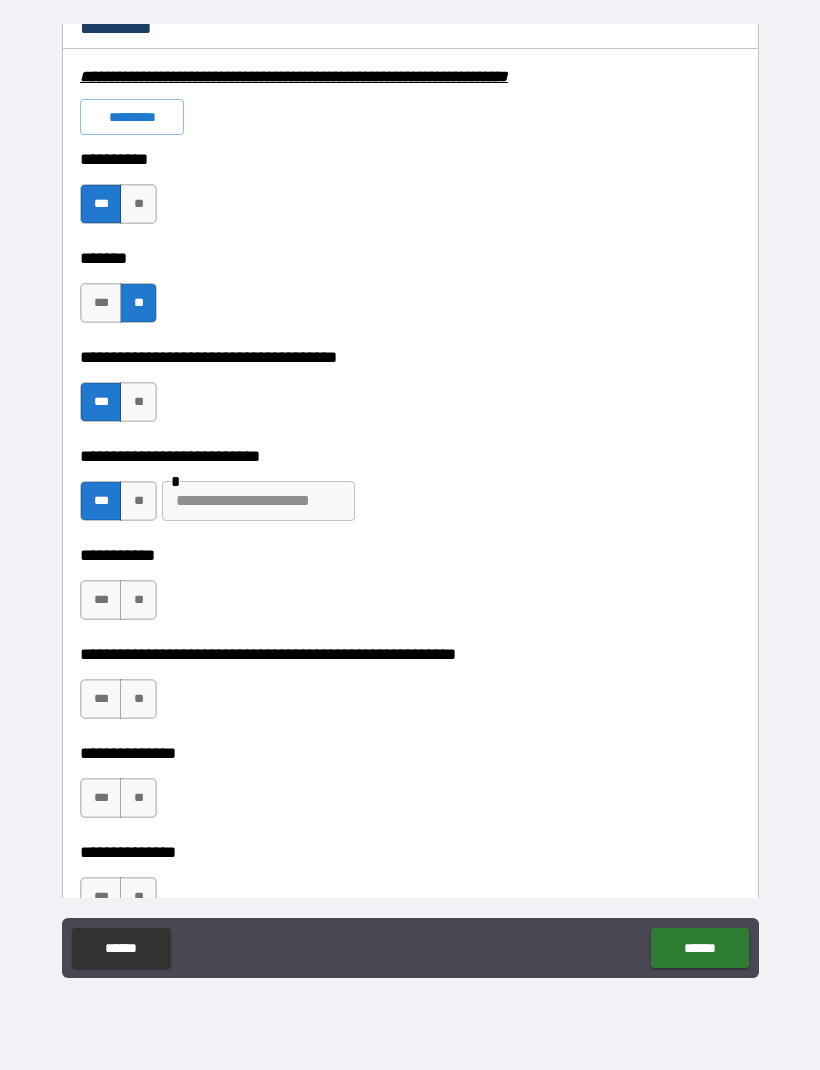 click on "**" at bounding box center (138, 204) 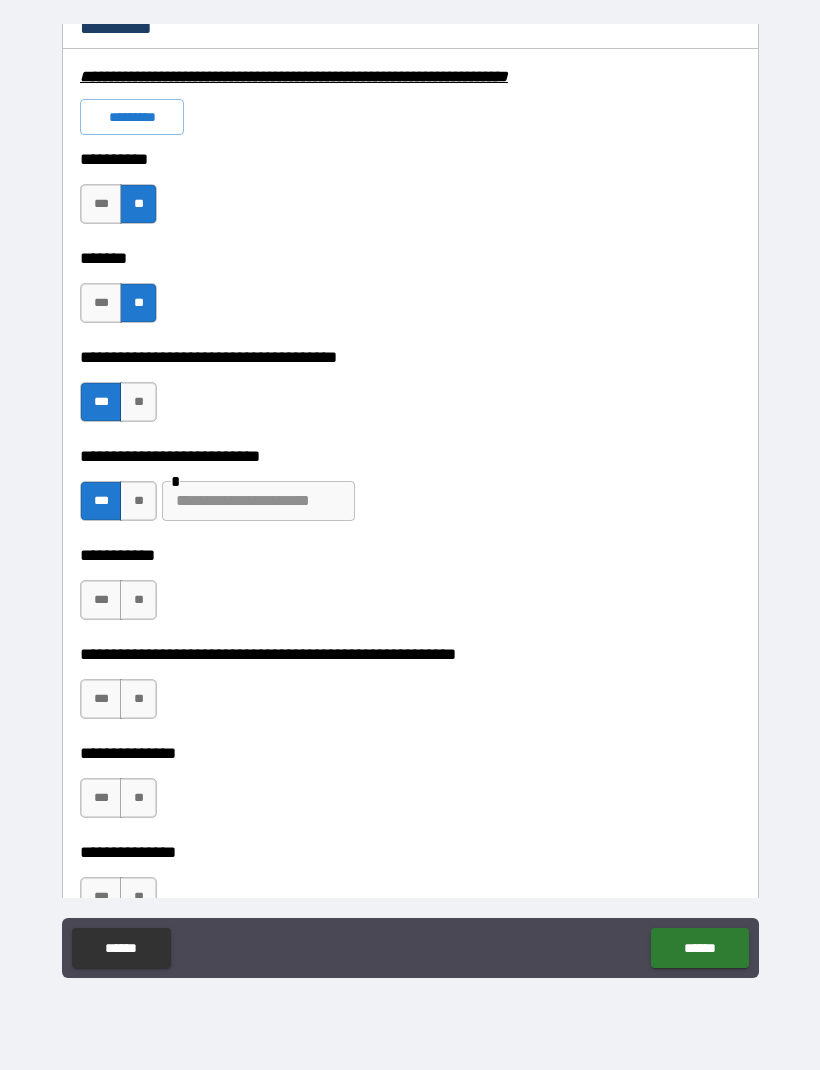 click on "**" at bounding box center [138, 402] 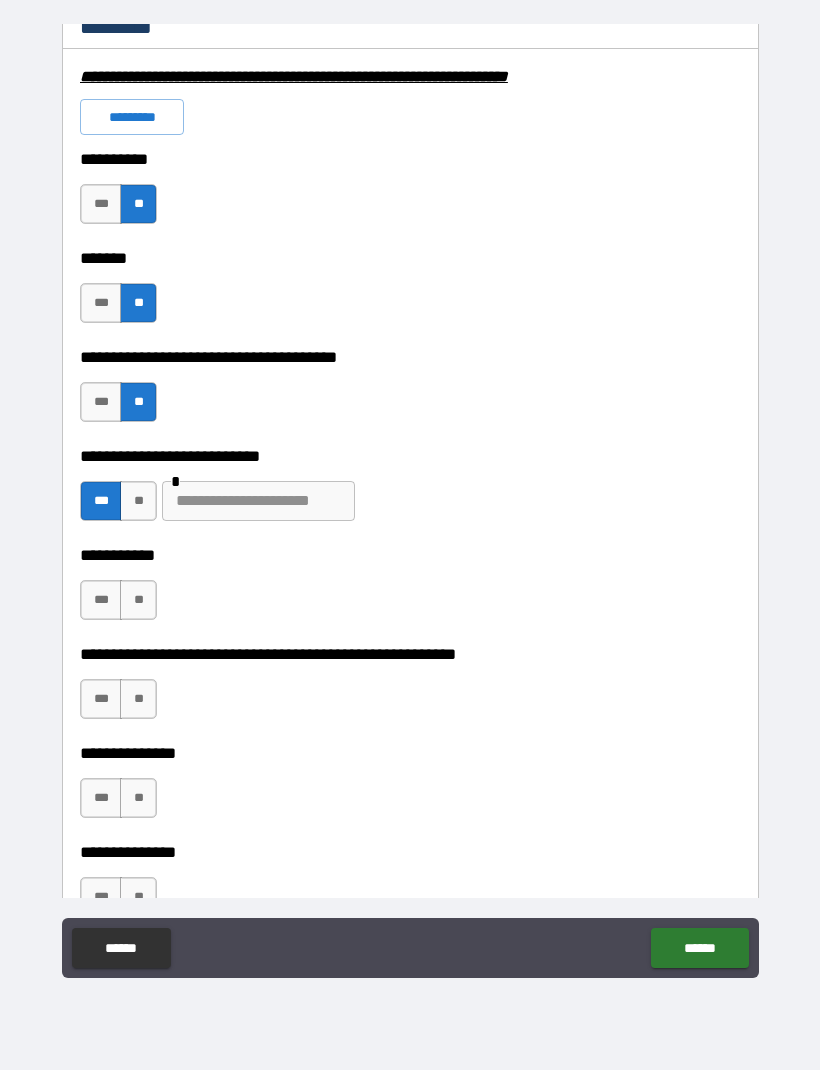 click on "**" at bounding box center [138, 501] 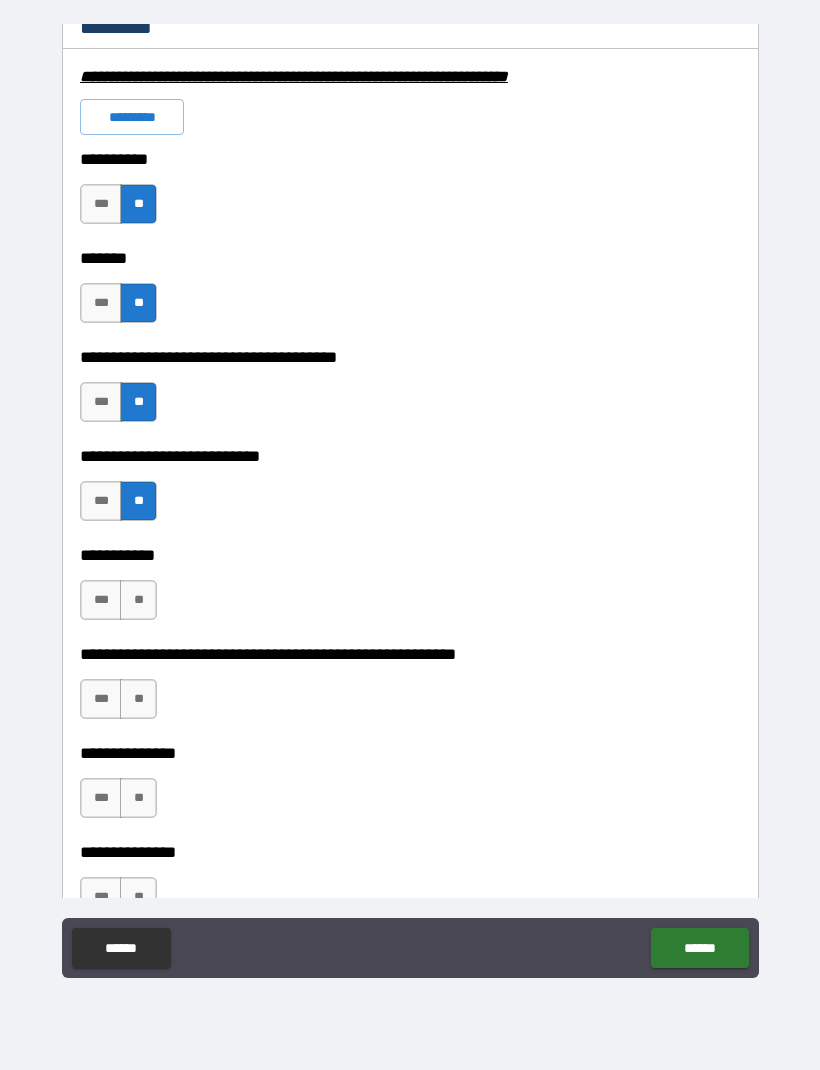 click on "**" at bounding box center [138, 600] 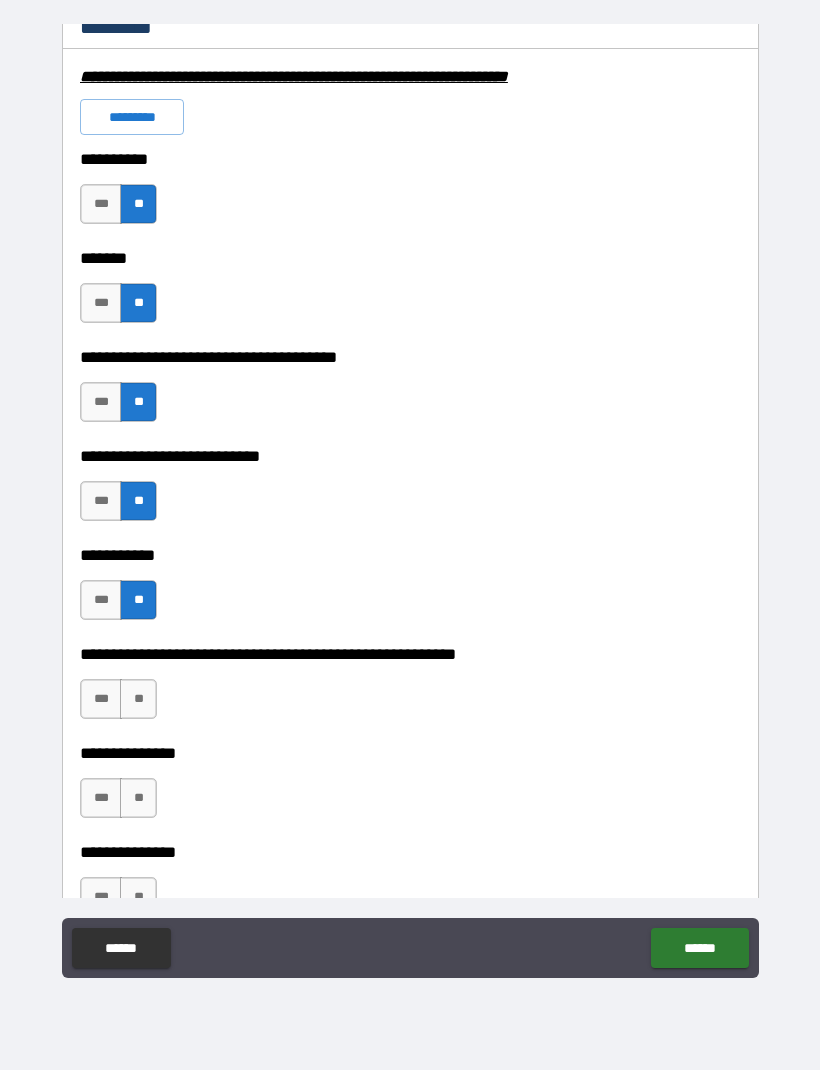 click on "***" at bounding box center (101, 699) 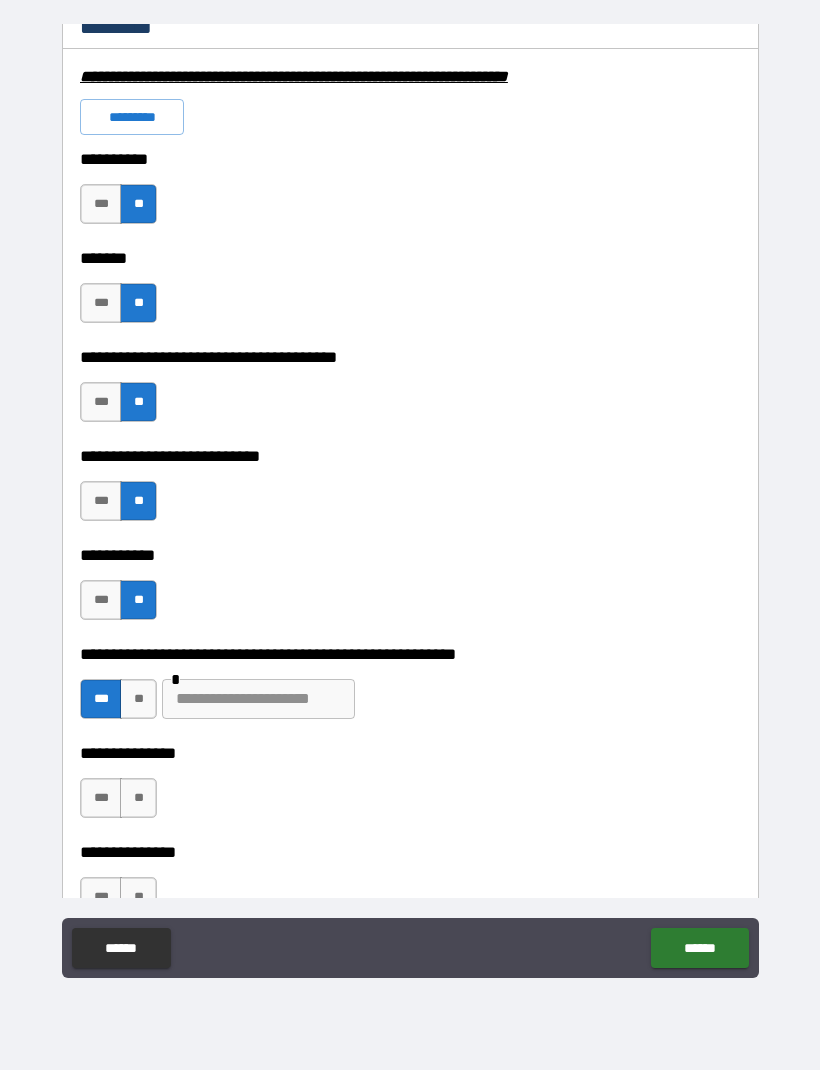 click on "**" at bounding box center [138, 798] 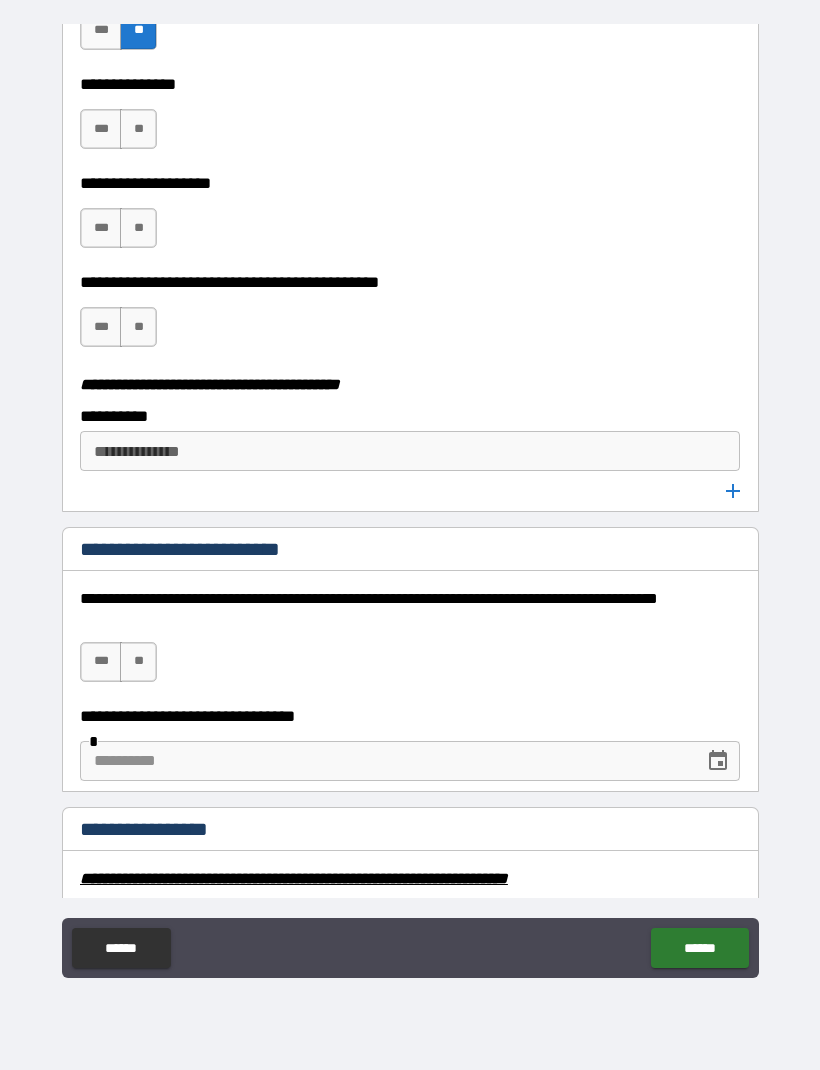 scroll, scrollTop: 4144, scrollLeft: 0, axis: vertical 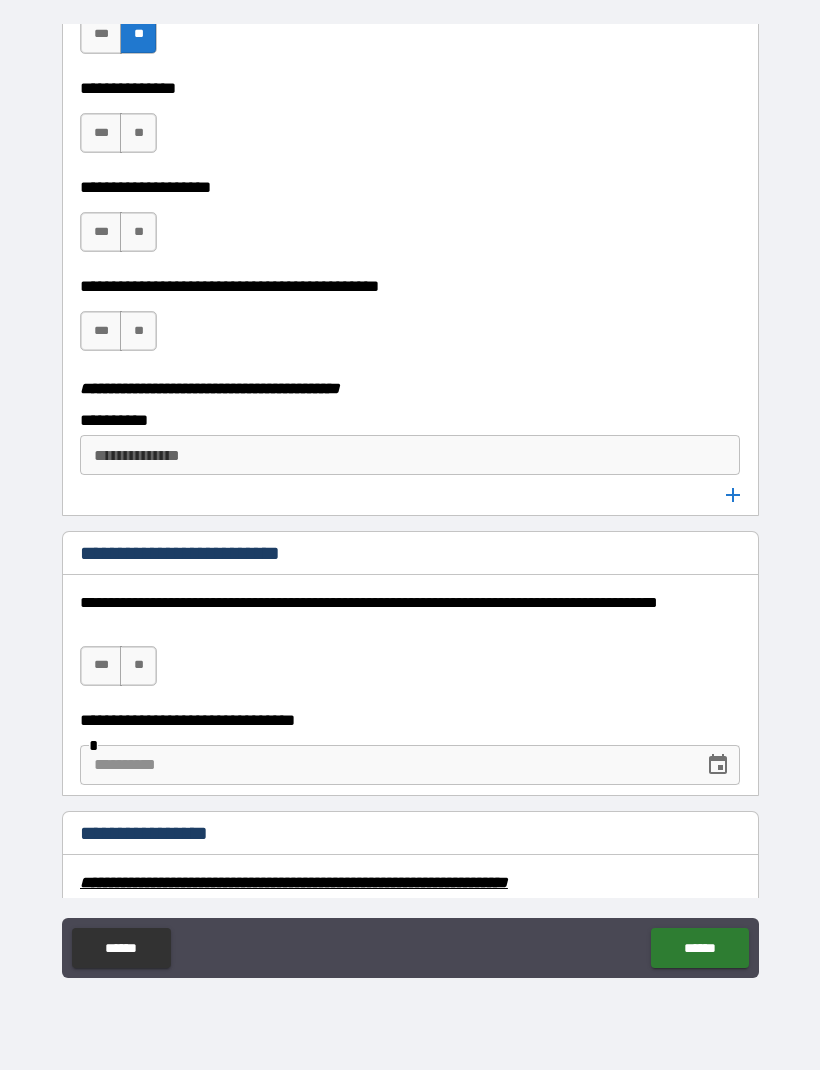 click on "**" at bounding box center (138, 133) 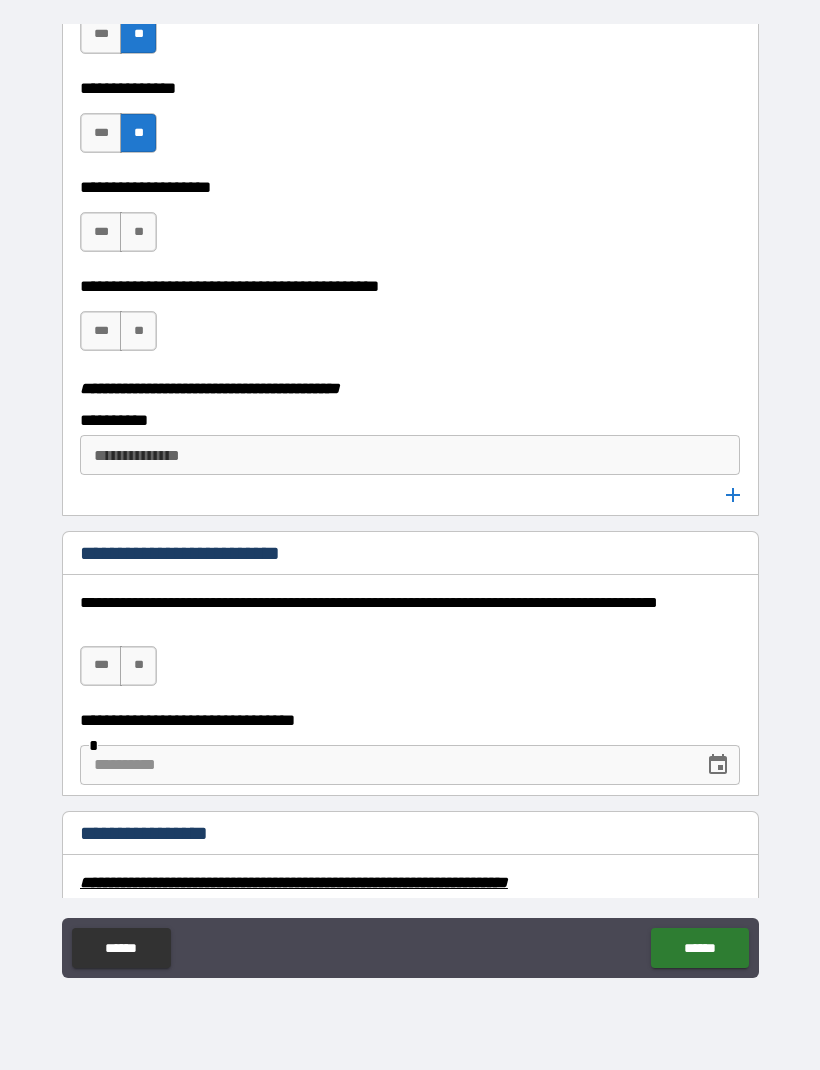 click on "**" at bounding box center (138, 232) 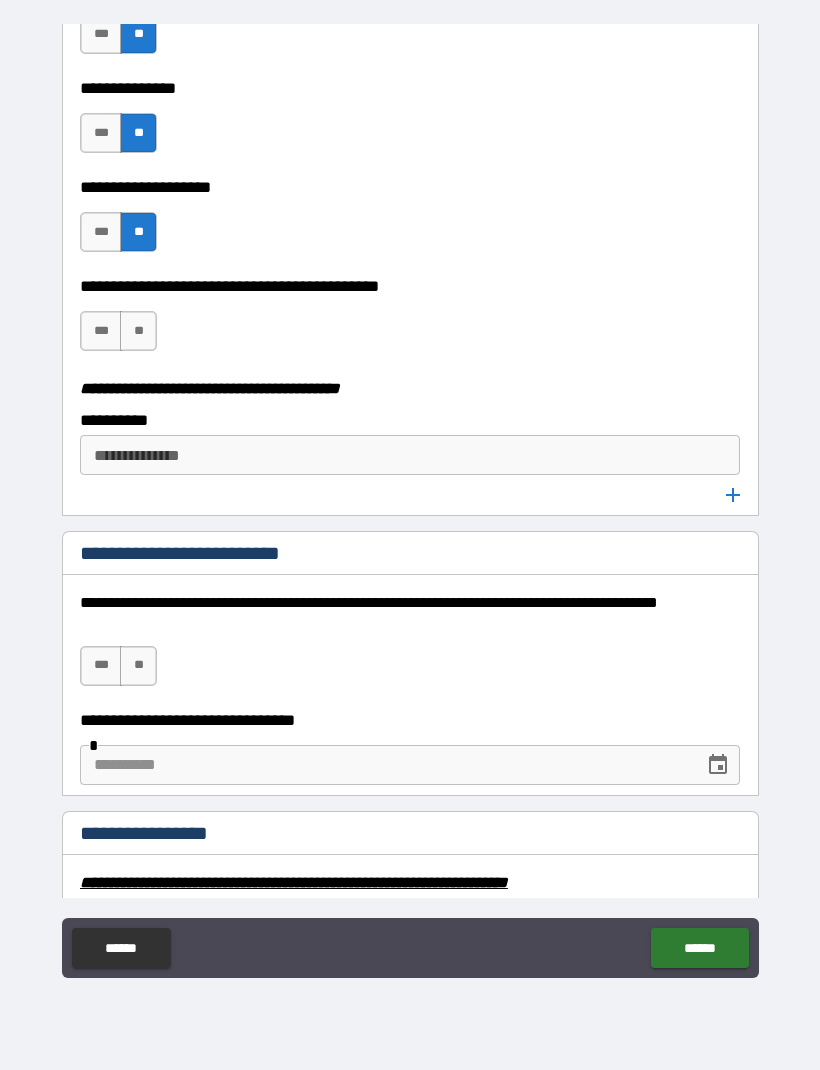 click on "**" at bounding box center (138, 331) 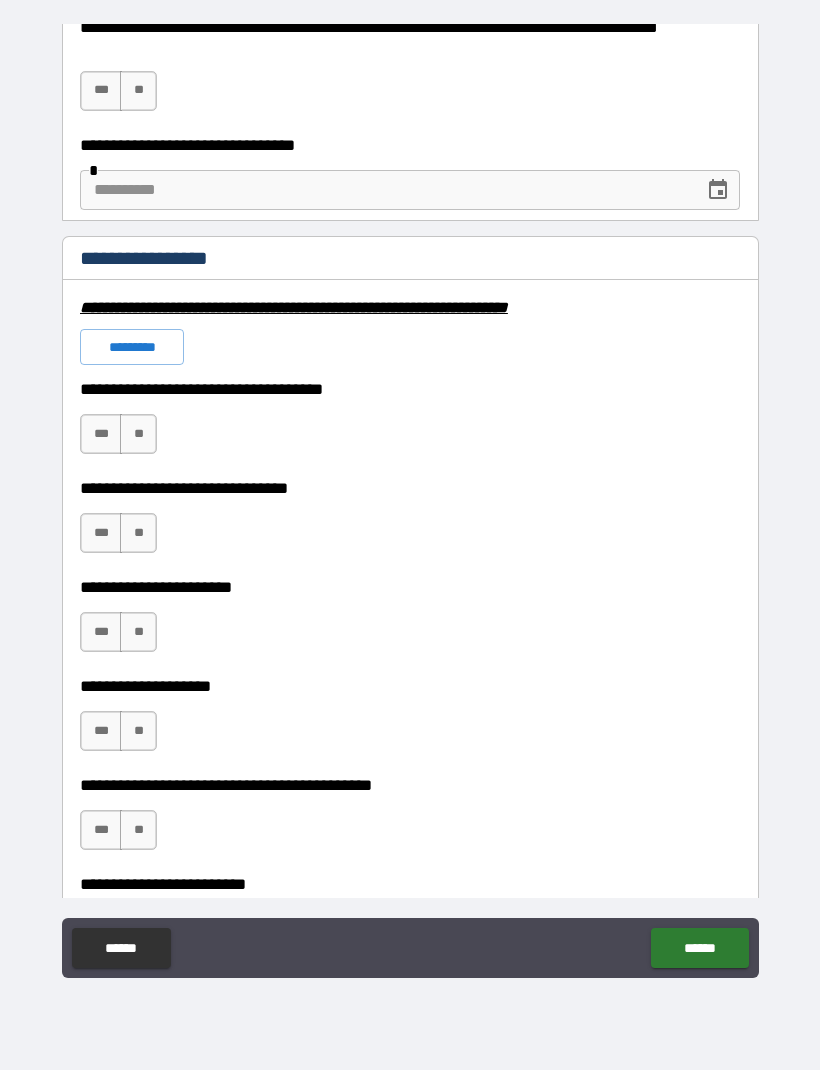 scroll, scrollTop: 4698, scrollLeft: 0, axis: vertical 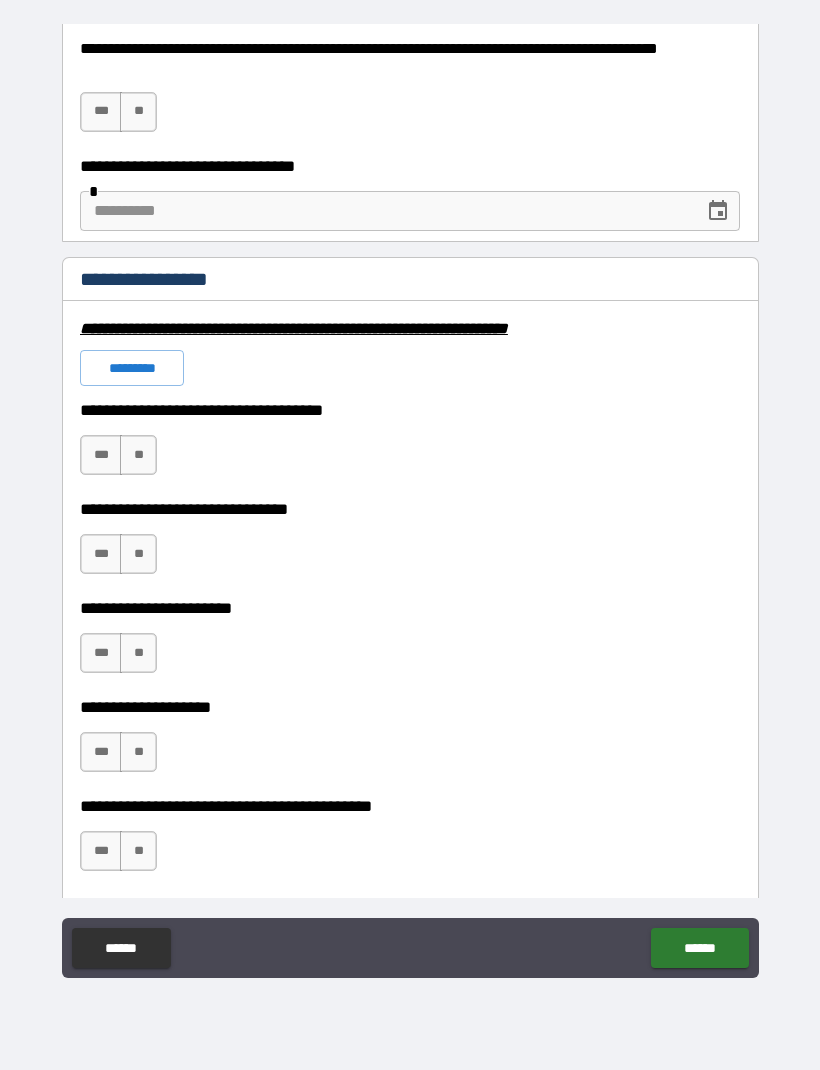 click on "**" at bounding box center (138, 112) 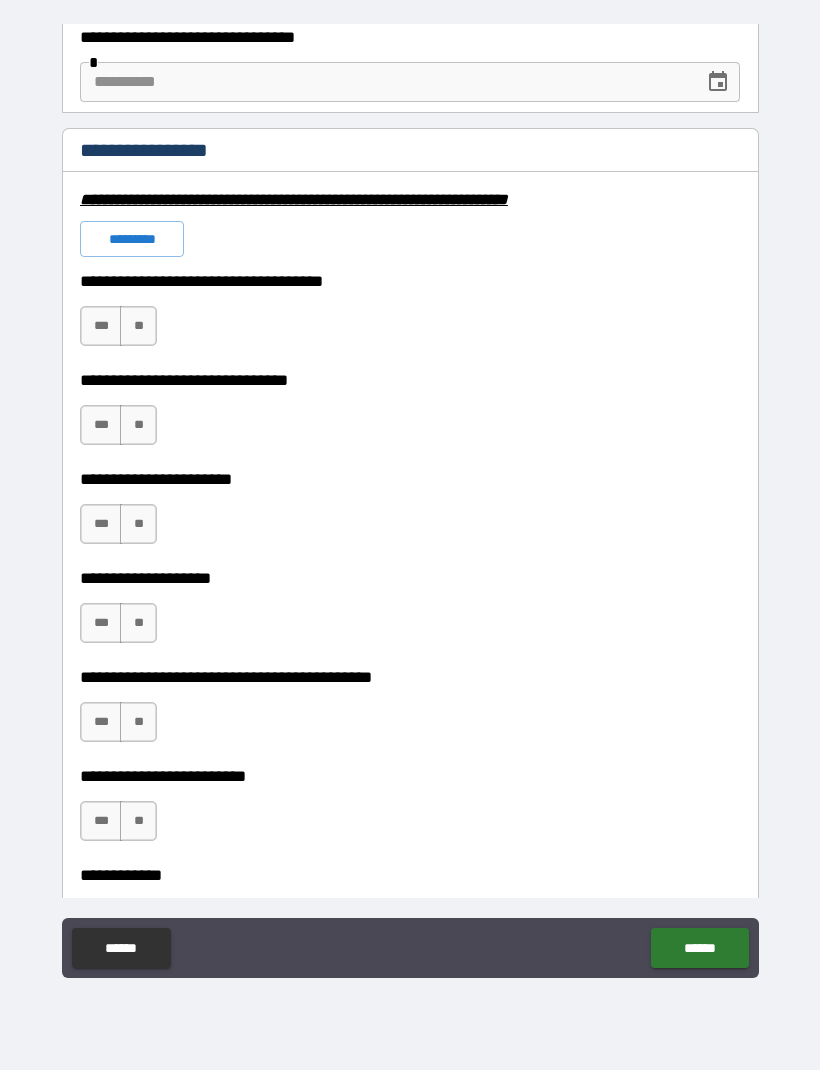 scroll, scrollTop: 4855, scrollLeft: 0, axis: vertical 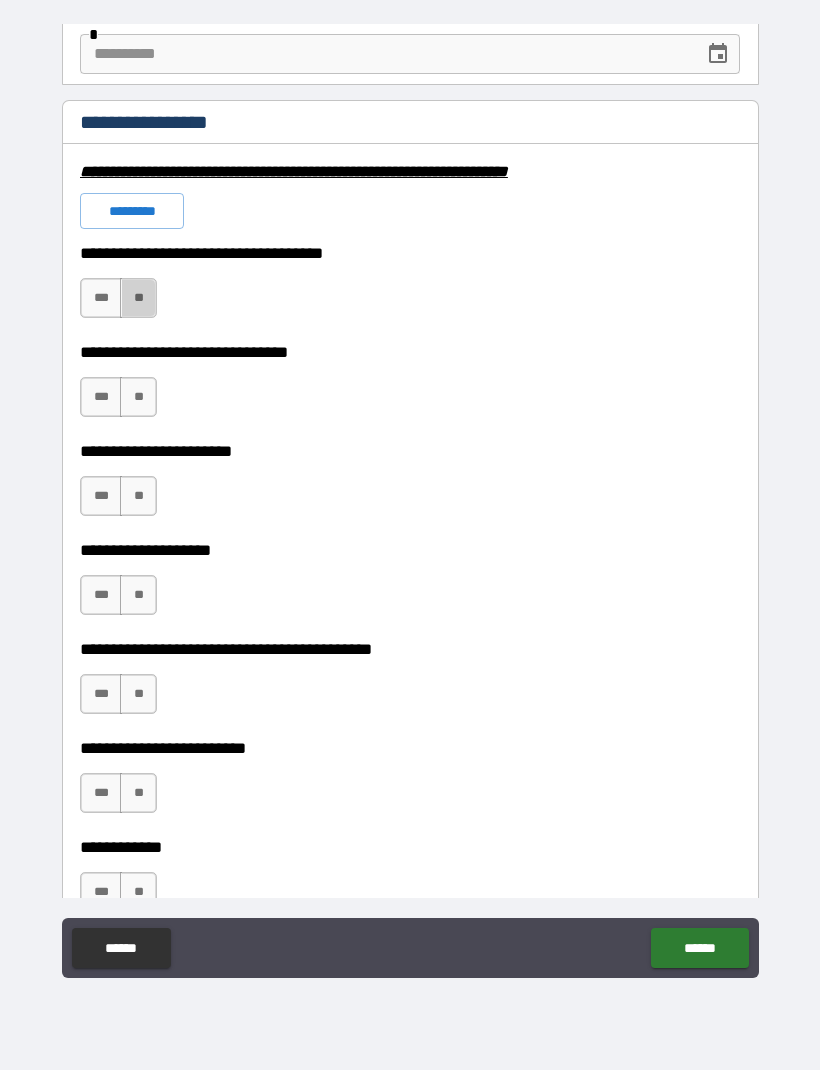 click on "**" at bounding box center (138, 298) 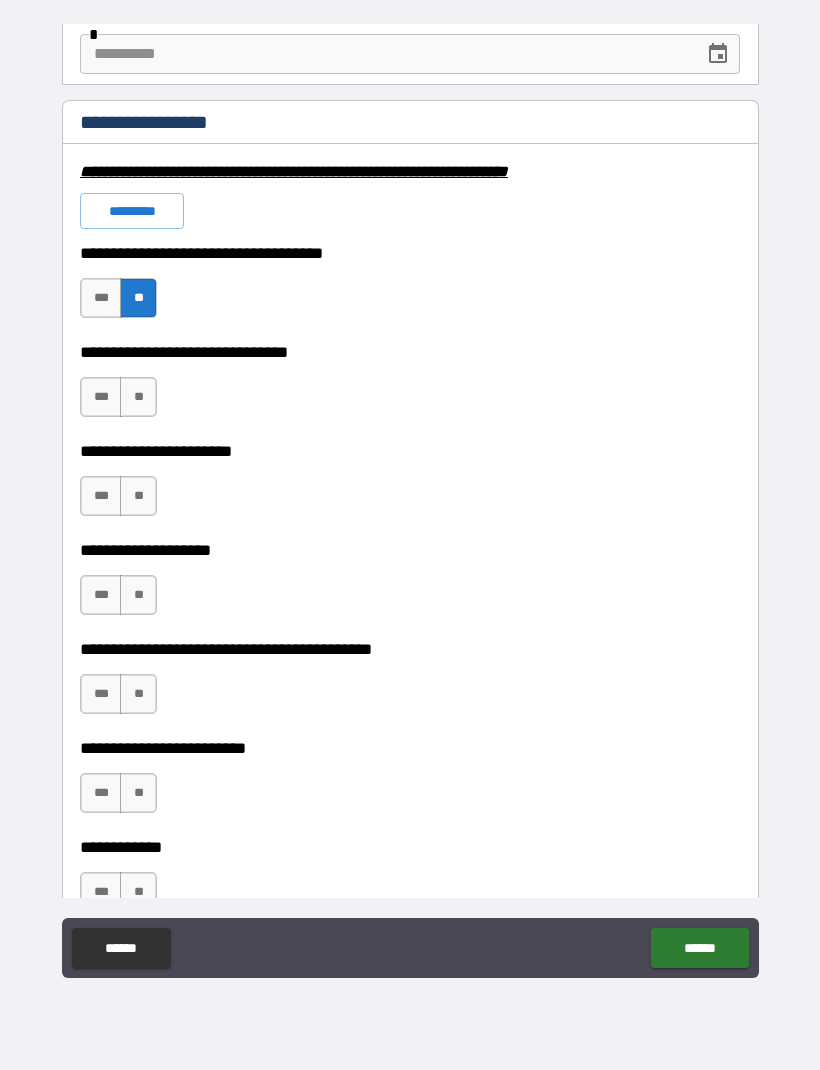 click on "**" at bounding box center [138, 397] 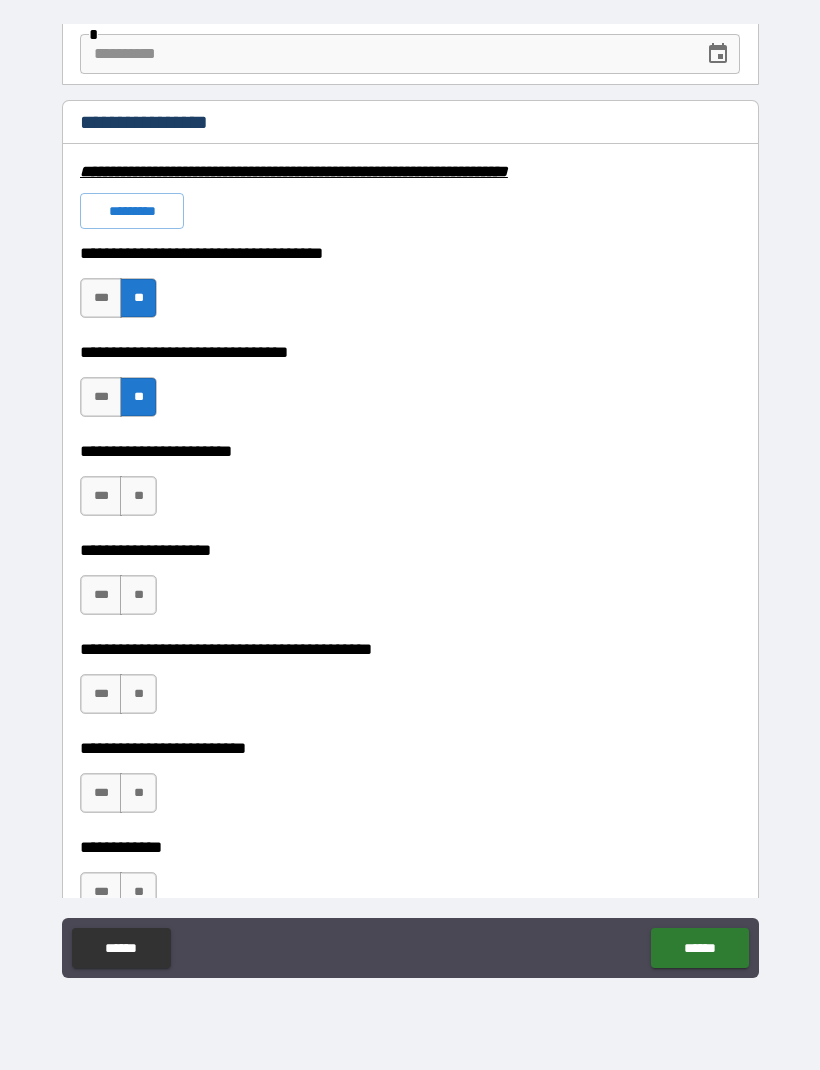 click on "**" at bounding box center [138, 496] 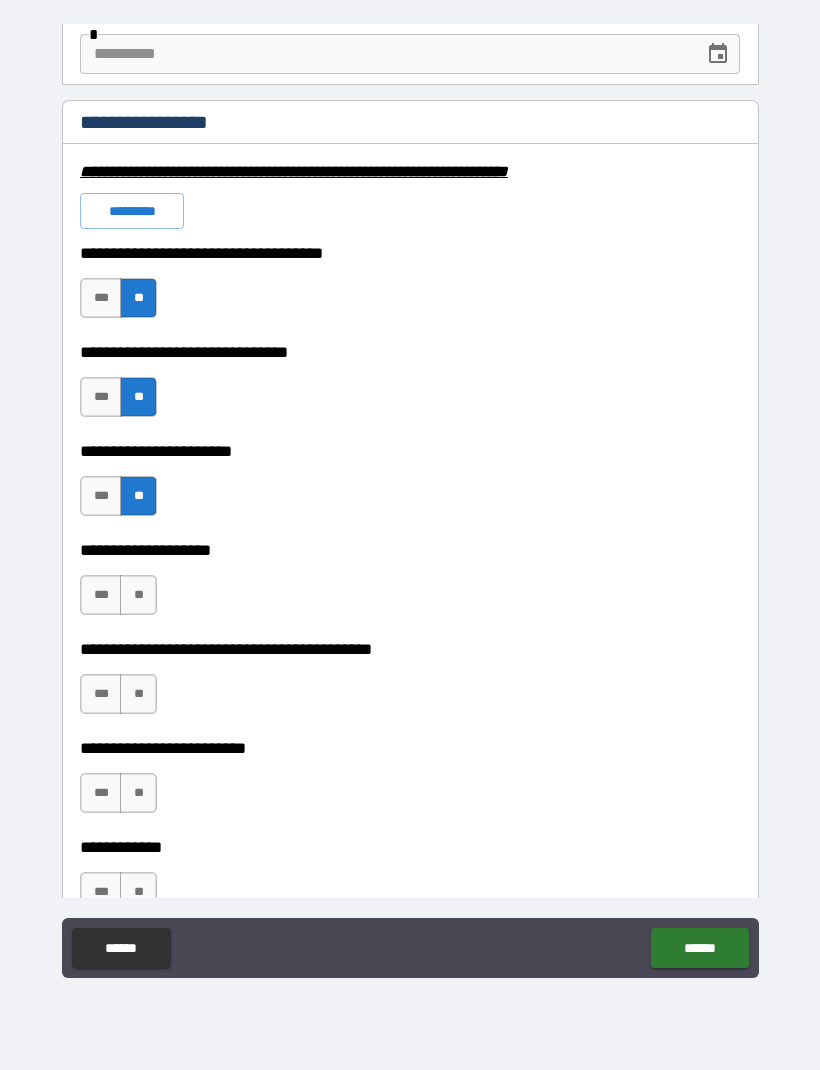 click on "**" at bounding box center [138, 595] 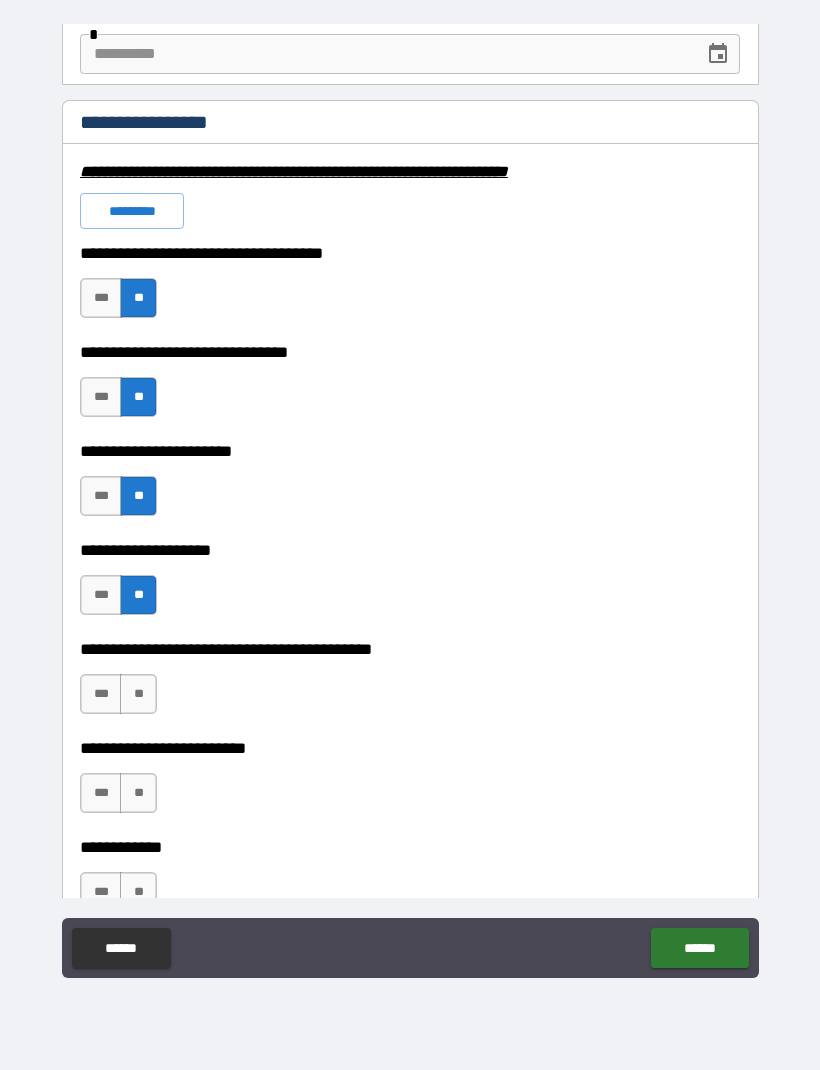 click on "**" at bounding box center (138, 694) 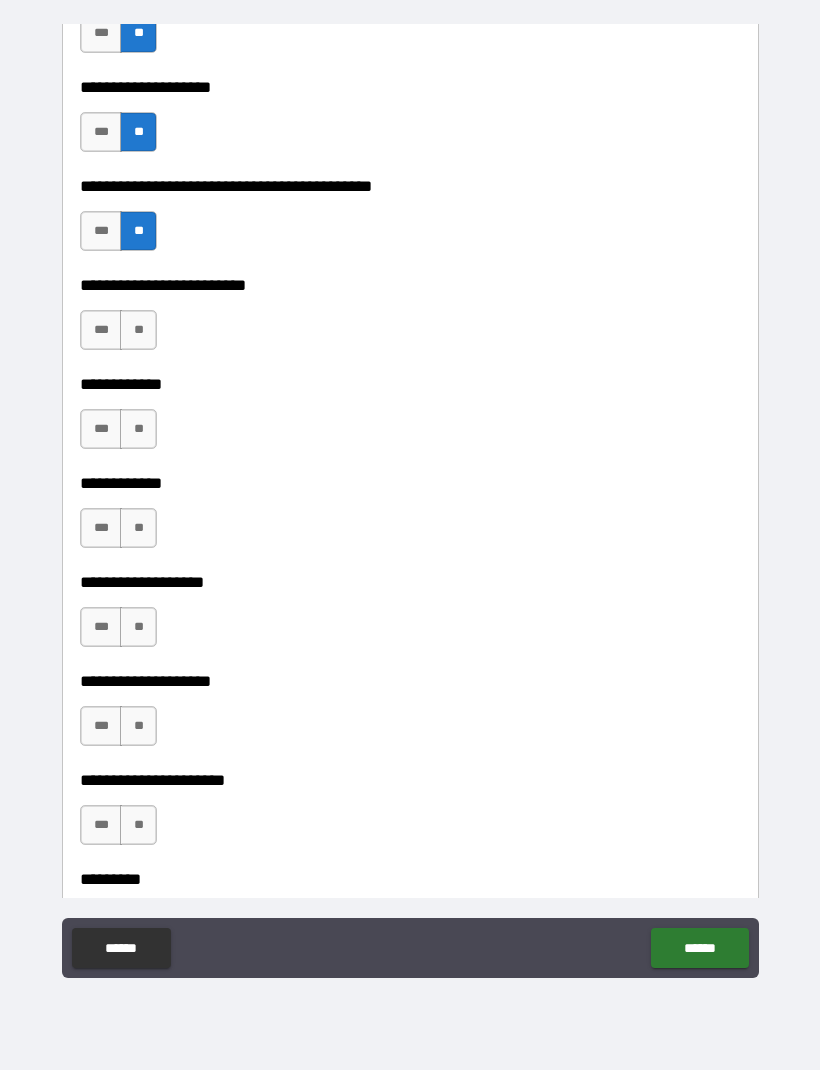 scroll, scrollTop: 5305, scrollLeft: 0, axis: vertical 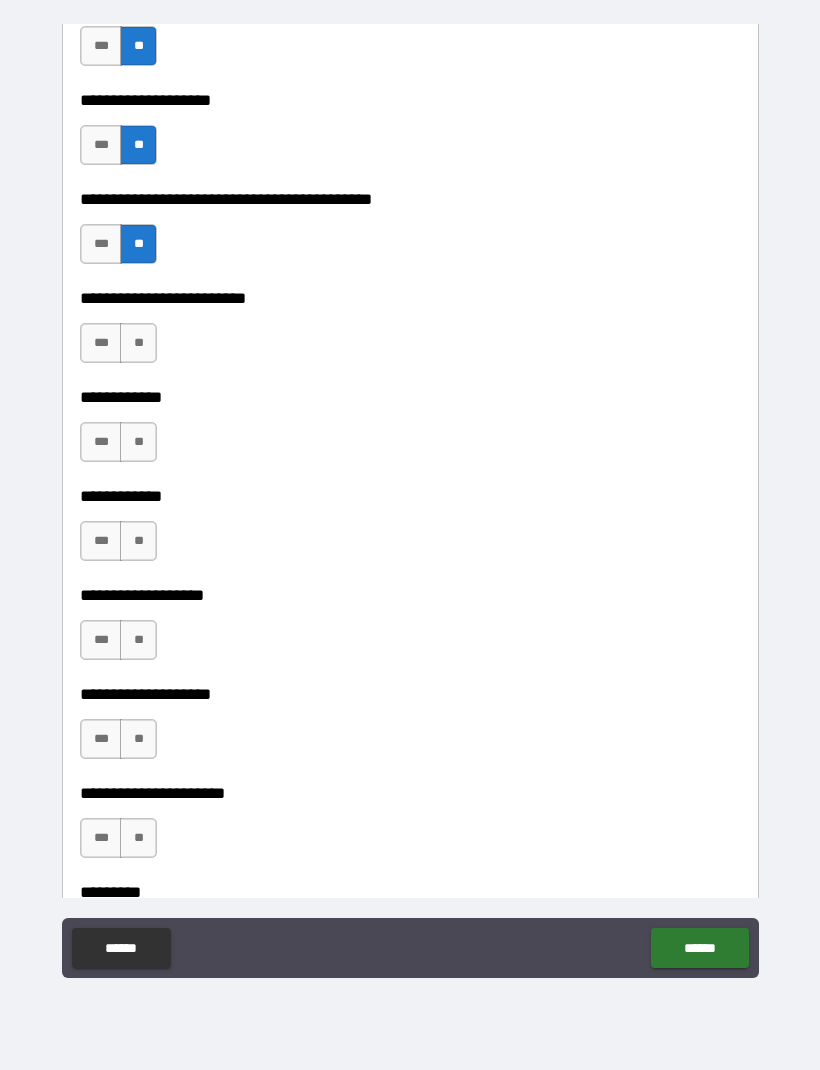 click on "**" at bounding box center (138, 343) 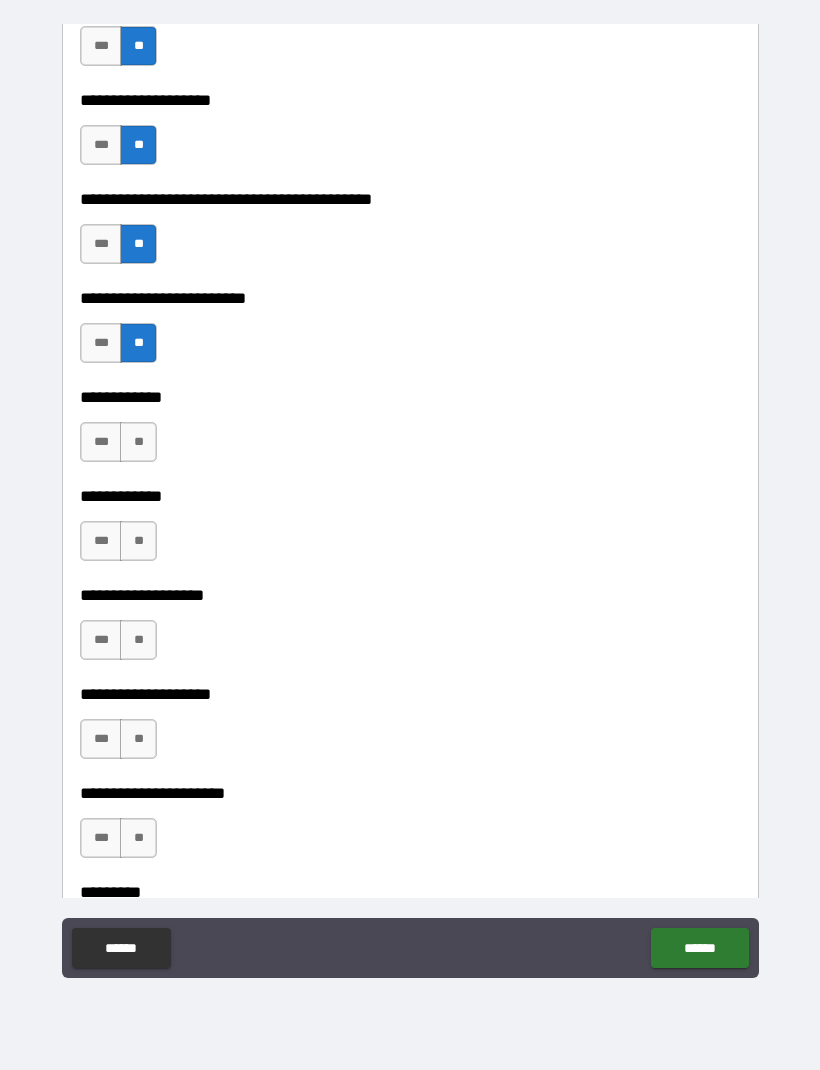 click on "**" at bounding box center (138, 442) 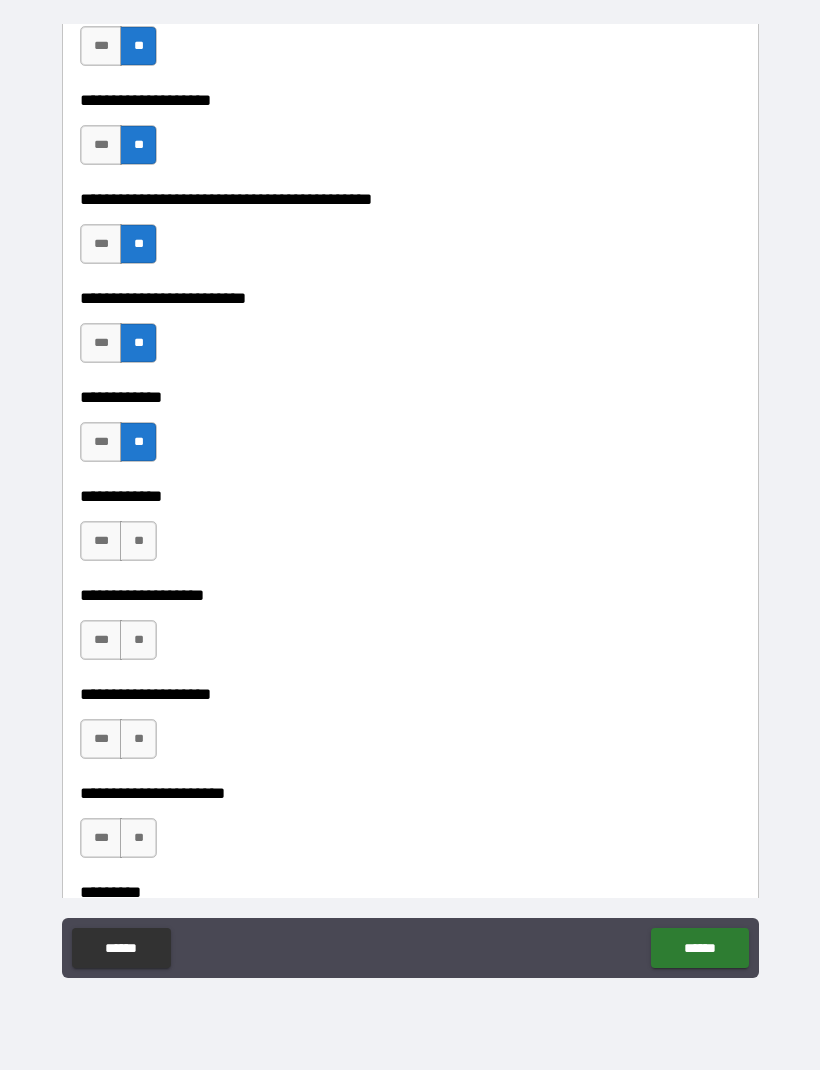 click on "**" at bounding box center (138, 541) 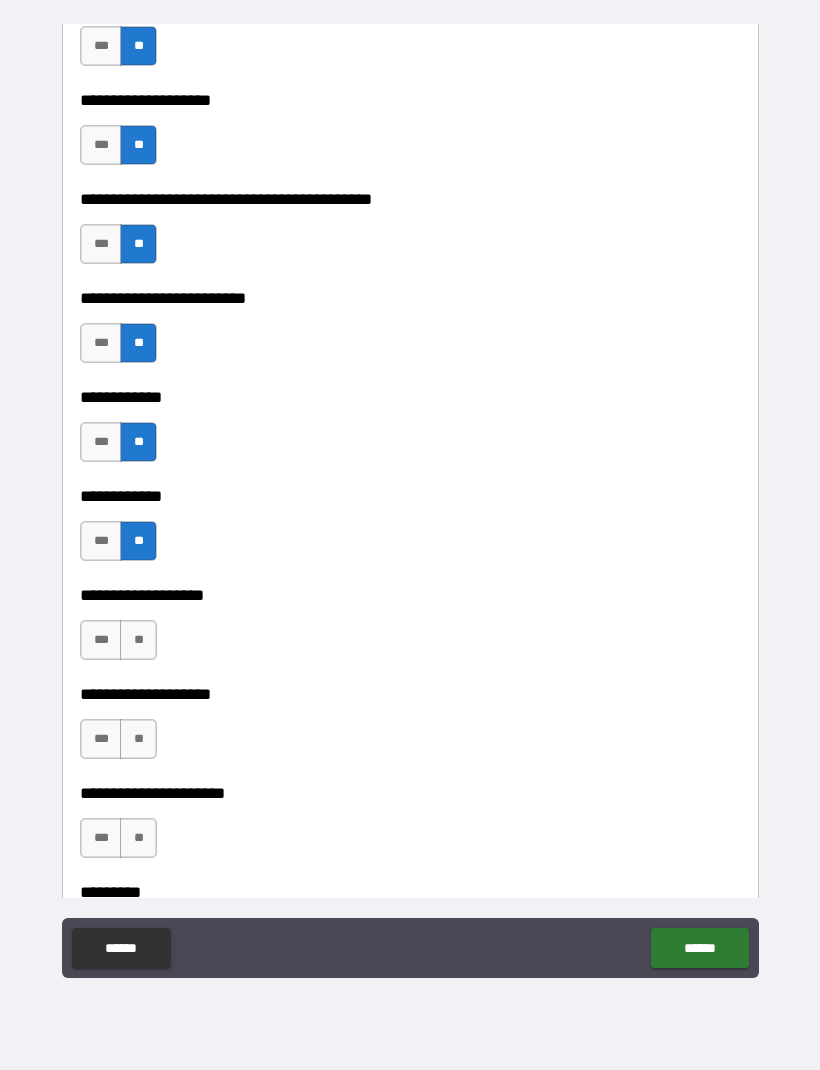 click on "**" at bounding box center (138, 640) 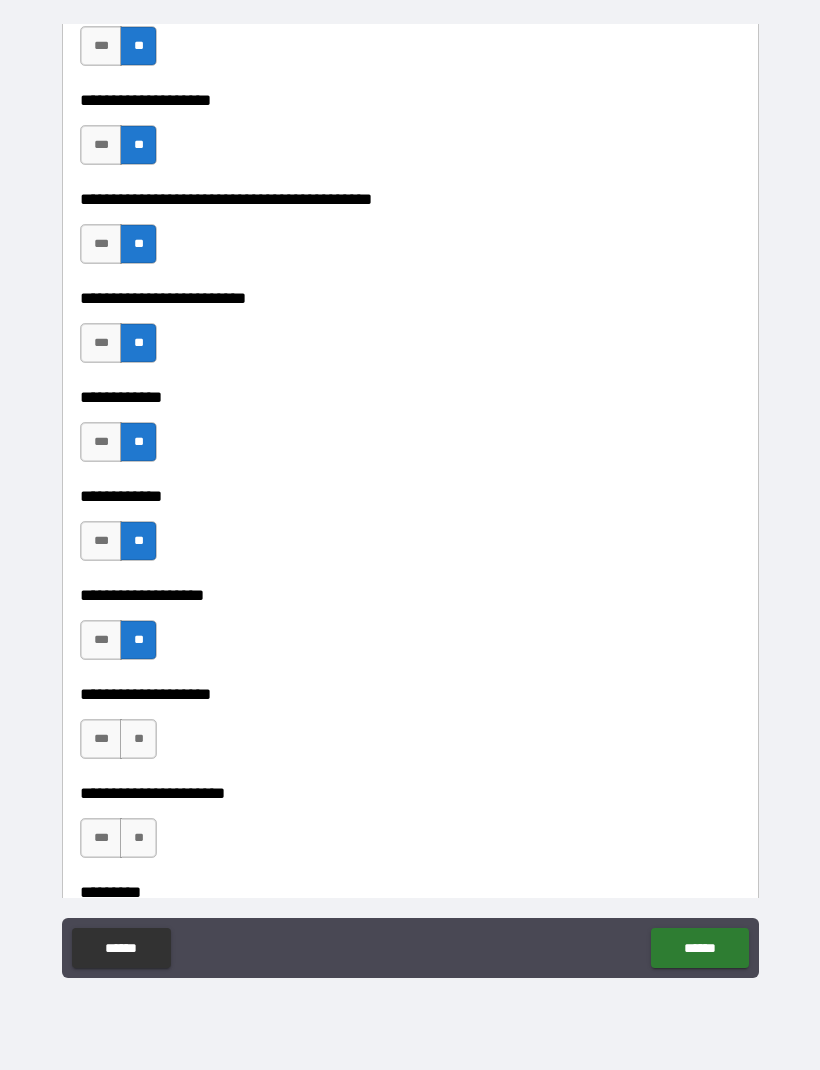 click on "**" at bounding box center [138, 739] 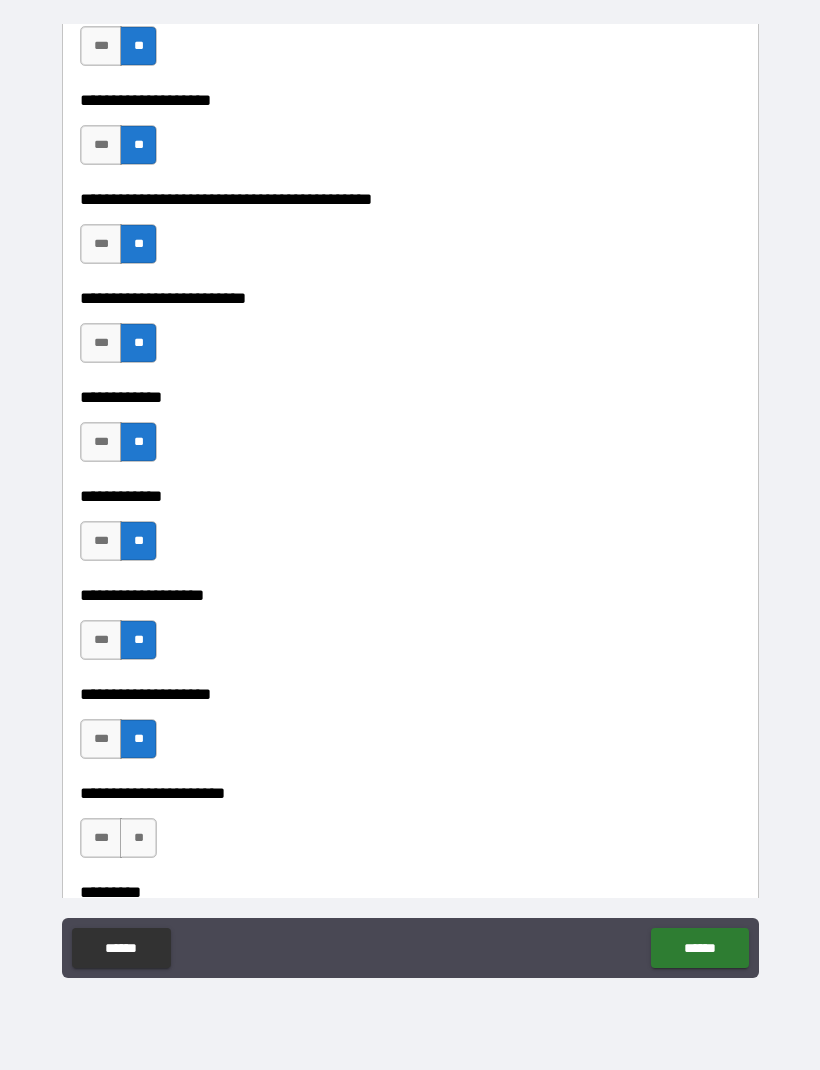 click on "**" at bounding box center [138, 838] 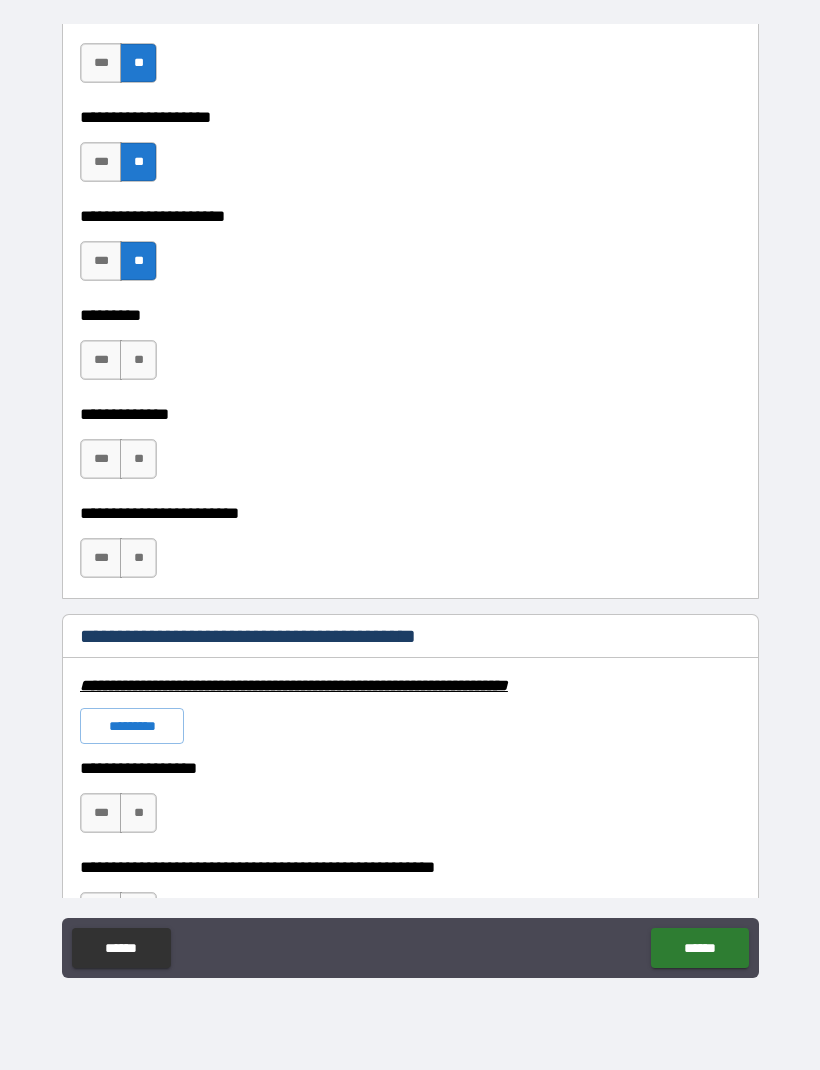 scroll, scrollTop: 5885, scrollLeft: 0, axis: vertical 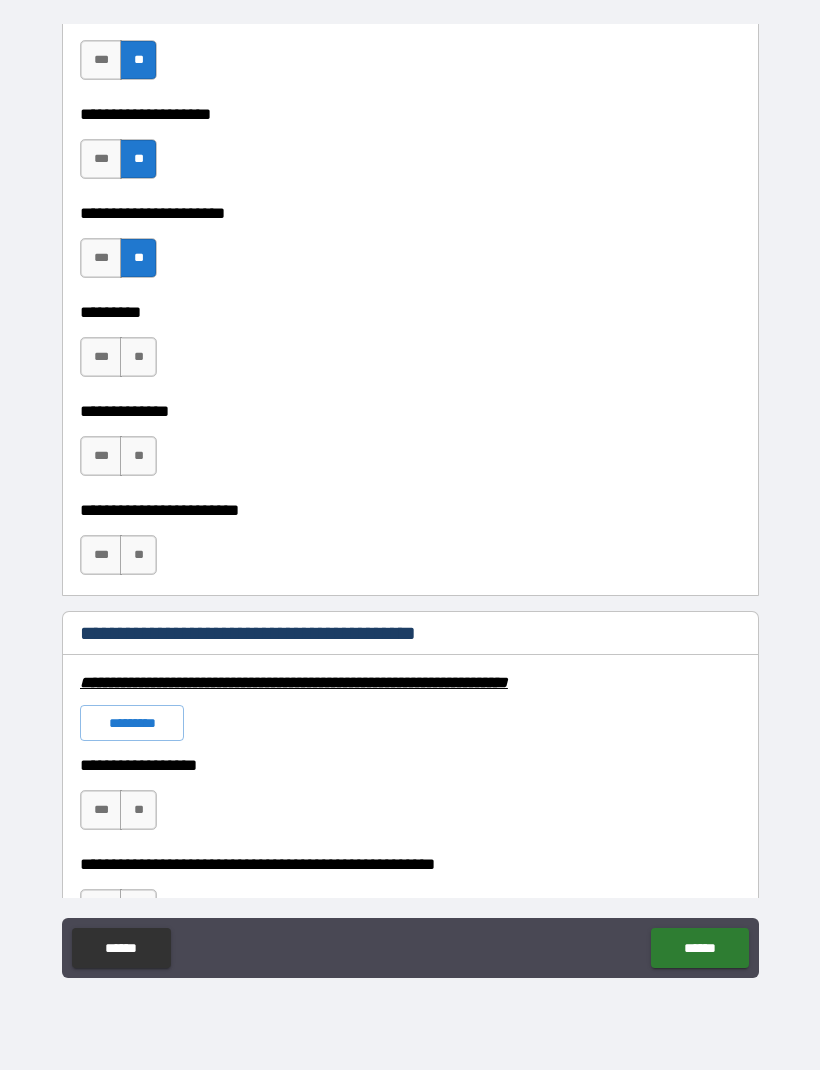 click on "**" at bounding box center (138, 357) 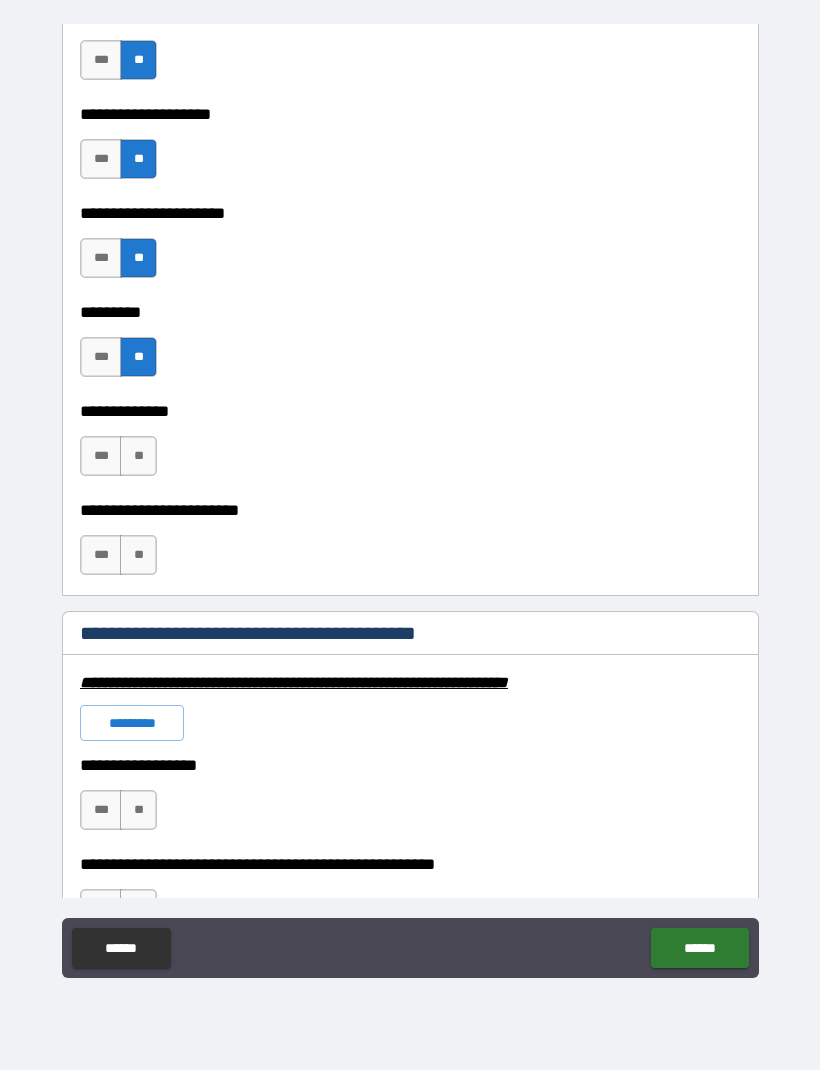 click on "**" at bounding box center [138, 456] 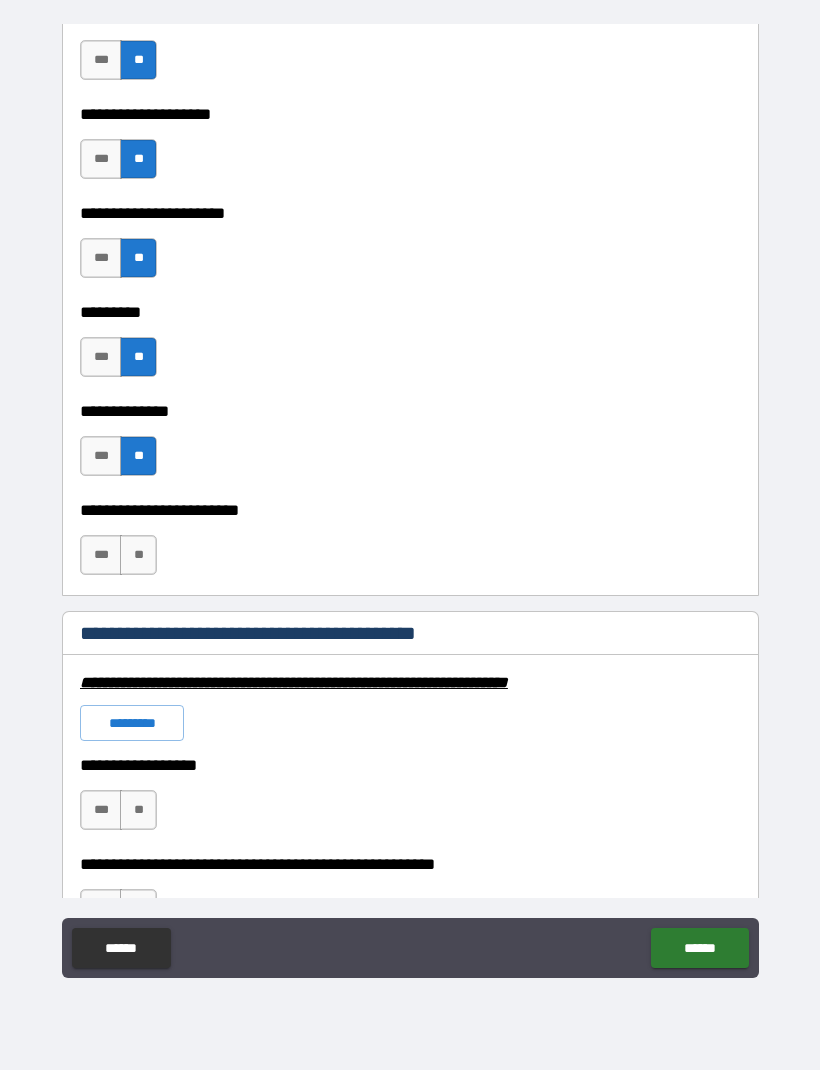 click on "**" at bounding box center [138, 555] 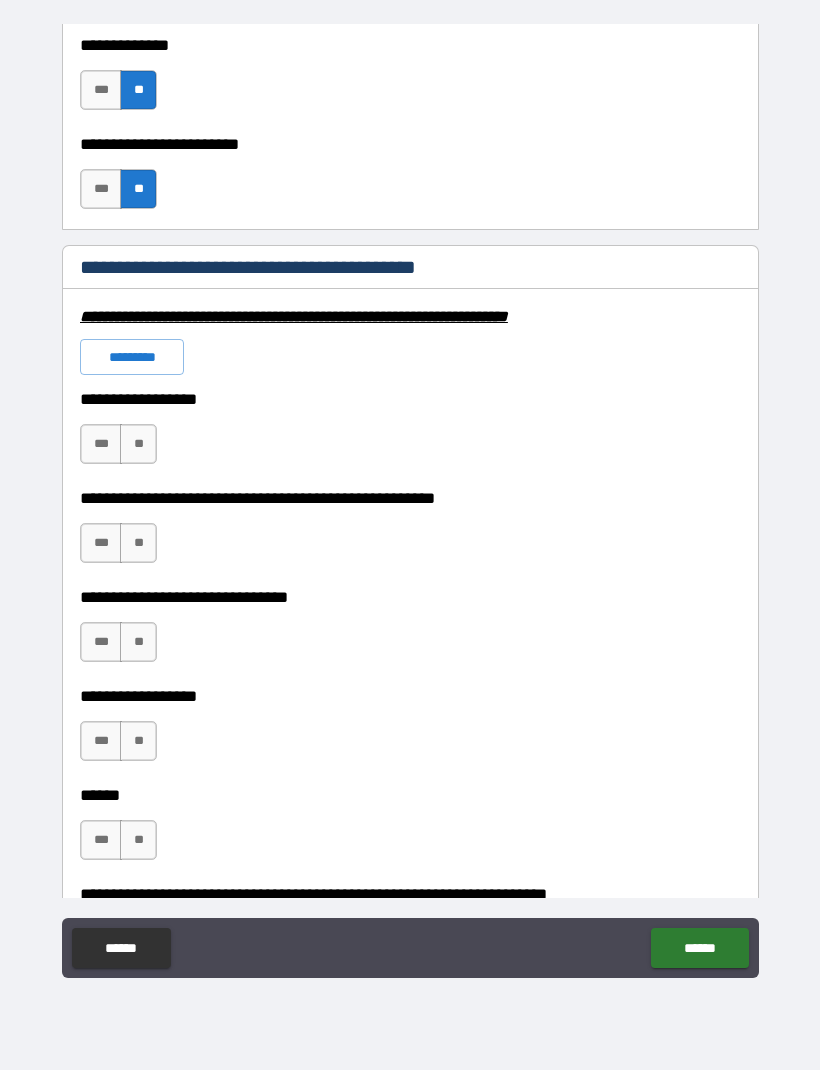 scroll, scrollTop: 6259, scrollLeft: 0, axis: vertical 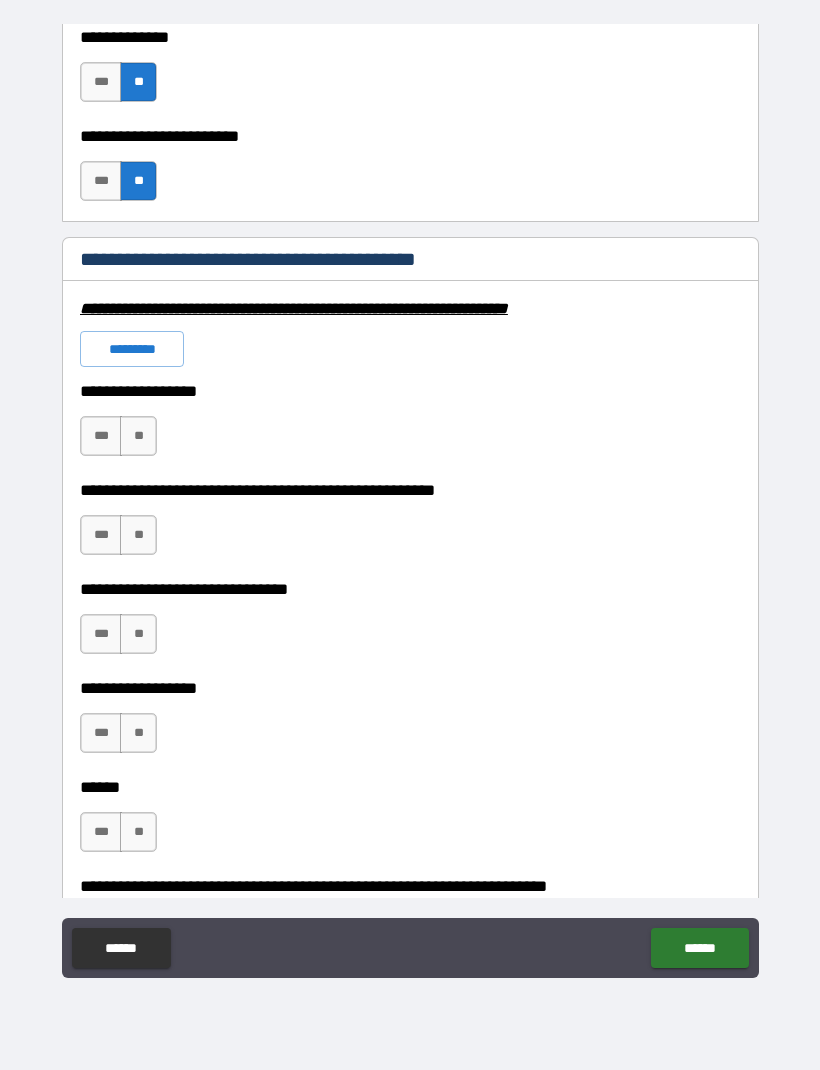 click on "**" at bounding box center [138, 436] 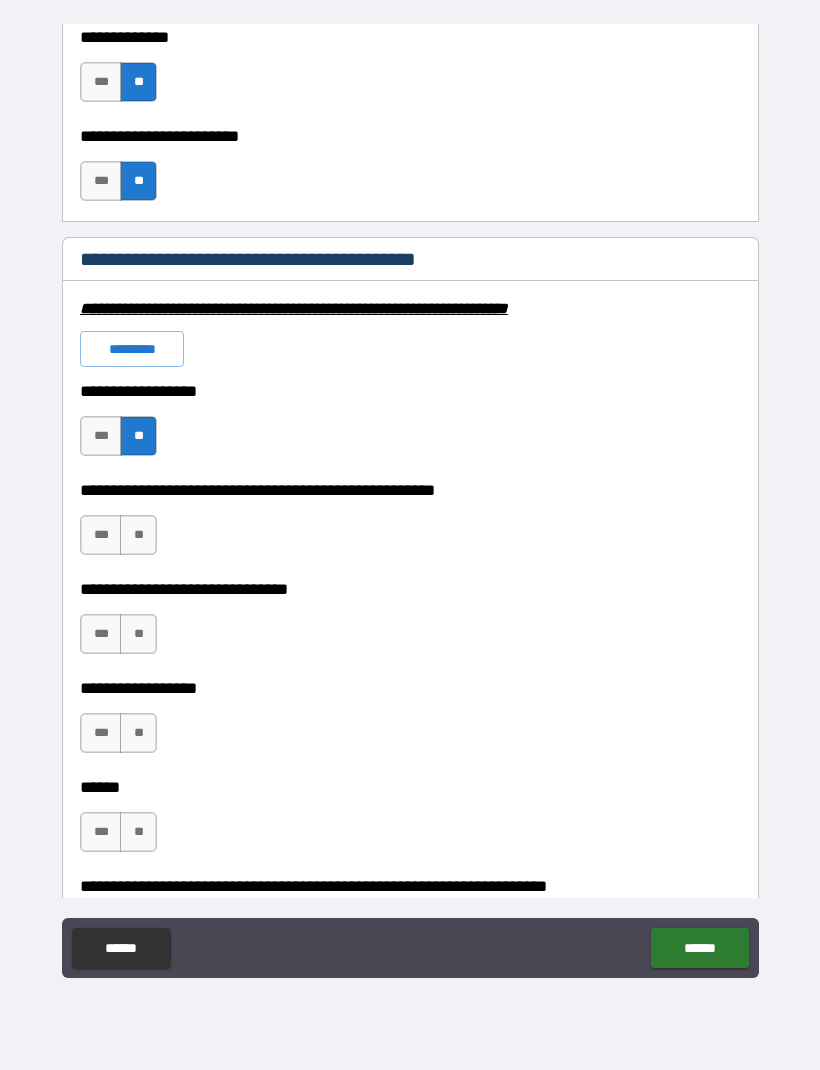 click on "**" at bounding box center [138, 535] 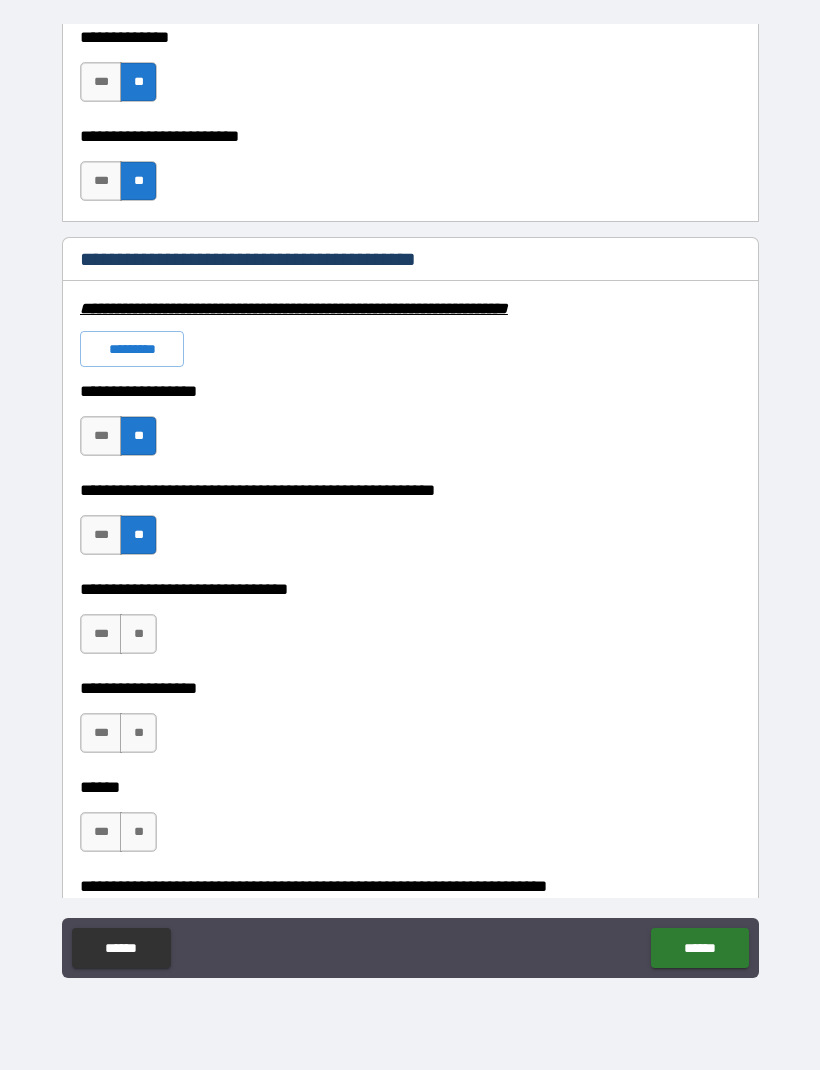 click on "**" at bounding box center (138, 733) 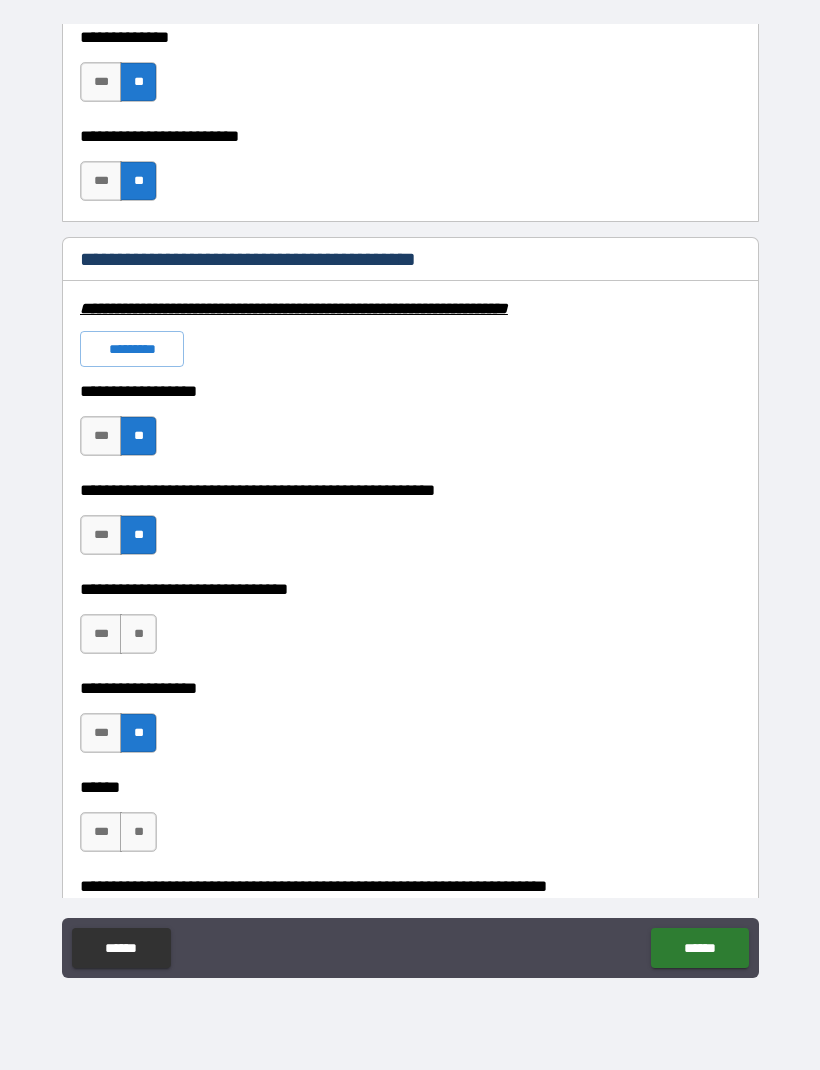click on "**" at bounding box center [138, 634] 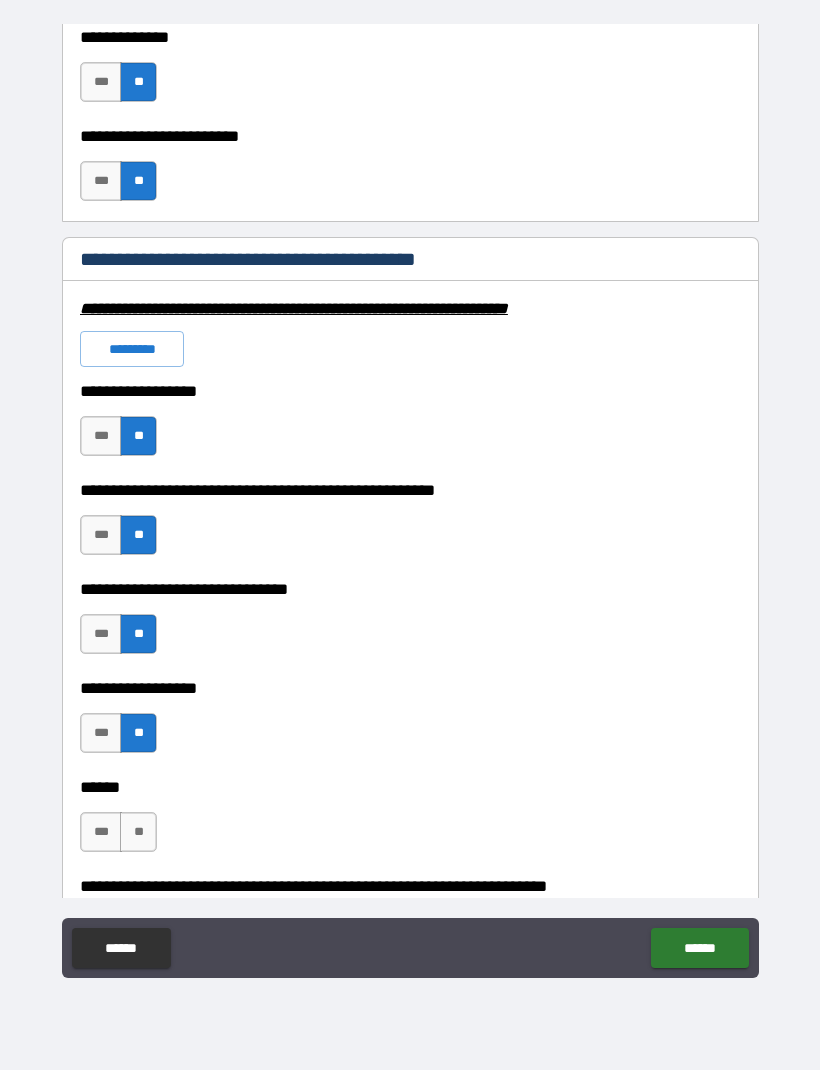 click on "**" at bounding box center [138, 832] 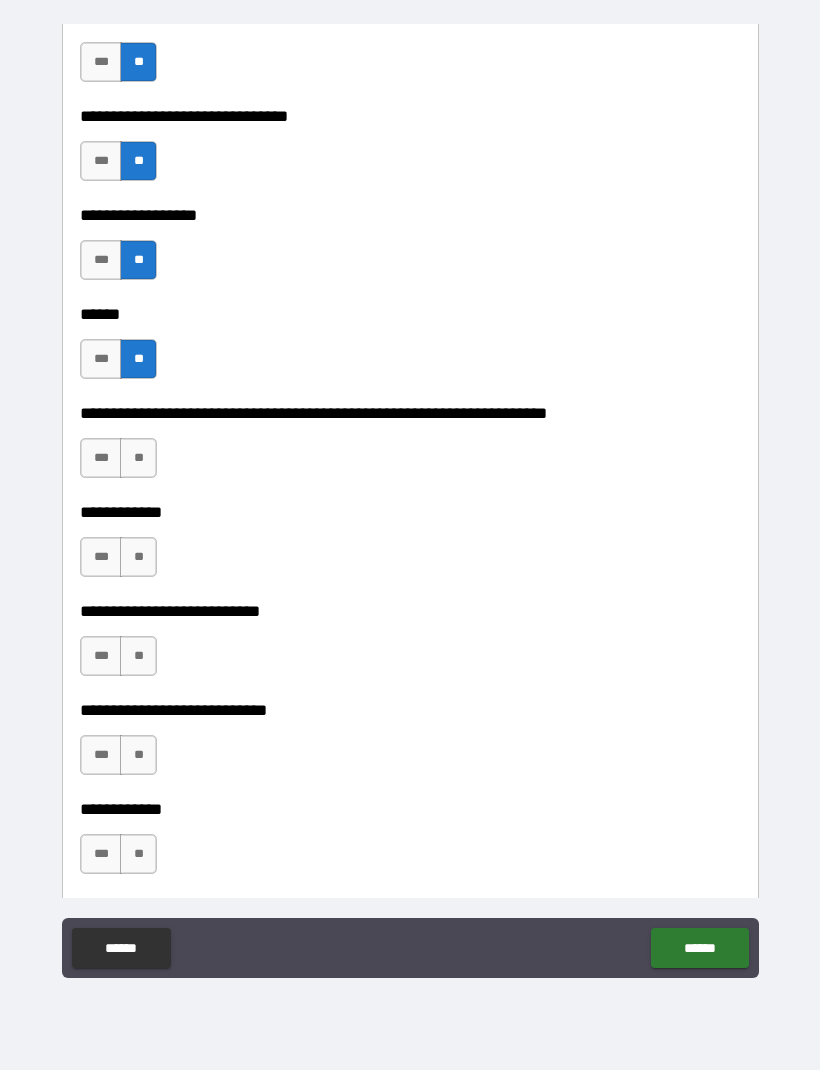 scroll, scrollTop: 6733, scrollLeft: 0, axis: vertical 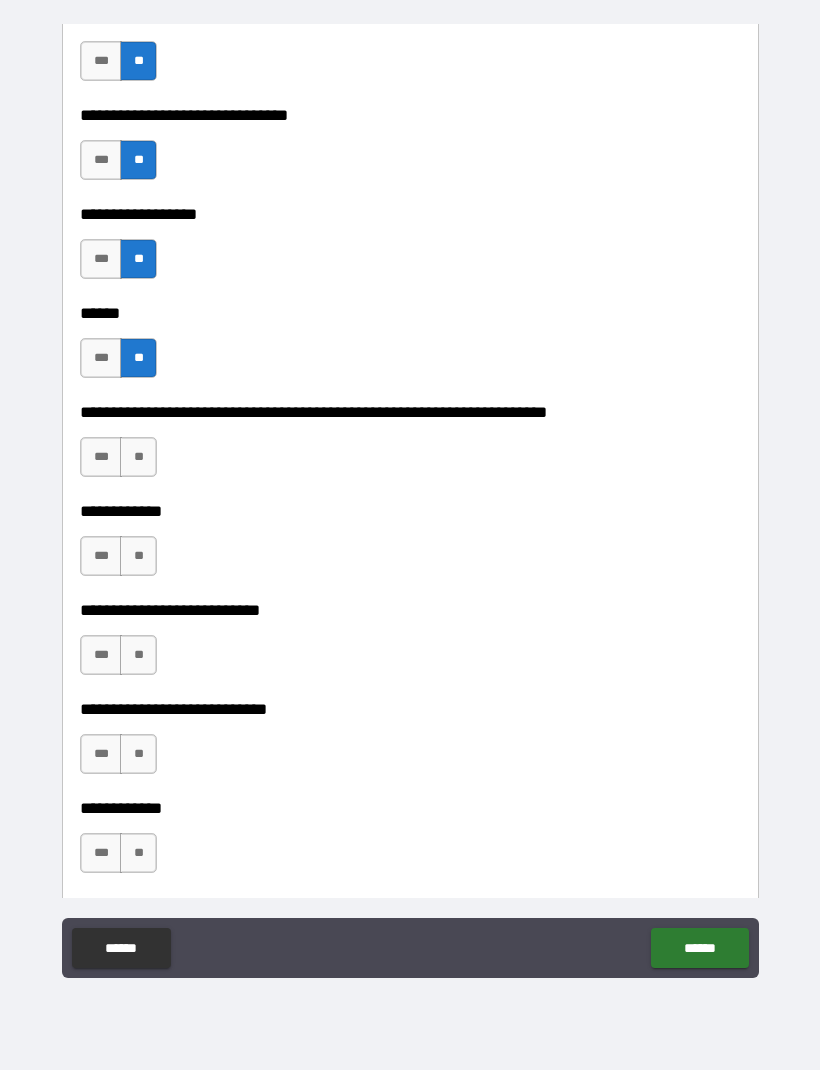 click on "**" at bounding box center [138, 457] 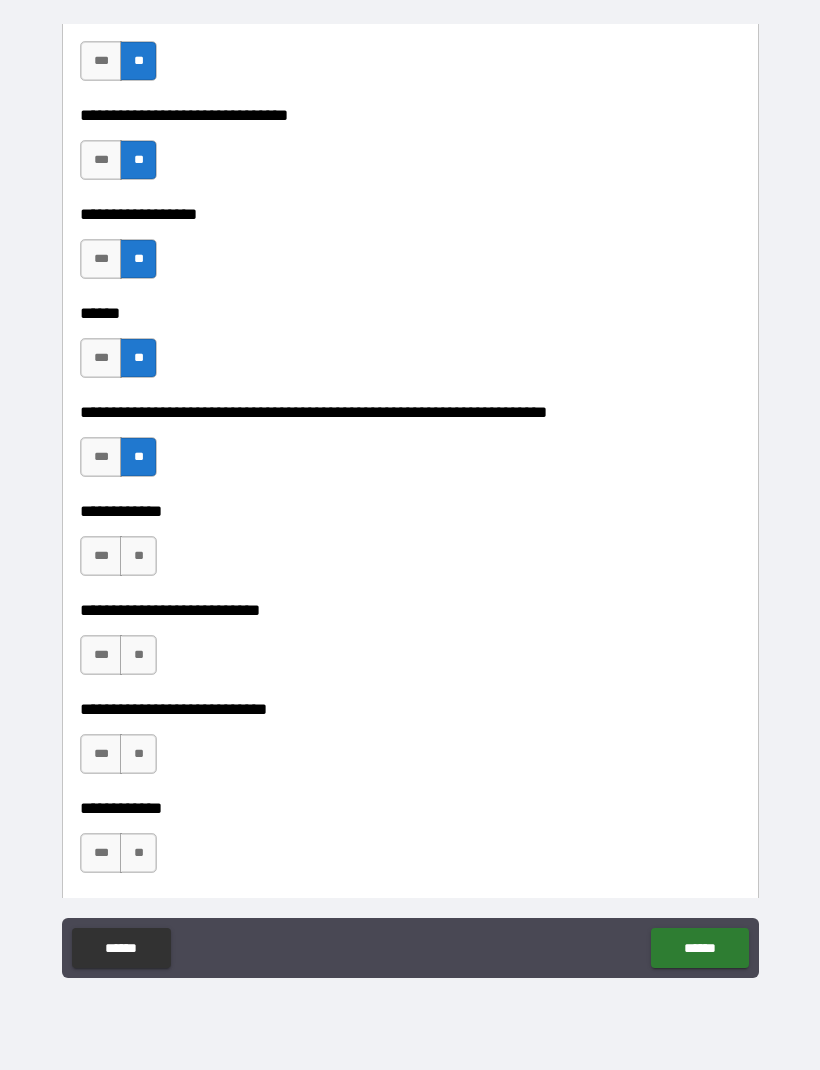 click on "**" at bounding box center [138, 556] 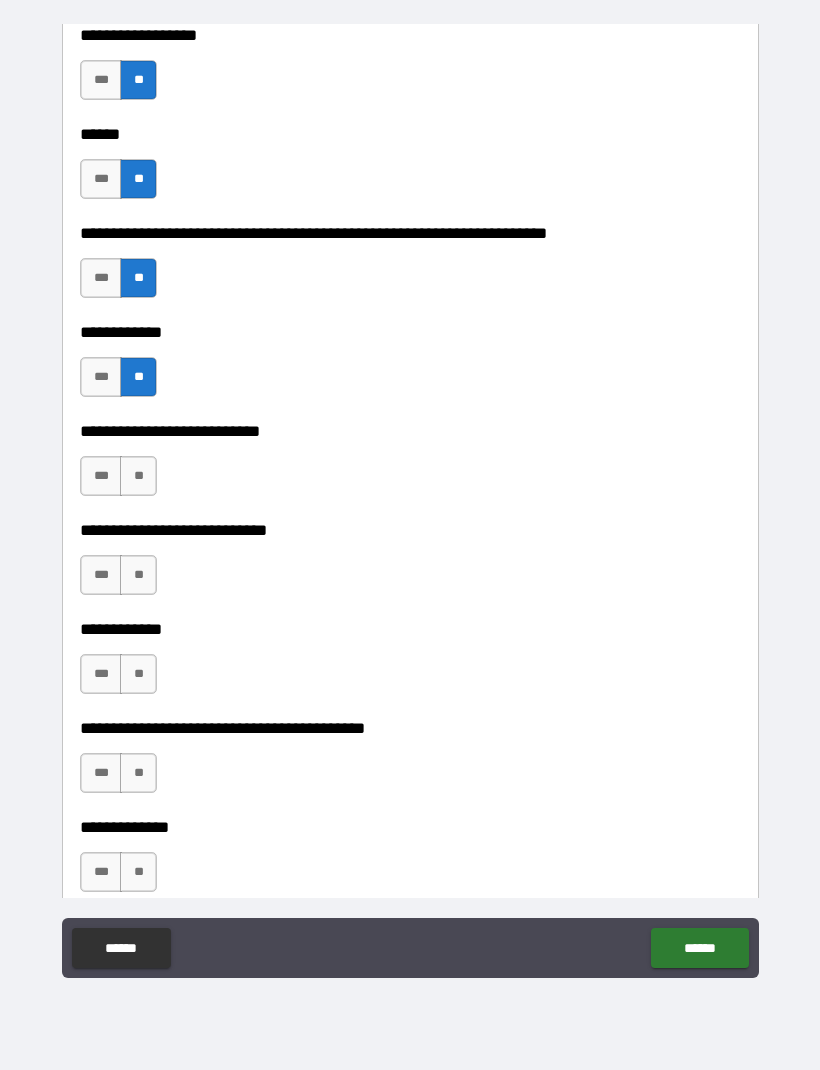 scroll, scrollTop: 6911, scrollLeft: 0, axis: vertical 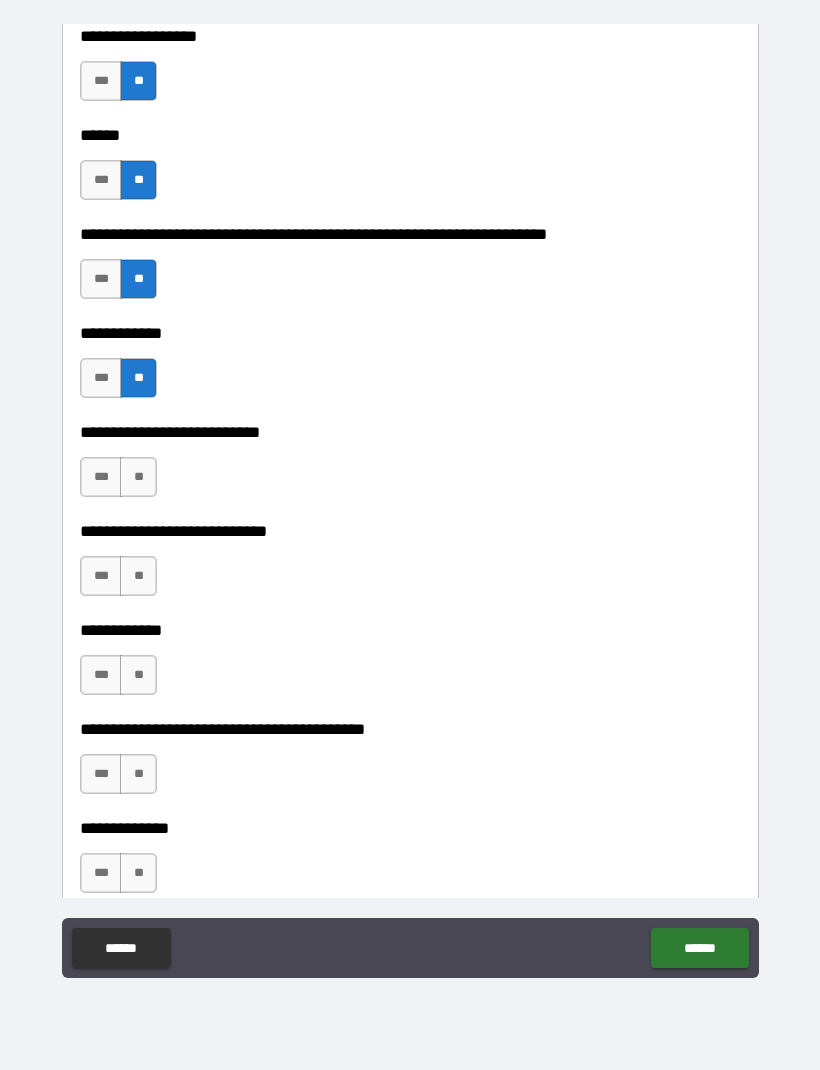 click on "***" at bounding box center [101, 477] 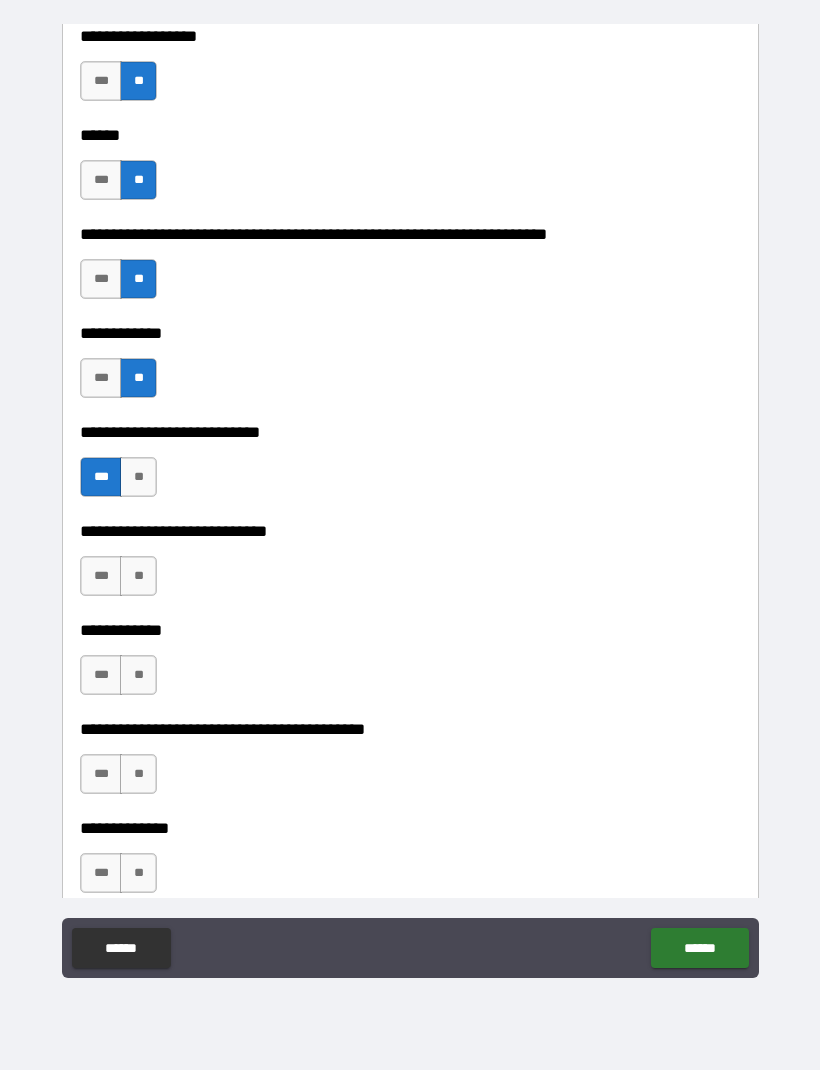 click on "**" at bounding box center [138, 576] 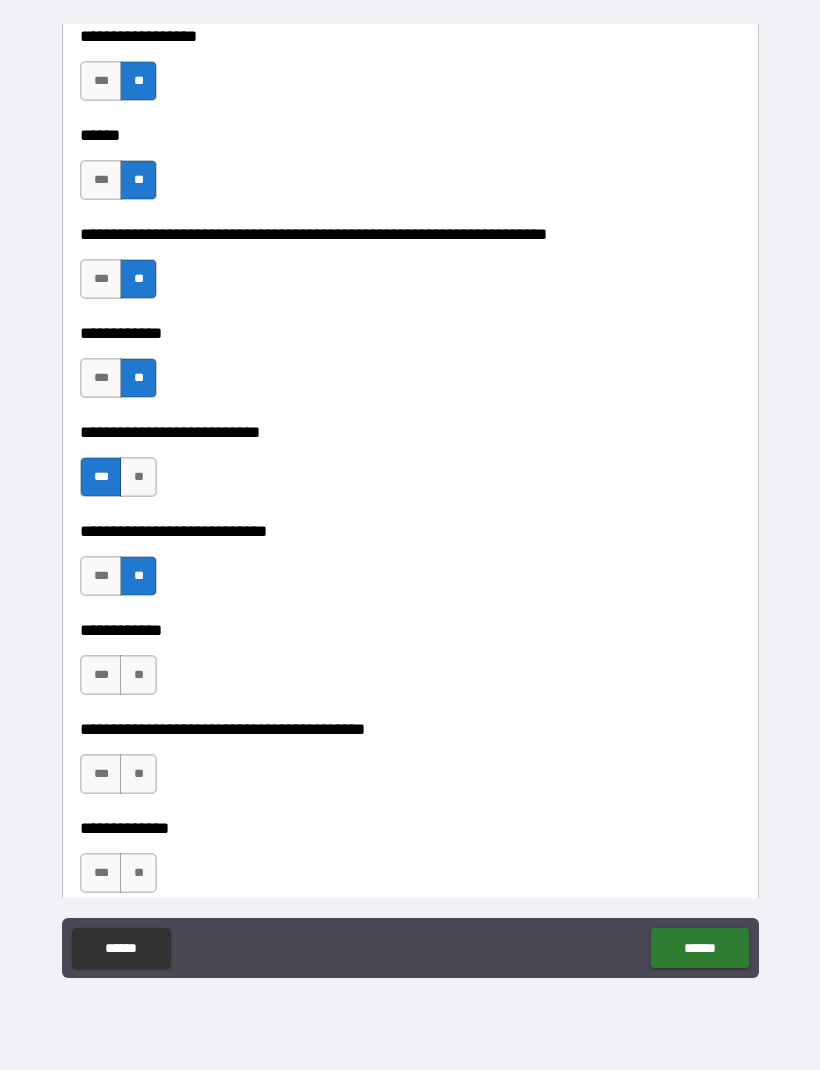 click on "**" at bounding box center [138, 675] 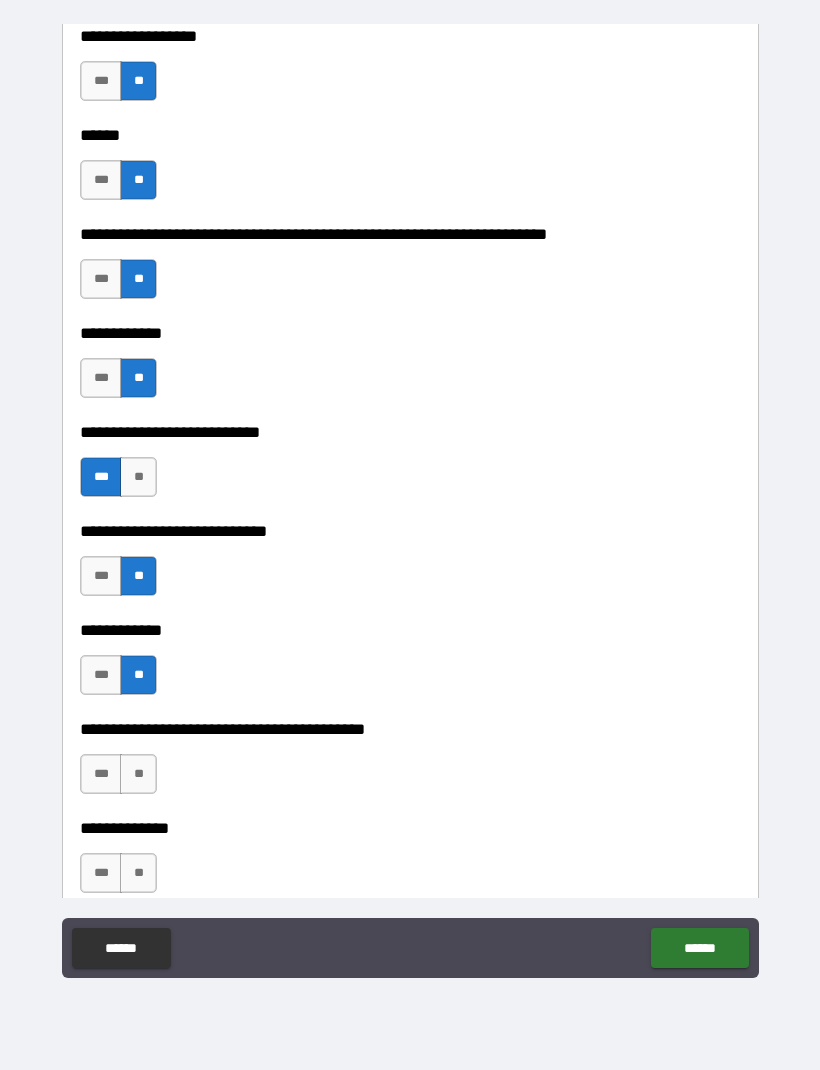click on "**" at bounding box center (138, 774) 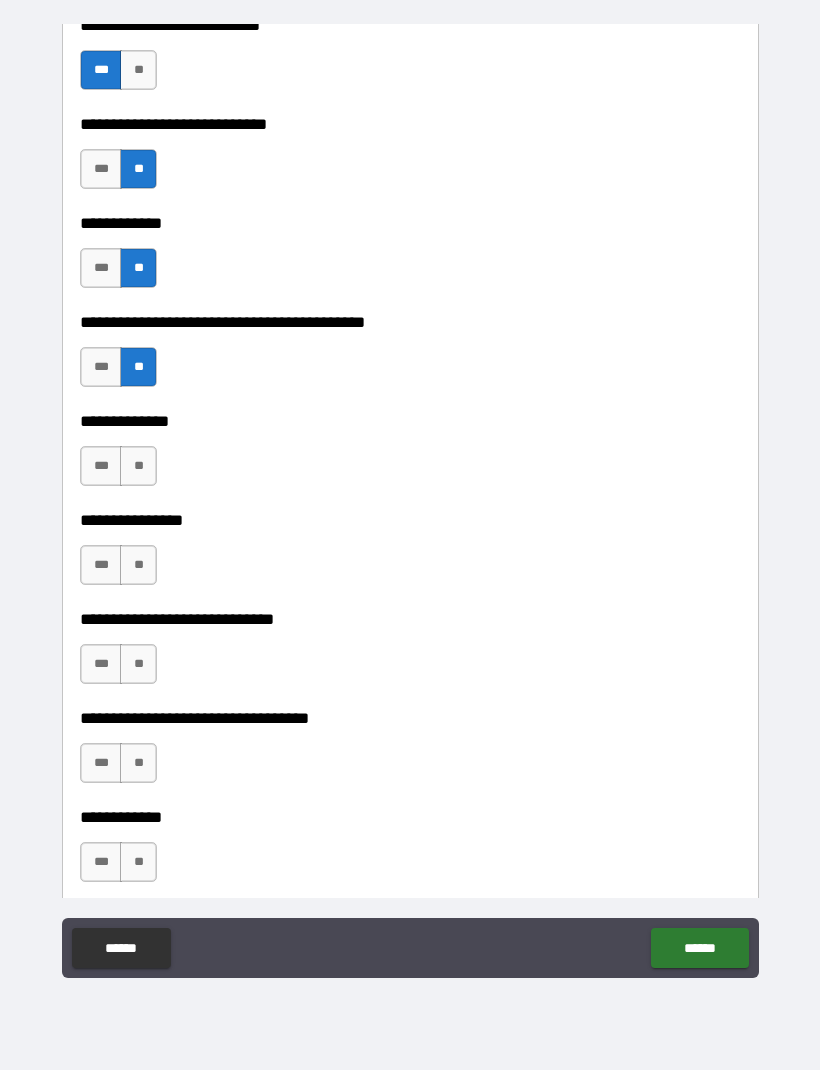 scroll, scrollTop: 7319, scrollLeft: 0, axis: vertical 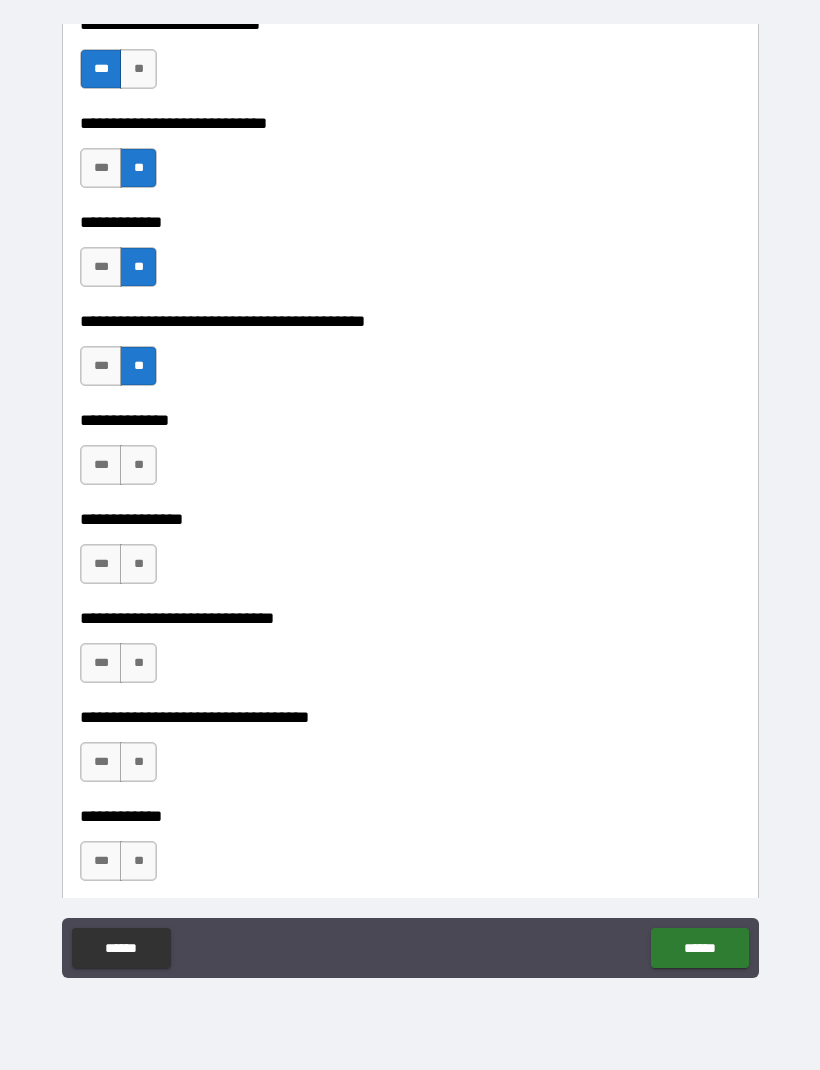 click on "**" at bounding box center [138, 465] 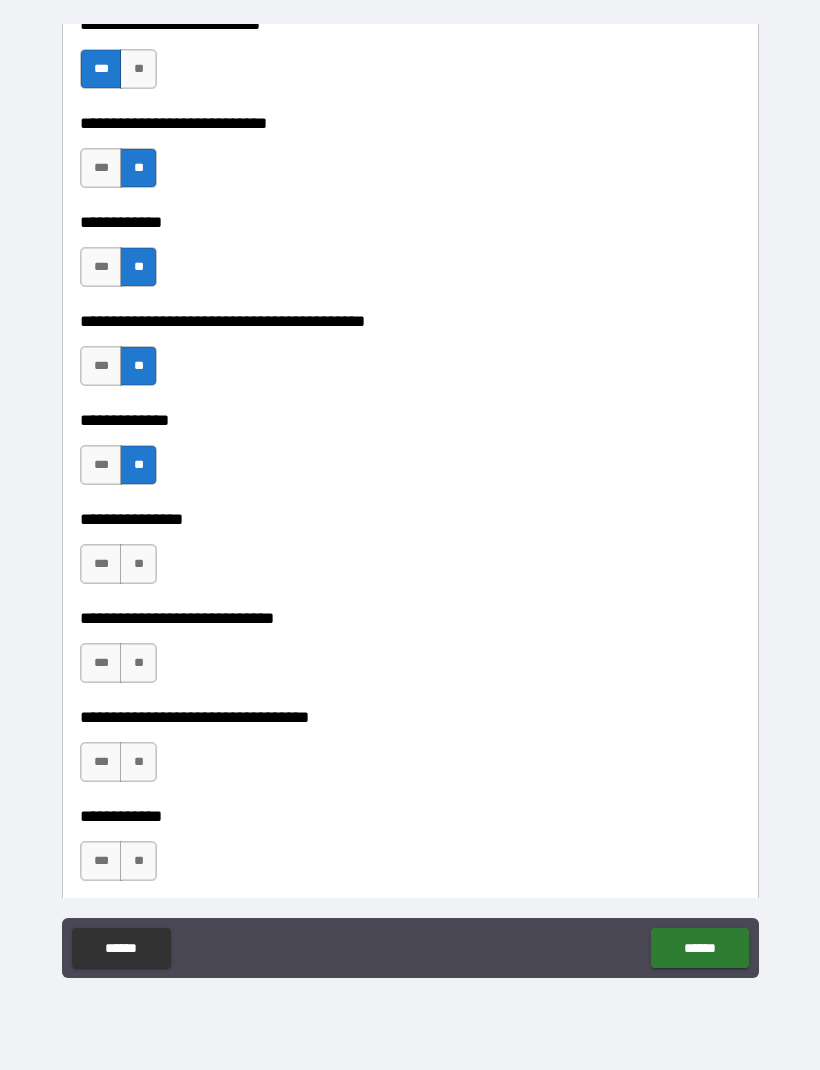 click on "**" at bounding box center (138, 564) 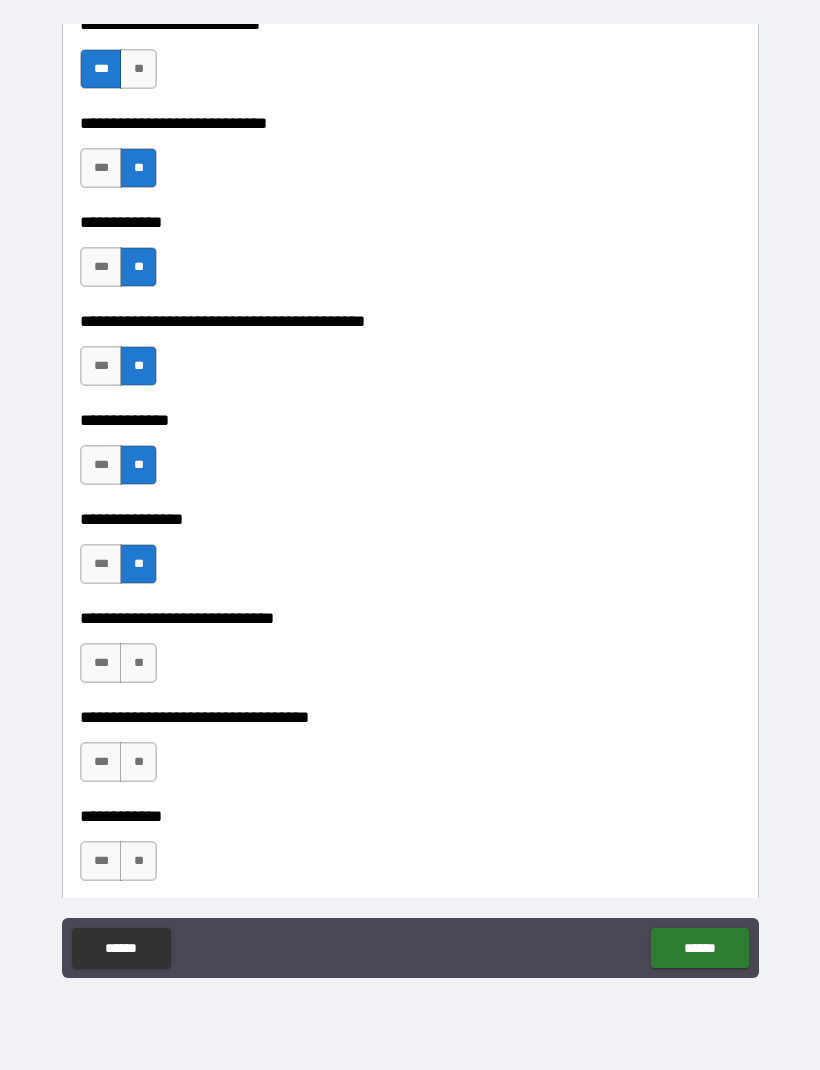click on "**" at bounding box center [138, 663] 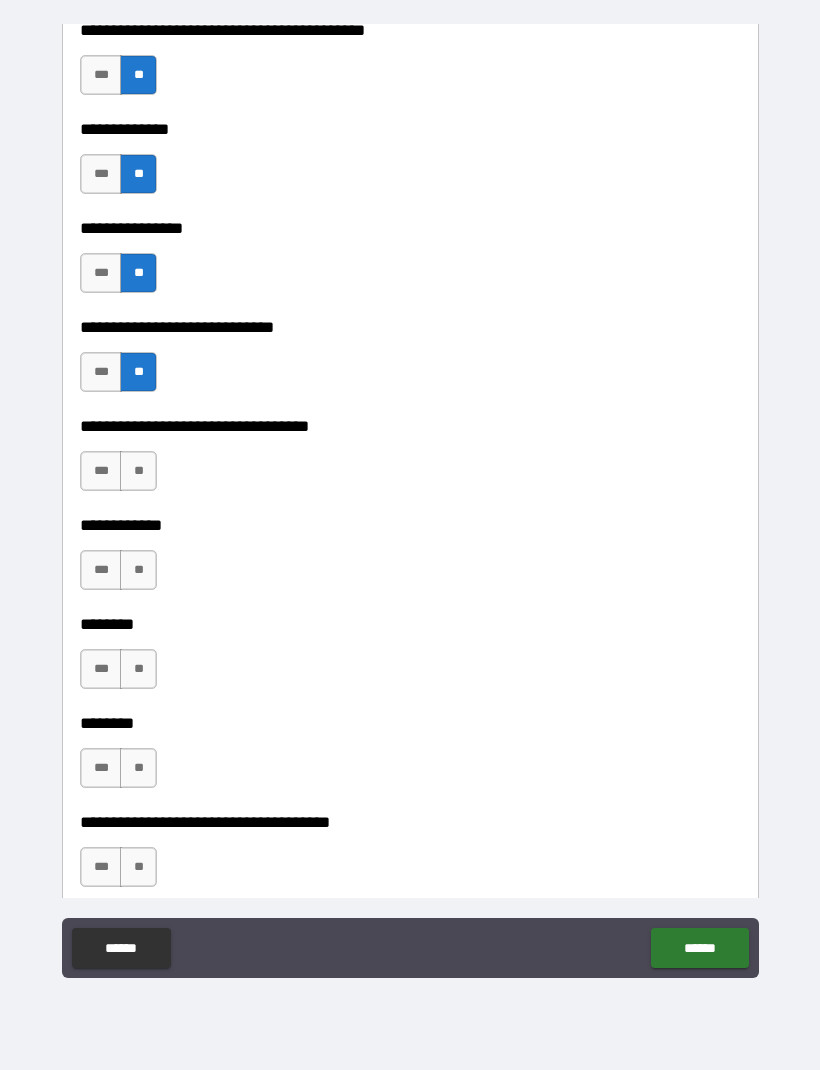 scroll, scrollTop: 7667, scrollLeft: 0, axis: vertical 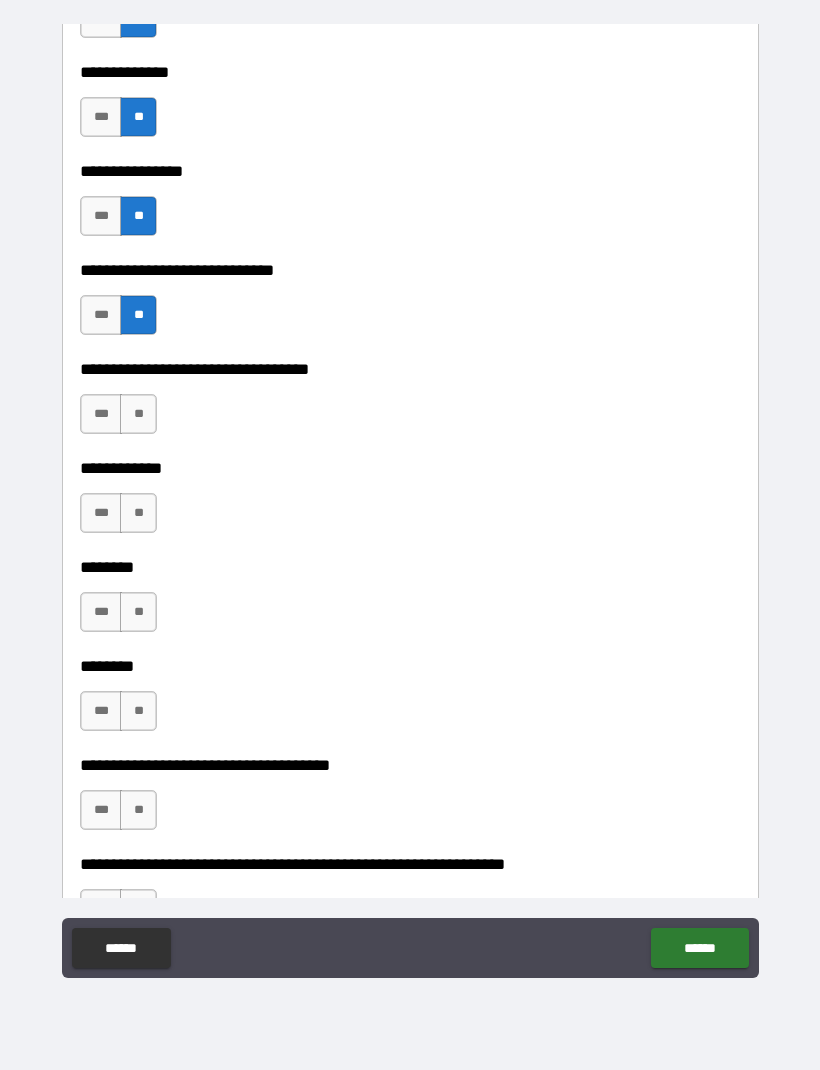 click on "**" at bounding box center (138, 414) 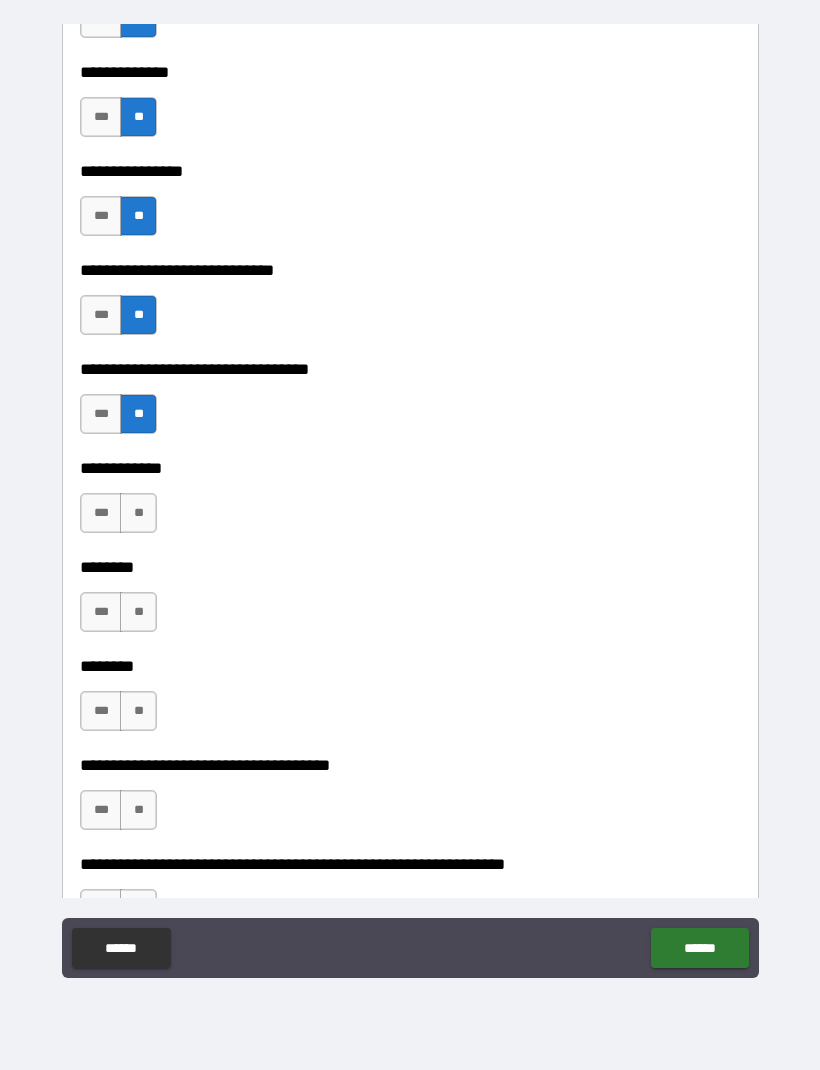 click on "***" at bounding box center [101, 513] 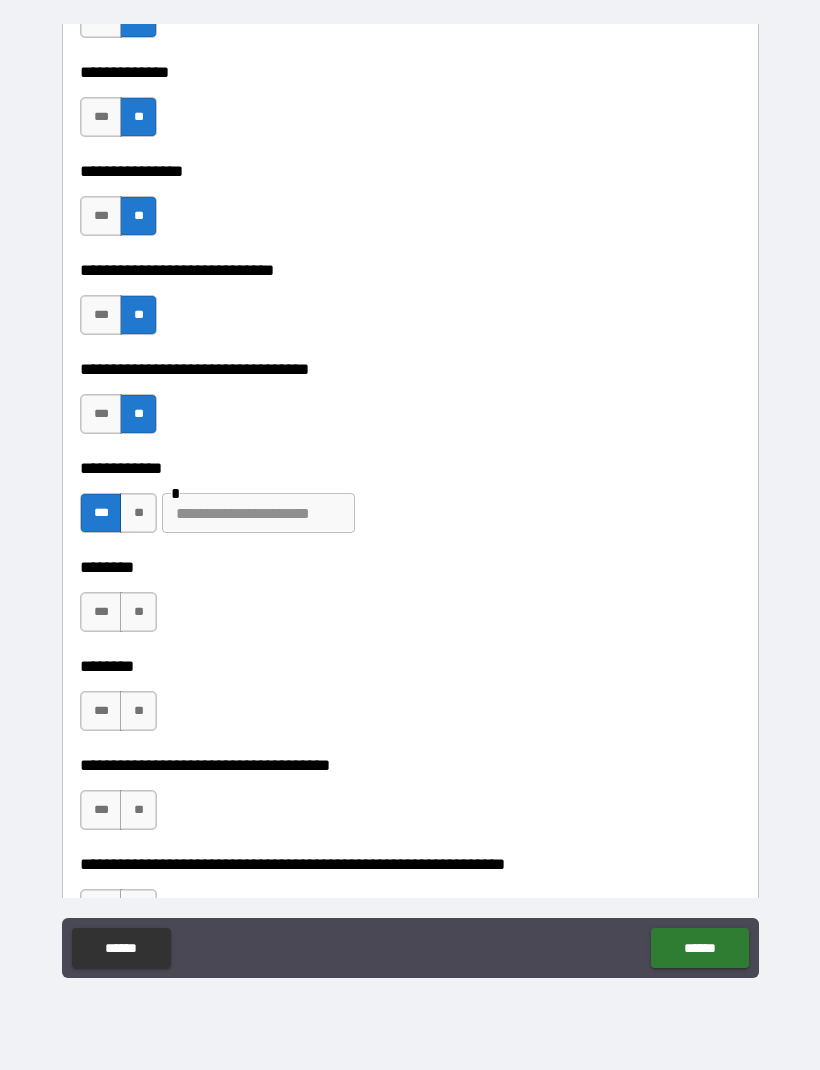 click on "**" at bounding box center [138, 612] 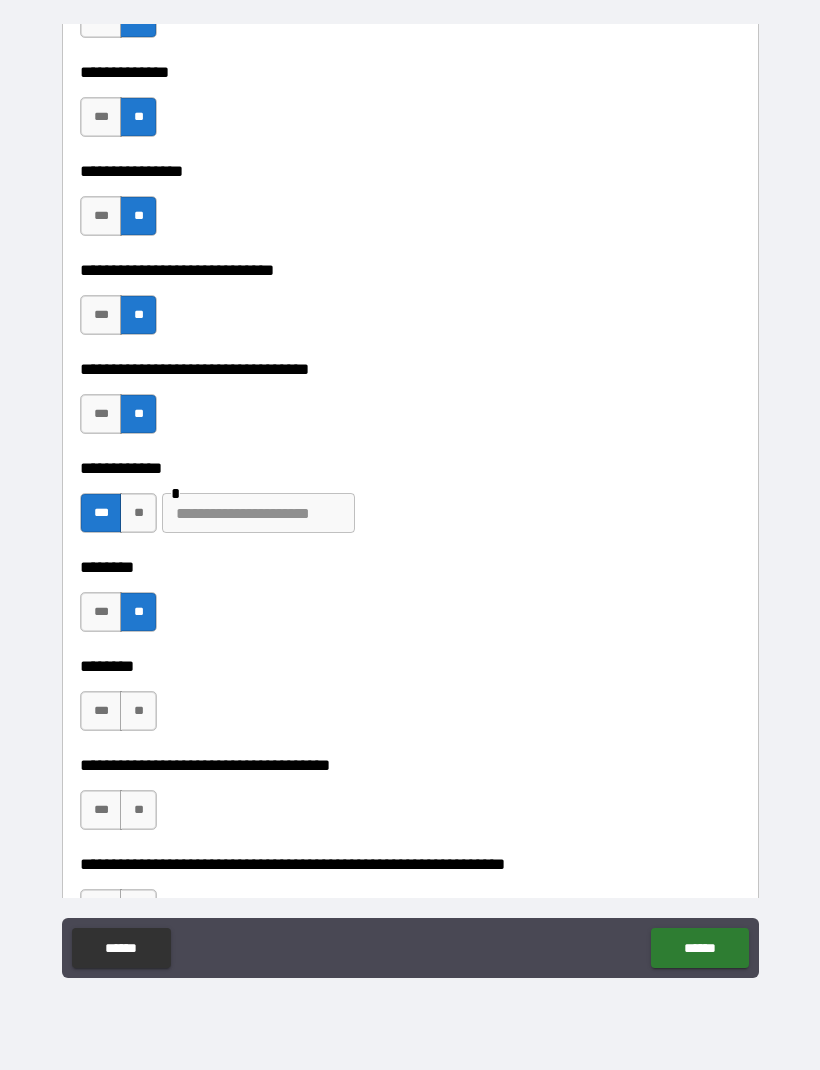 click on "**" at bounding box center (138, 711) 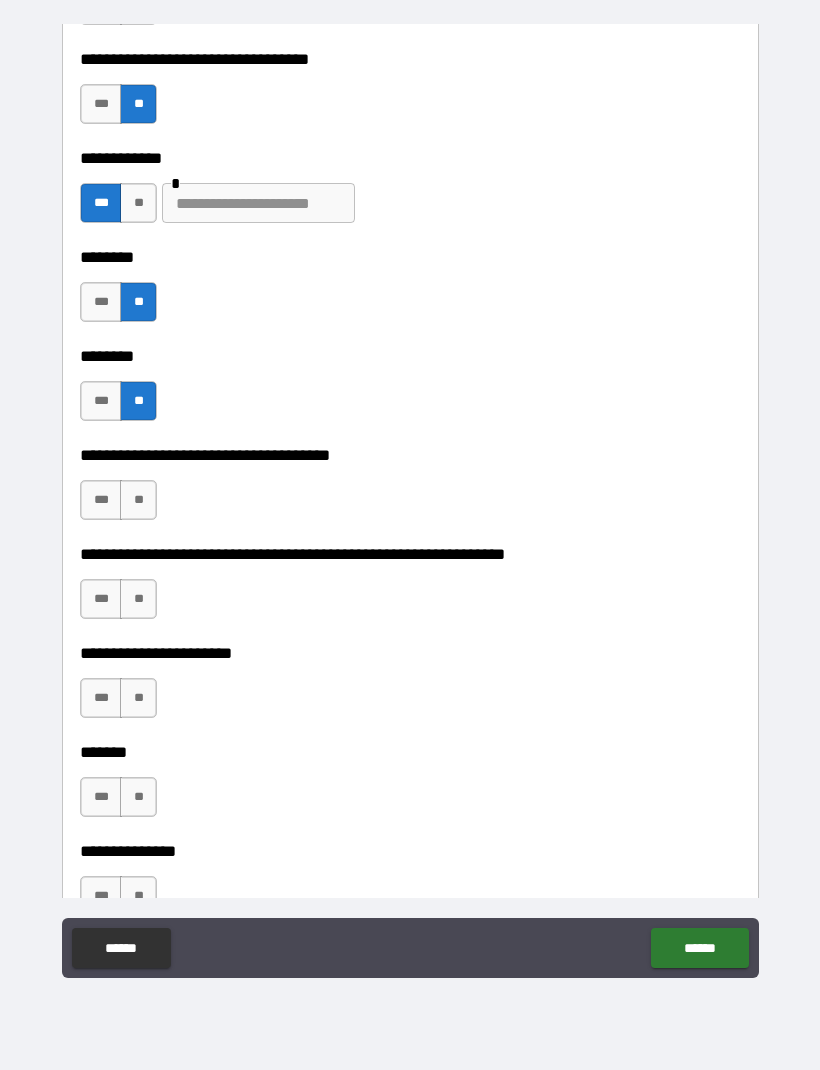 scroll, scrollTop: 7976, scrollLeft: 0, axis: vertical 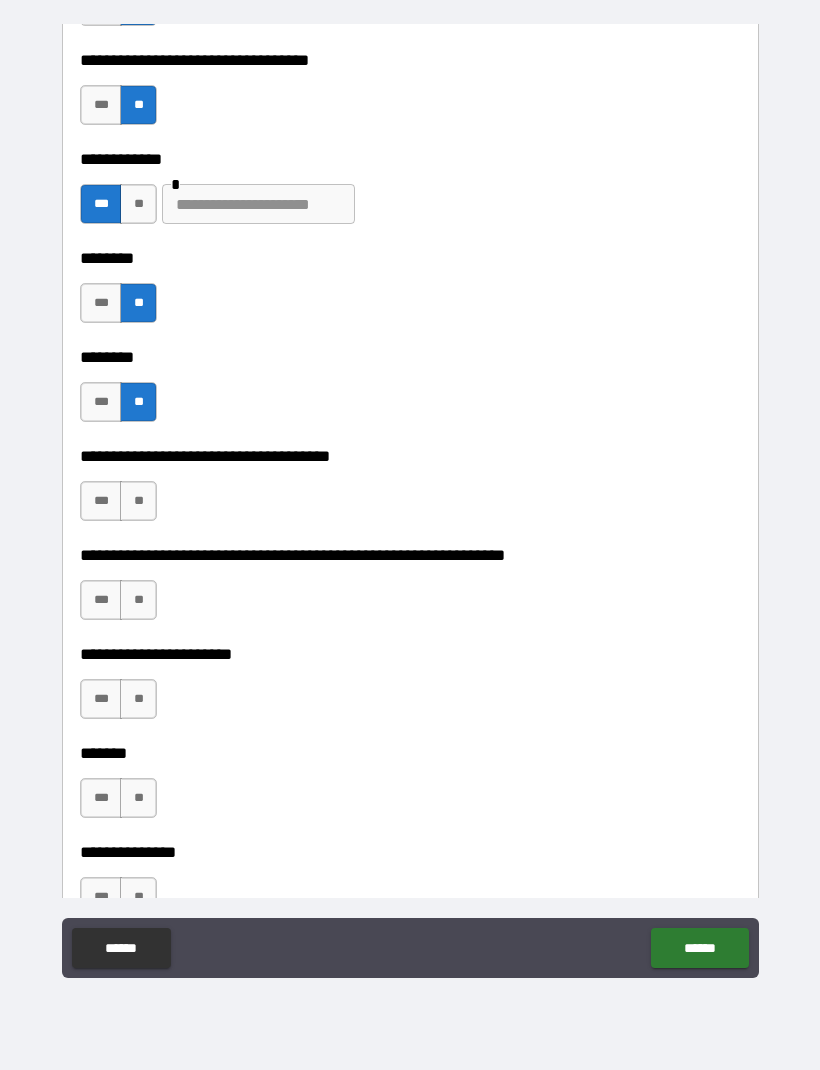 click on "**" at bounding box center (138, 501) 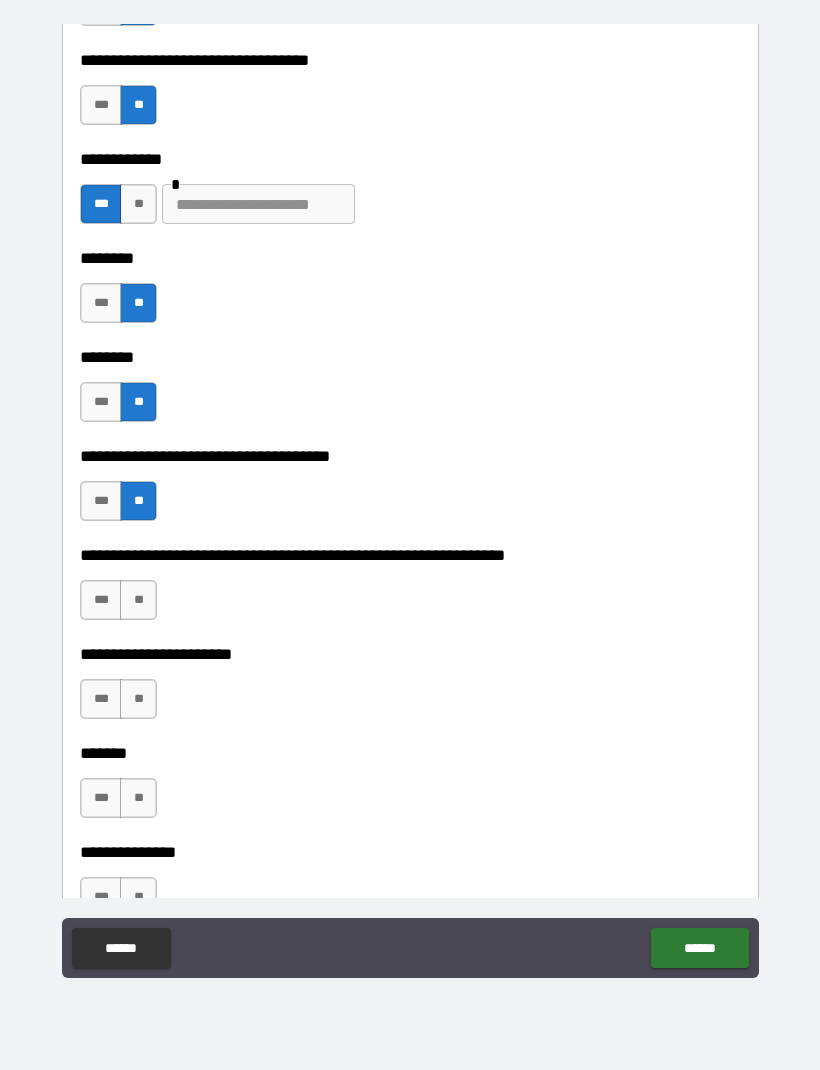 click on "**" at bounding box center (138, 600) 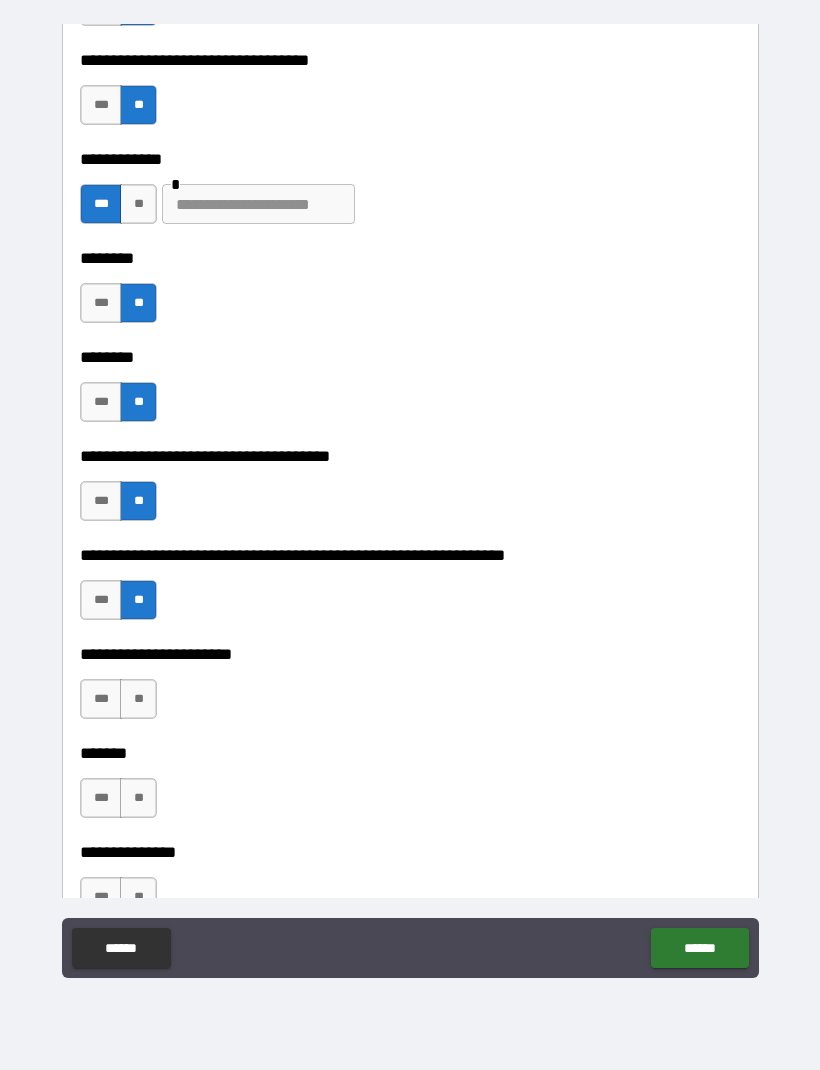 click on "**" at bounding box center (138, 699) 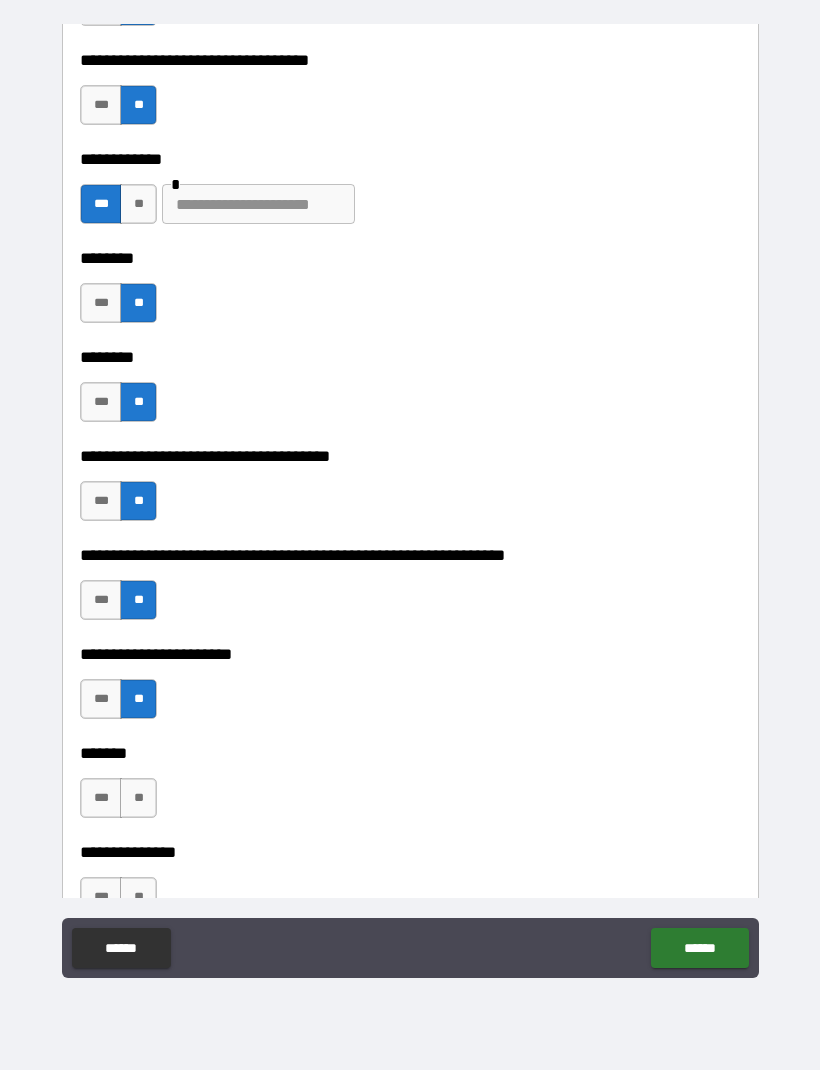 click on "**" at bounding box center [138, 798] 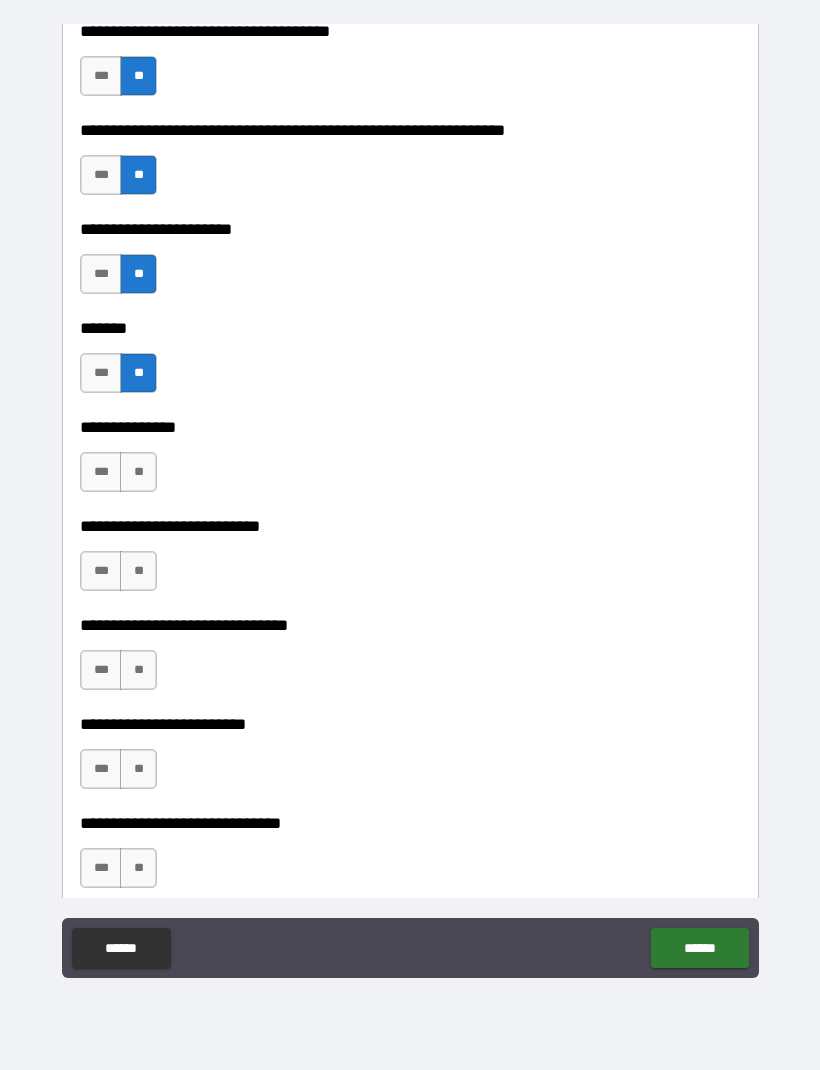 scroll, scrollTop: 8406, scrollLeft: 0, axis: vertical 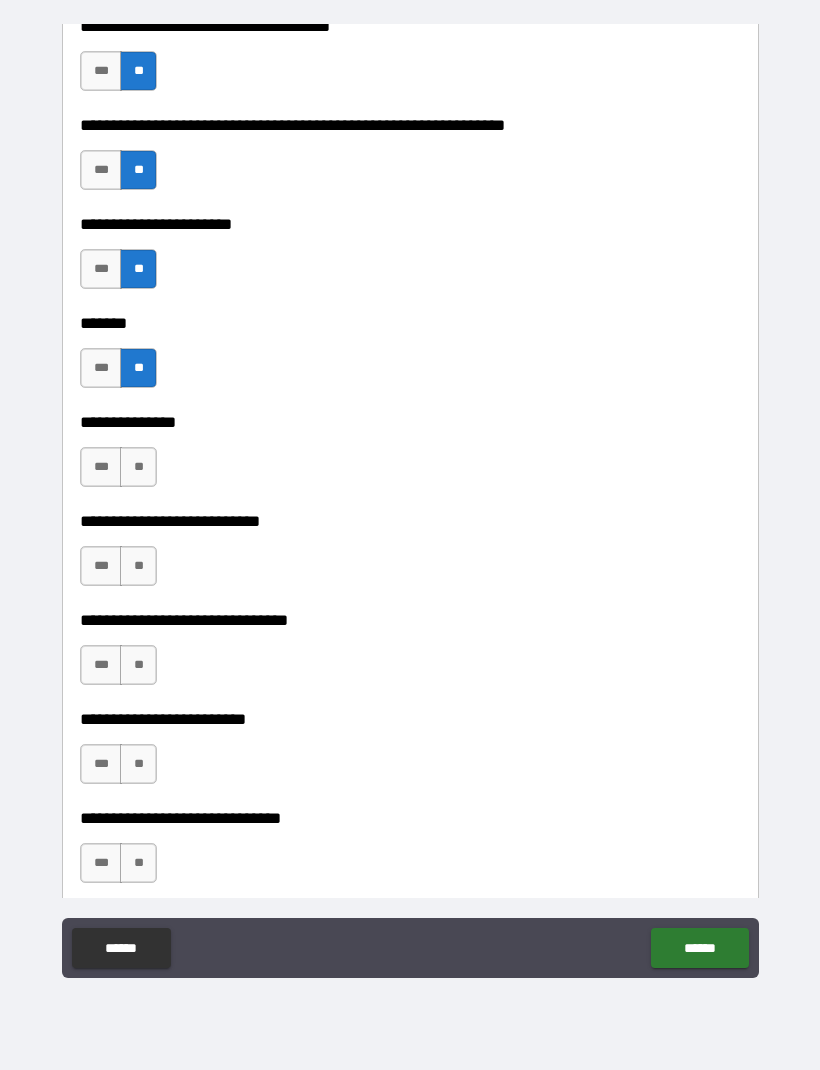 click on "***" at bounding box center (101, 467) 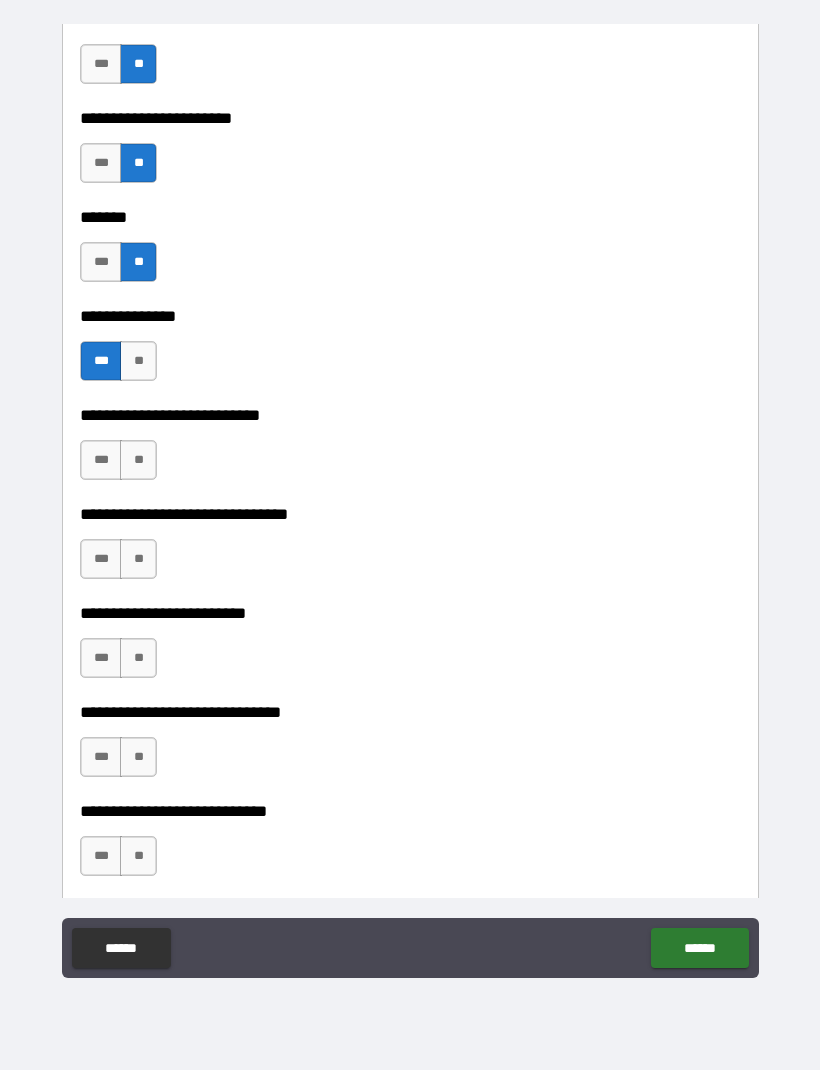 scroll, scrollTop: 8514, scrollLeft: 0, axis: vertical 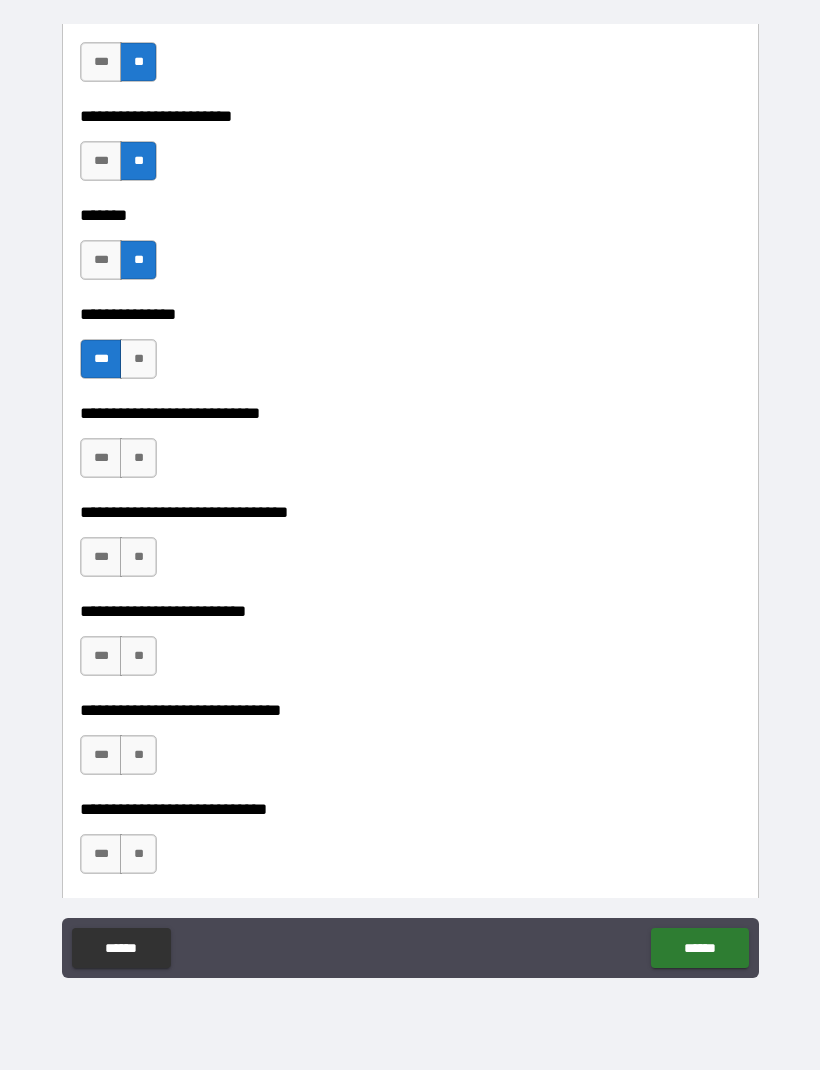 click on "**" at bounding box center (138, 458) 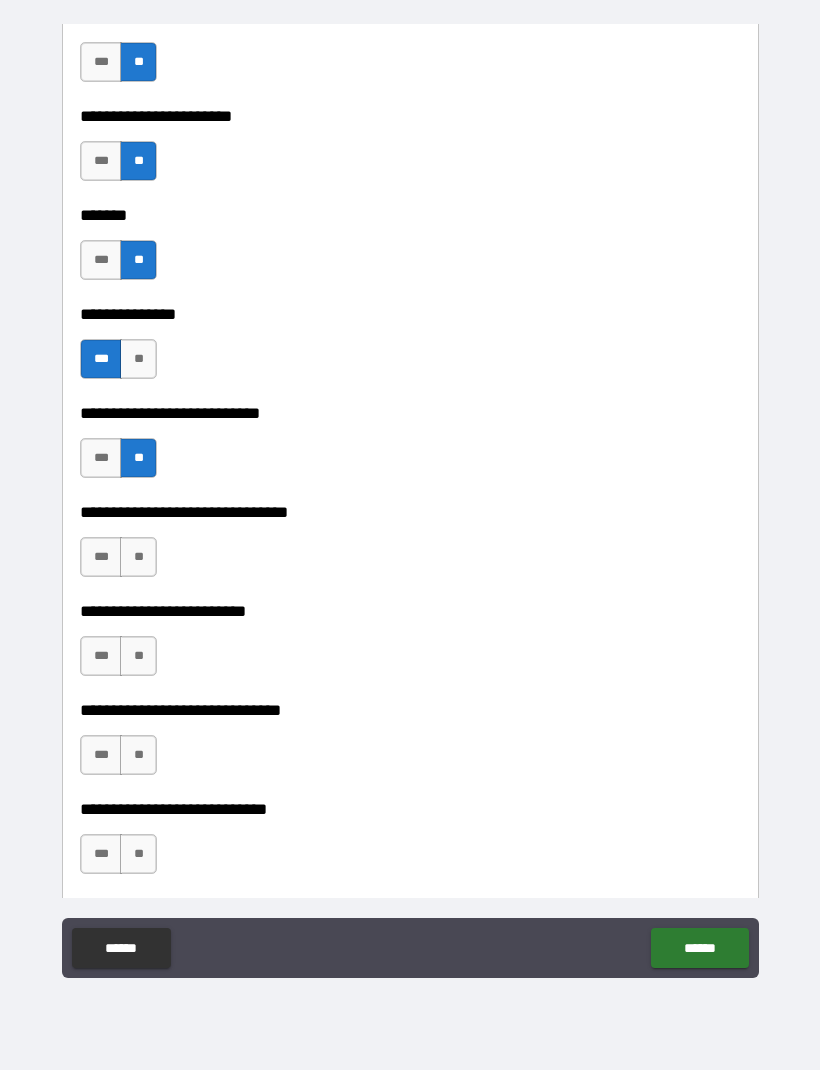 click on "**" at bounding box center [138, 557] 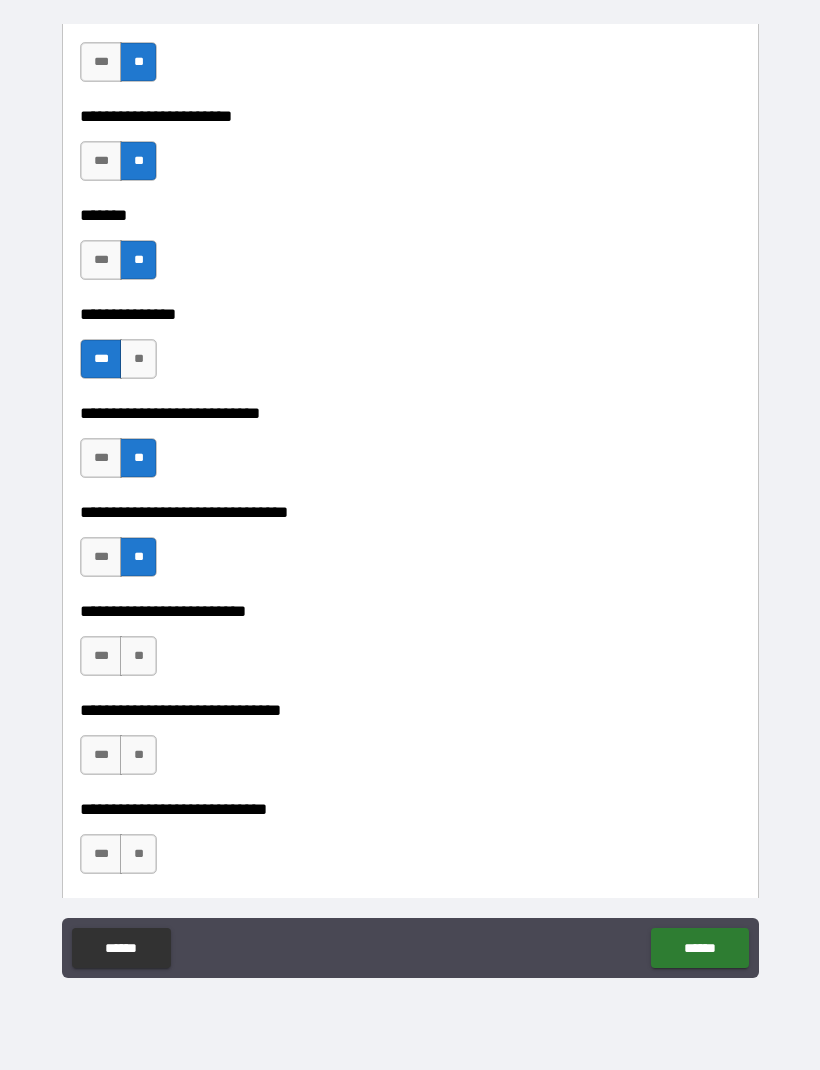 click on "**" at bounding box center (138, 656) 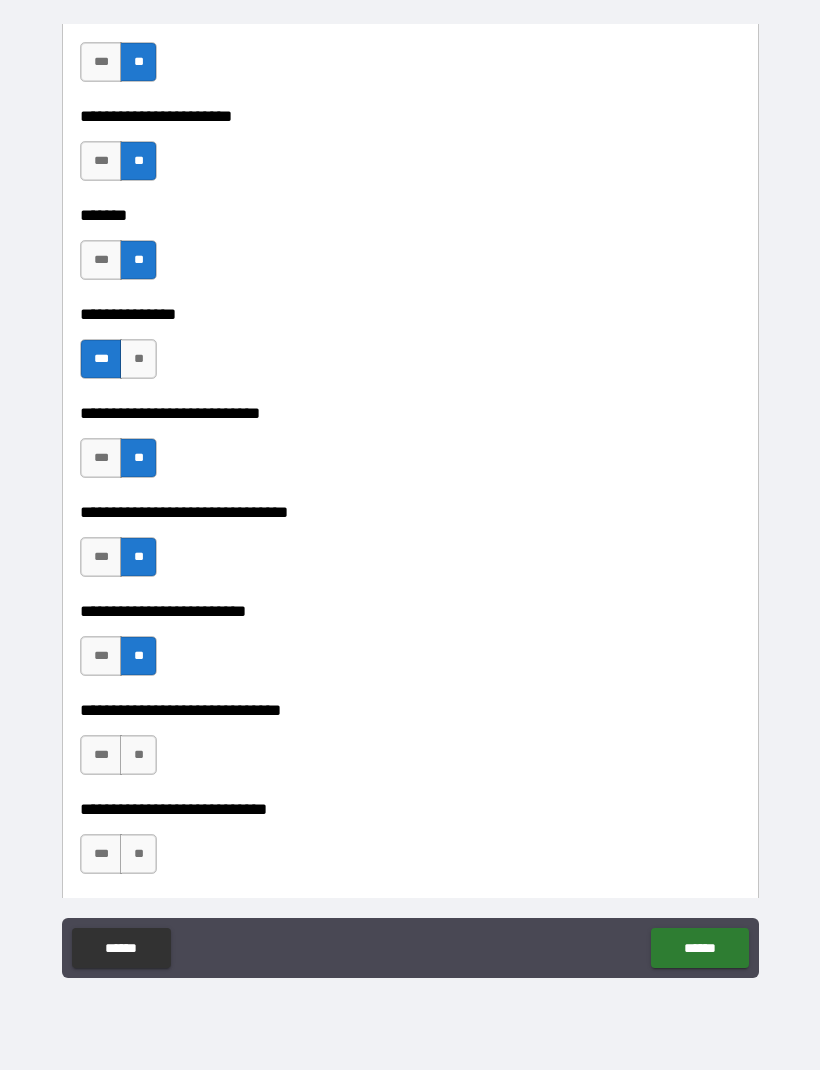 click on "**" at bounding box center (138, 755) 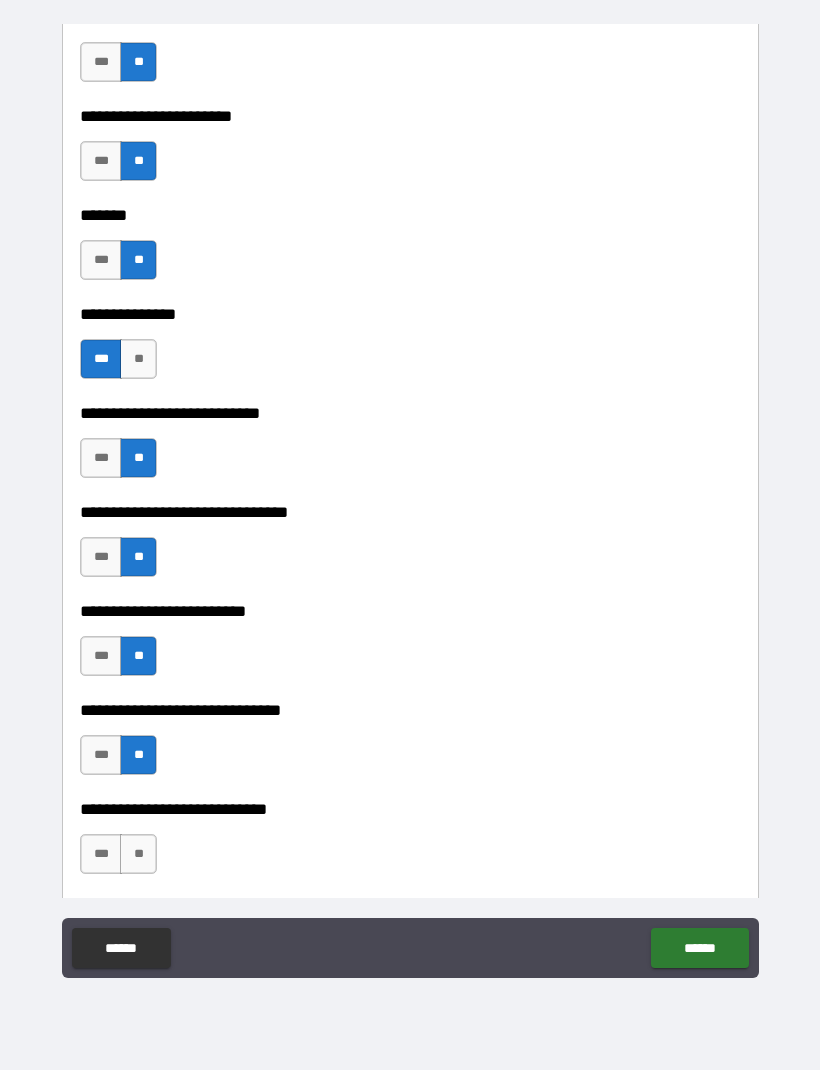 click on "**" at bounding box center (138, 854) 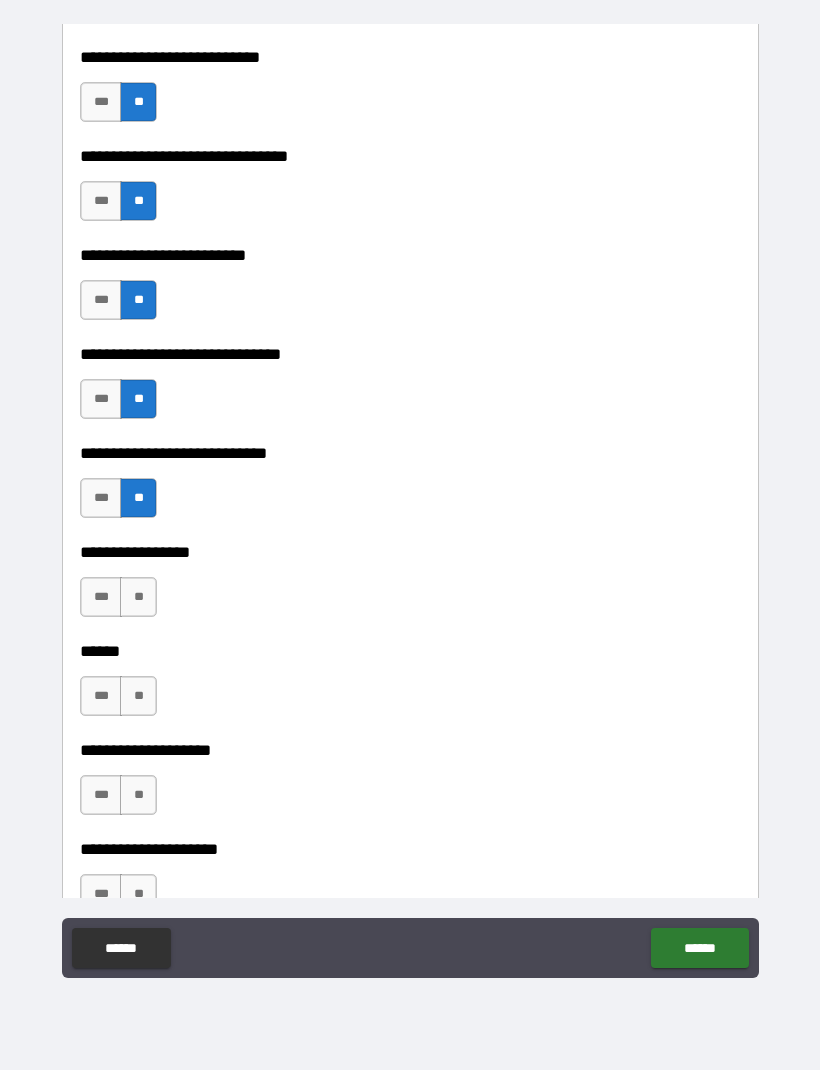 scroll, scrollTop: 8869, scrollLeft: 0, axis: vertical 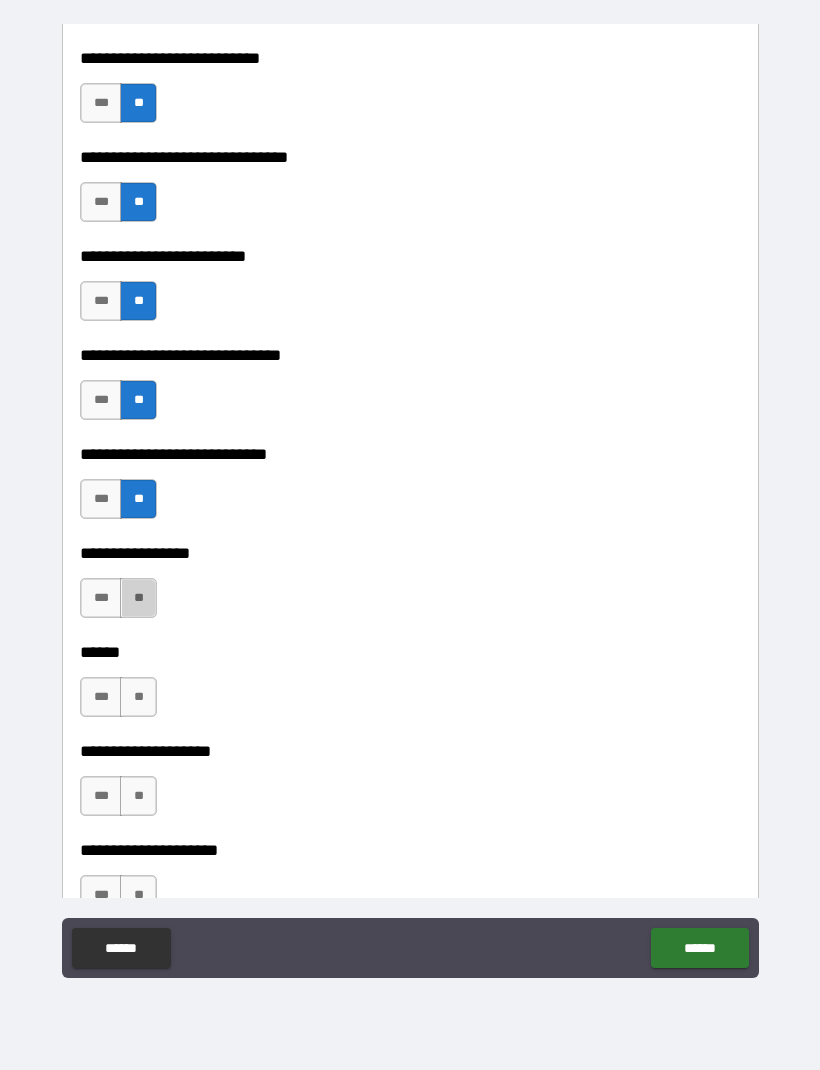 click on "**" at bounding box center [138, 598] 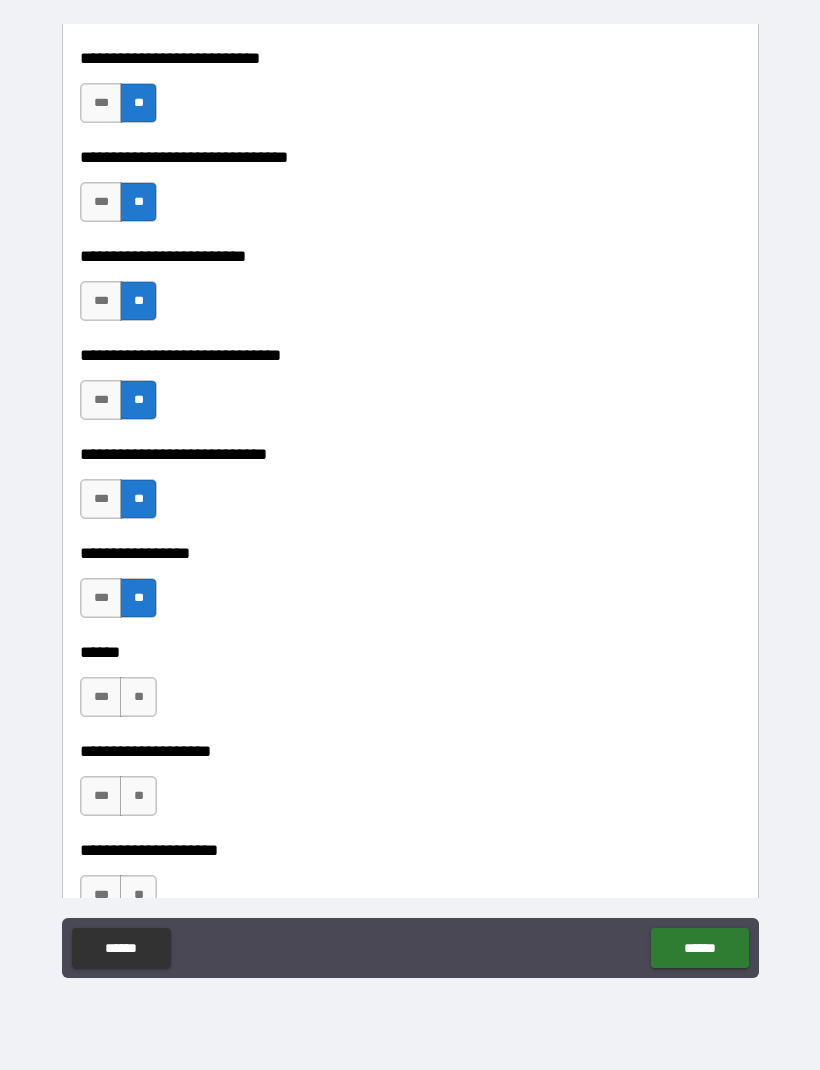 click on "**" at bounding box center [138, 697] 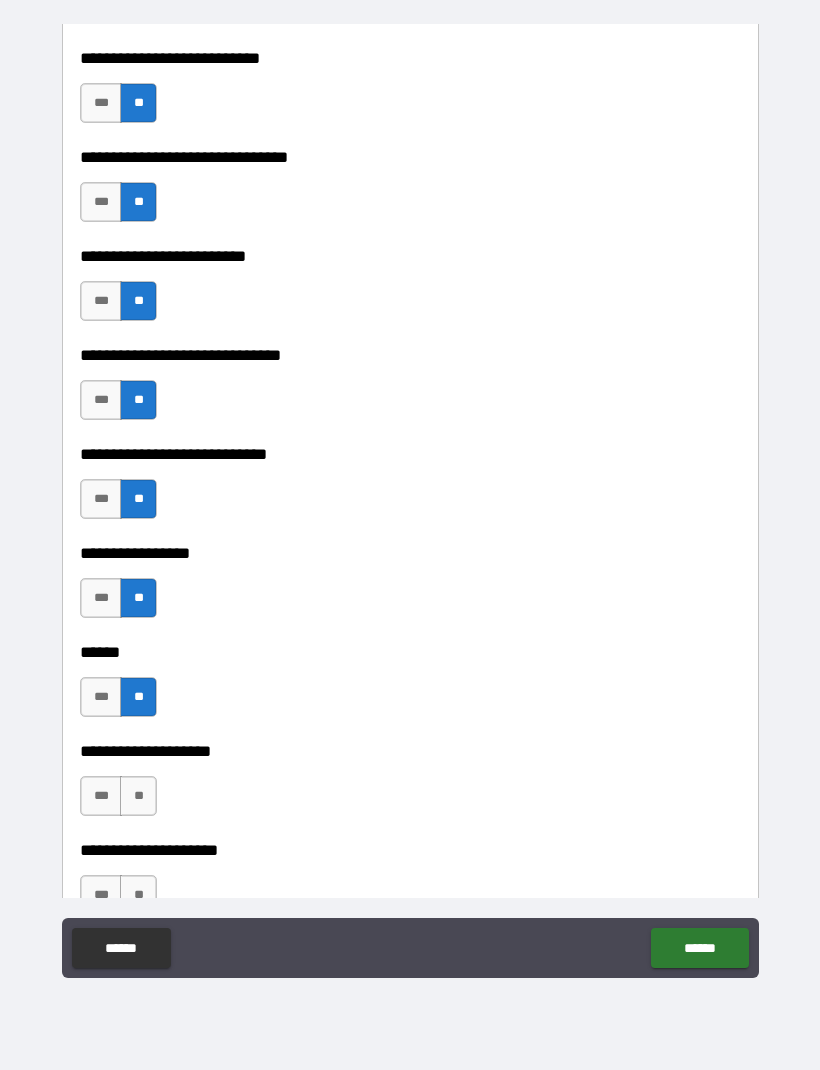click on "**" at bounding box center [138, 796] 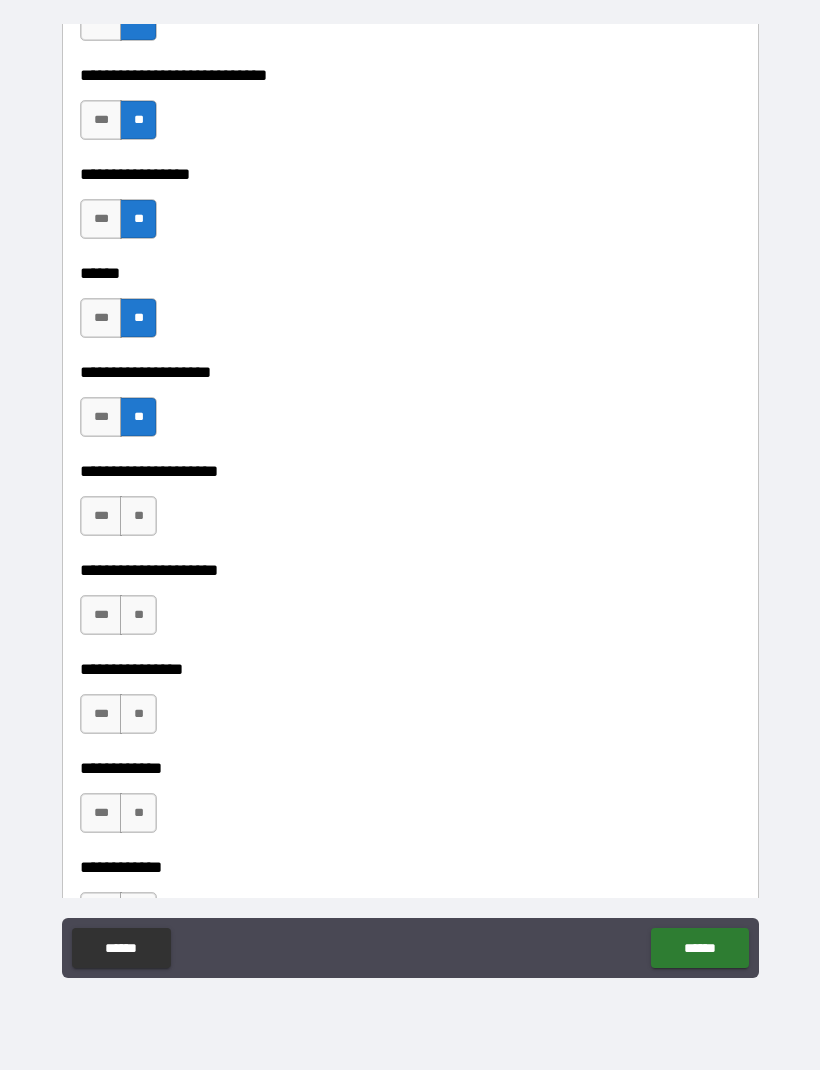 scroll, scrollTop: 9276, scrollLeft: 0, axis: vertical 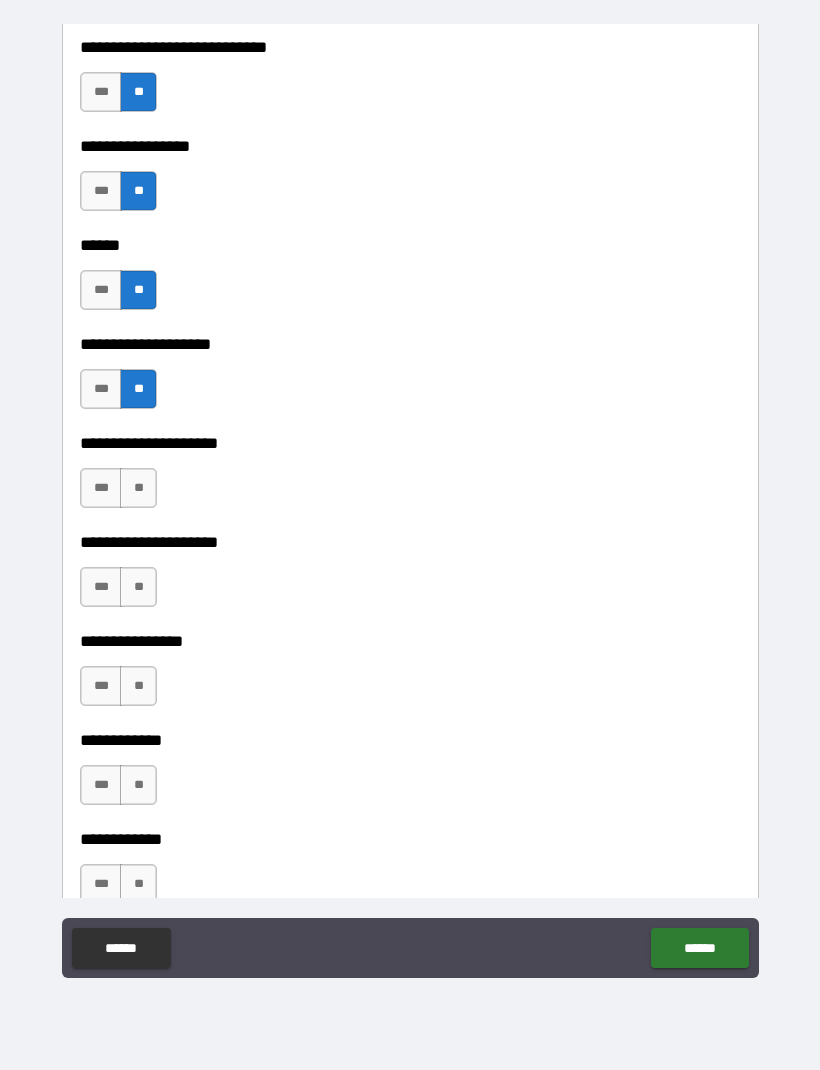 click on "**" at bounding box center (138, 488) 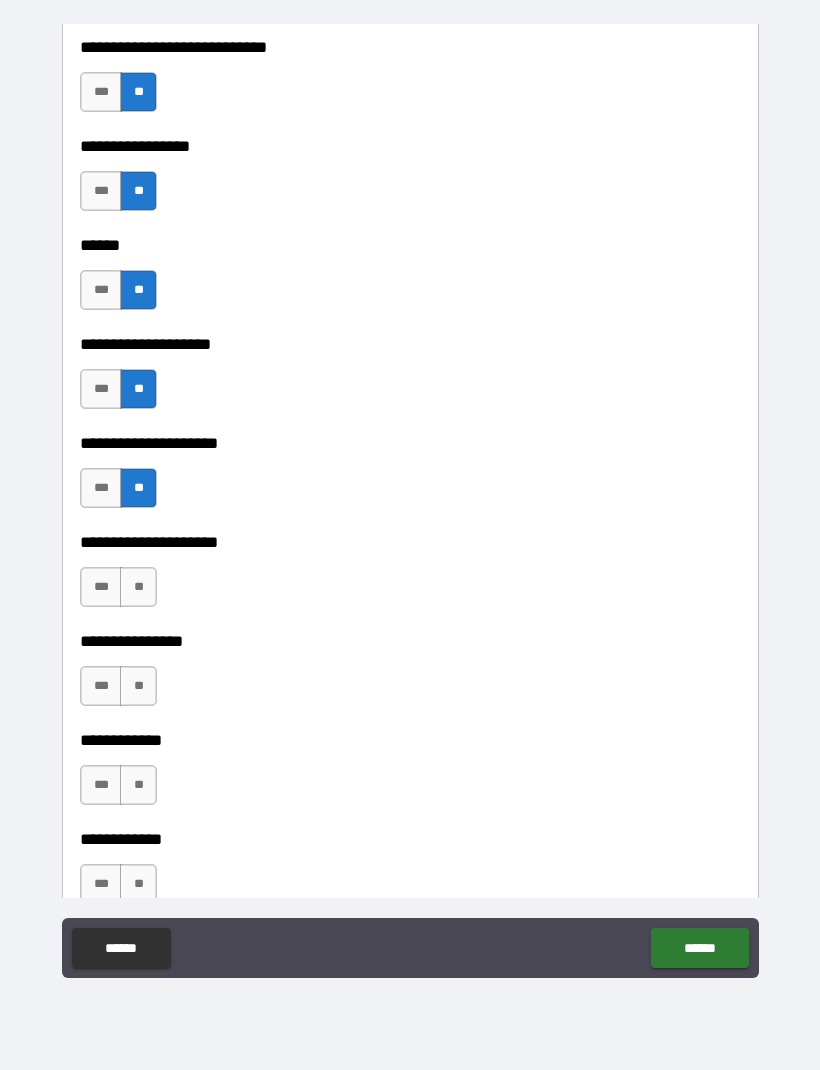click on "**" at bounding box center [138, 587] 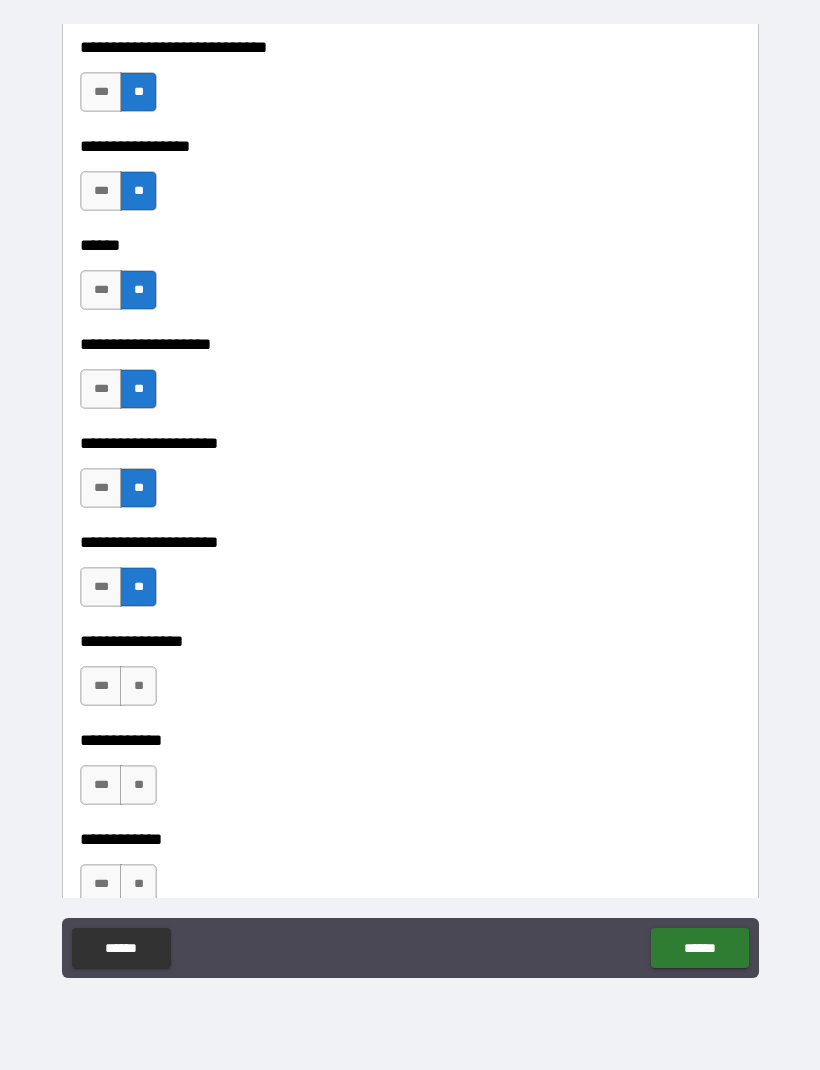 click on "**" at bounding box center (138, 686) 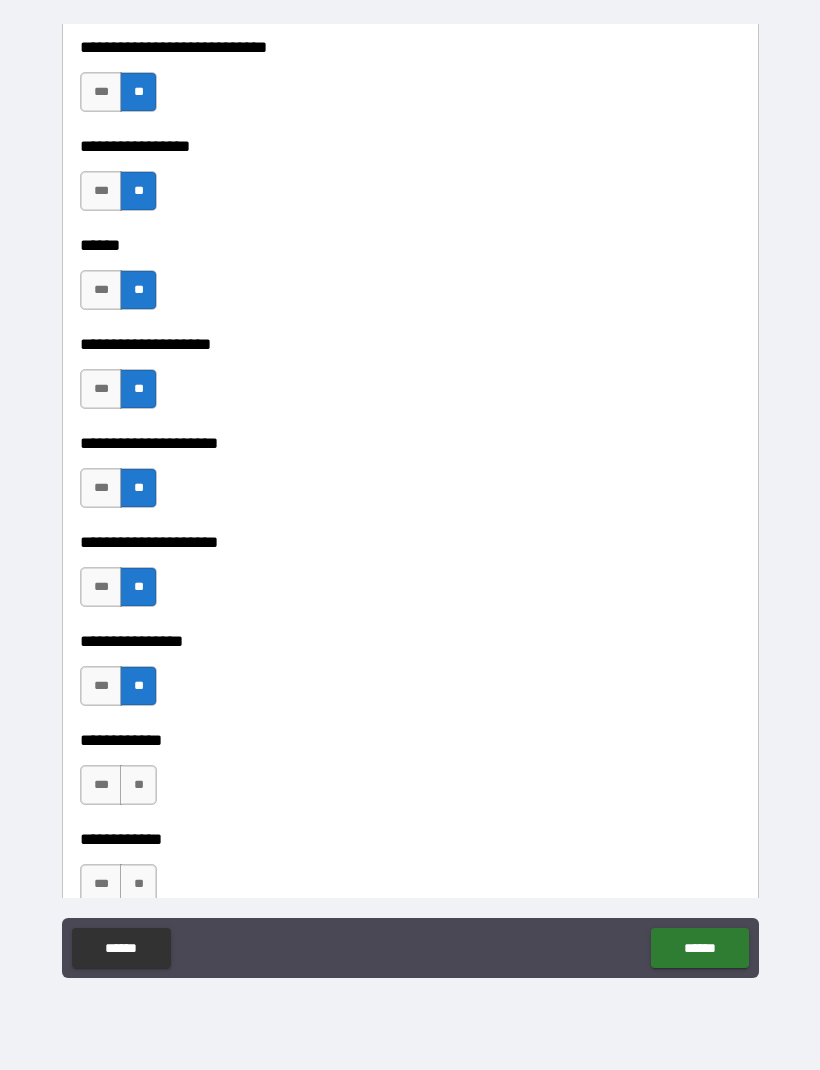 click on "**" at bounding box center (138, 785) 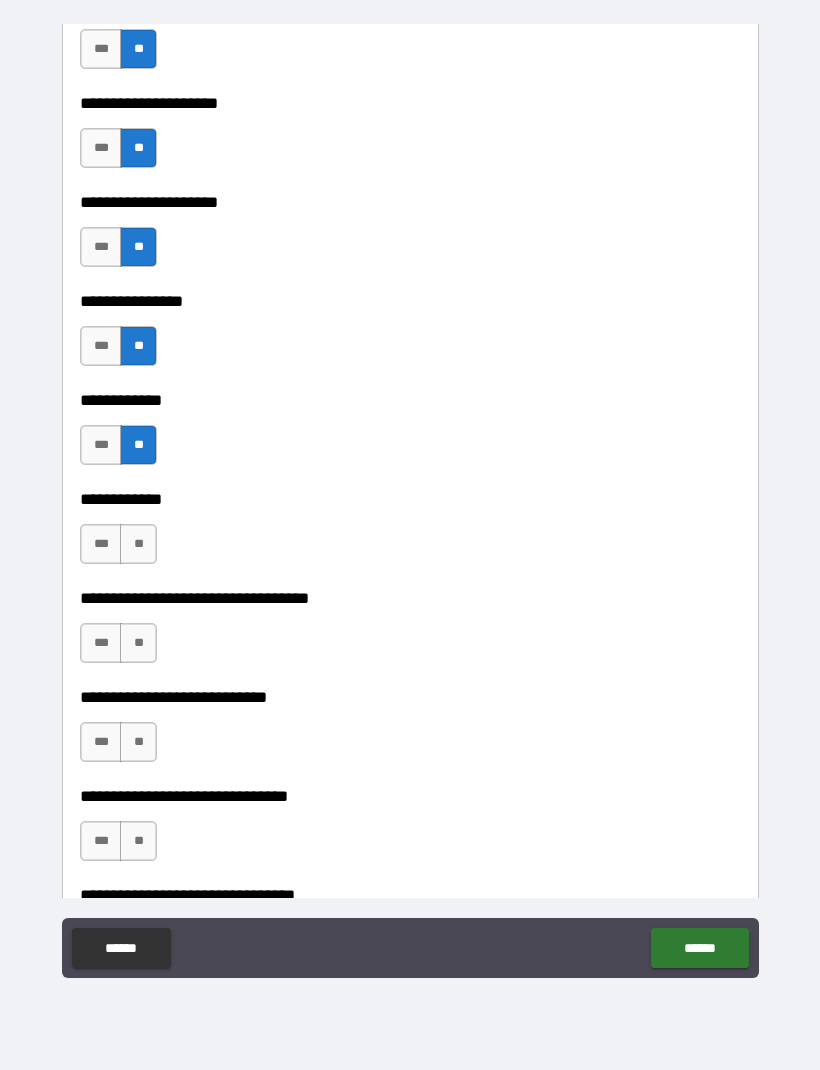 scroll, scrollTop: 9650, scrollLeft: 0, axis: vertical 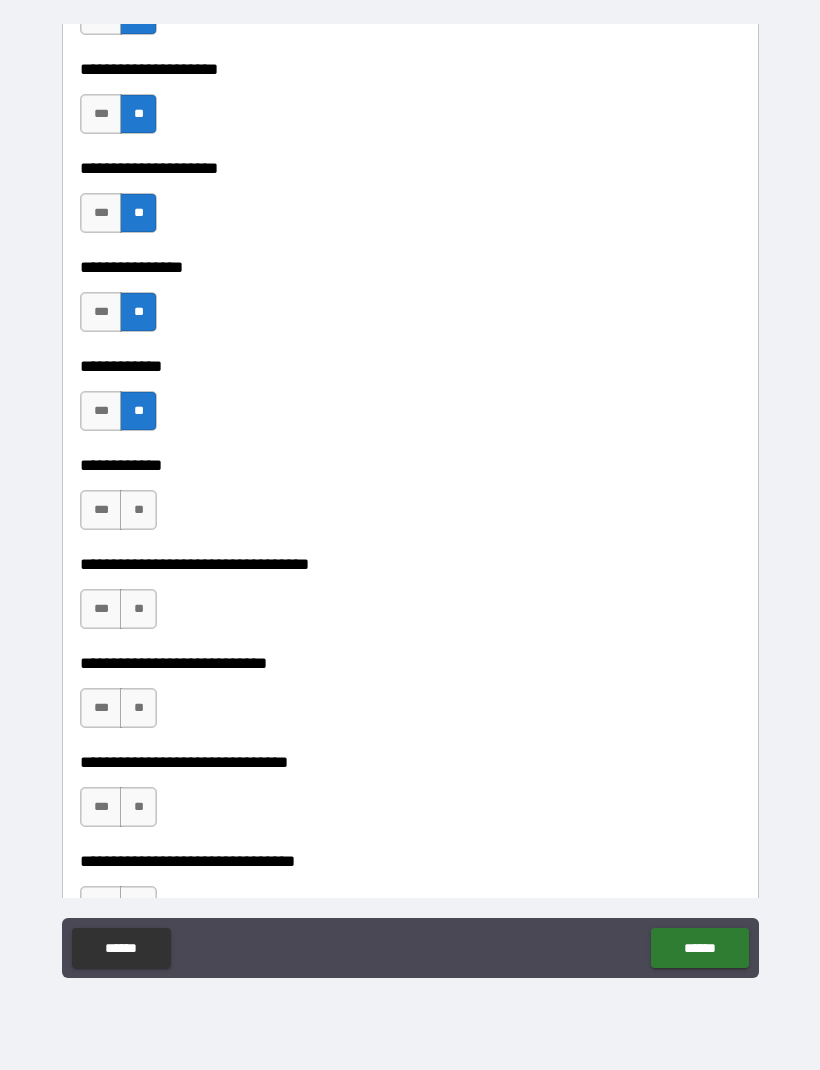 click on "**" at bounding box center [138, 510] 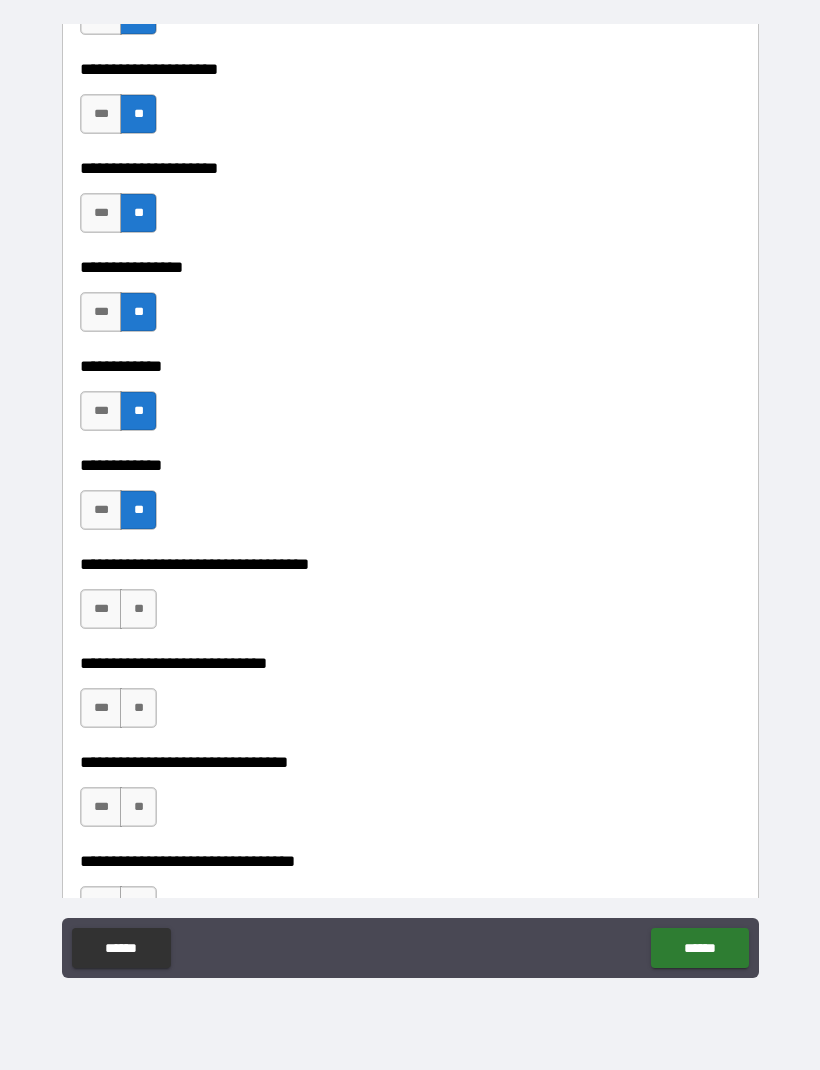 click on "**" at bounding box center [138, 609] 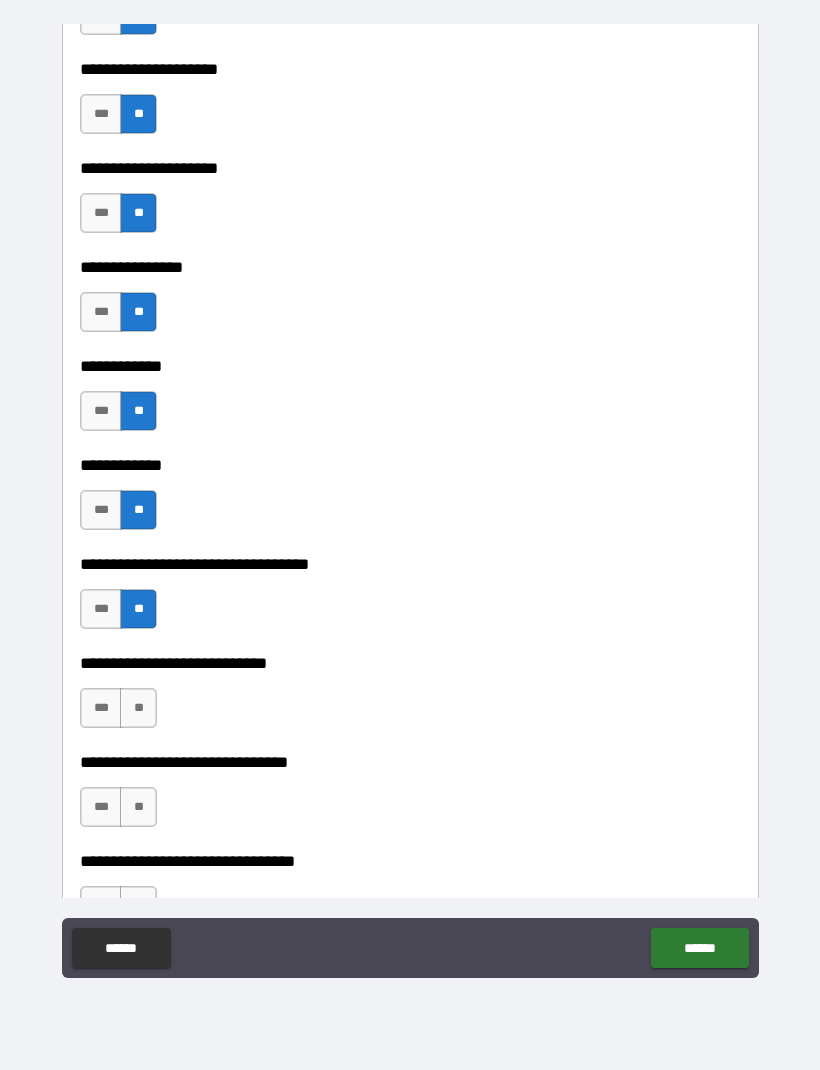 click on "**" at bounding box center [138, 708] 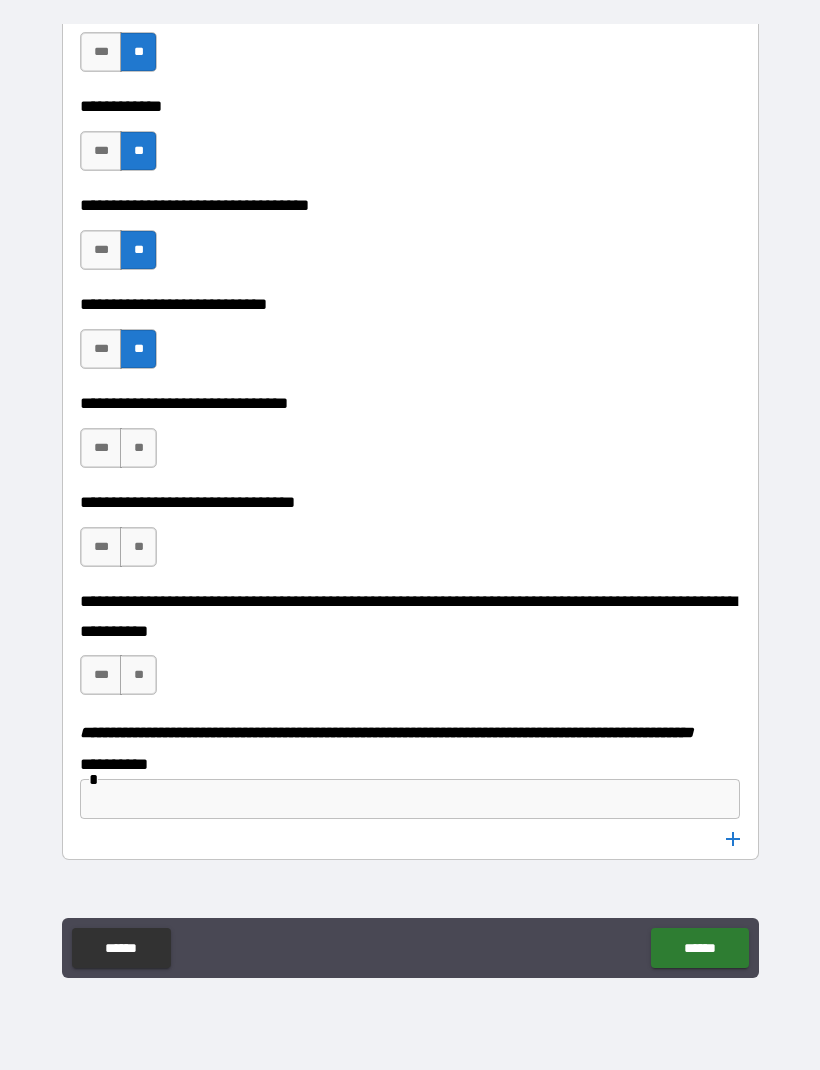 scroll, scrollTop: 10009, scrollLeft: 0, axis: vertical 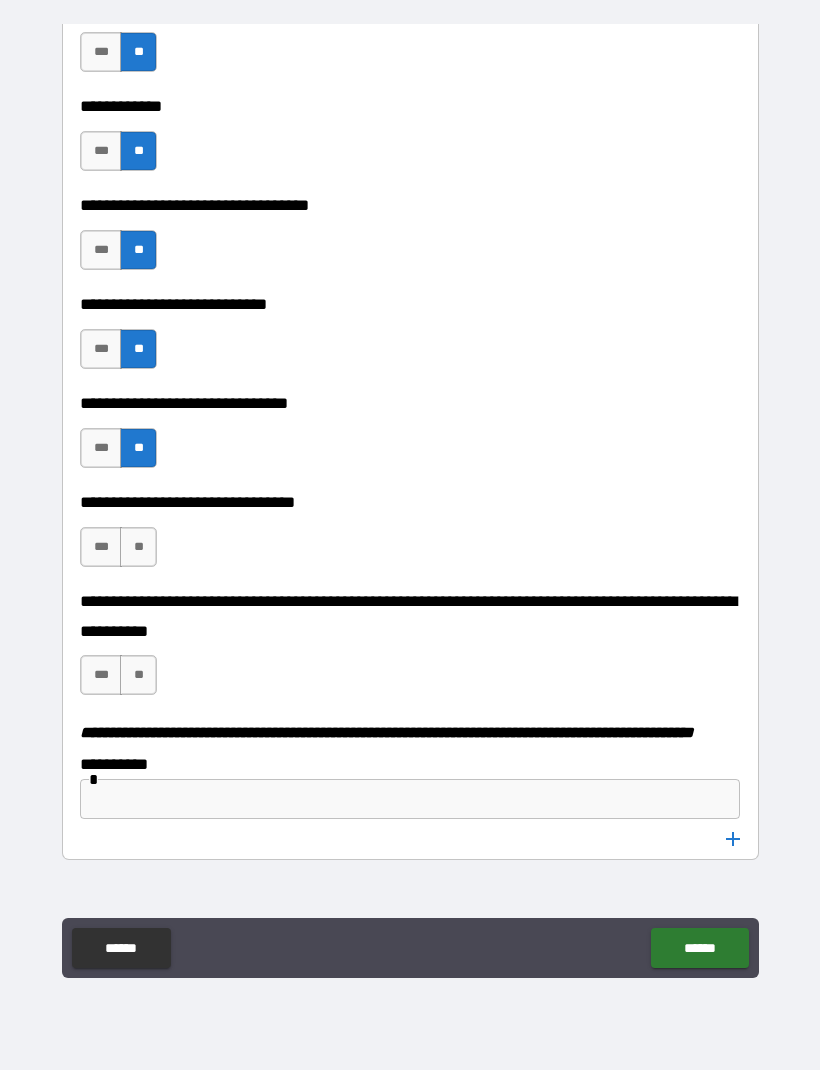 click on "**" at bounding box center (138, 547) 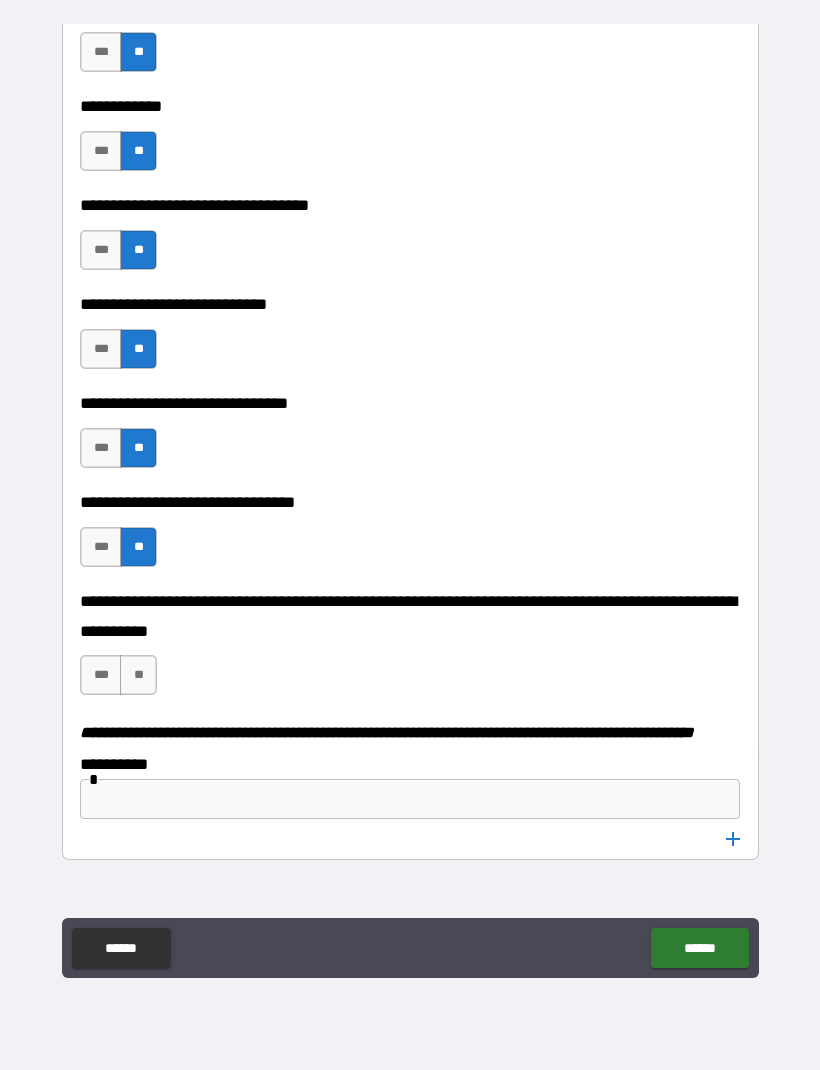 click on "**" at bounding box center [138, 675] 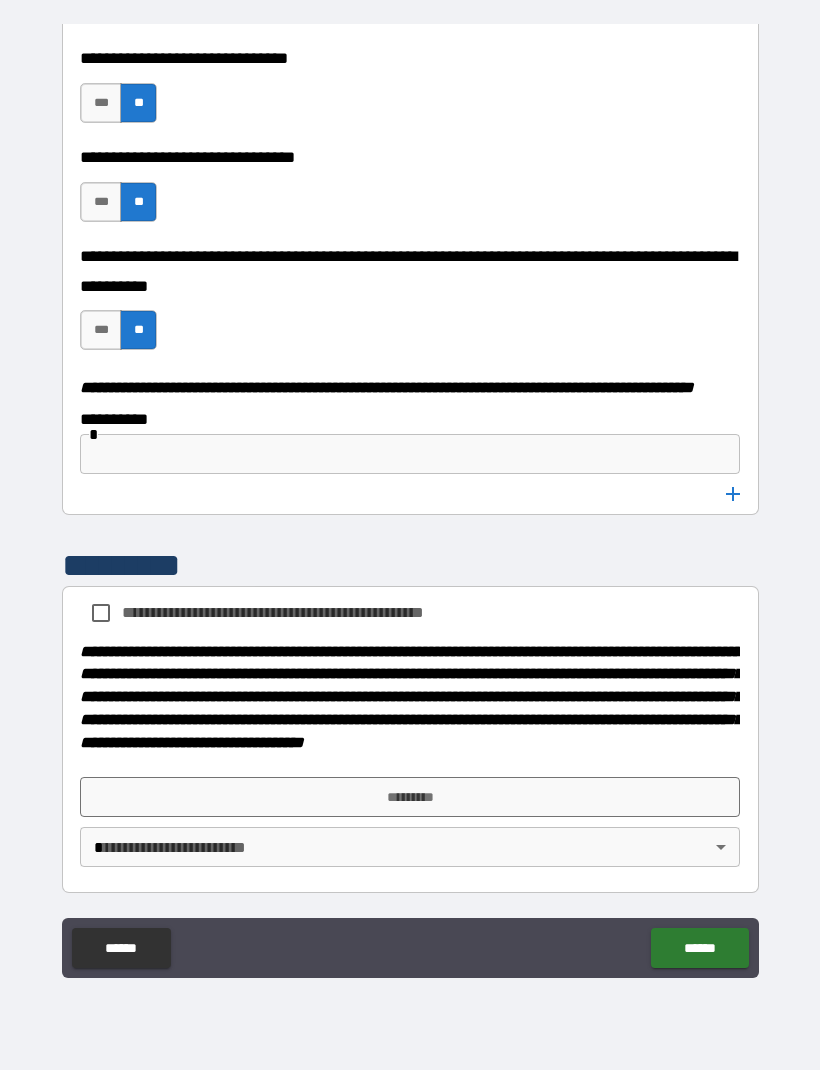 scroll, scrollTop: 10410, scrollLeft: 0, axis: vertical 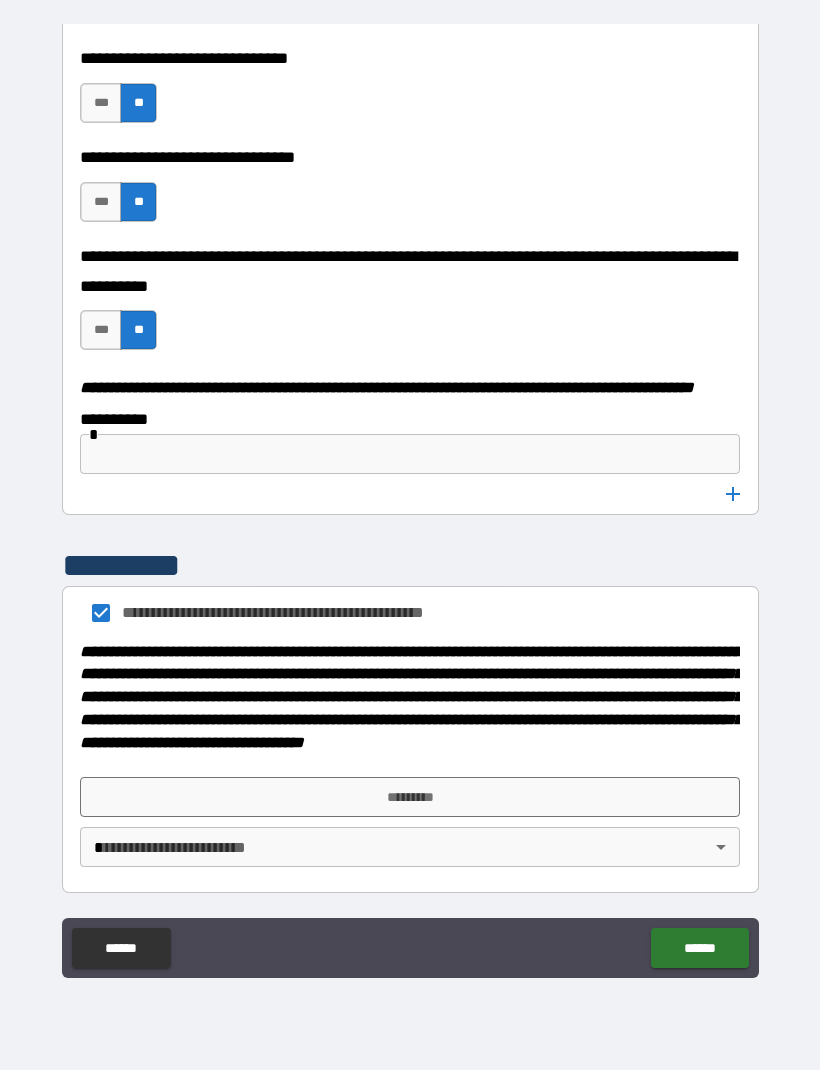 click on "[FIRST] [LAST] [NUMBER] [STREET], [CITY], [STATE] [POSTAL_CODE] [COUNTRY] [PHONE] [EMAIL]" at bounding box center [410, 502] 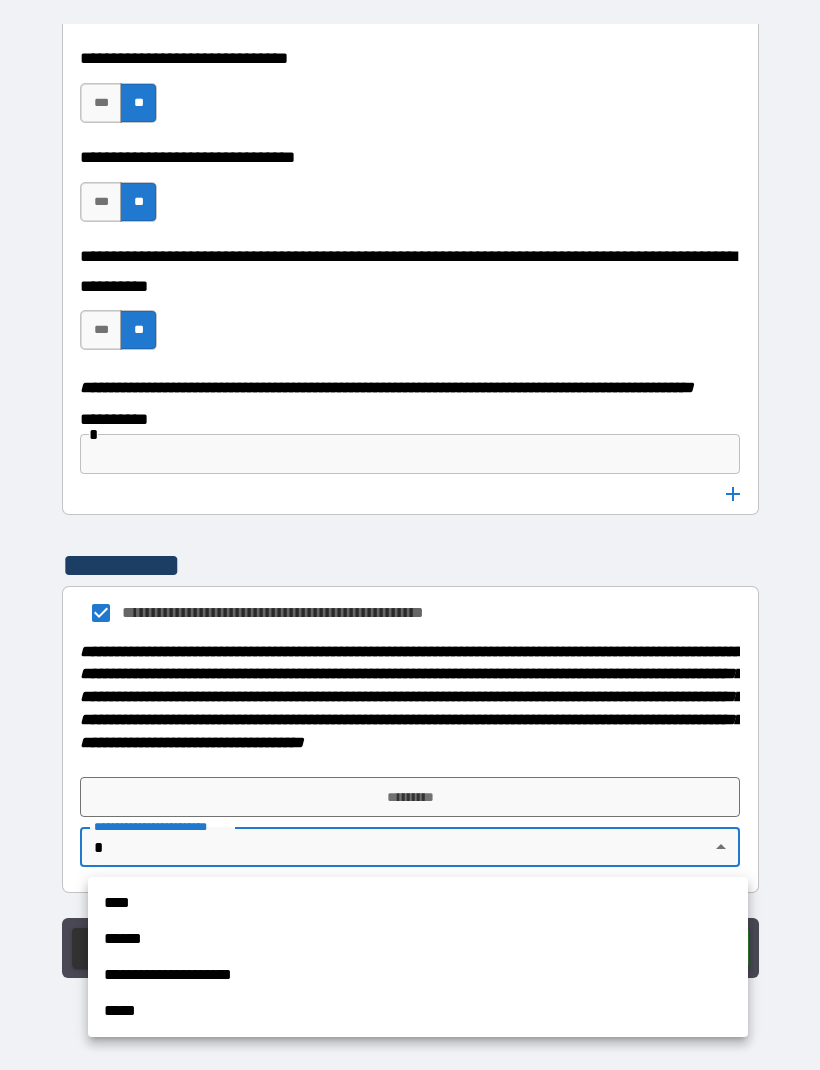click on "****" at bounding box center [418, 903] 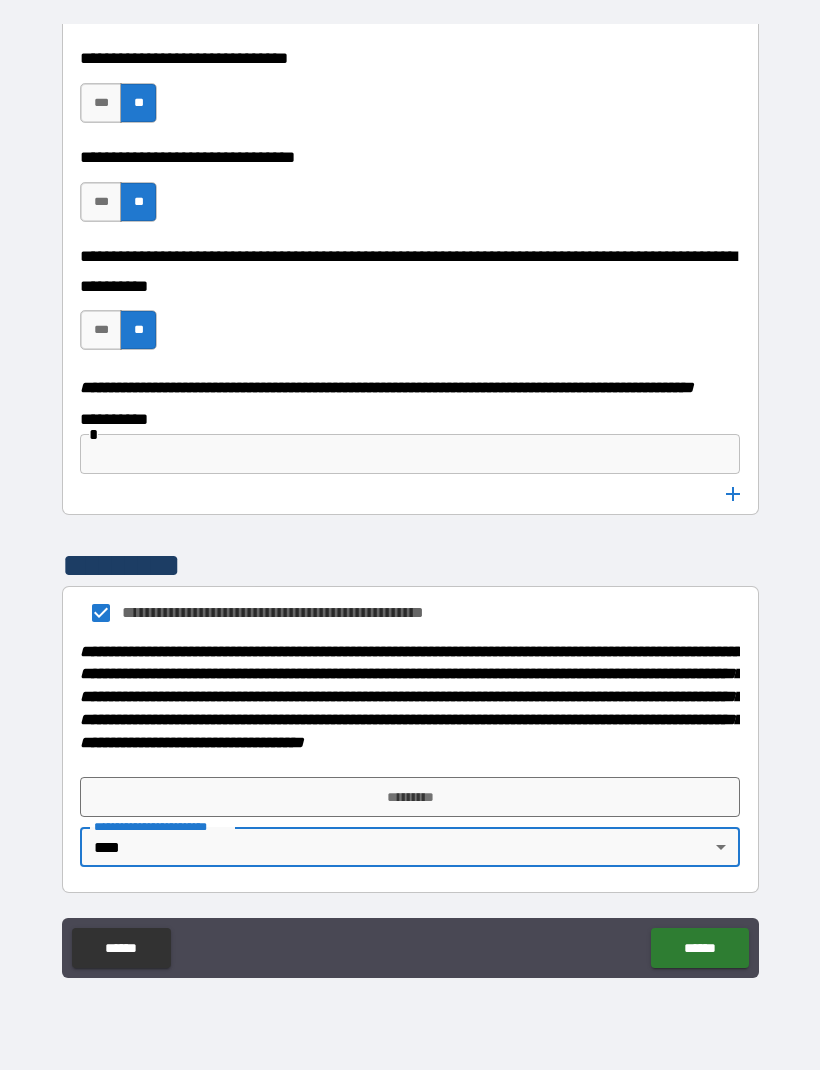 scroll, scrollTop: 10410, scrollLeft: 0, axis: vertical 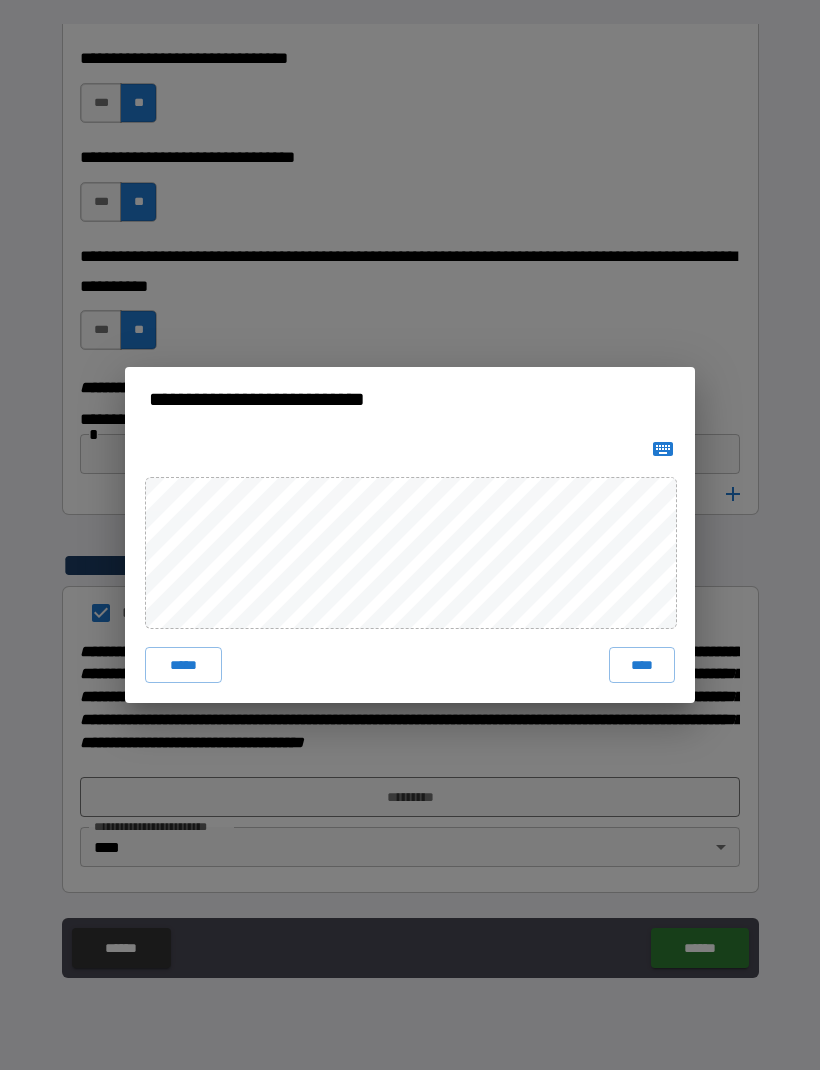 click on "****" at bounding box center [642, 665] 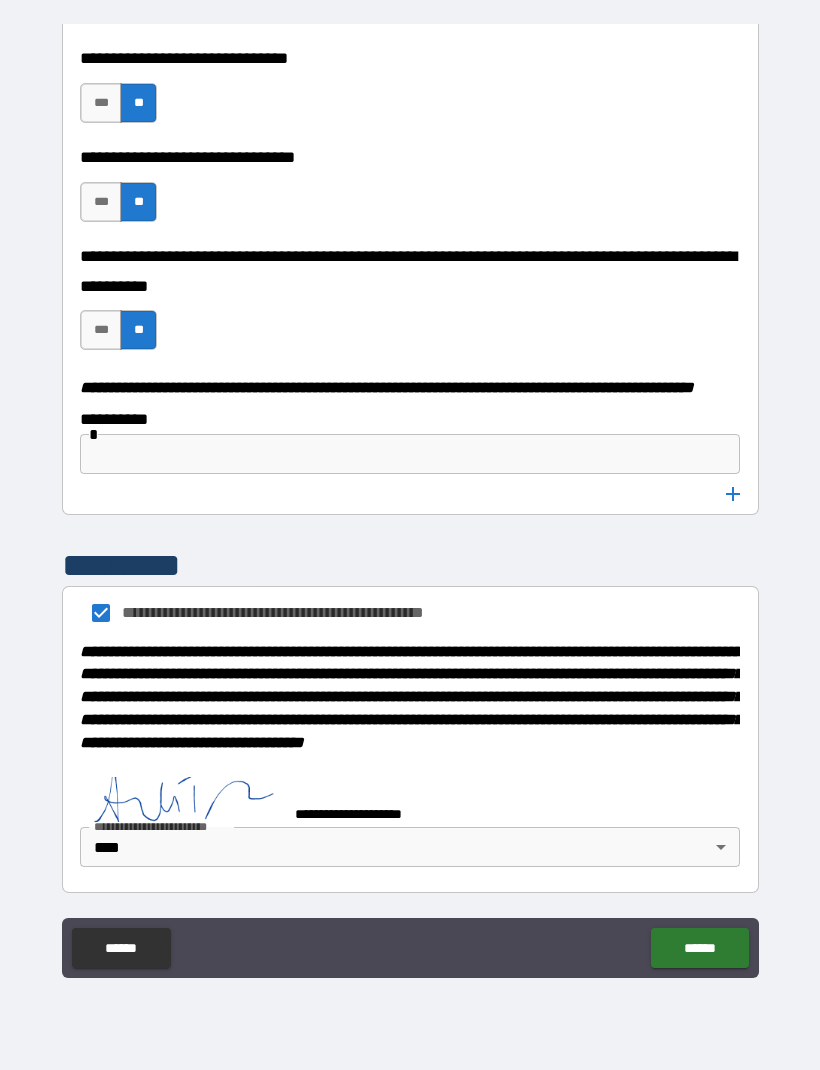 scroll, scrollTop: 10400, scrollLeft: 0, axis: vertical 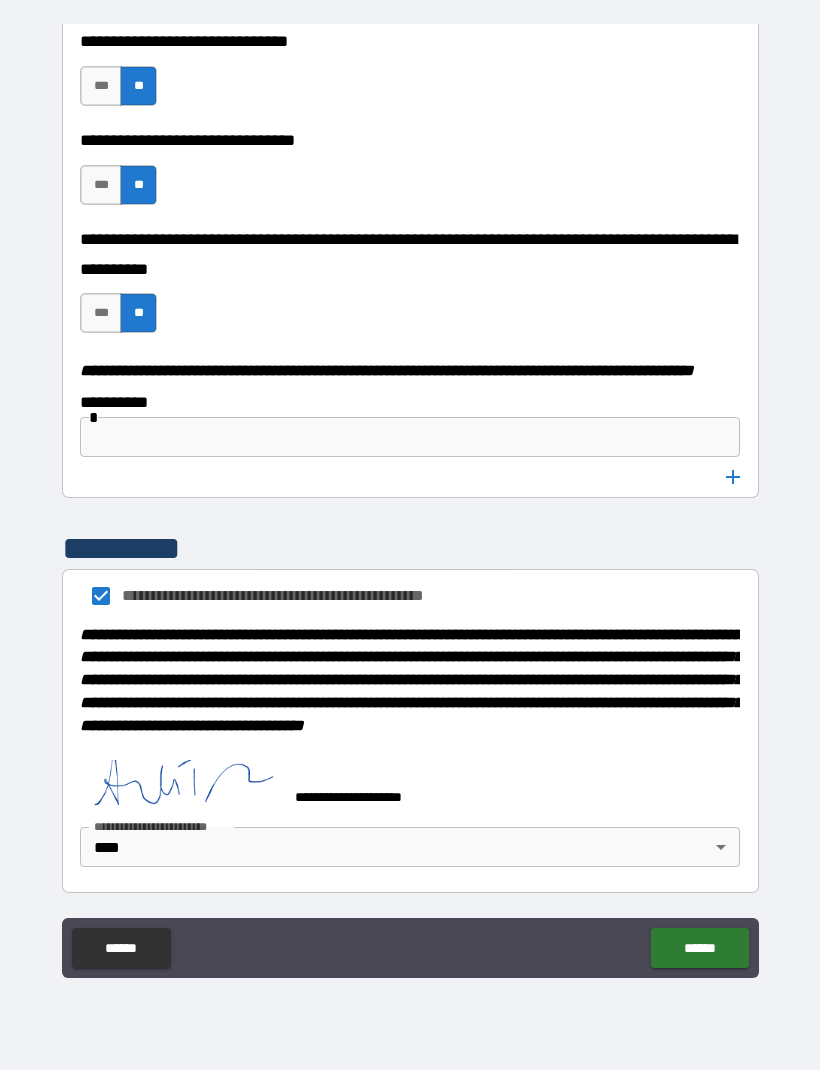 click on "******" at bounding box center [699, 948] 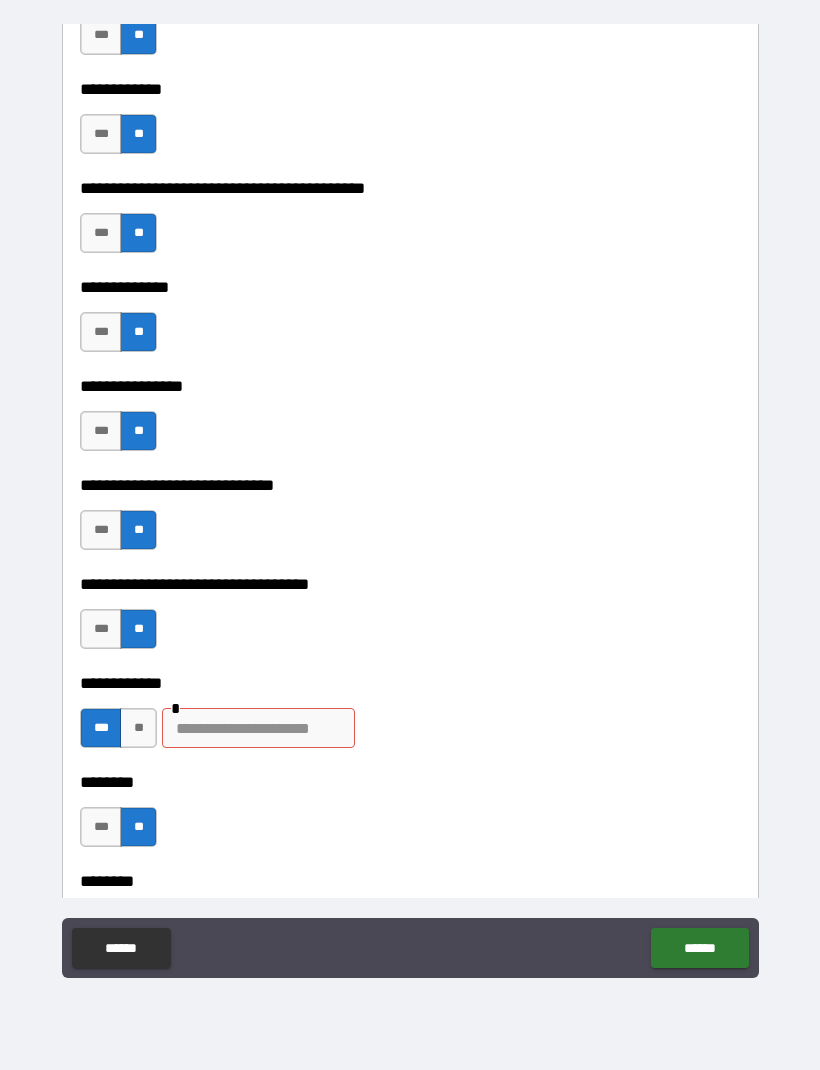 scroll, scrollTop: 7487, scrollLeft: 0, axis: vertical 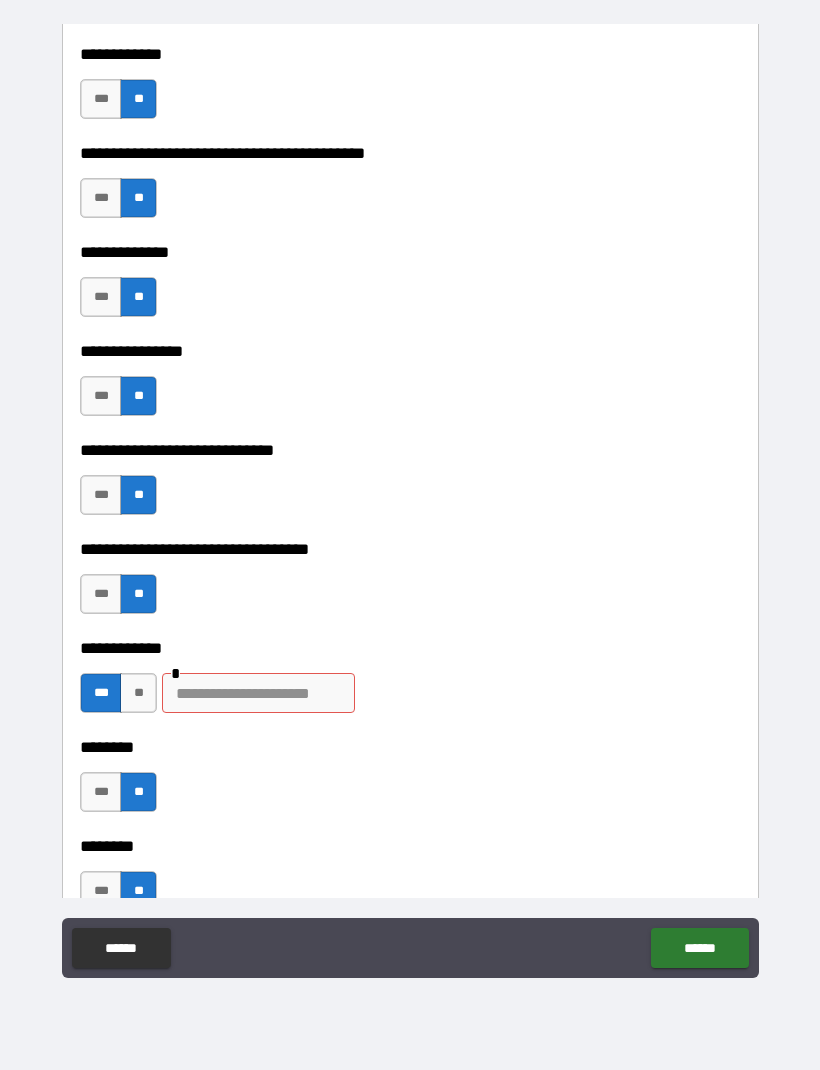 click at bounding box center [258, 693] 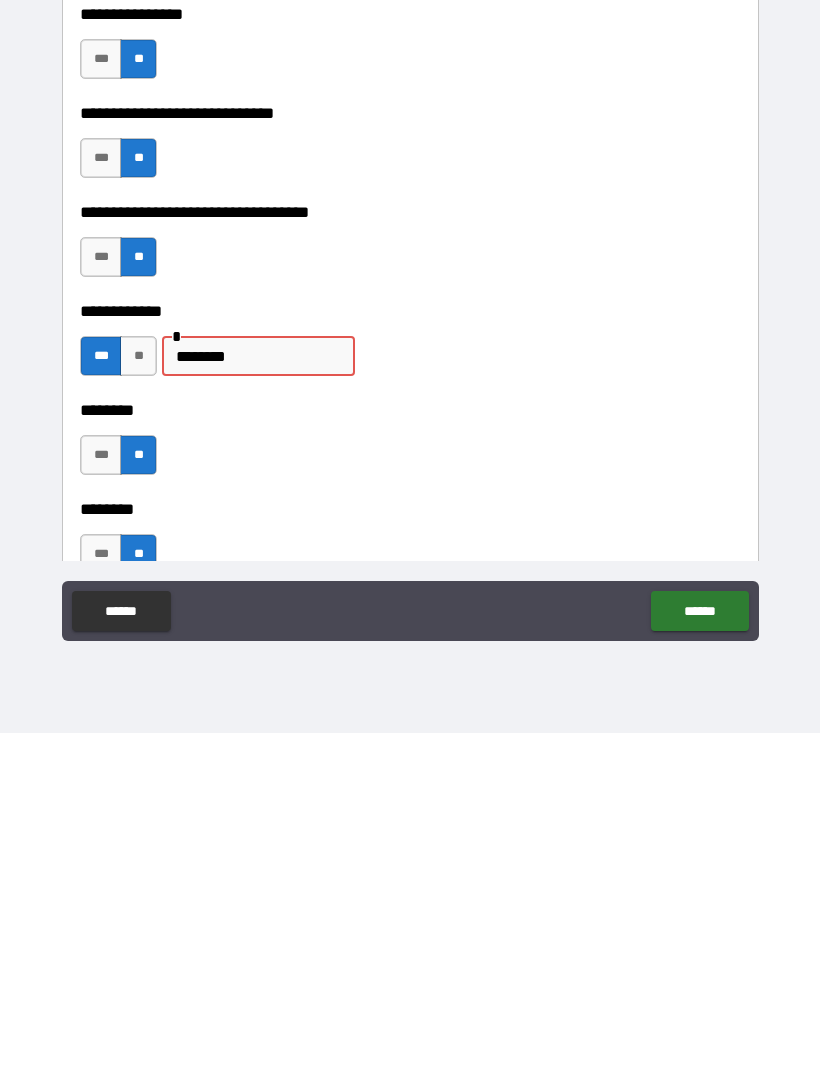 type on "********" 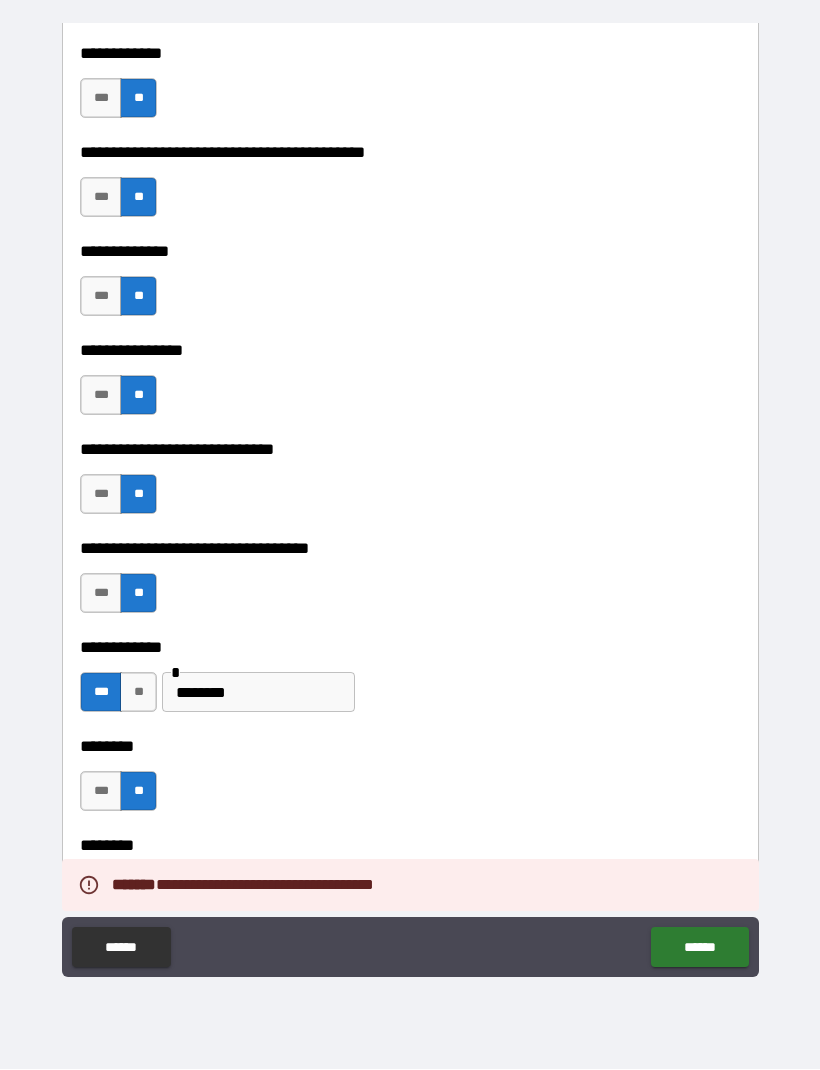 click on "******" at bounding box center [699, 948] 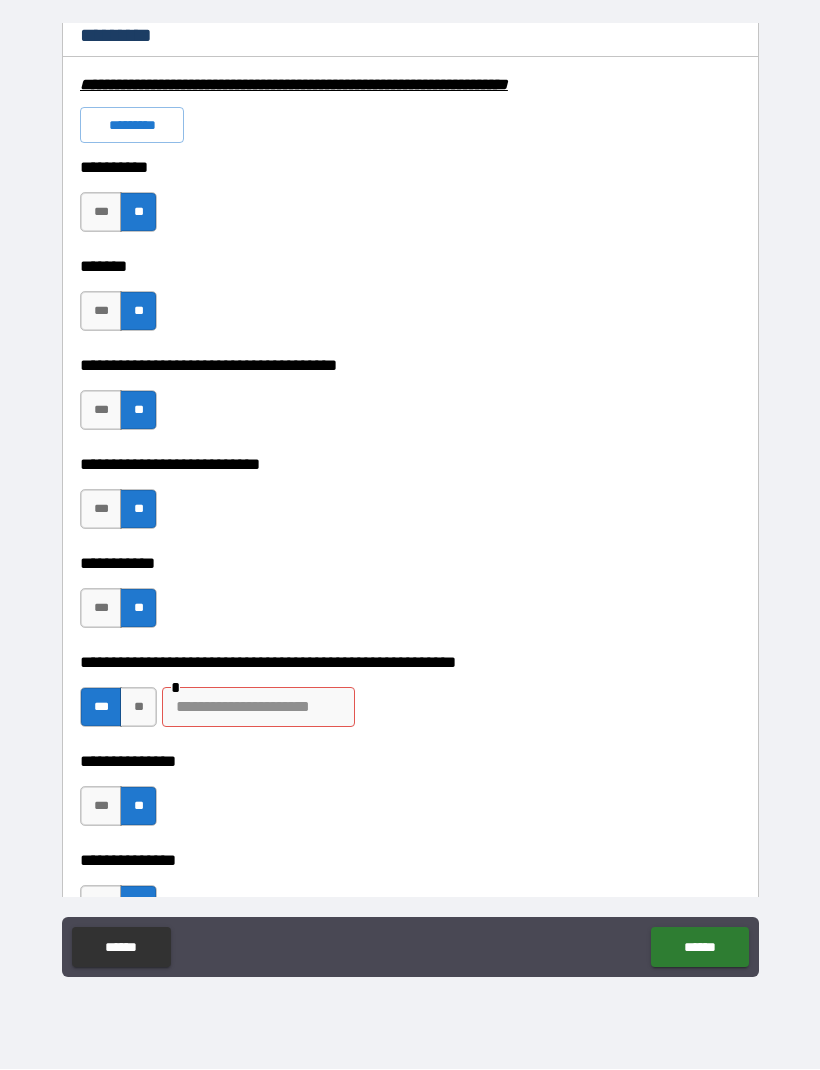 scroll, scrollTop: 3396, scrollLeft: 0, axis: vertical 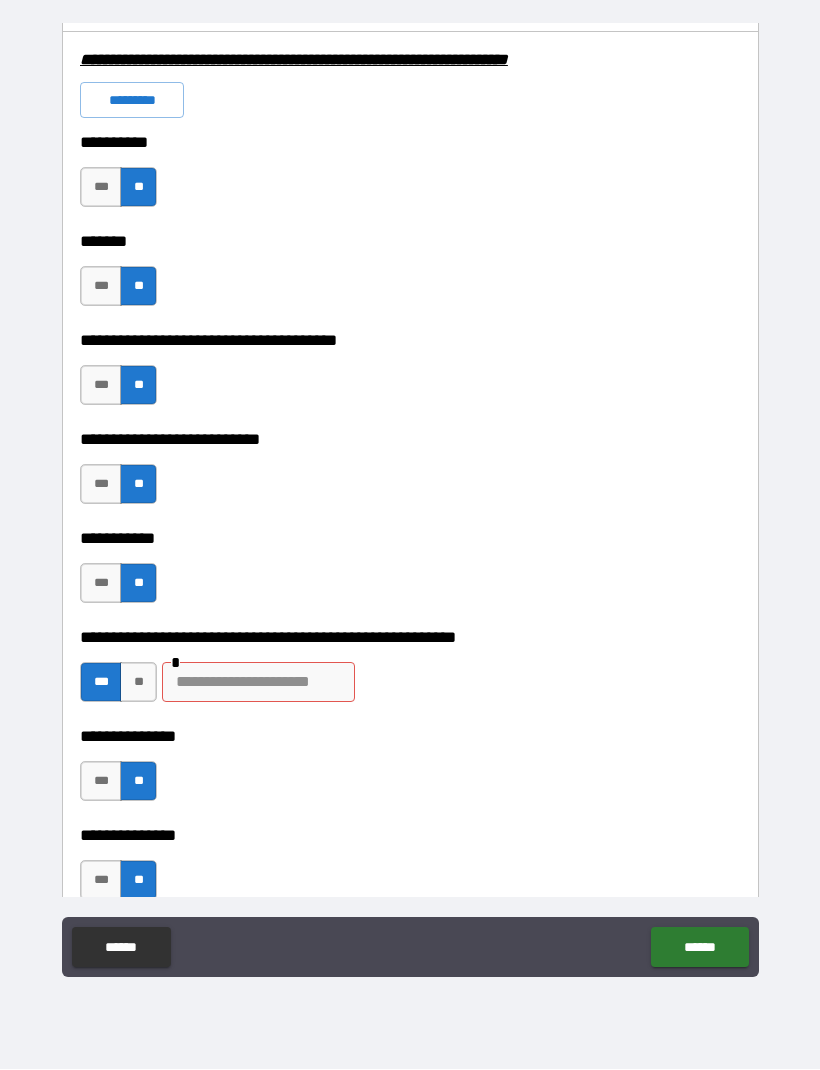 click at bounding box center (258, 683) 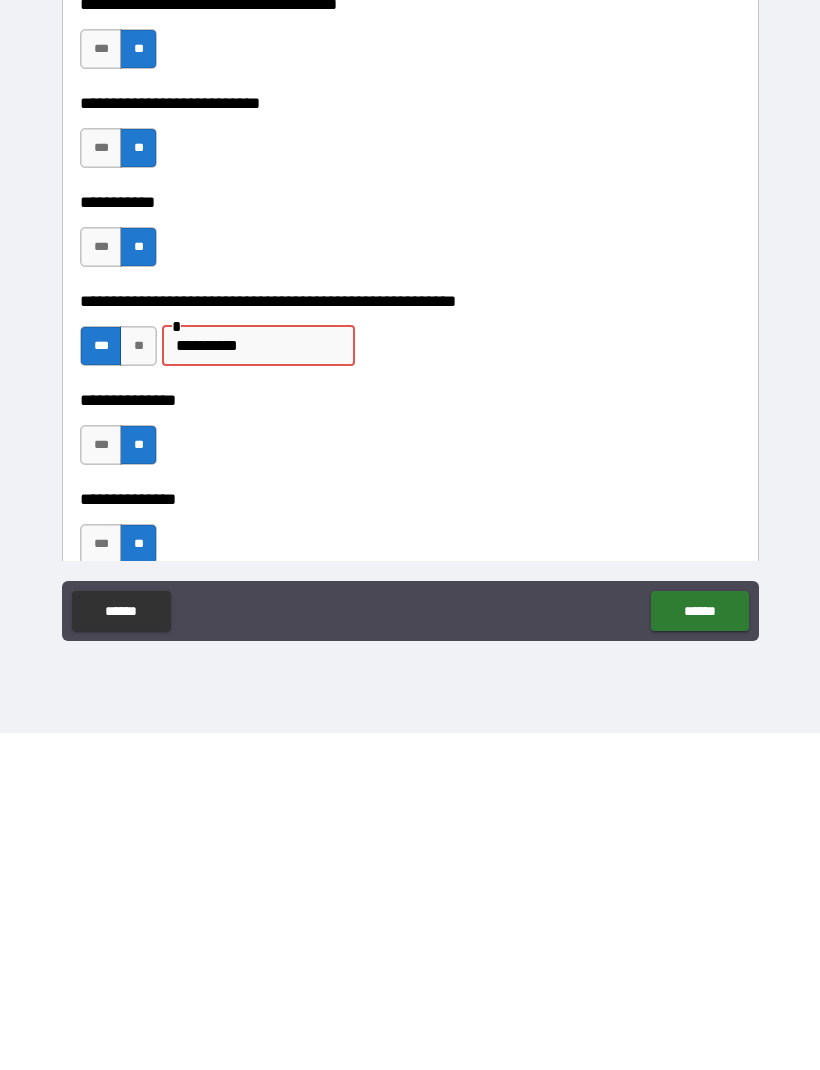type on "**********" 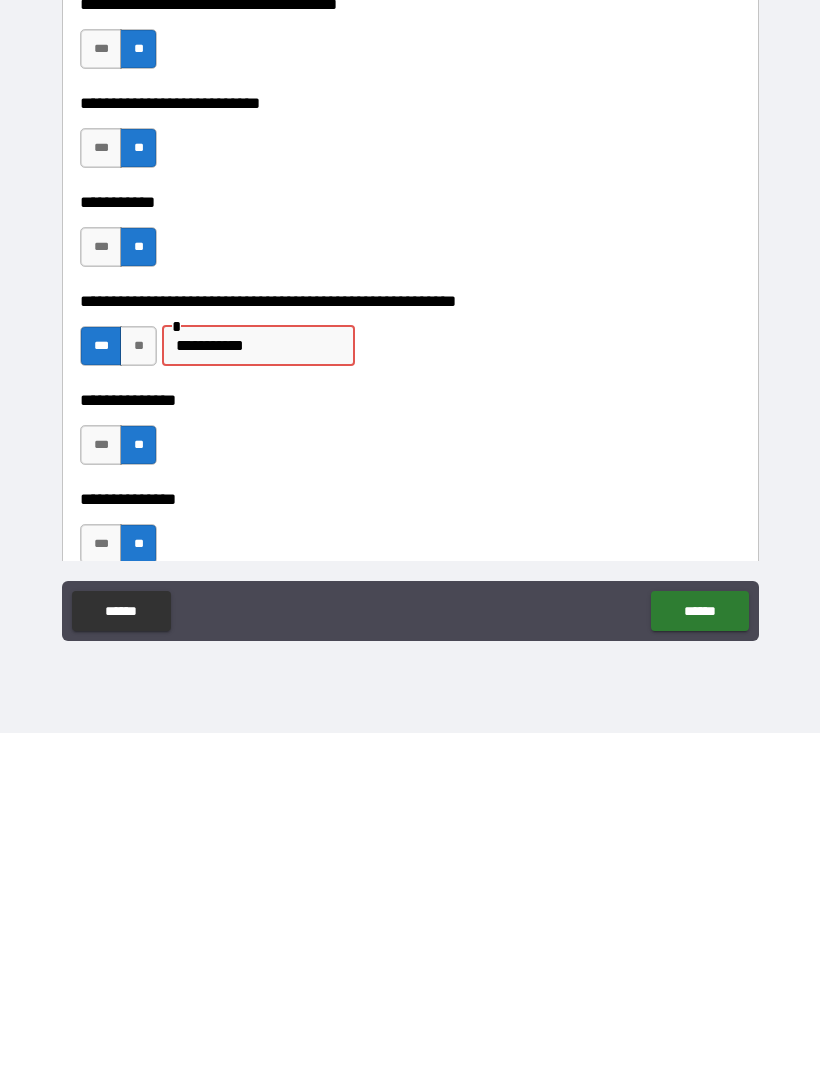 click on "******" at bounding box center [699, 948] 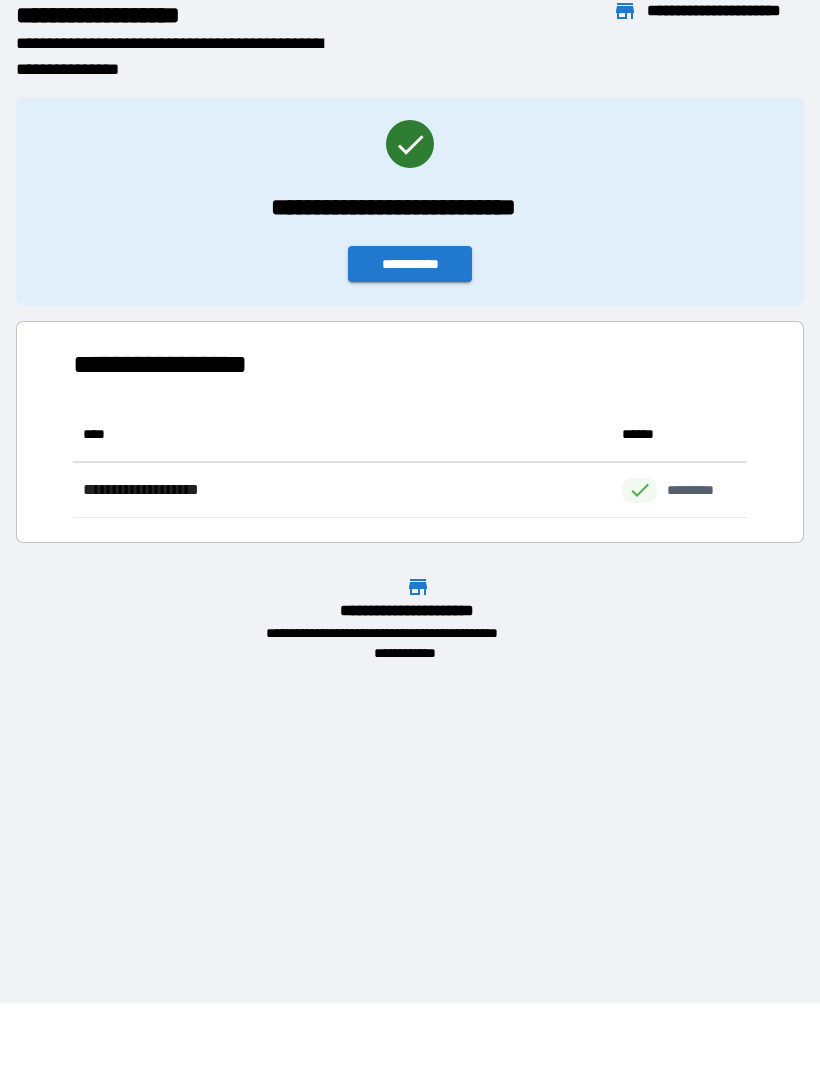 scroll, scrollTop: 1, scrollLeft: 1, axis: both 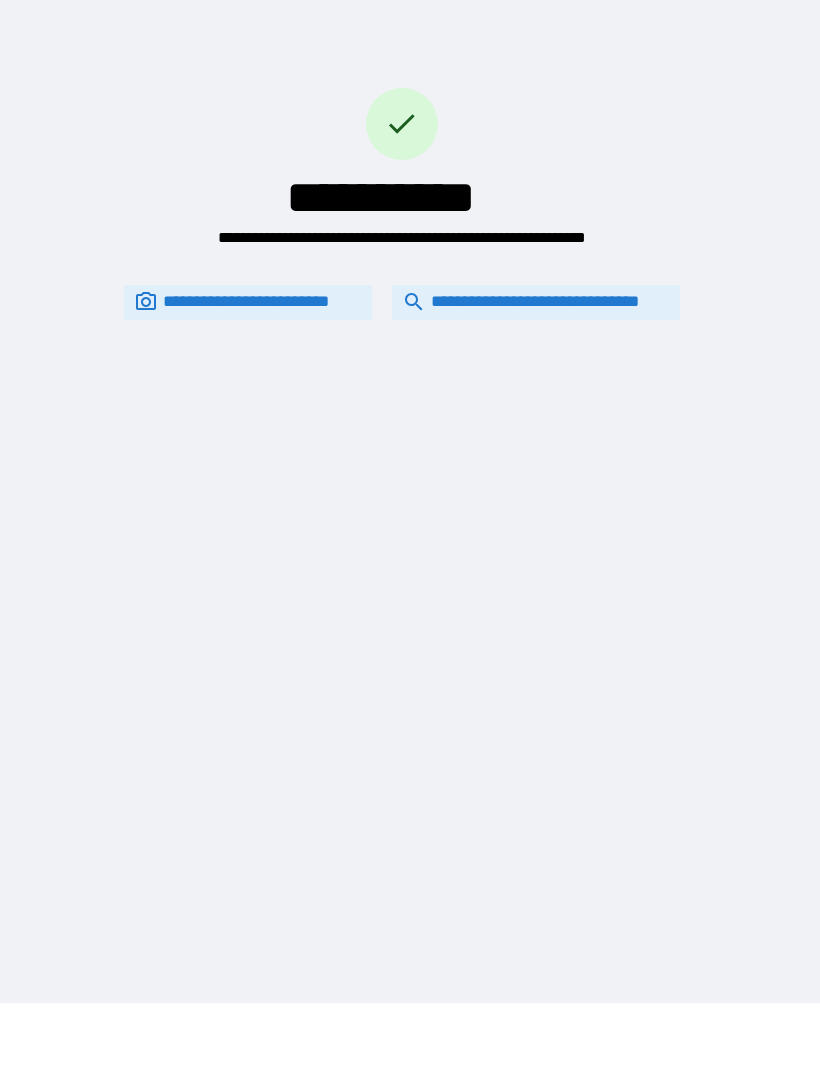 click on "**********" at bounding box center [536, 303] 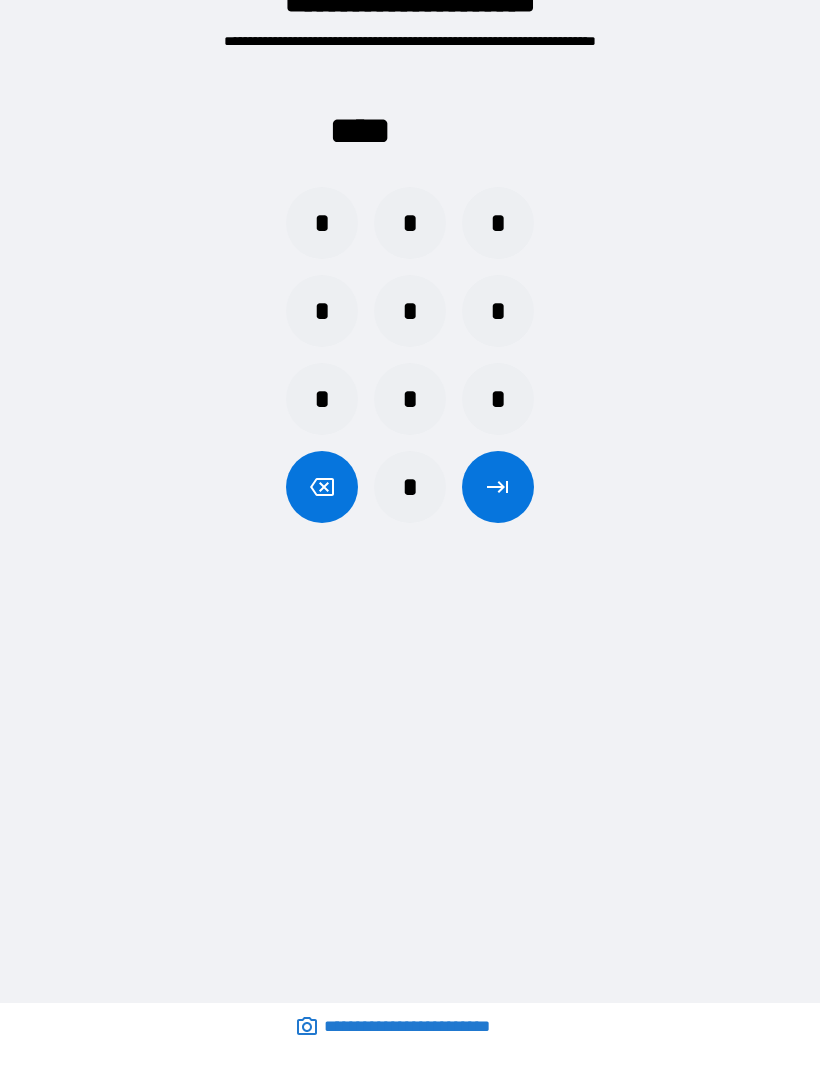 click on "*" at bounding box center [322, 224] 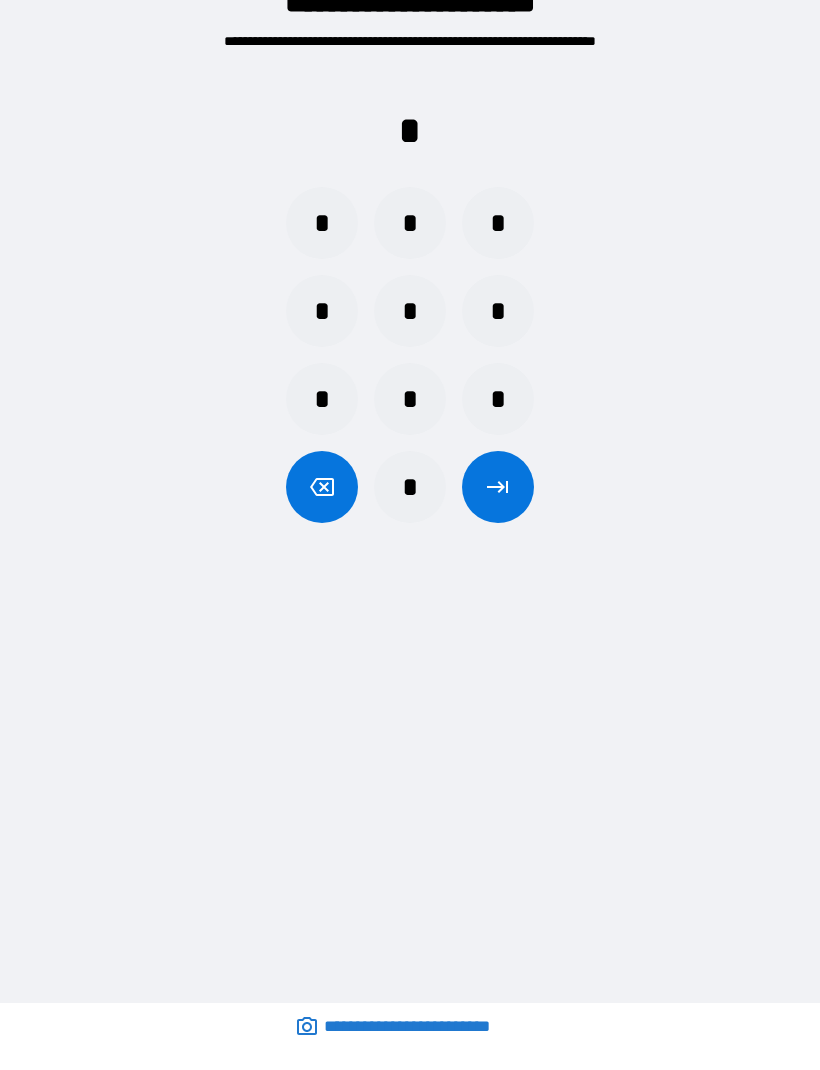 click on "*" at bounding box center (322, 224) 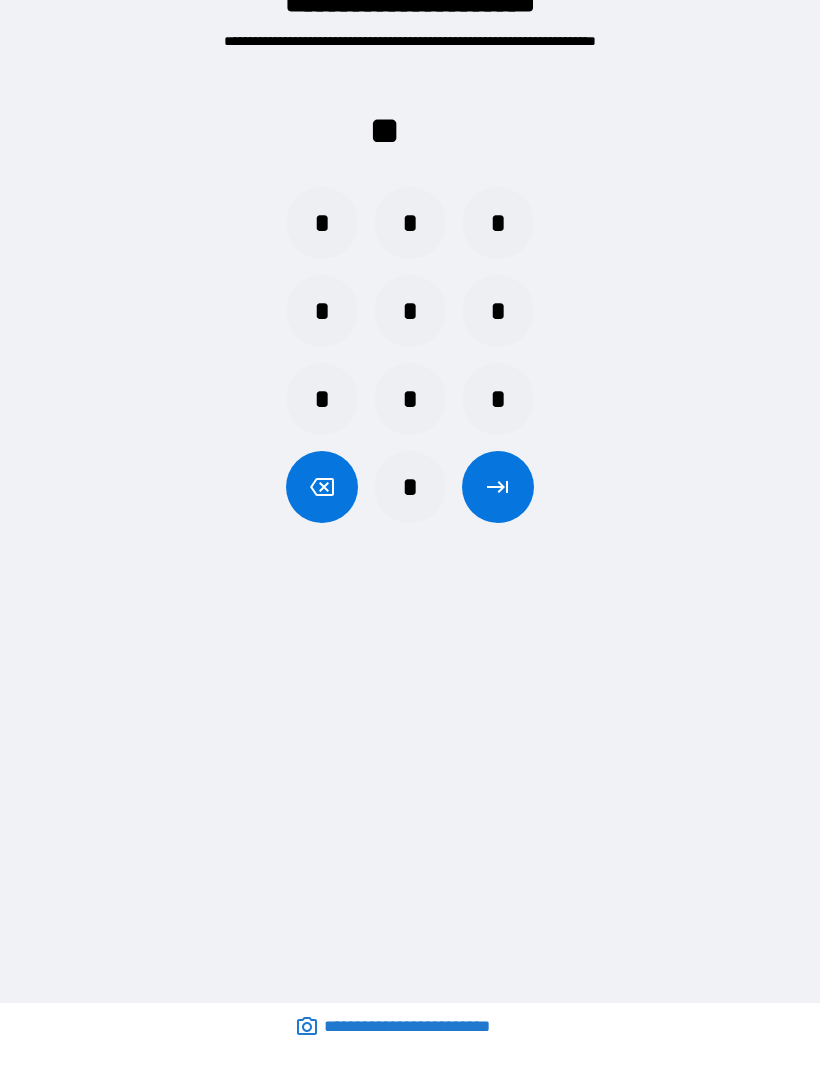 click on "*" at bounding box center [322, 224] 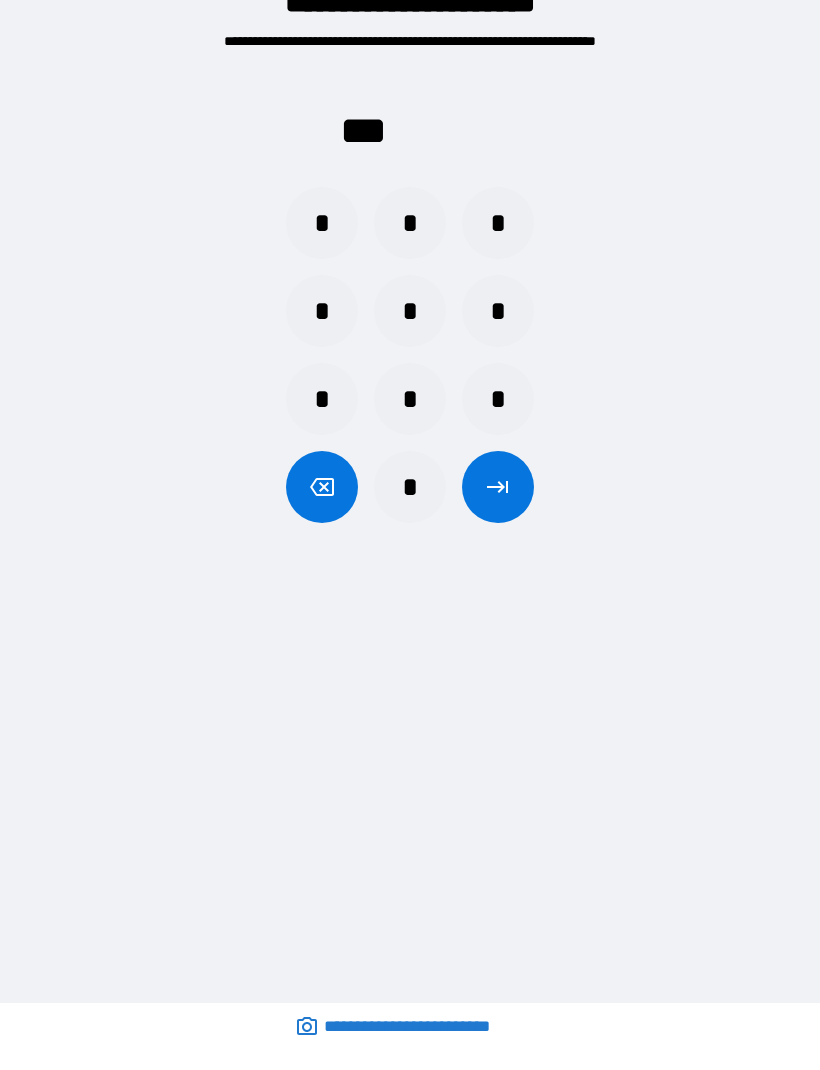 click on "*" at bounding box center [322, 224] 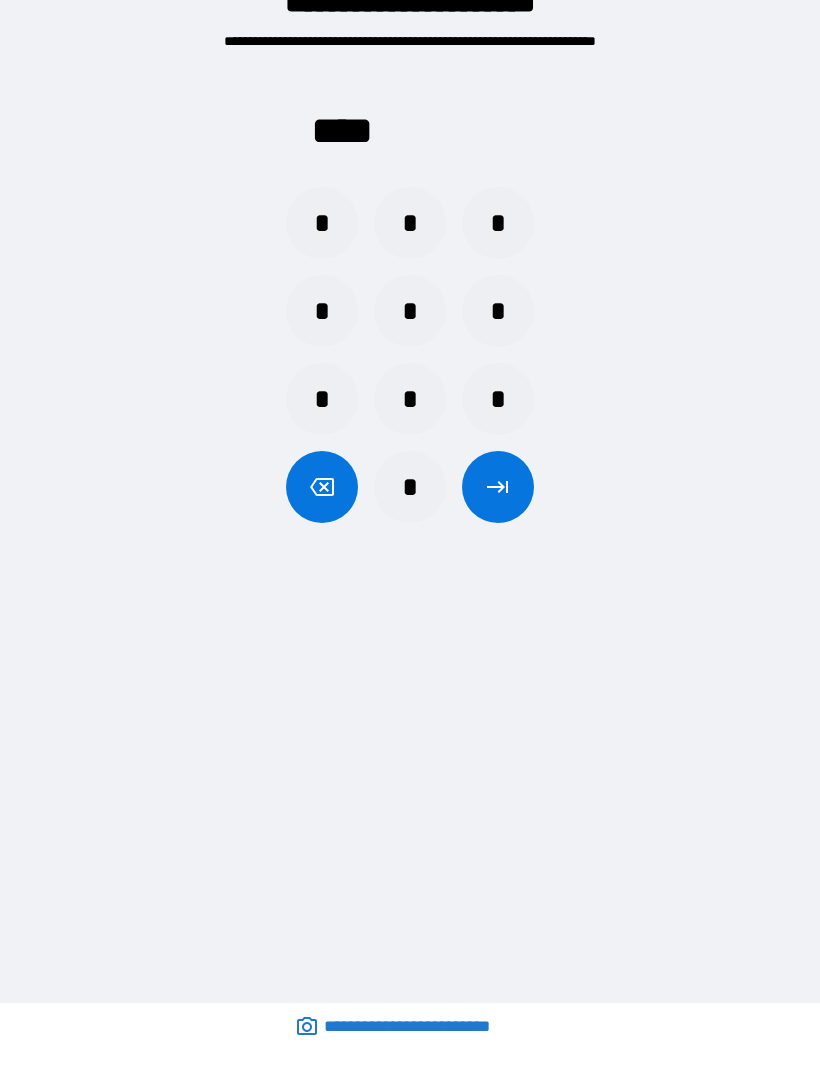 click at bounding box center (498, 488) 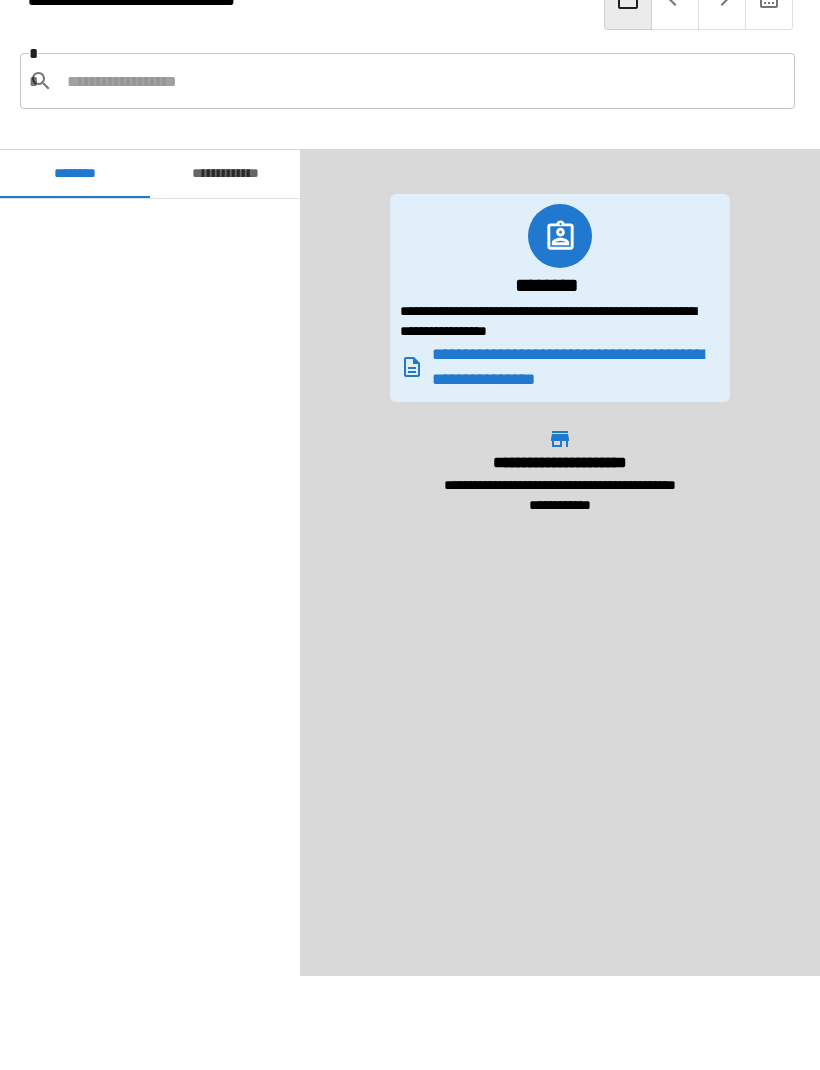 scroll, scrollTop: 1250, scrollLeft: 0, axis: vertical 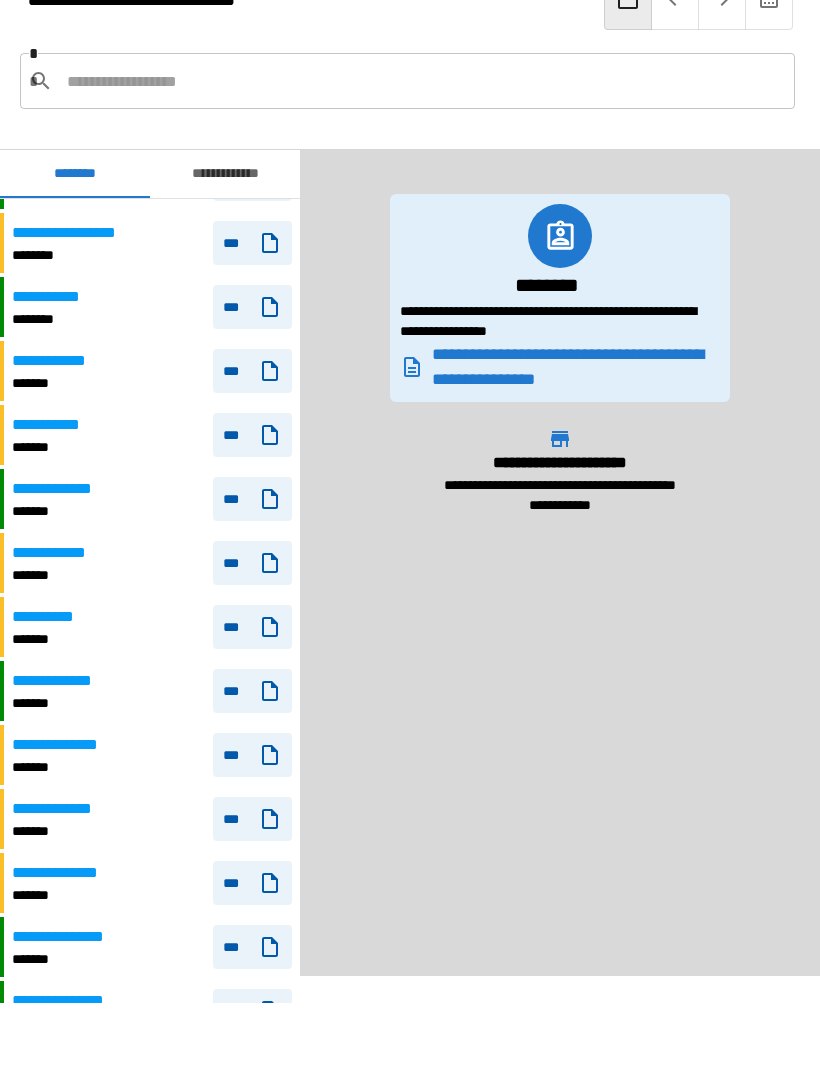 click at bounding box center [423, 82] 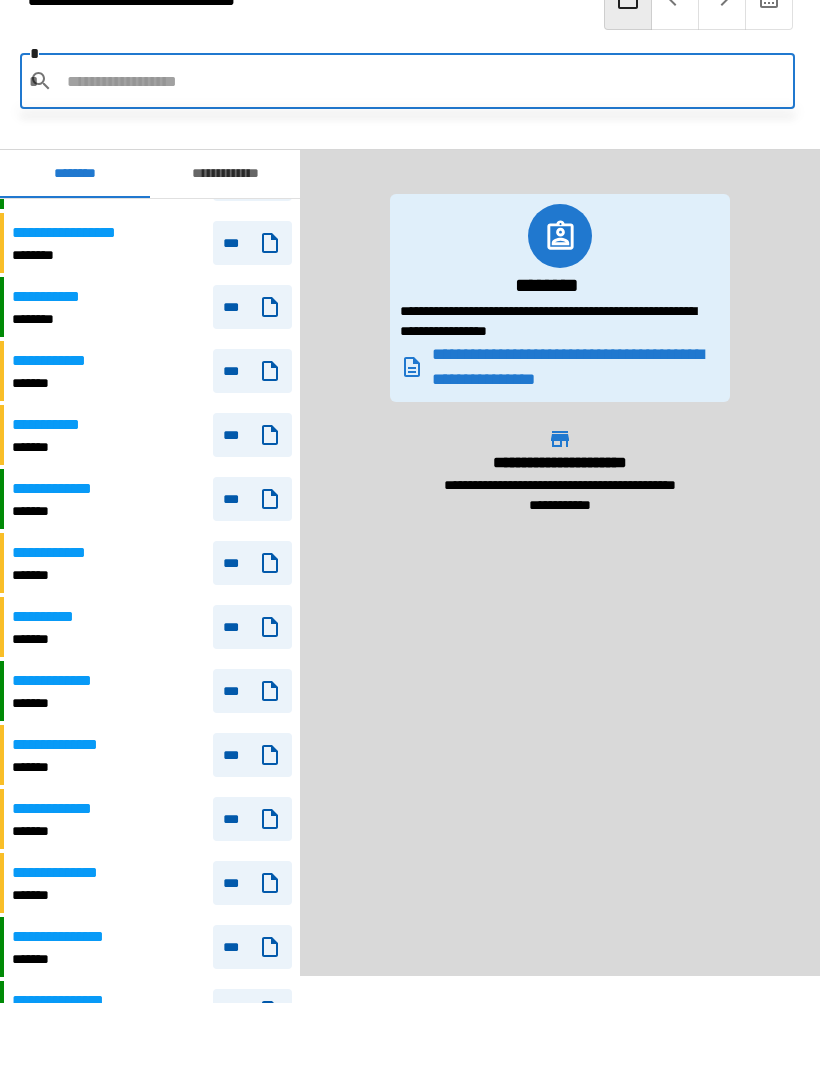 click on "**********" at bounding box center (152, 500) 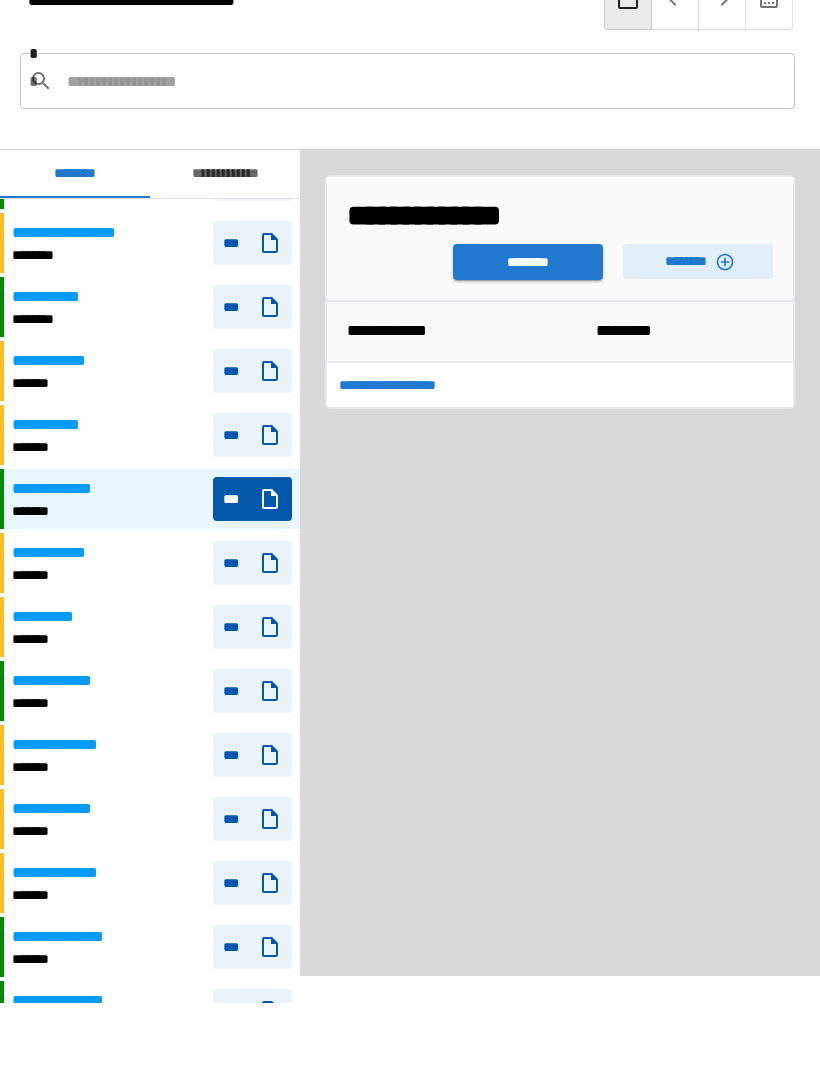 click on "********" at bounding box center [528, 263] 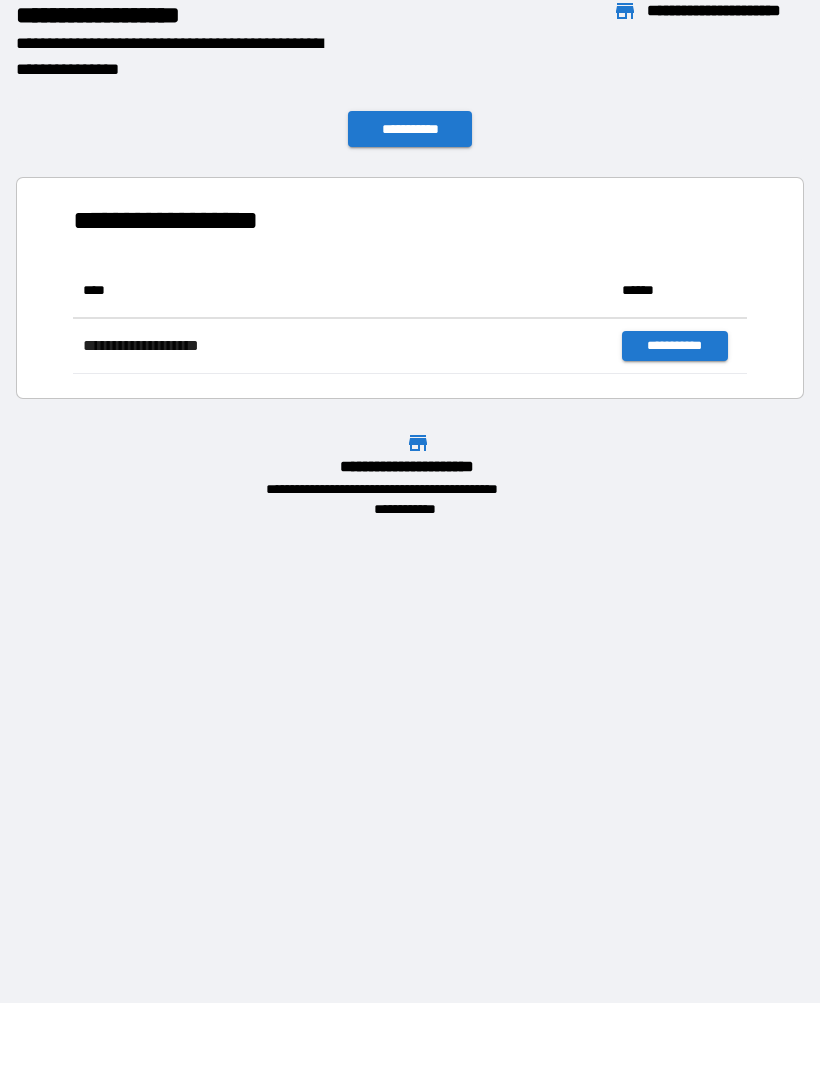 scroll, scrollTop: 1, scrollLeft: 1, axis: both 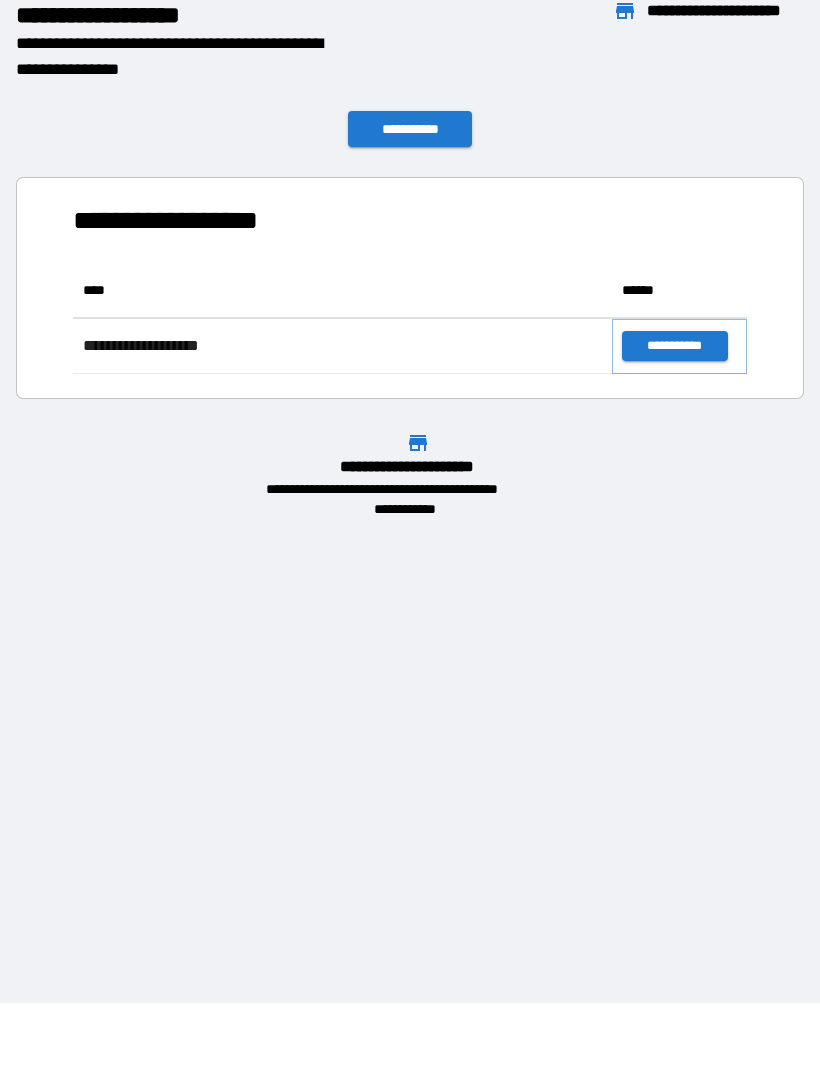 click on "**********" at bounding box center [674, 347] 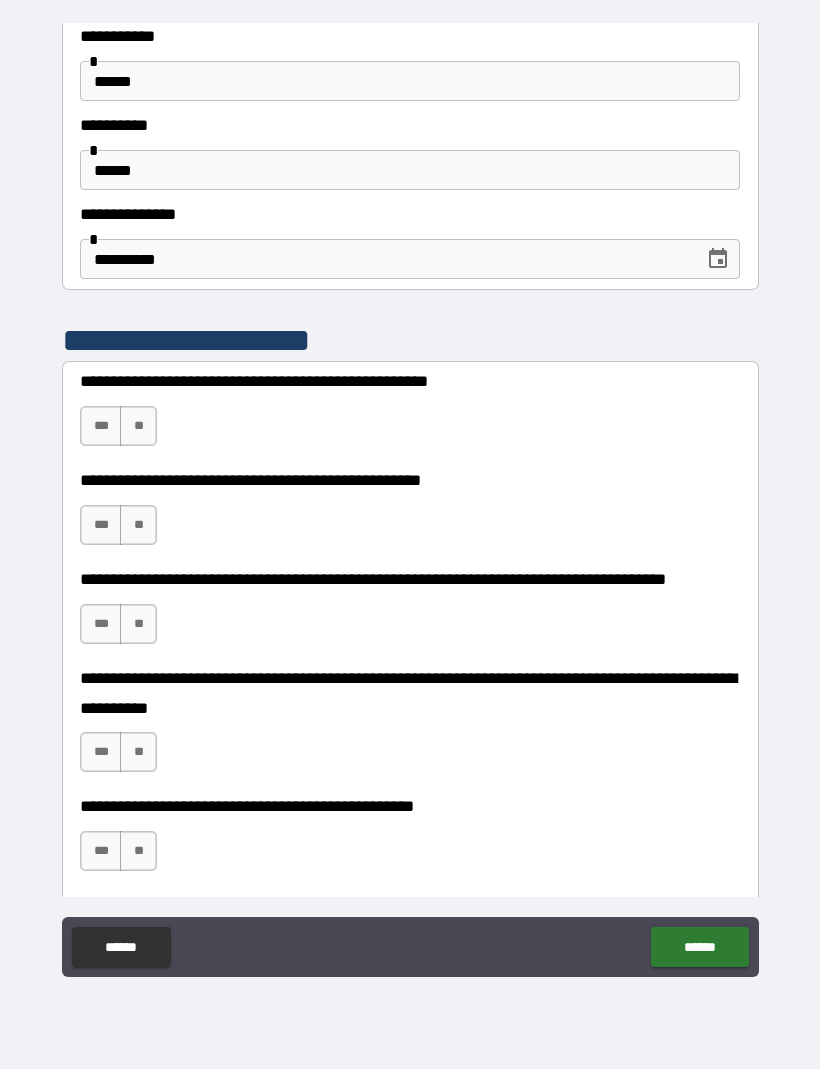 scroll, scrollTop: 147, scrollLeft: 0, axis: vertical 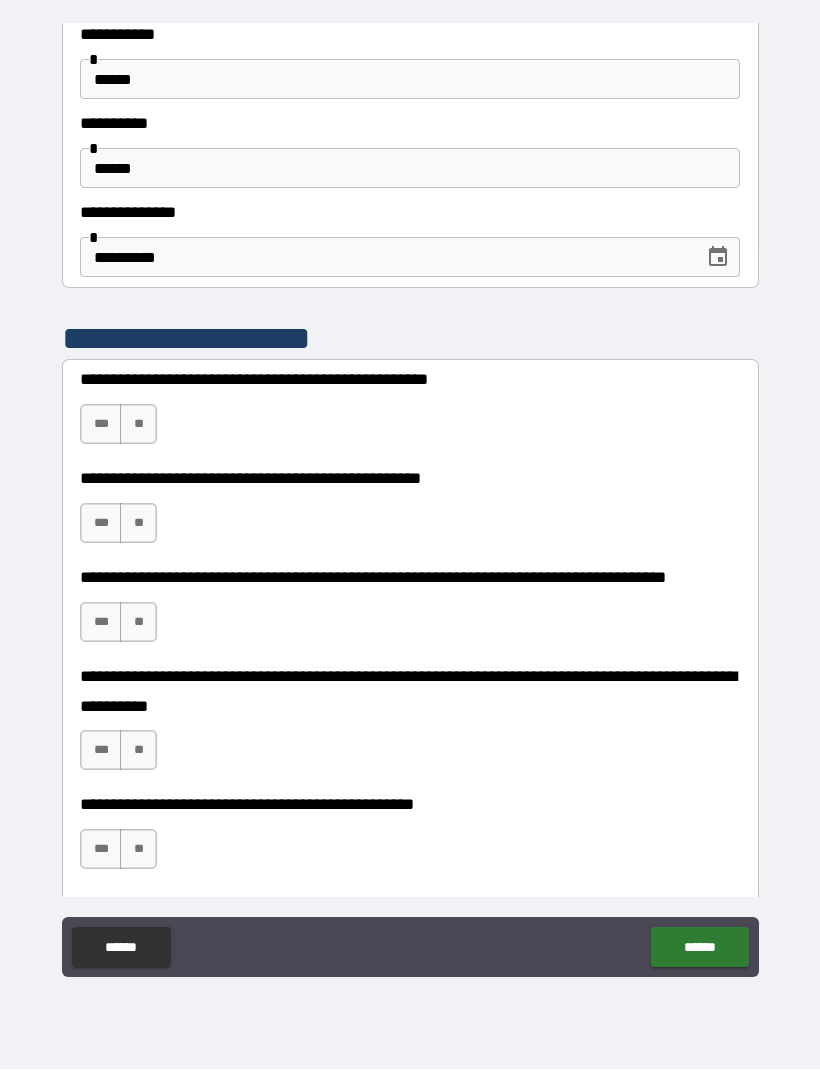 click on "**" at bounding box center [138, 425] 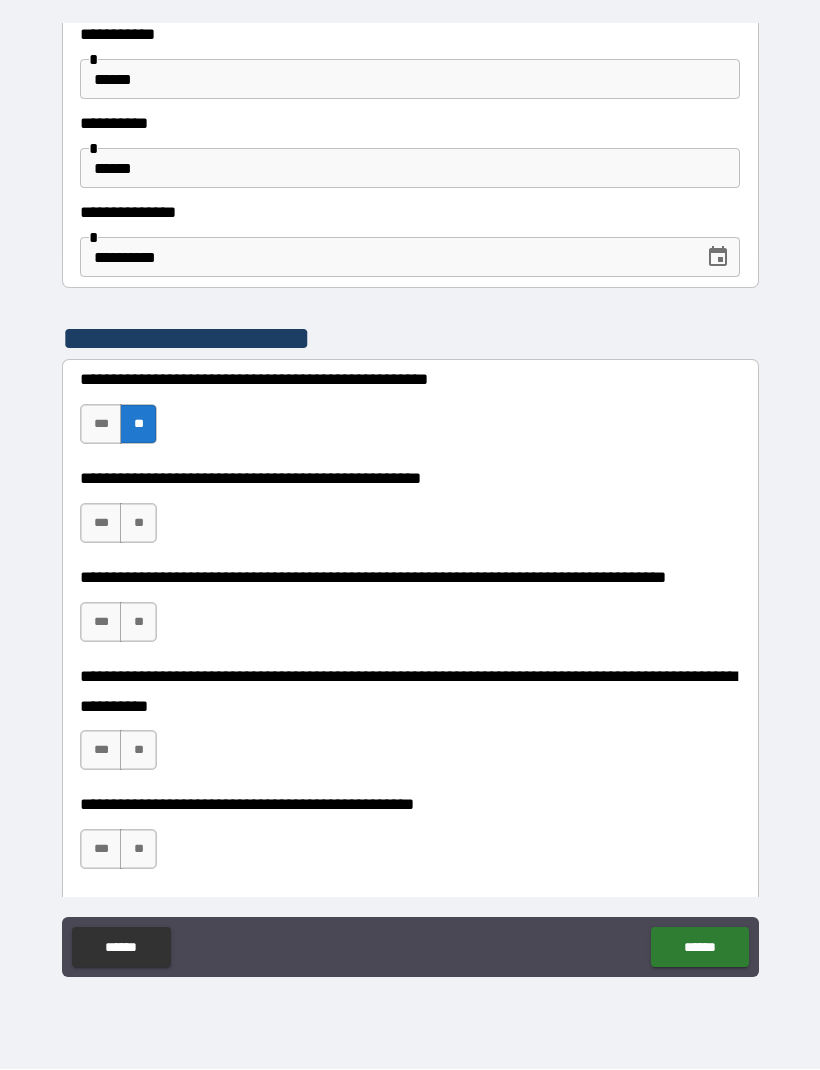 click on "***" at bounding box center (101, 524) 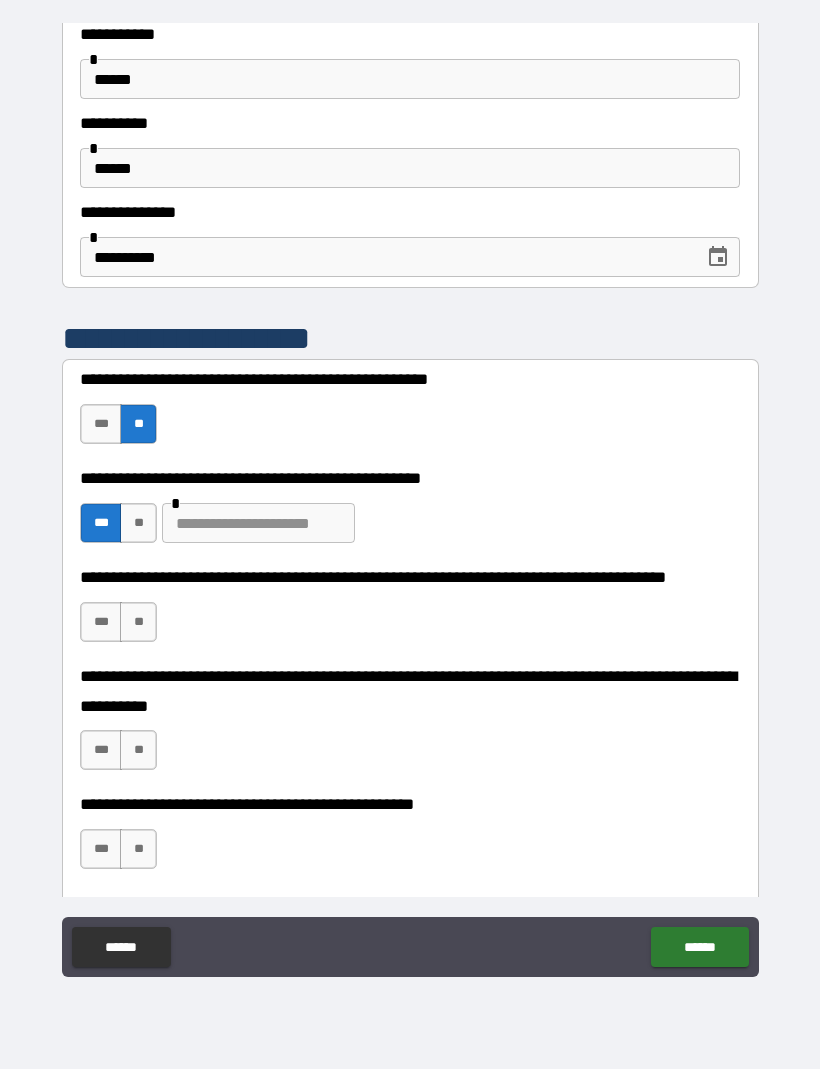 click at bounding box center [258, 524] 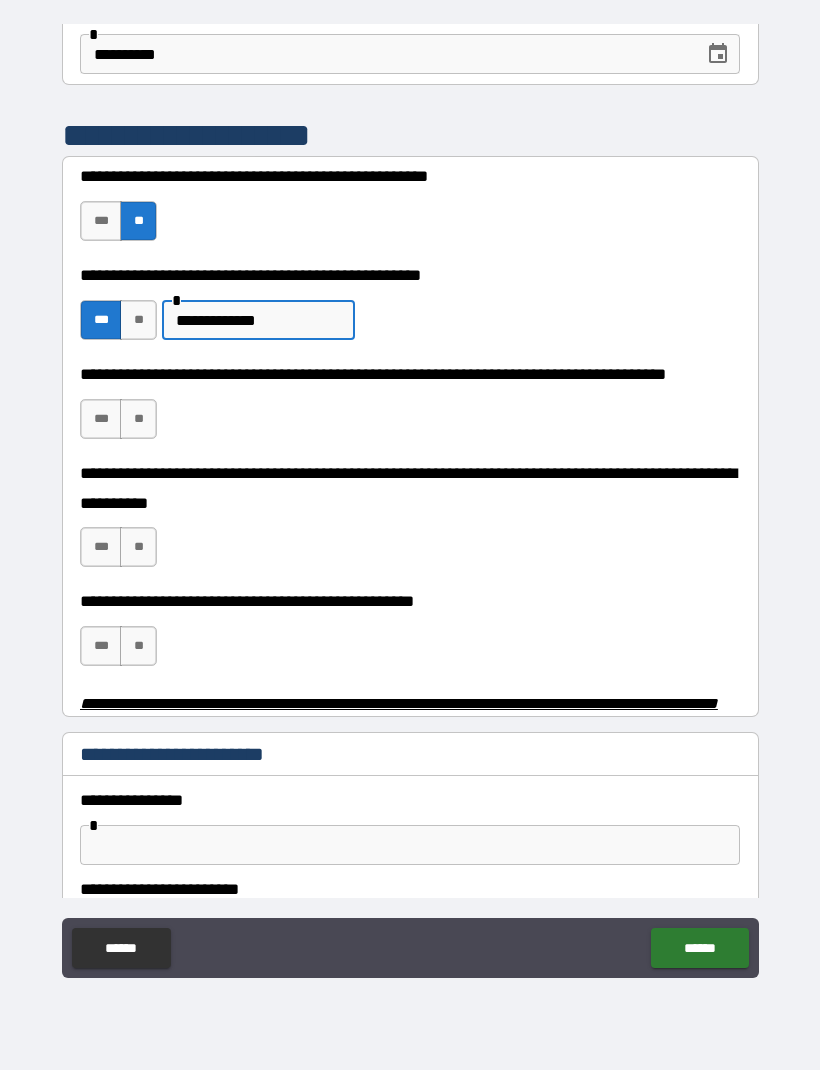 scroll, scrollTop: 360, scrollLeft: 0, axis: vertical 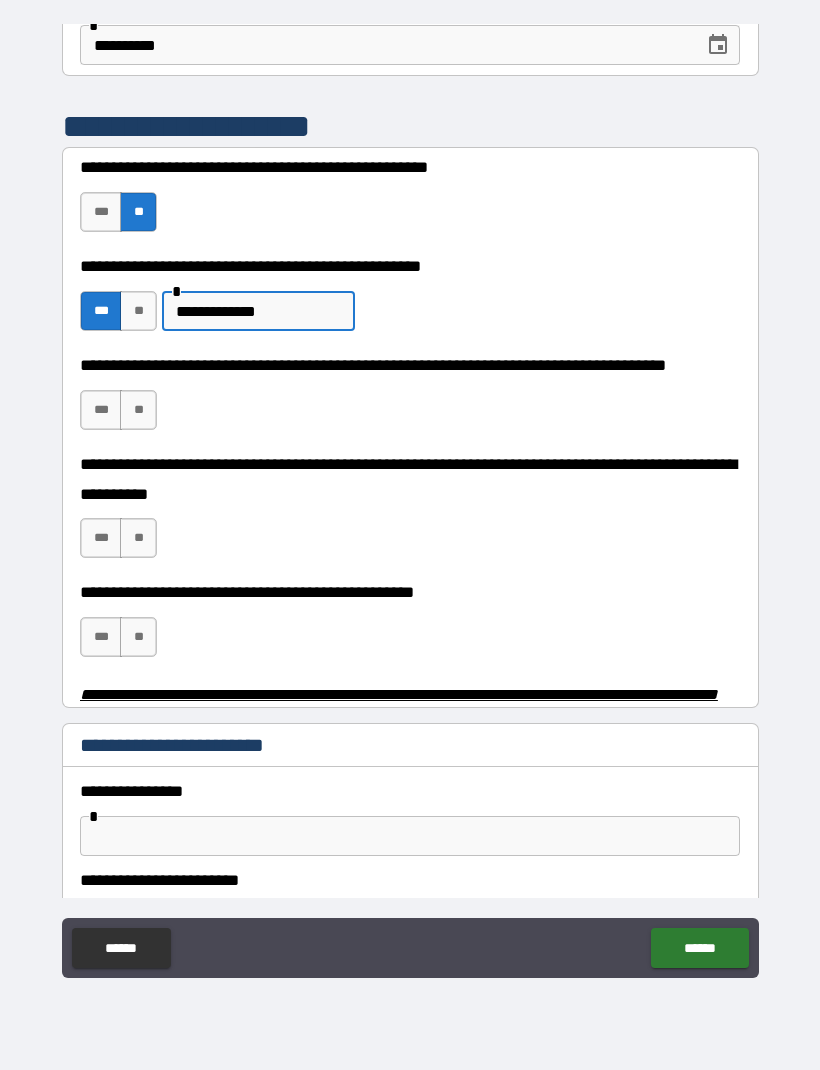 type on "**********" 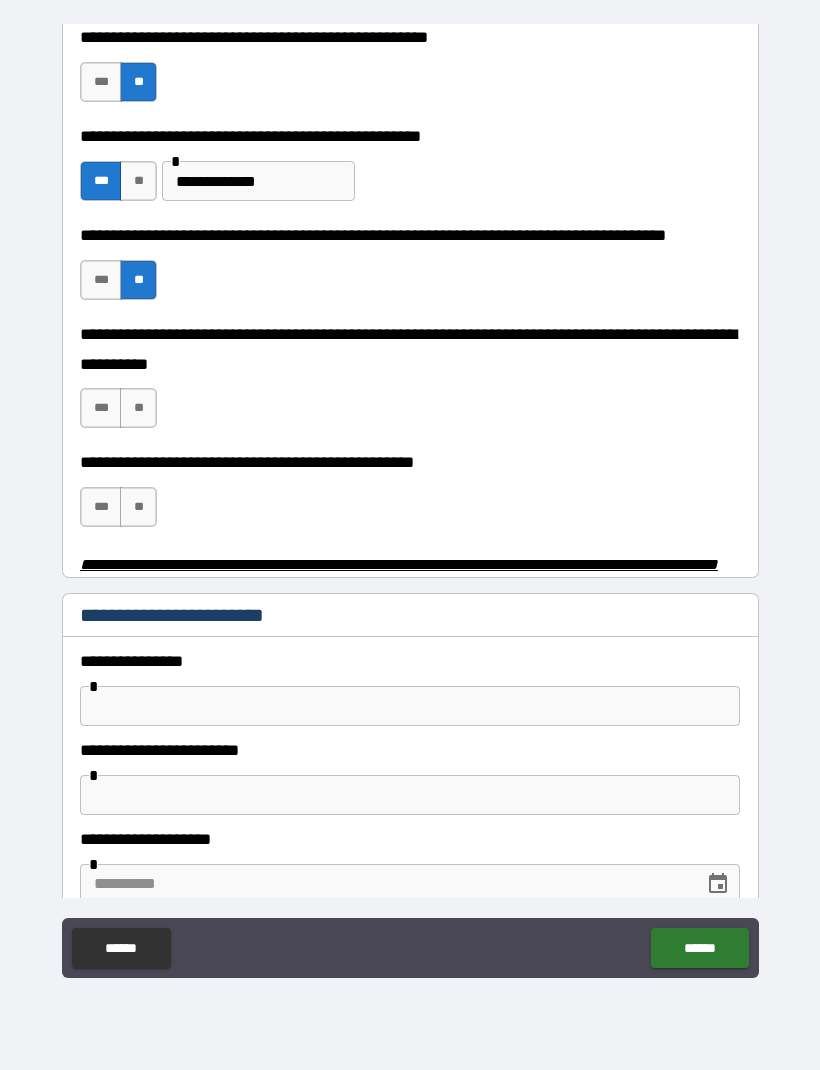 scroll, scrollTop: 492, scrollLeft: 0, axis: vertical 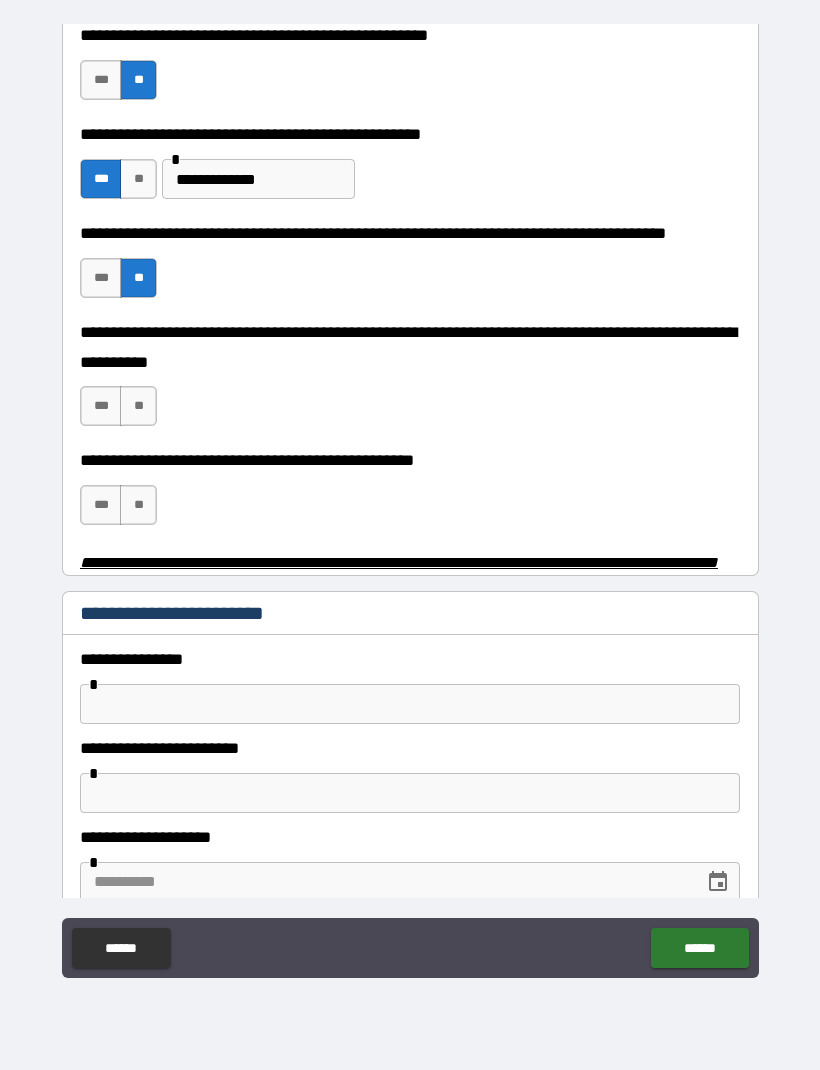 click on "**" at bounding box center (138, 406) 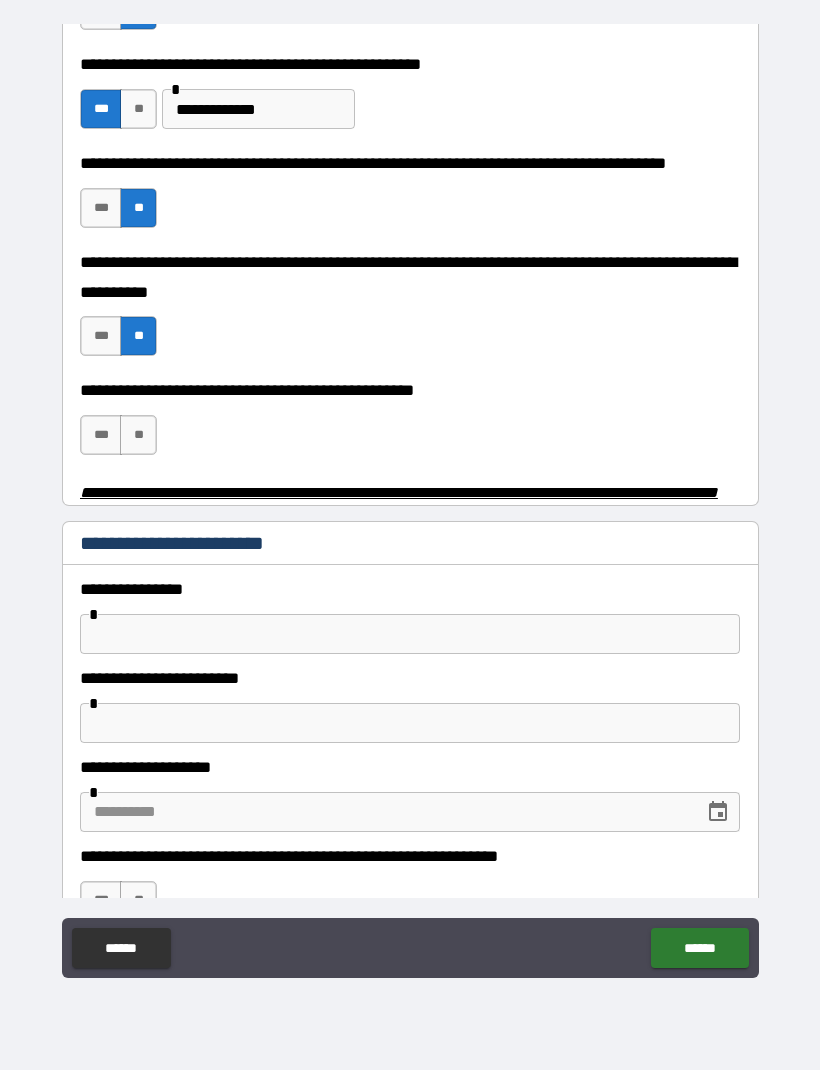 scroll, scrollTop: 563, scrollLeft: 0, axis: vertical 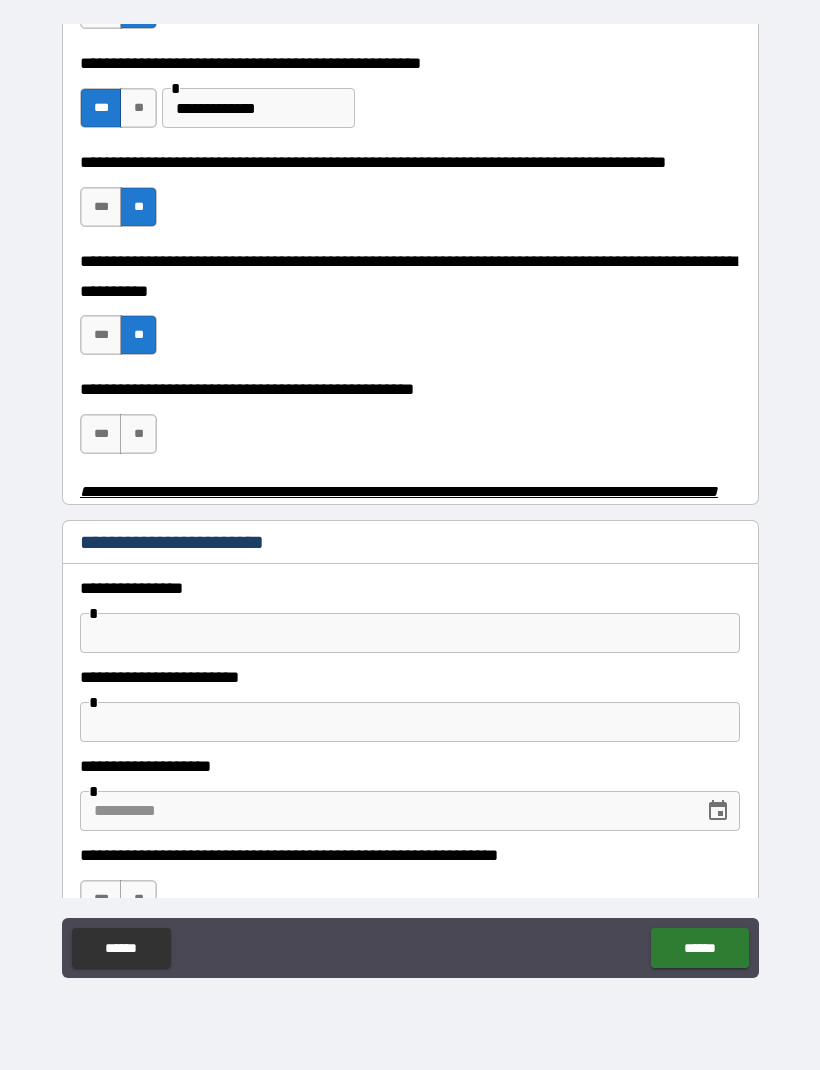 click on "***" at bounding box center [101, 434] 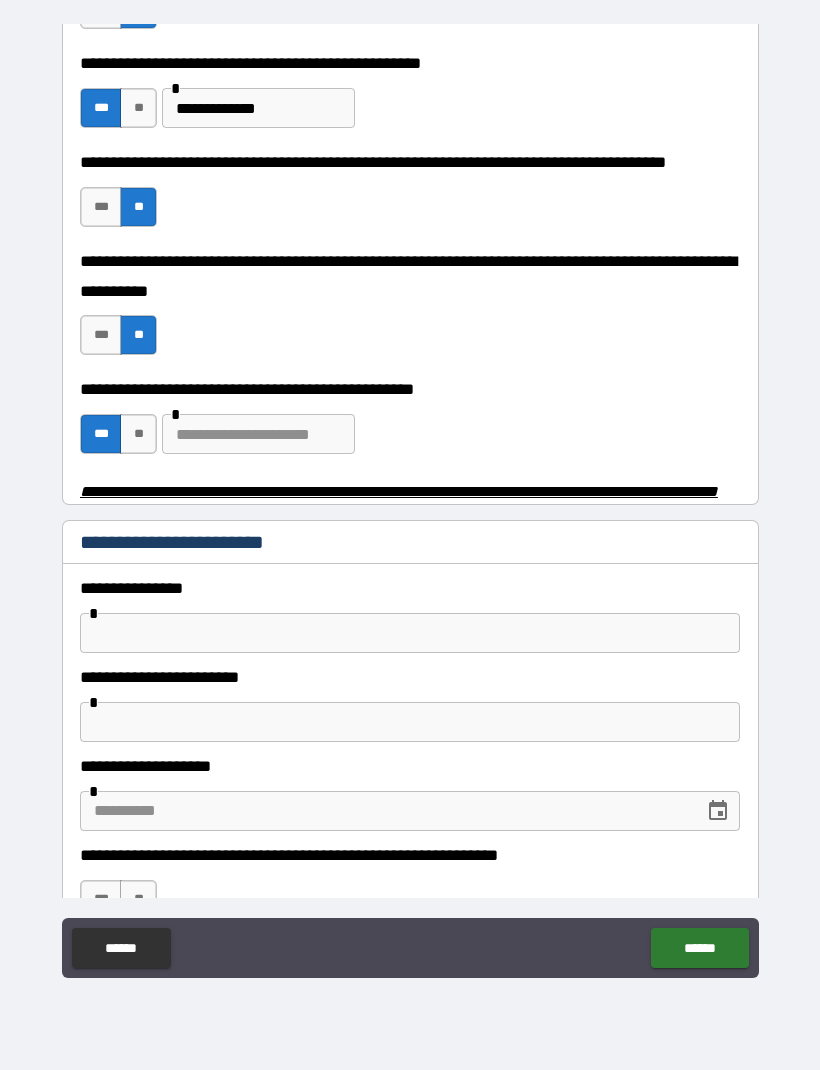 click at bounding box center [258, 434] 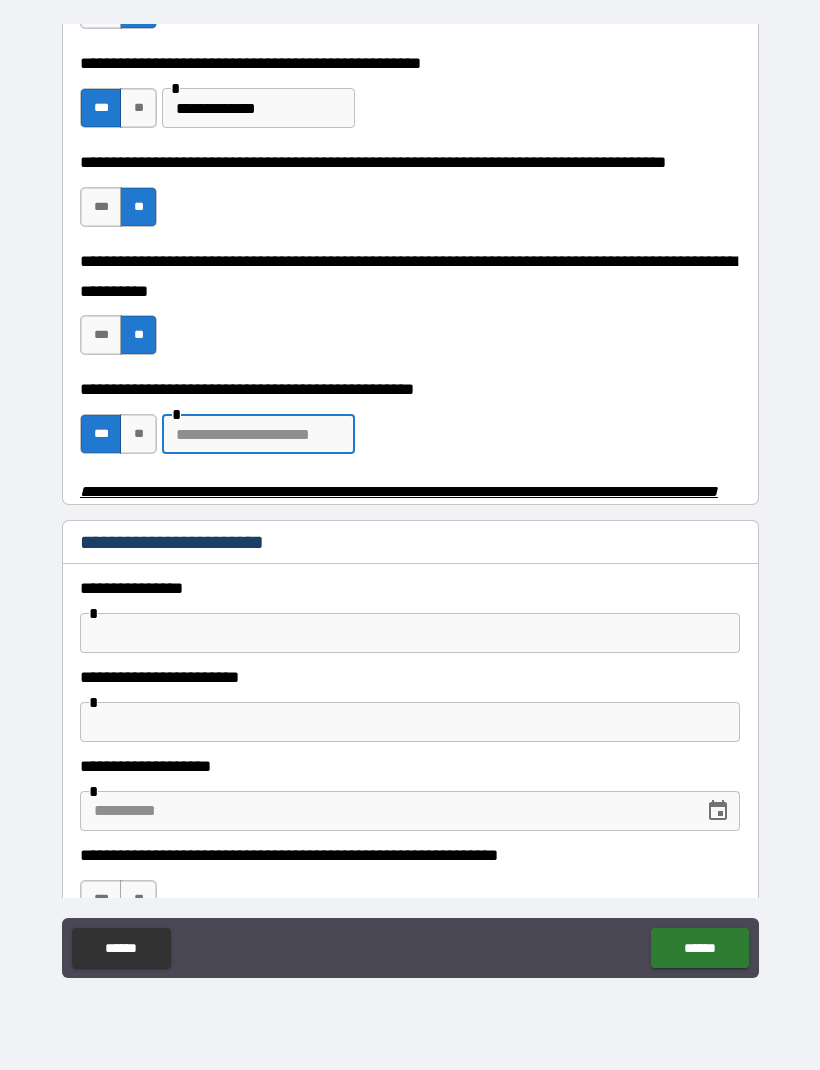click on "**" at bounding box center (138, 434) 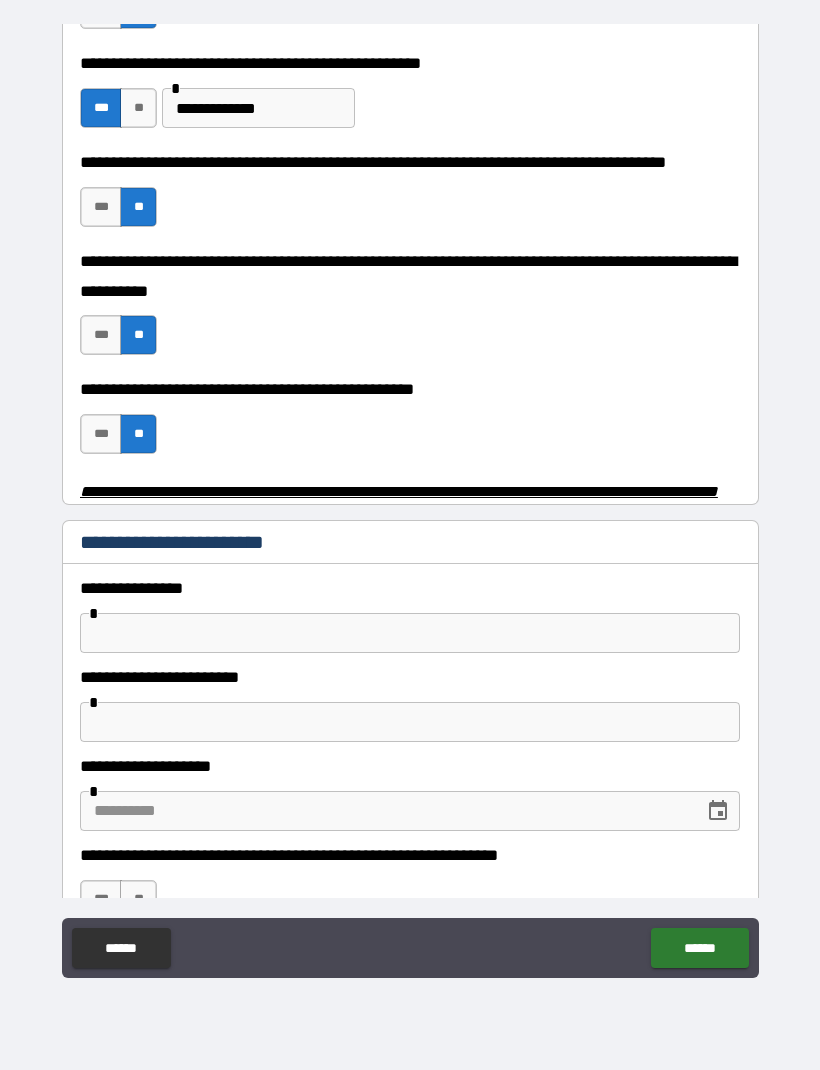 click on "***" at bounding box center (101, 434) 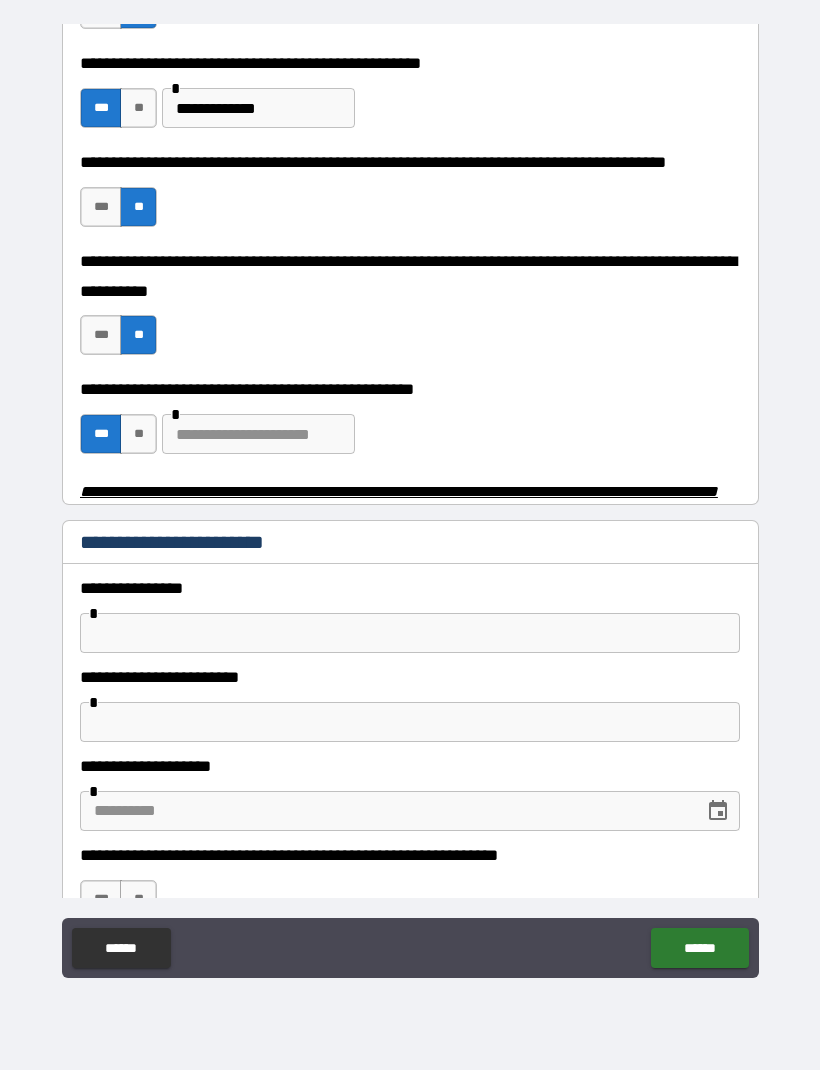 click at bounding box center (258, 434) 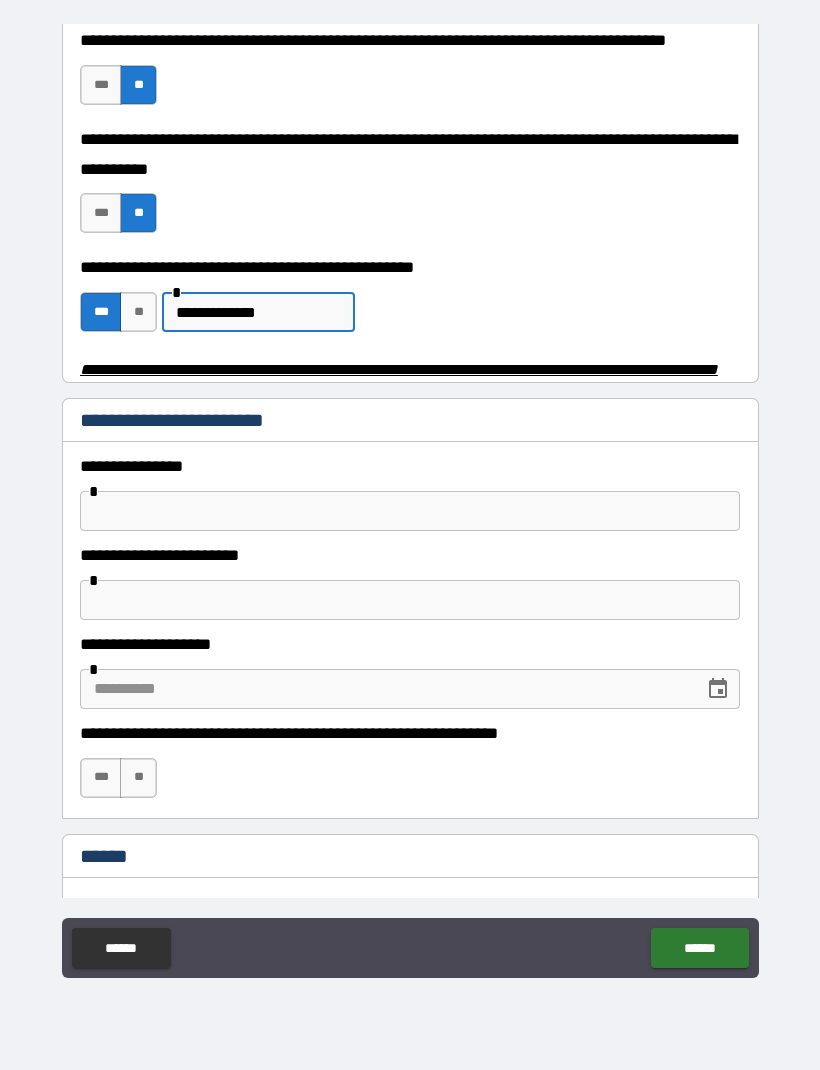 scroll, scrollTop: 755, scrollLeft: 0, axis: vertical 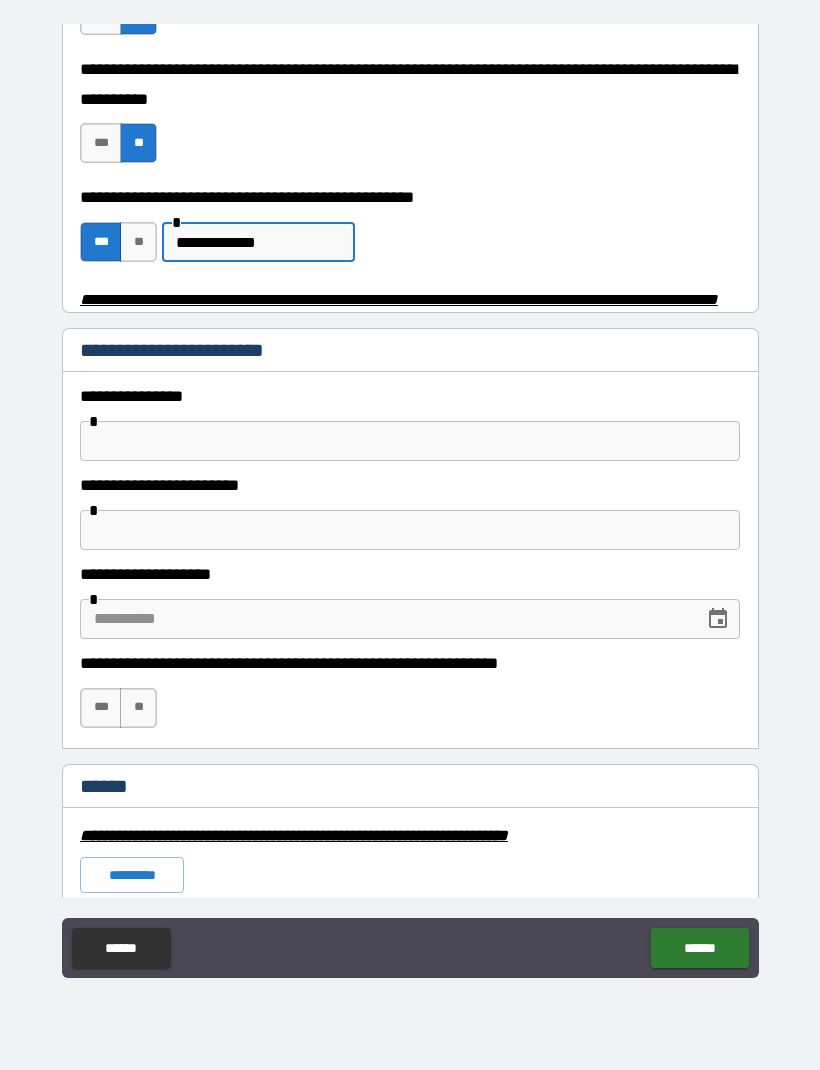 type on "**********" 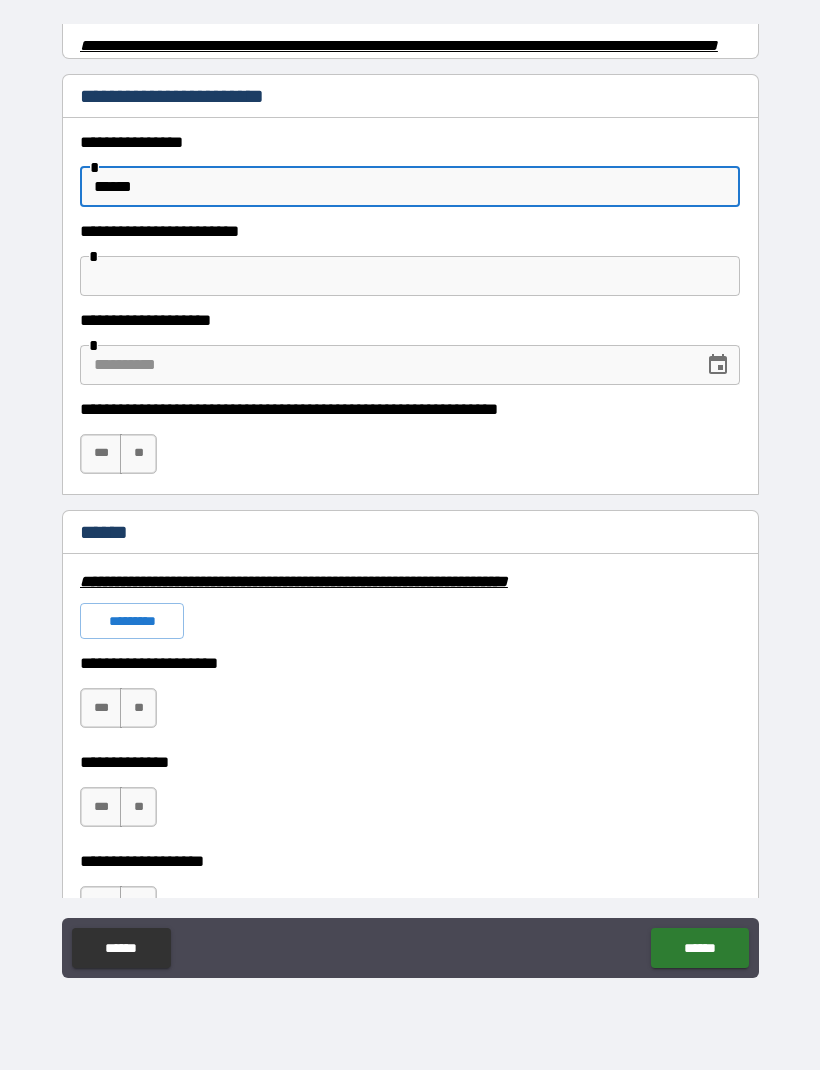 scroll, scrollTop: 1010, scrollLeft: 0, axis: vertical 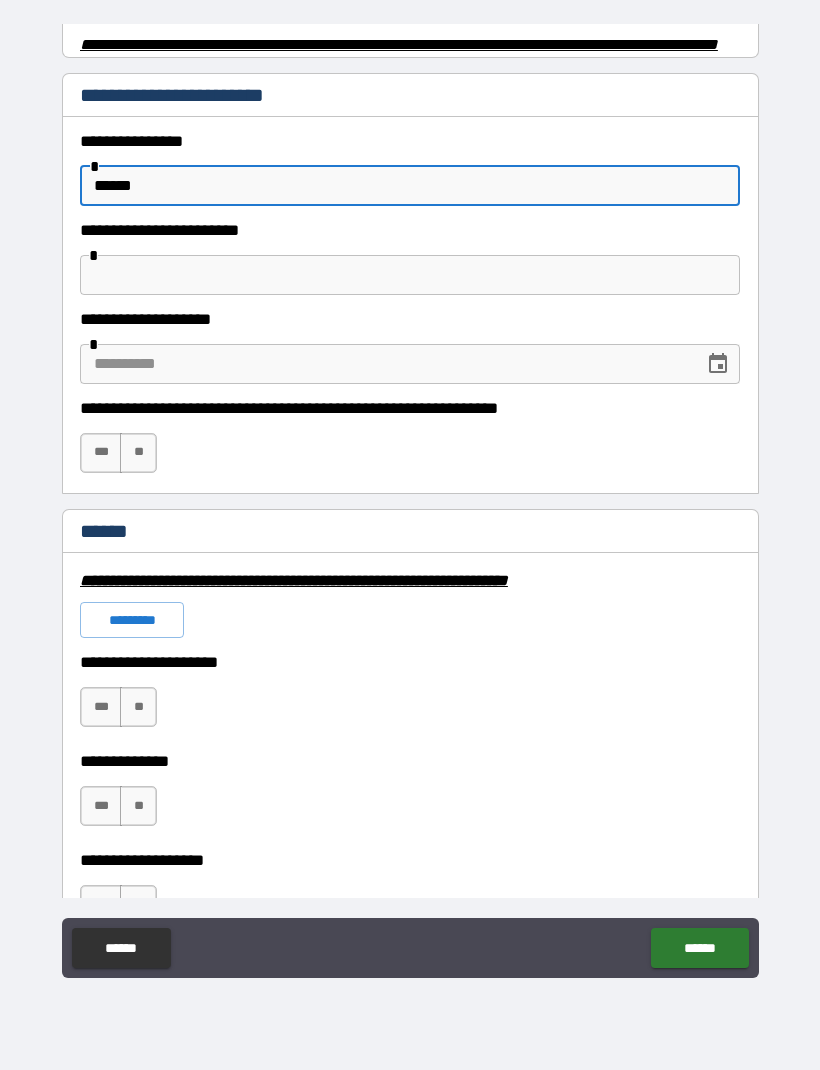 type on "******" 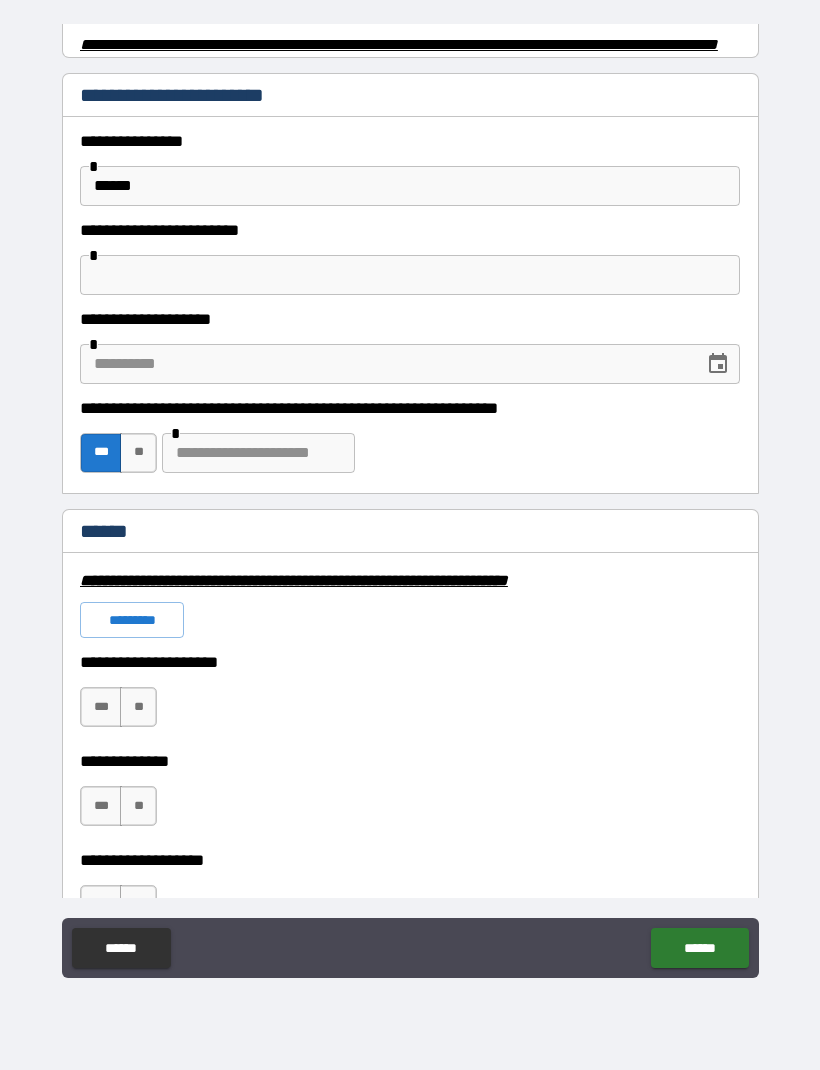 click at bounding box center (258, 453) 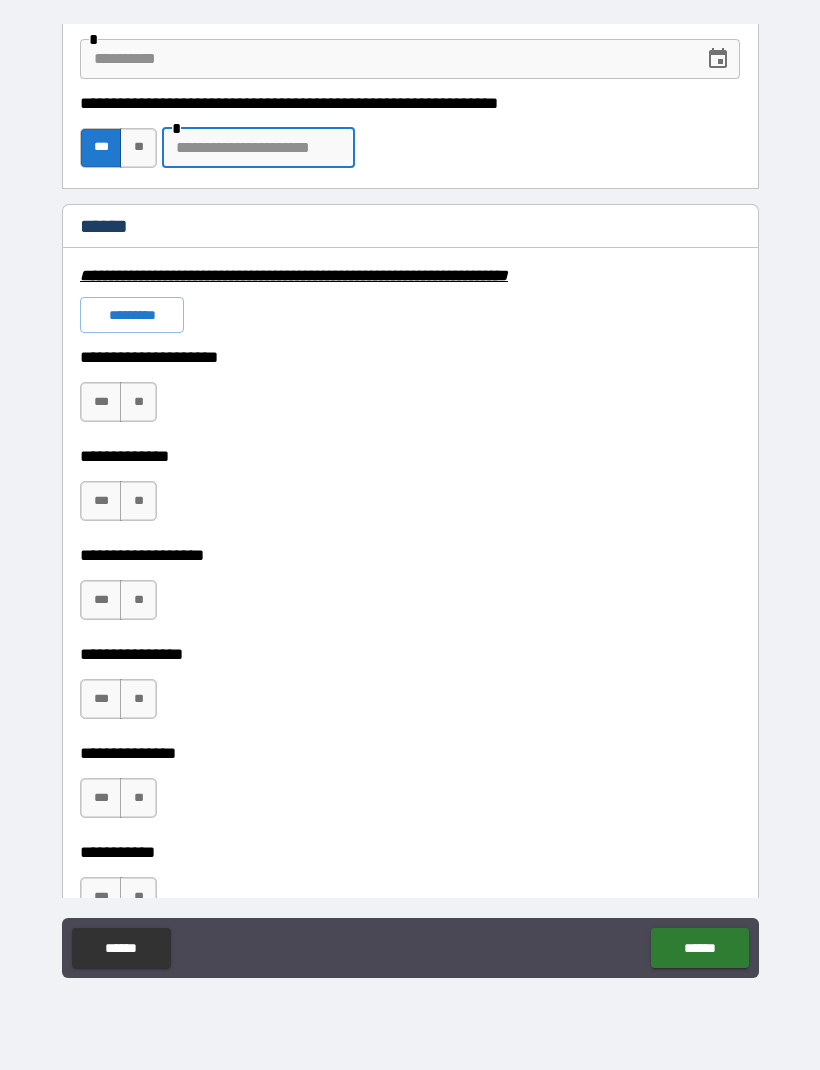 scroll, scrollTop: 1320, scrollLeft: 0, axis: vertical 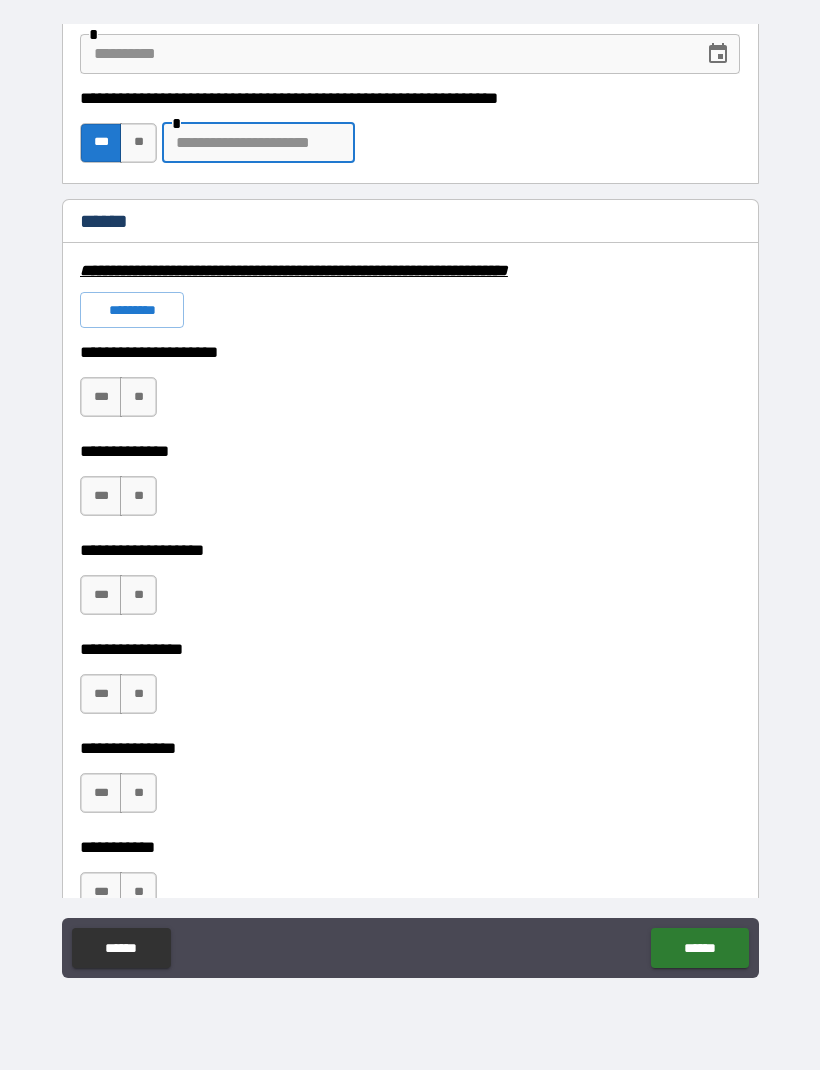 click on "***" at bounding box center (101, 397) 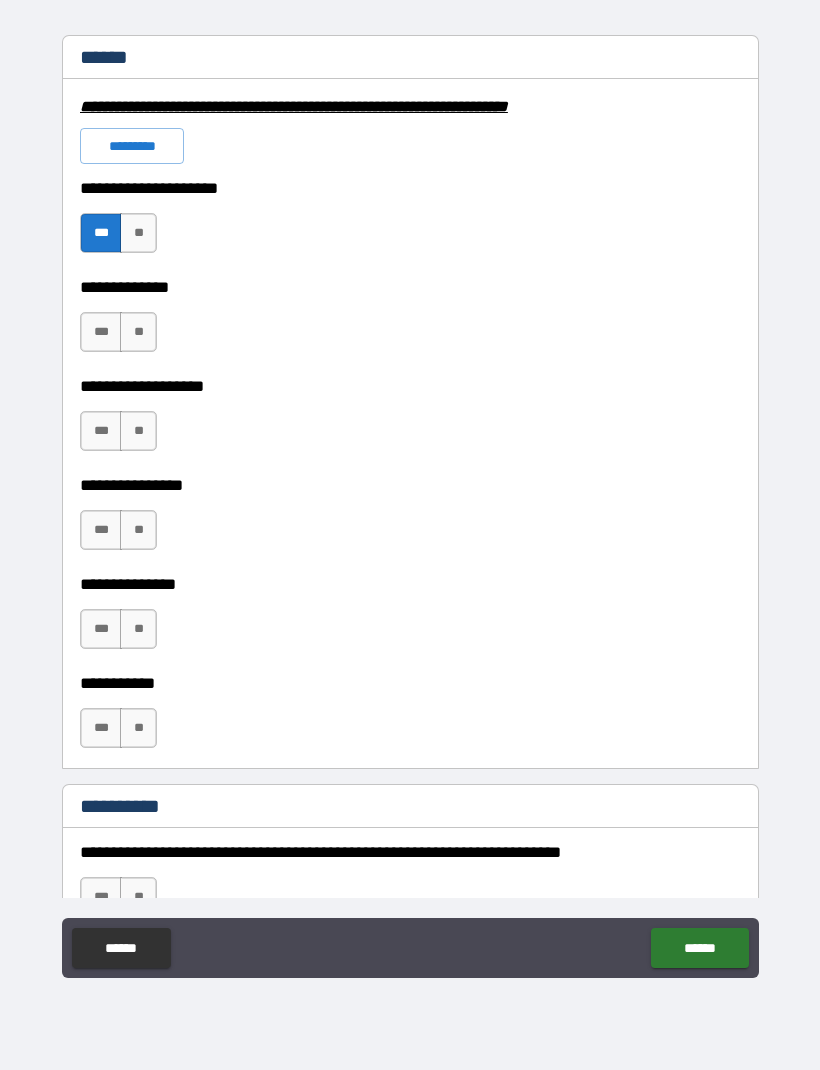 scroll, scrollTop: 1486, scrollLeft: 0, axis: vertical 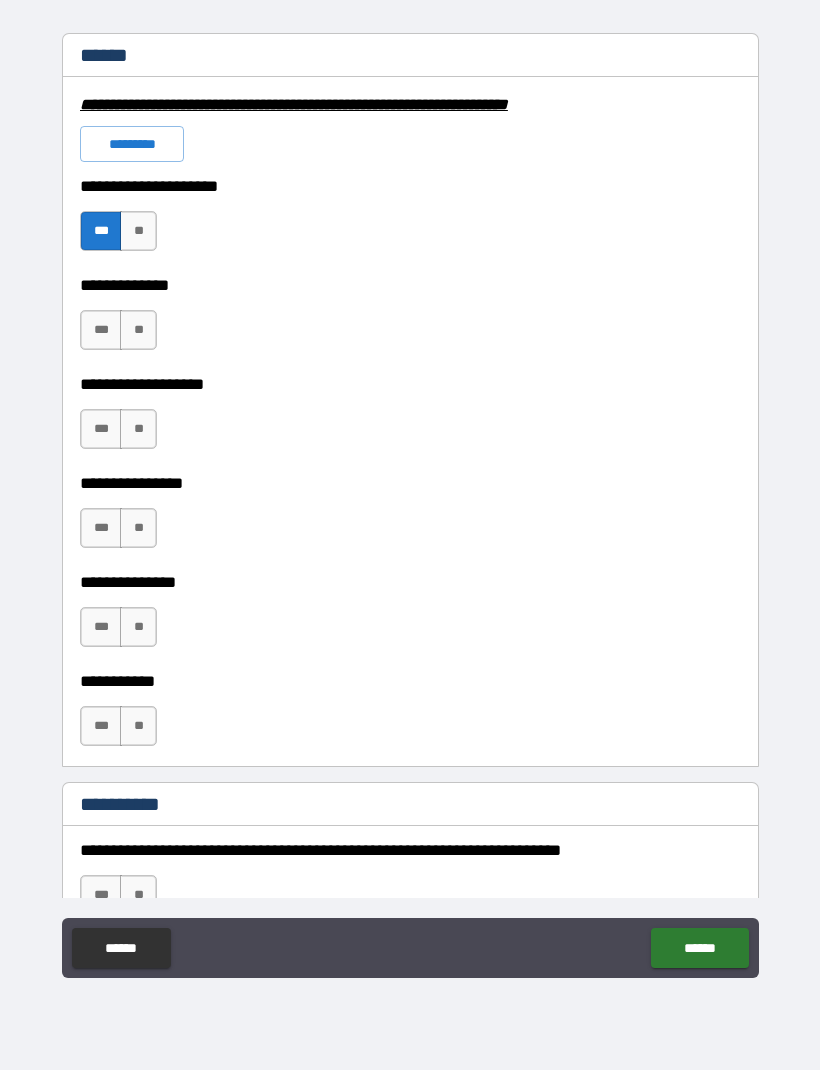 click on "**" at bounding box center (138, 330) 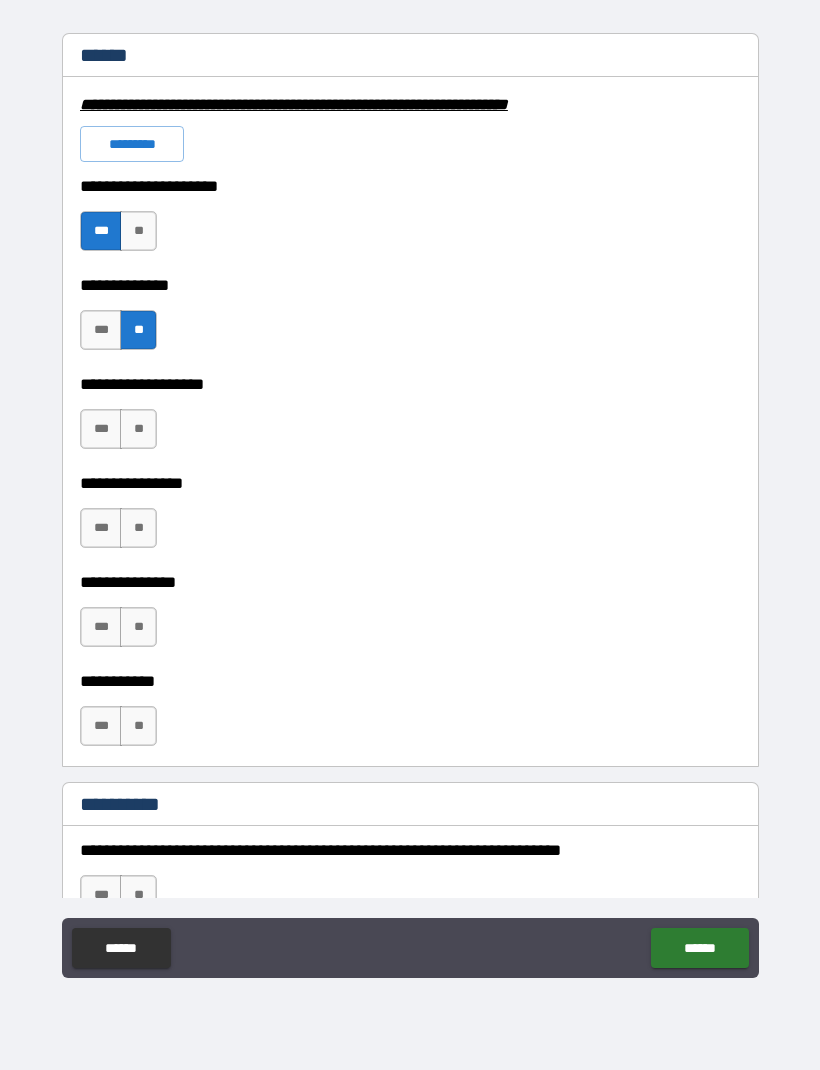 click on "**" at bounding box center [138, 429] 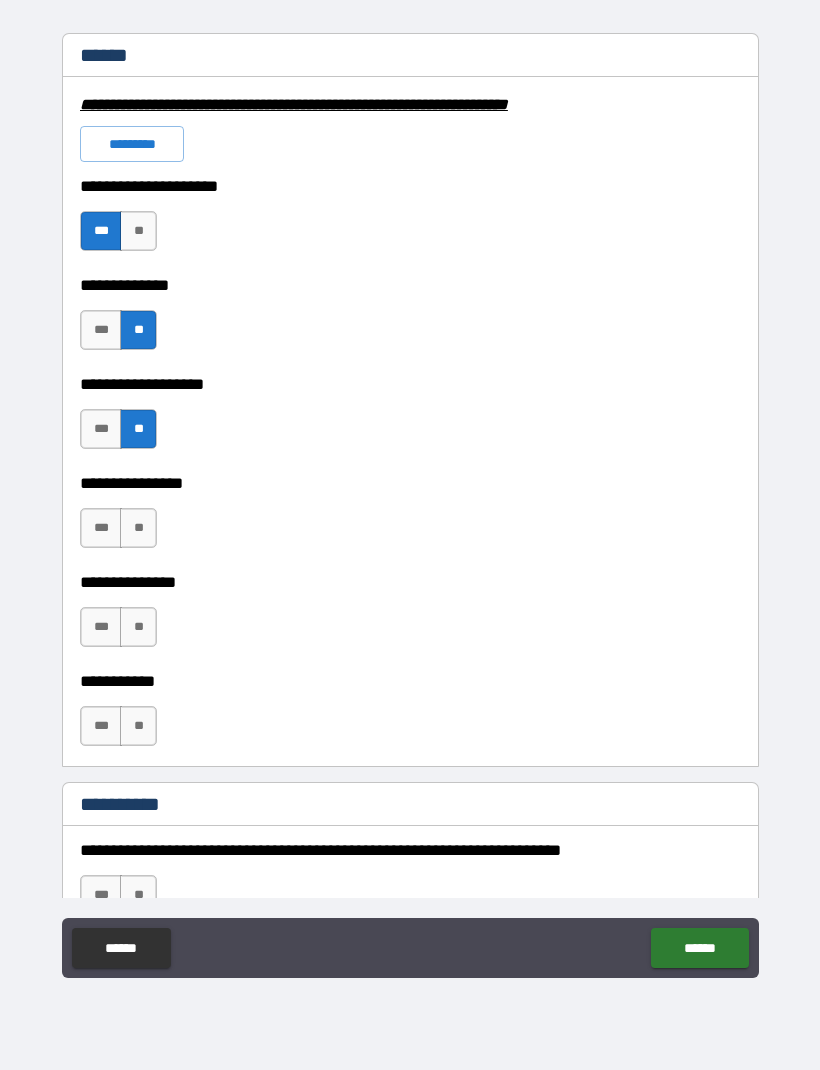click on "**" at bounding box center [138, 528] 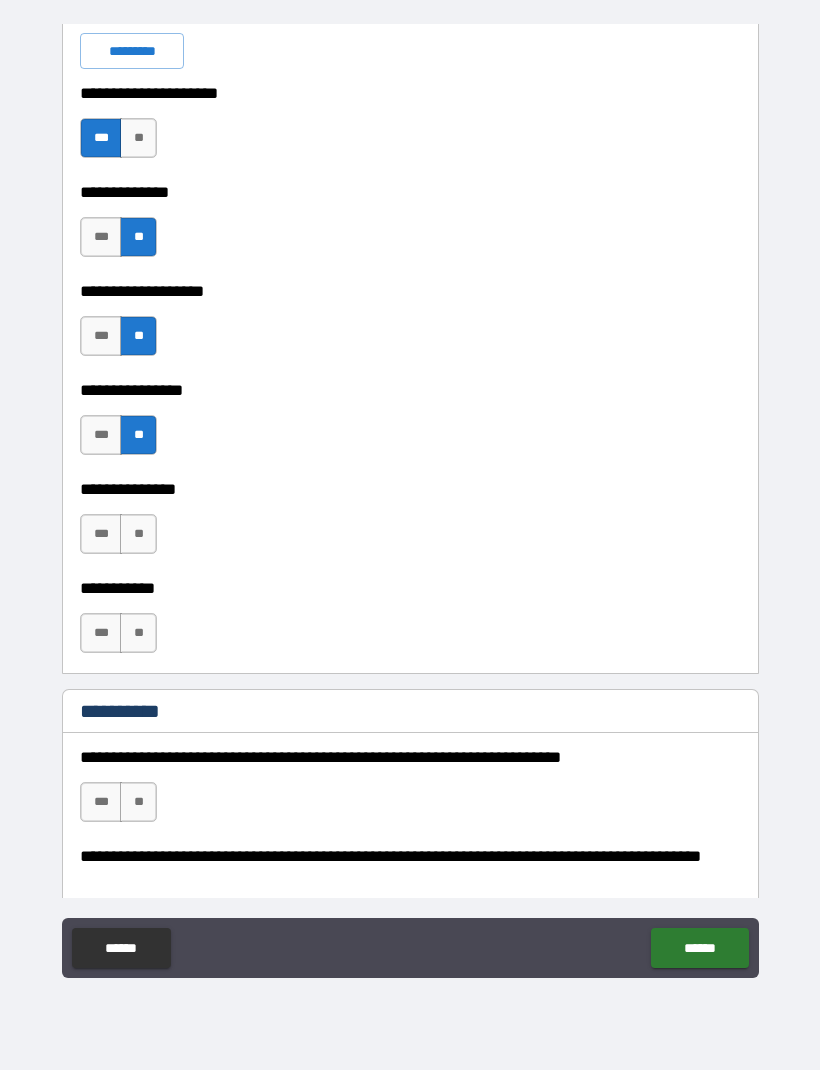 scroll, scrollTop: 1580, scrollLeft: 0, axis: vertical 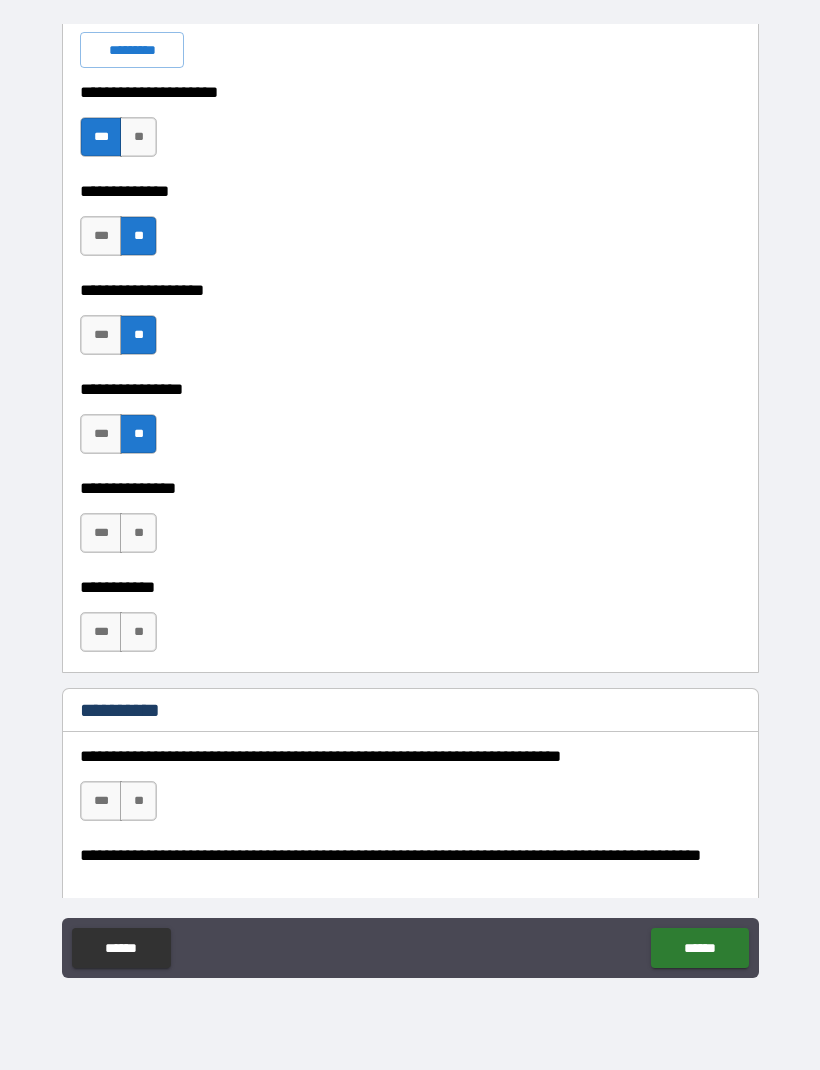click on "***" at bounding box center [101, 533] 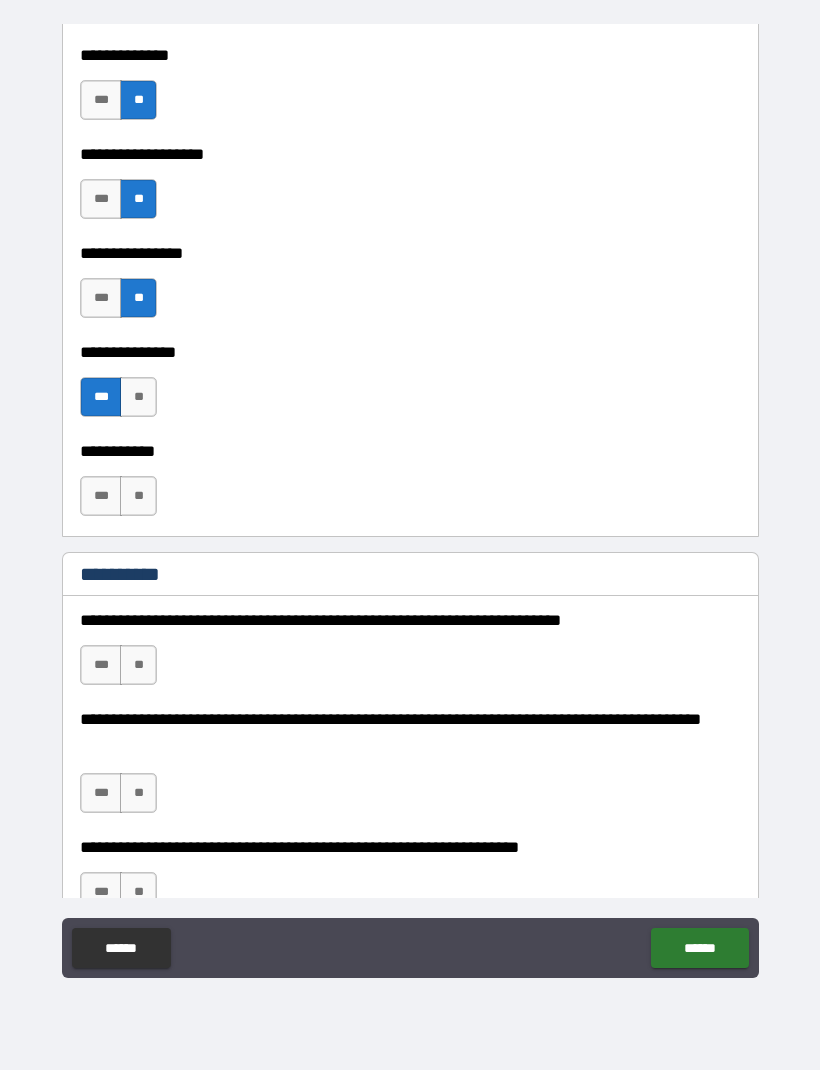 scroll, scrollTop: 1717, scrollLeft: 0, axis: vertical 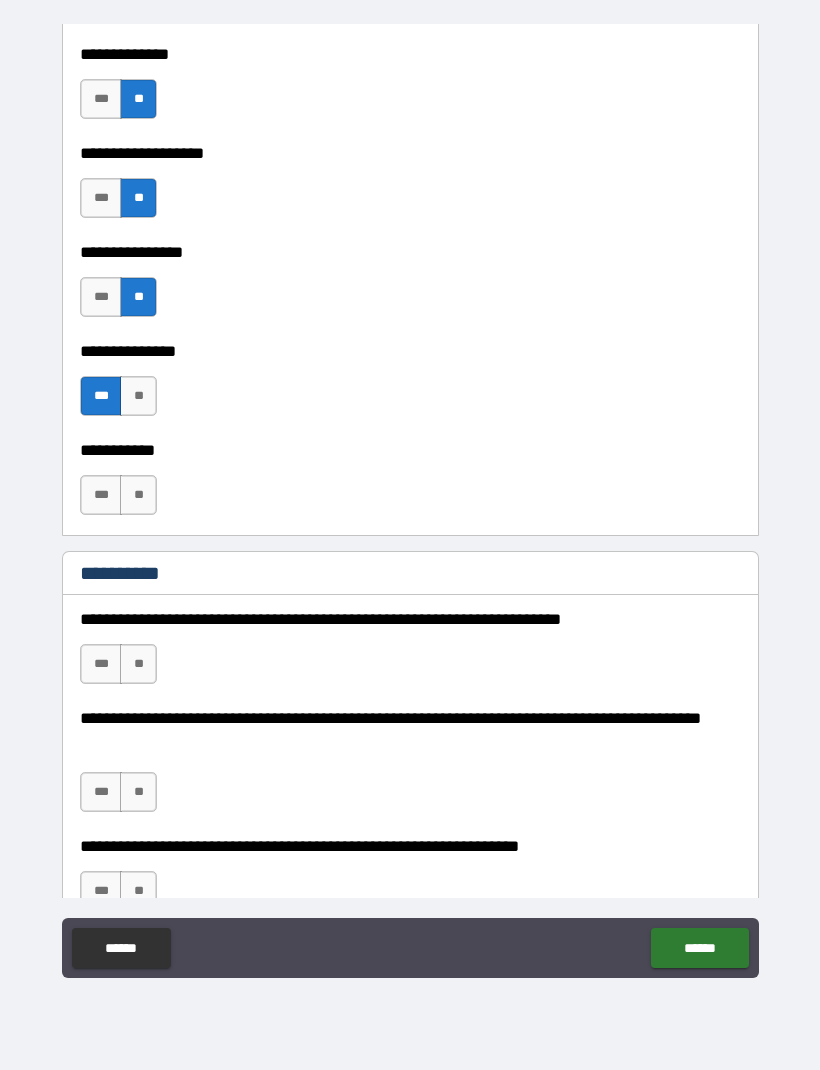 click on "***" at bounding box center [101, 495] 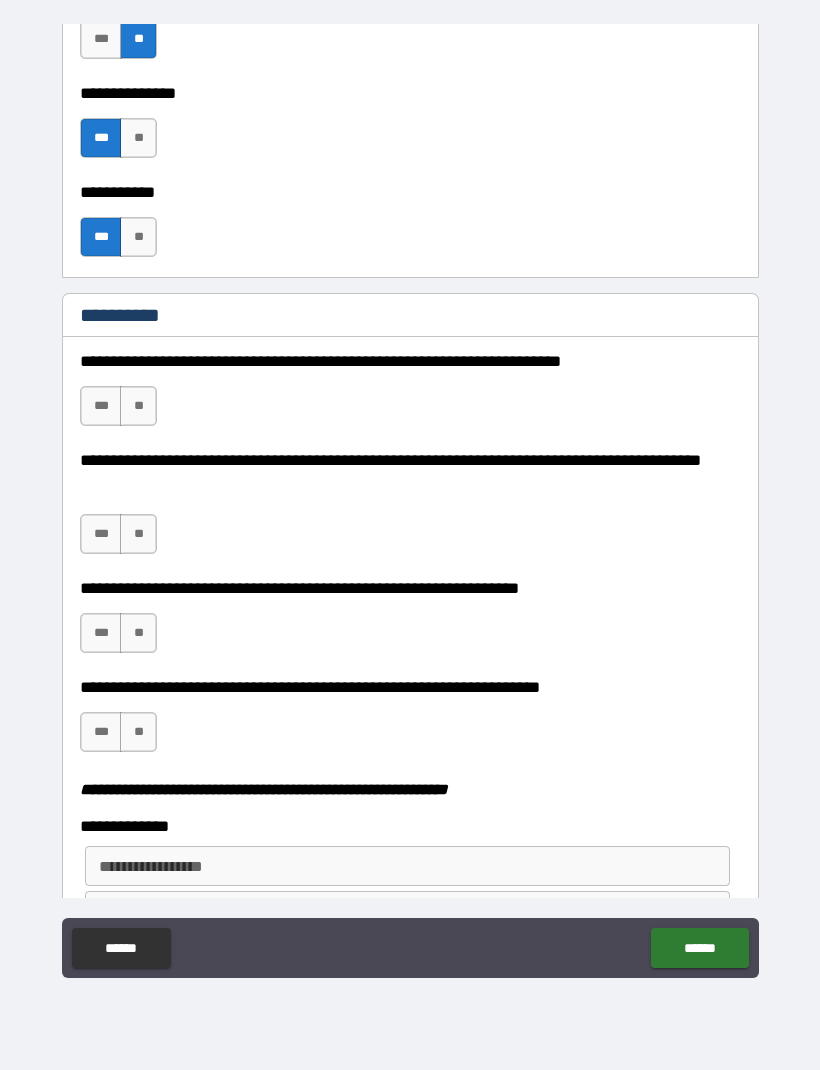 scroll, scrollTop: 1978, scrollLeft: 0, axis: vertical 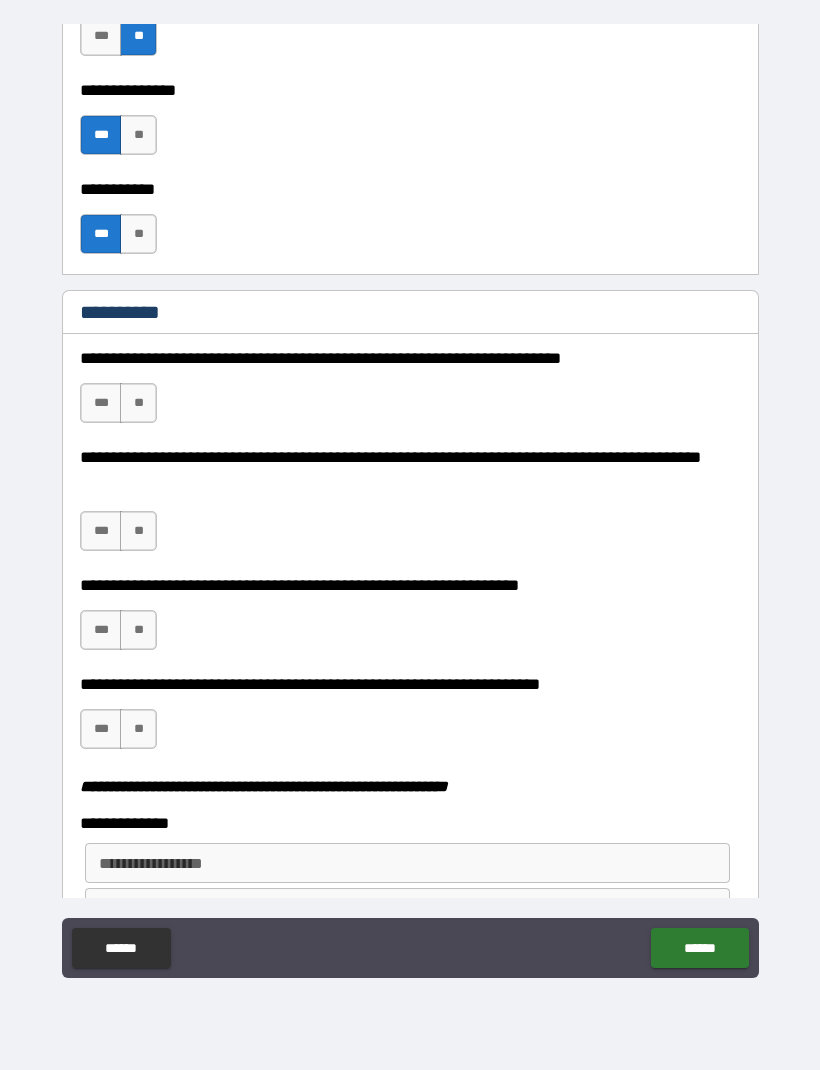 click on "**" at bounding box center (138, 403) 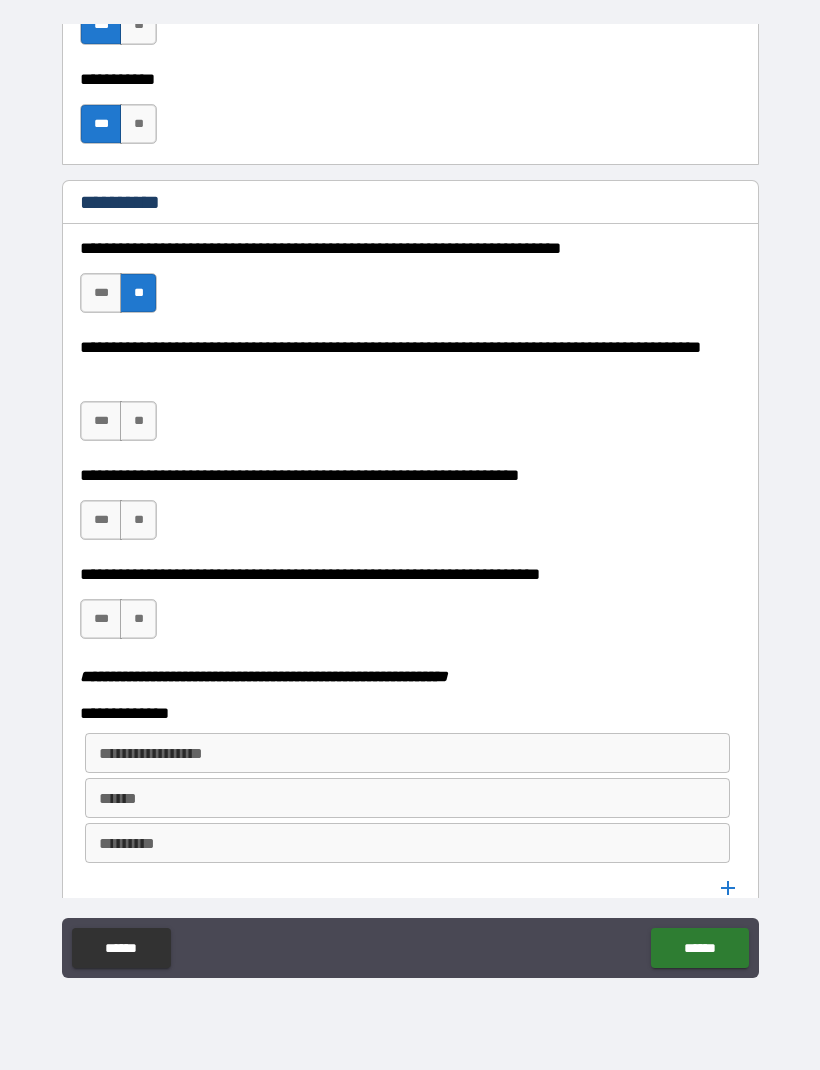 scroll, scrollTop: 2113, scrollLeft: 0, axis: vertical 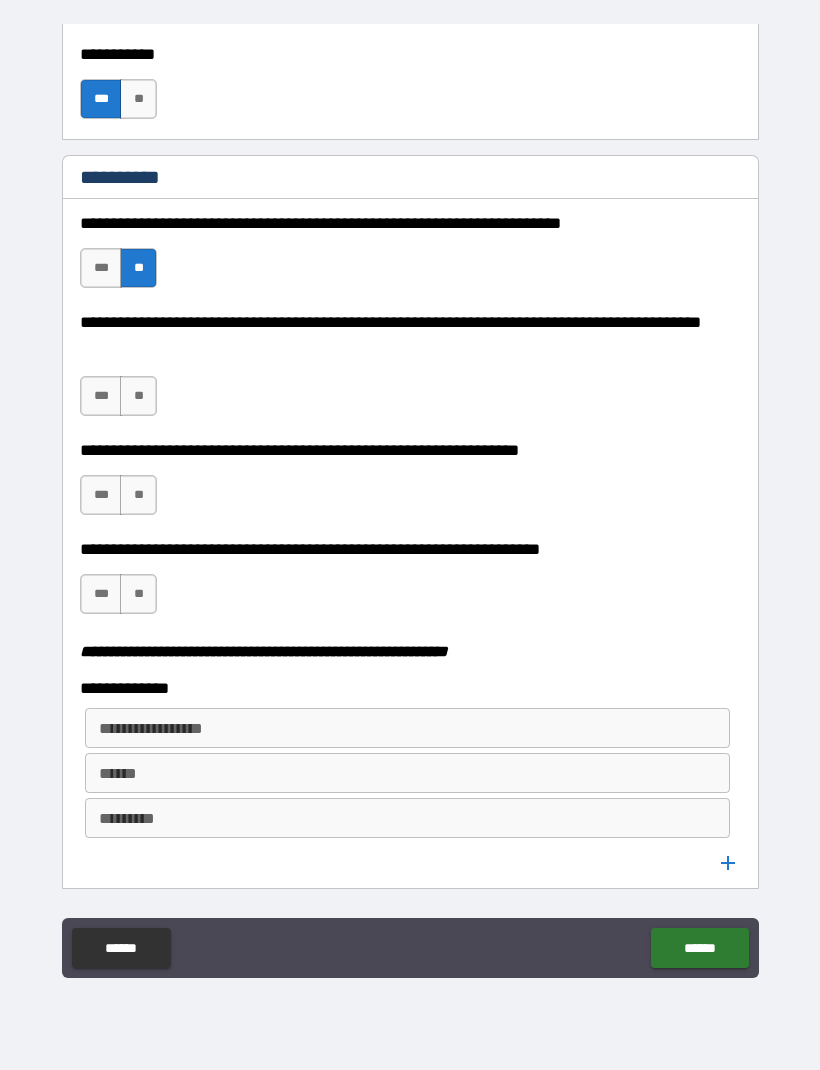 click on "**" at bounding box center (138, 396) 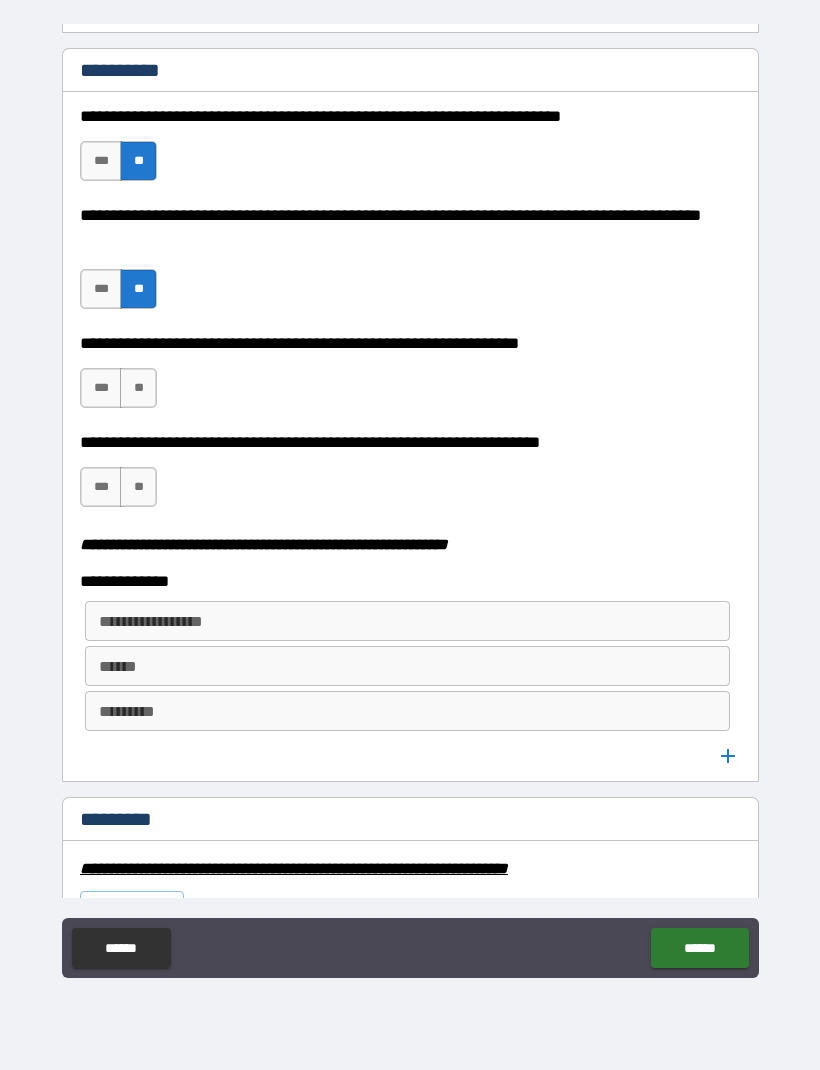 scroll, scrollTop: 2232, scrollLeft: 0, axis: vertical 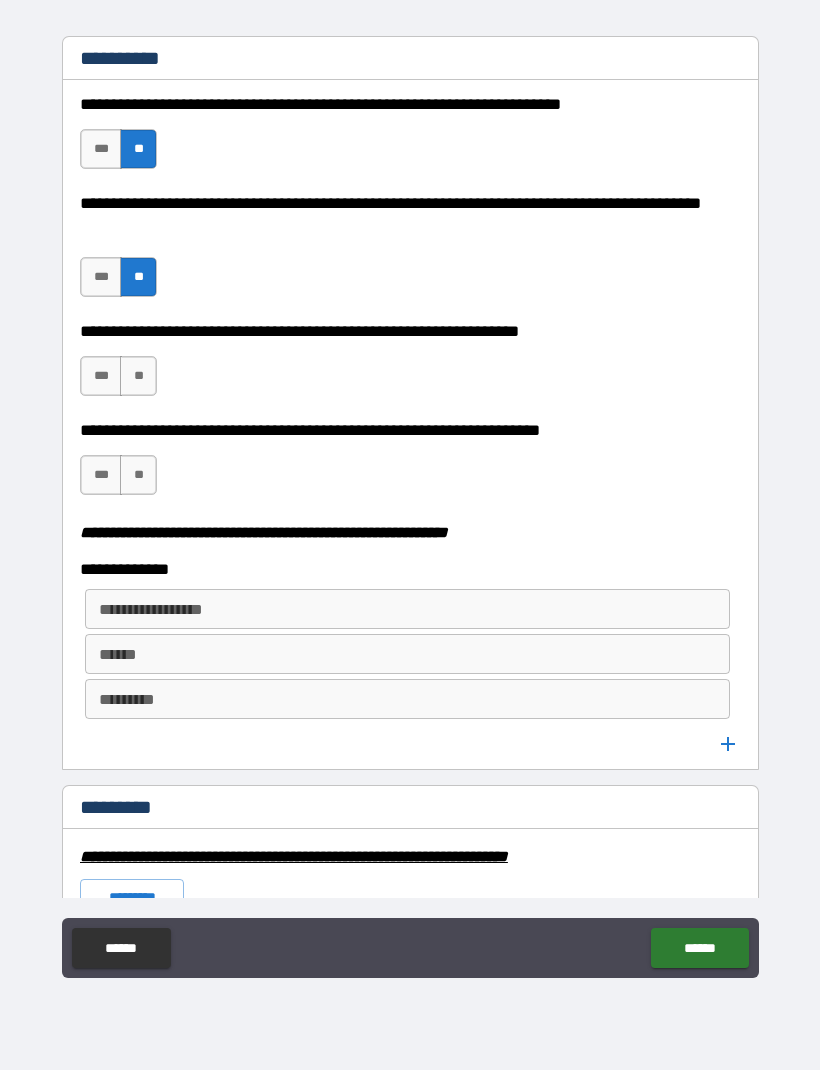 click on "**" at bounding box center [138, 376] 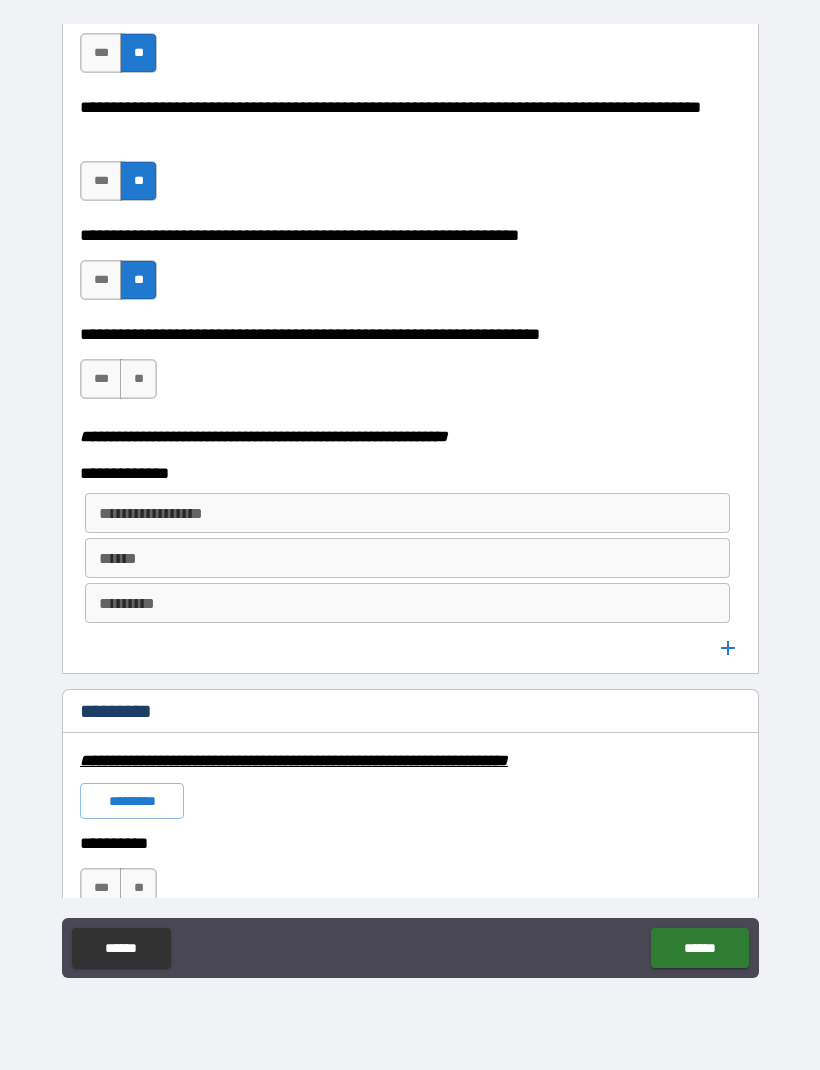 scroll, scrollTop: 2340, scrollLeft: 0, axis: vertical 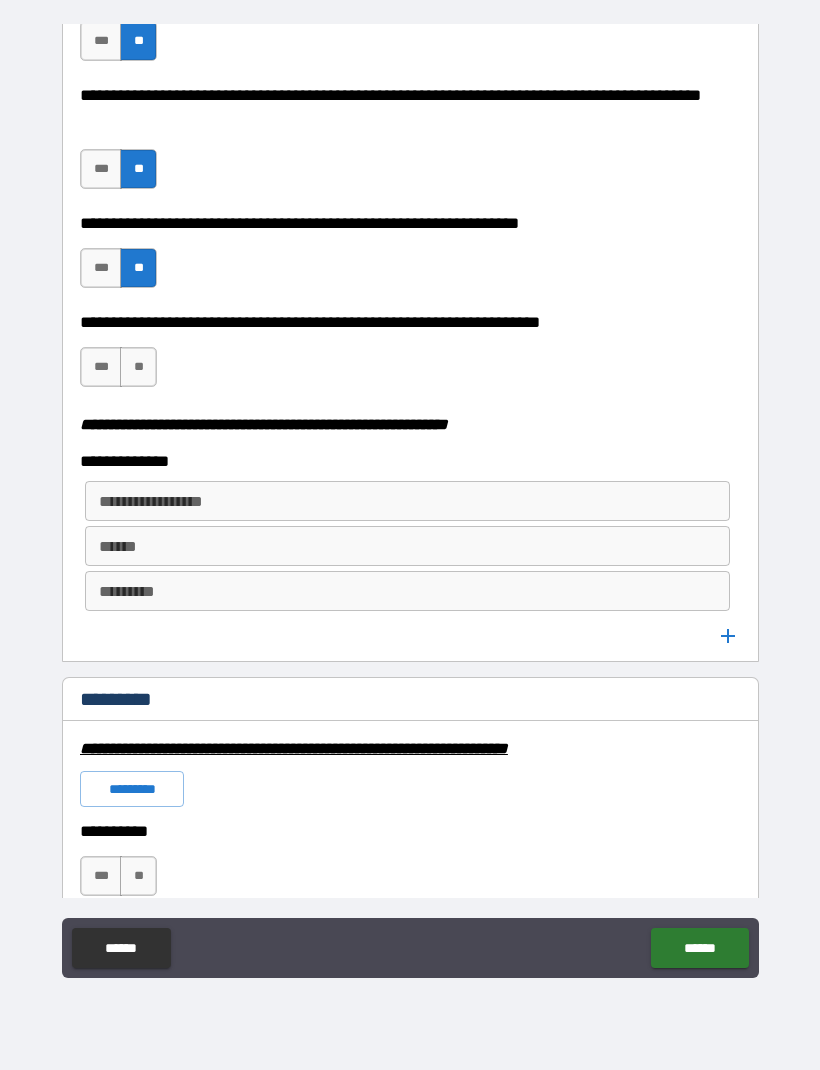 click on "**" at bounding box center (138, 367) 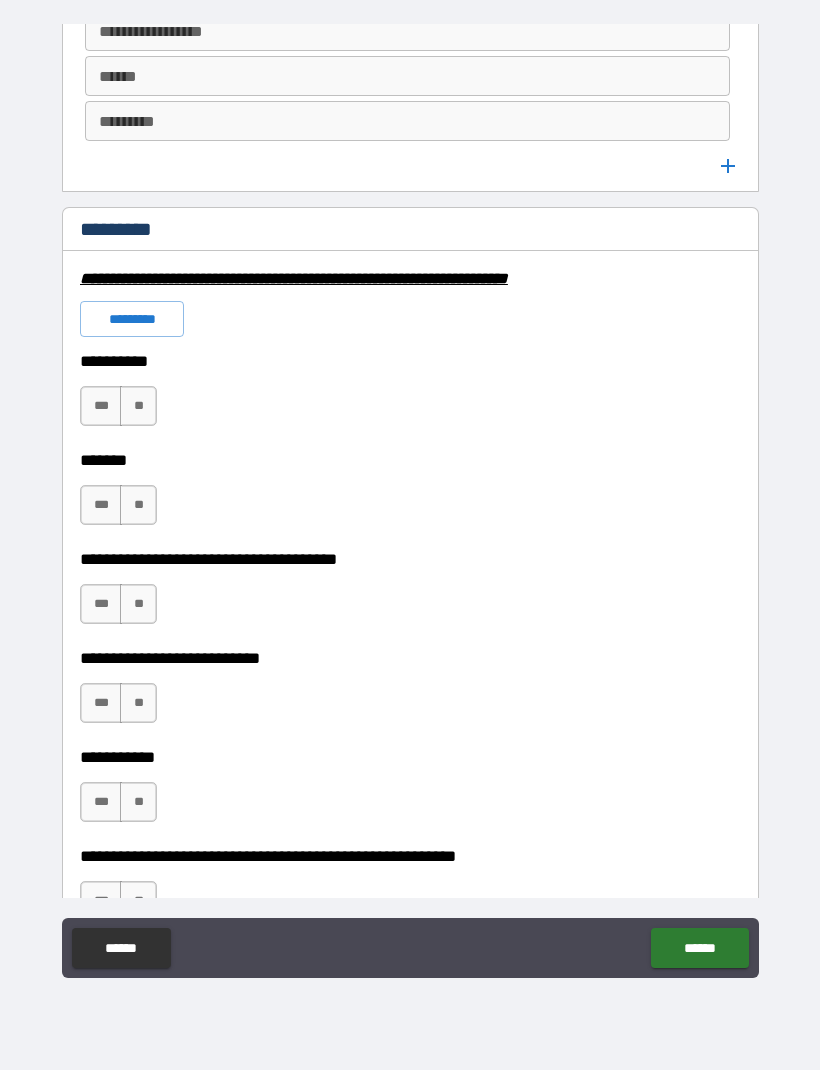 scroll, scrollTop: 2829, scrollLeft: 0, axis: vertical 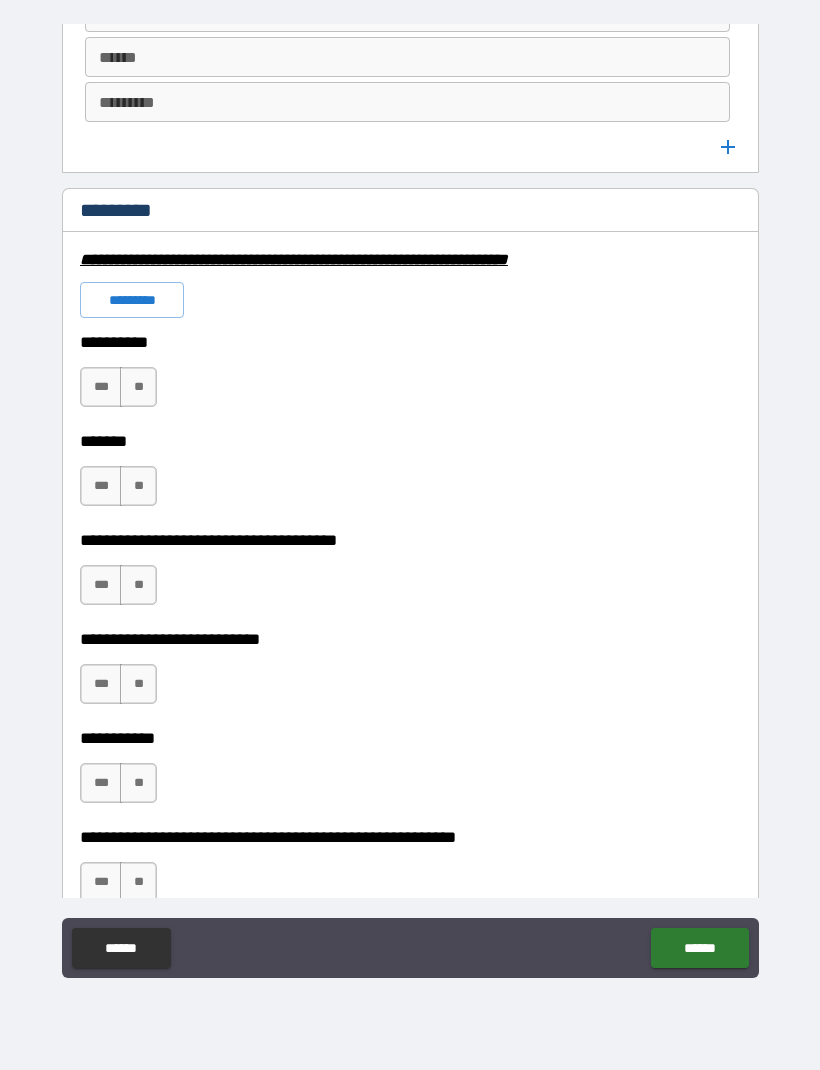 click on "**" at bounding box center (138, 387) 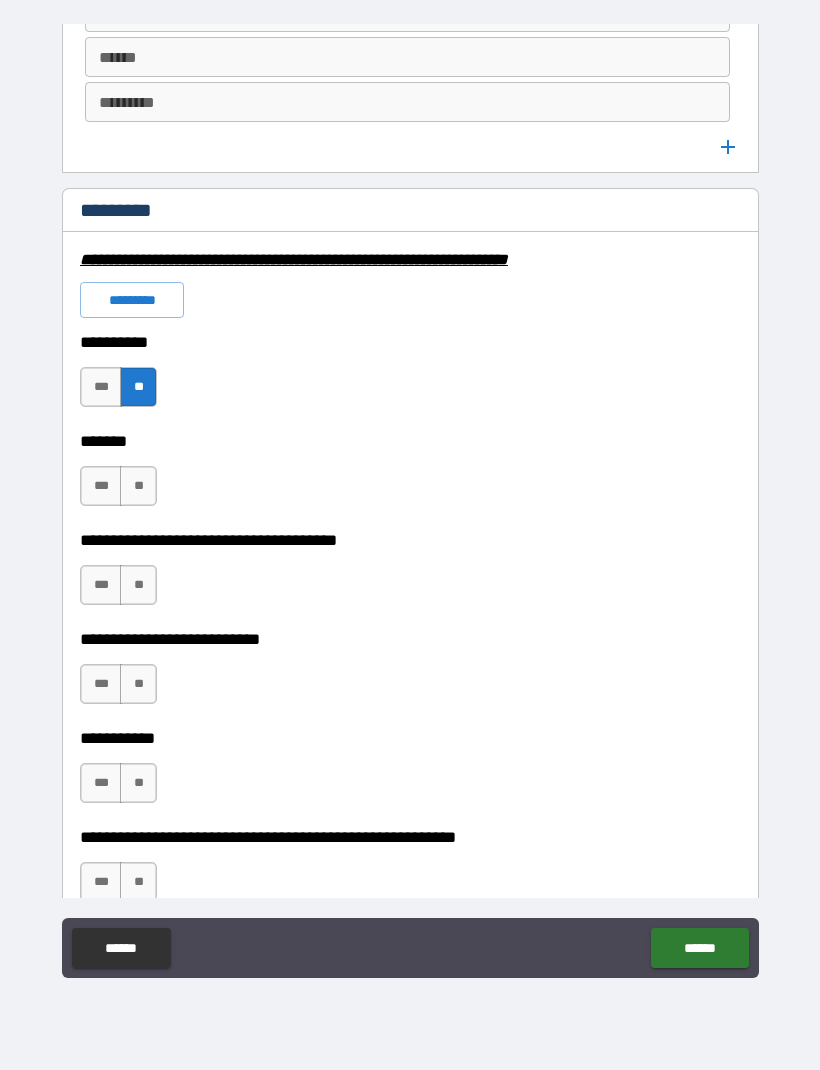 click on "**" at bounding box center [138, 486] 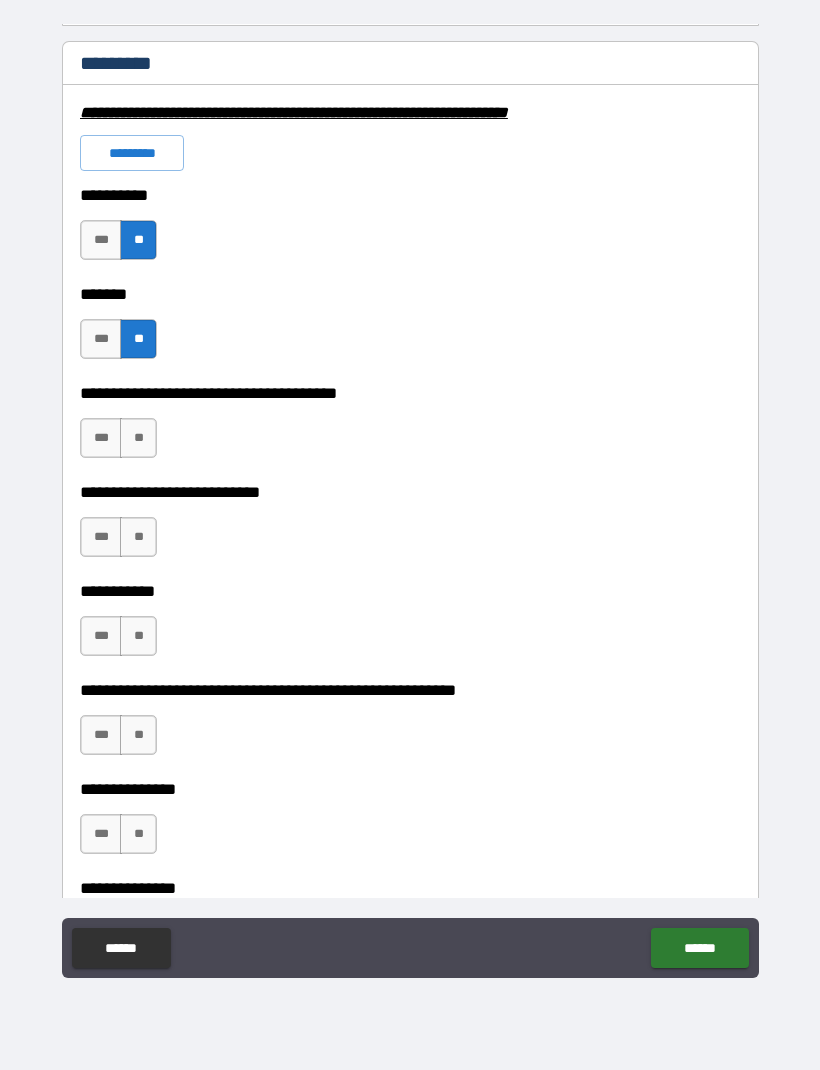 scroll, scrollTop: 3028, scrollLeft: 0, axis: vertical 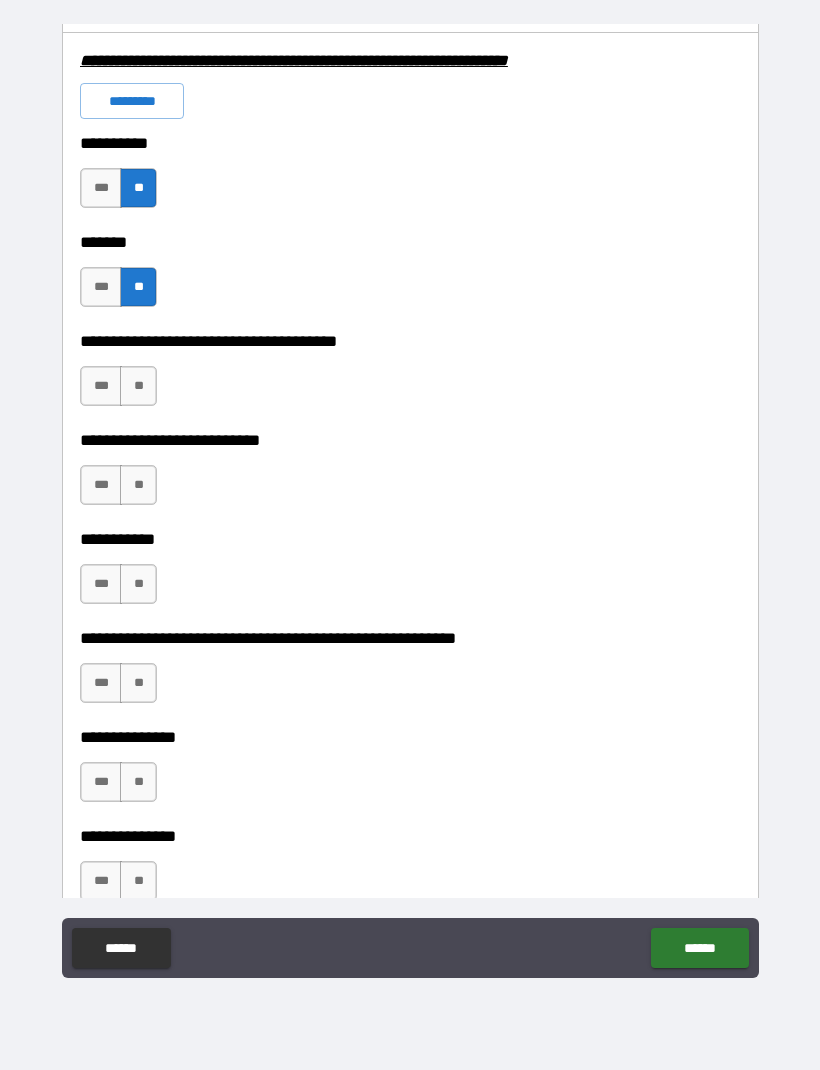 click on "**" at bounding box center [138, 386] 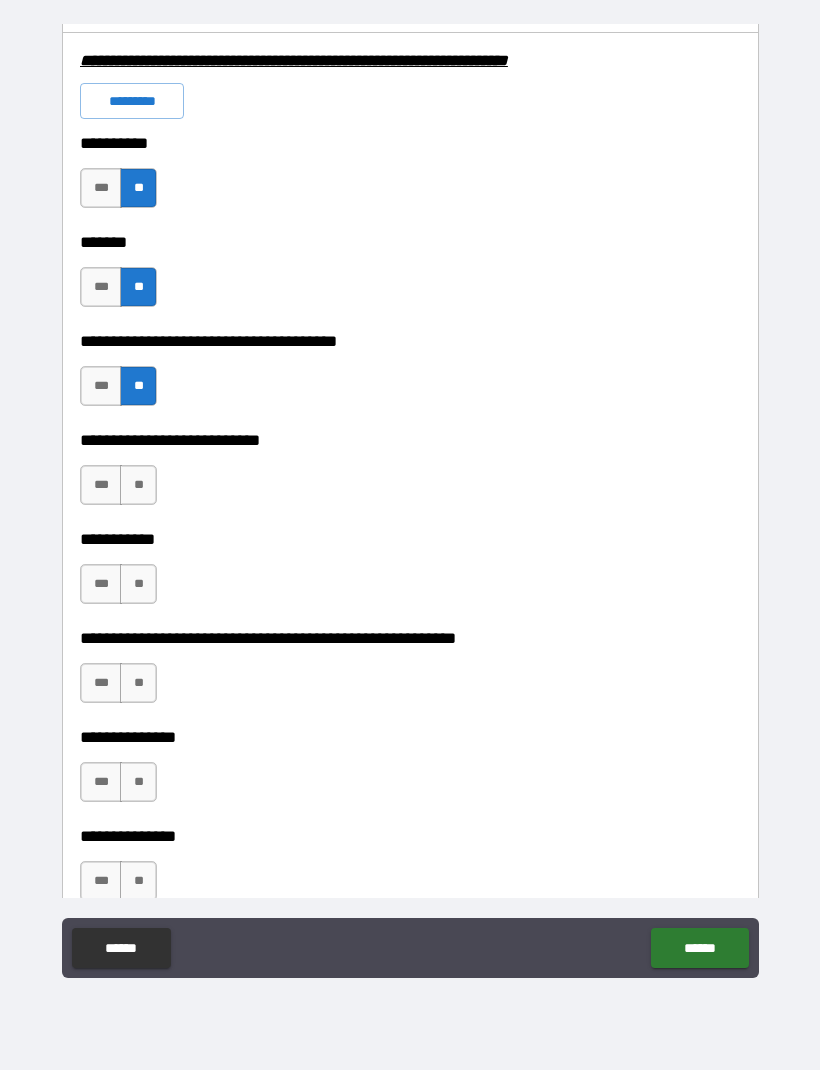 click on "**" at bounding box center (138, 485) 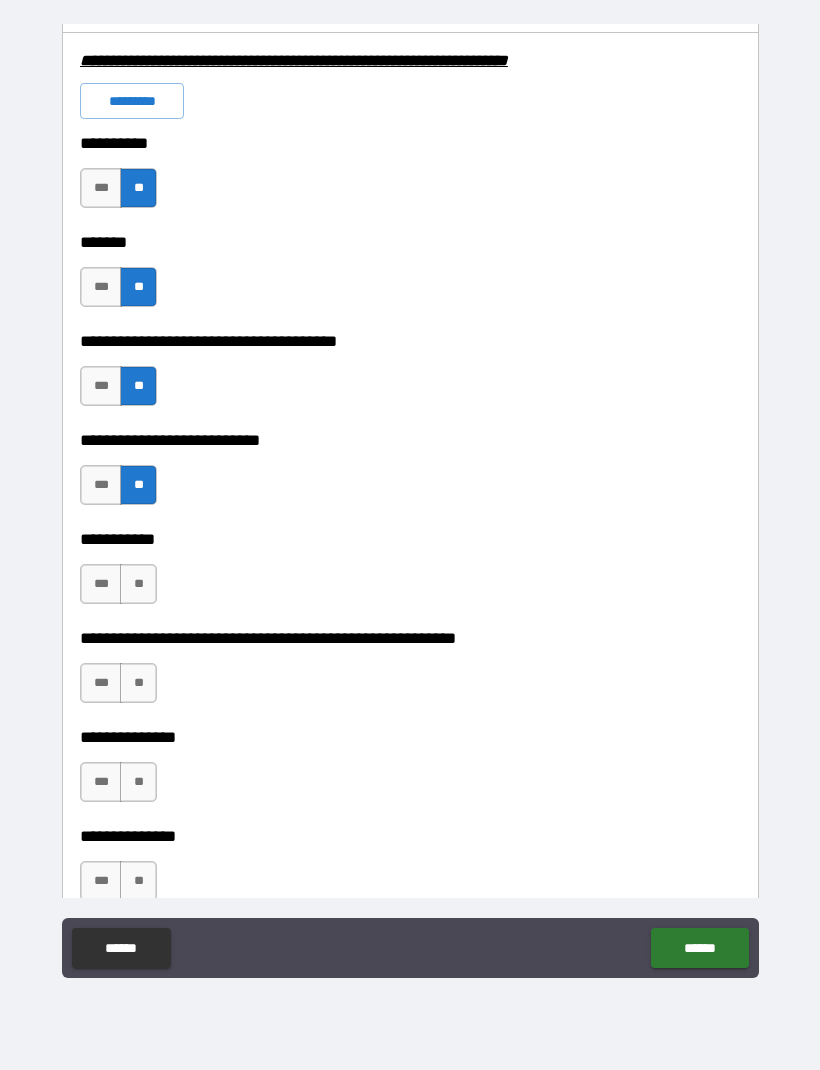 click on "**" at bounding box center (138, 584) 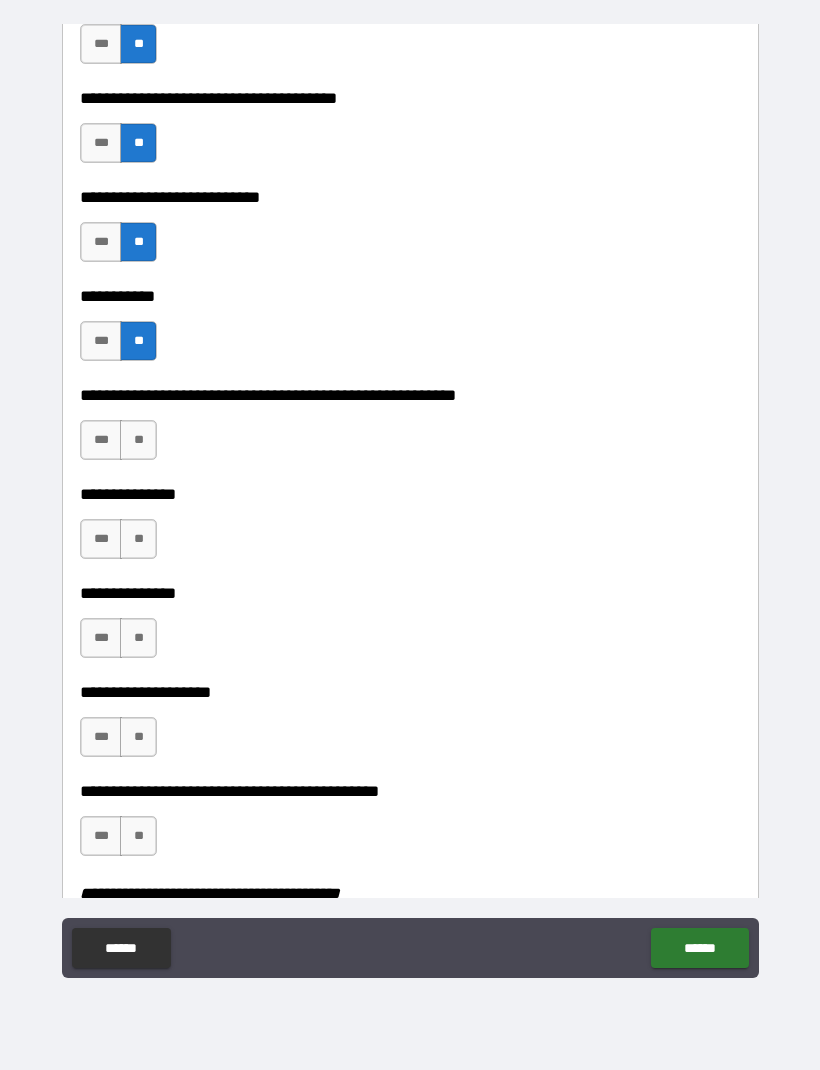 scroll, scrollTop: 3278, scrollLeft: 0, axis: vertical 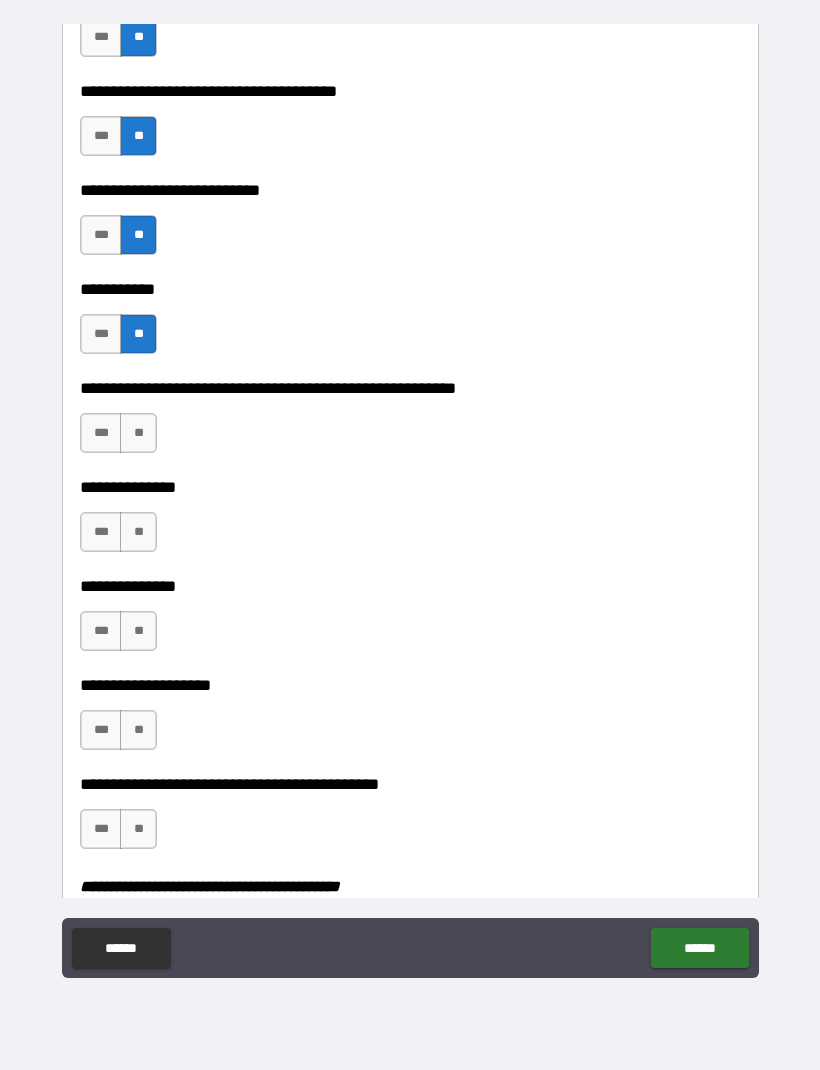 click on "**" at bounding box center (138, 433) 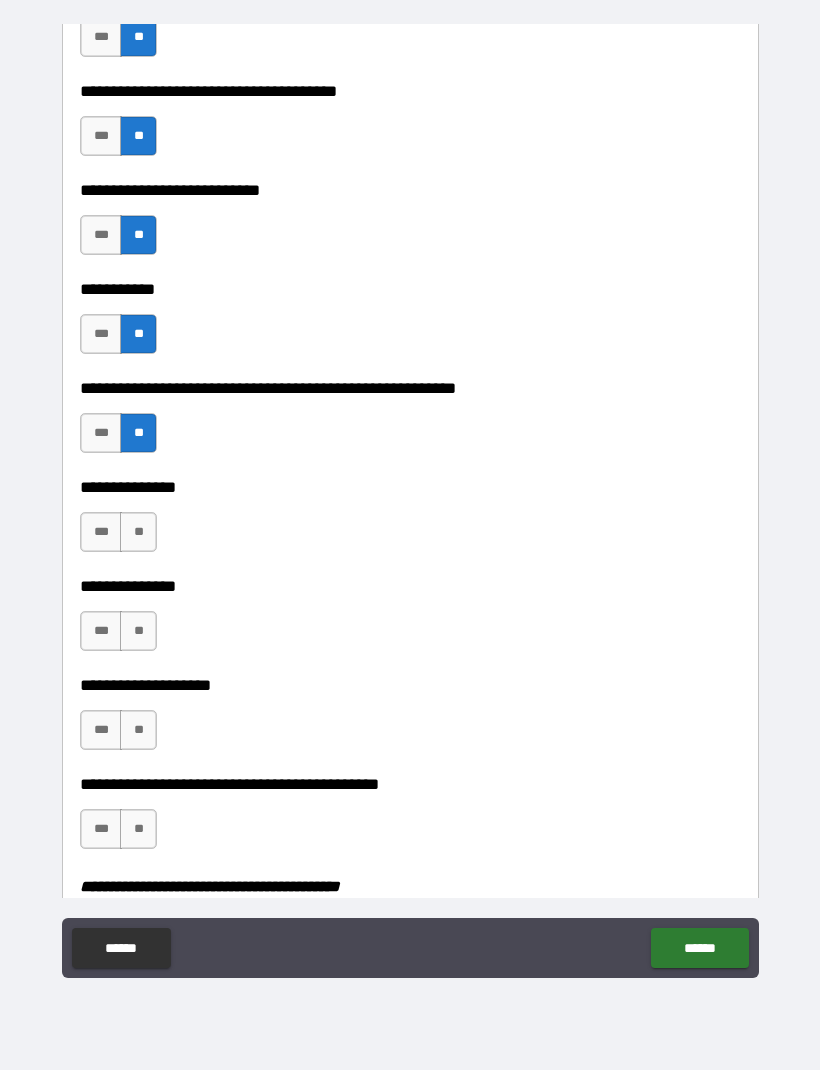 click on "**" at bounding box center [138, 532] 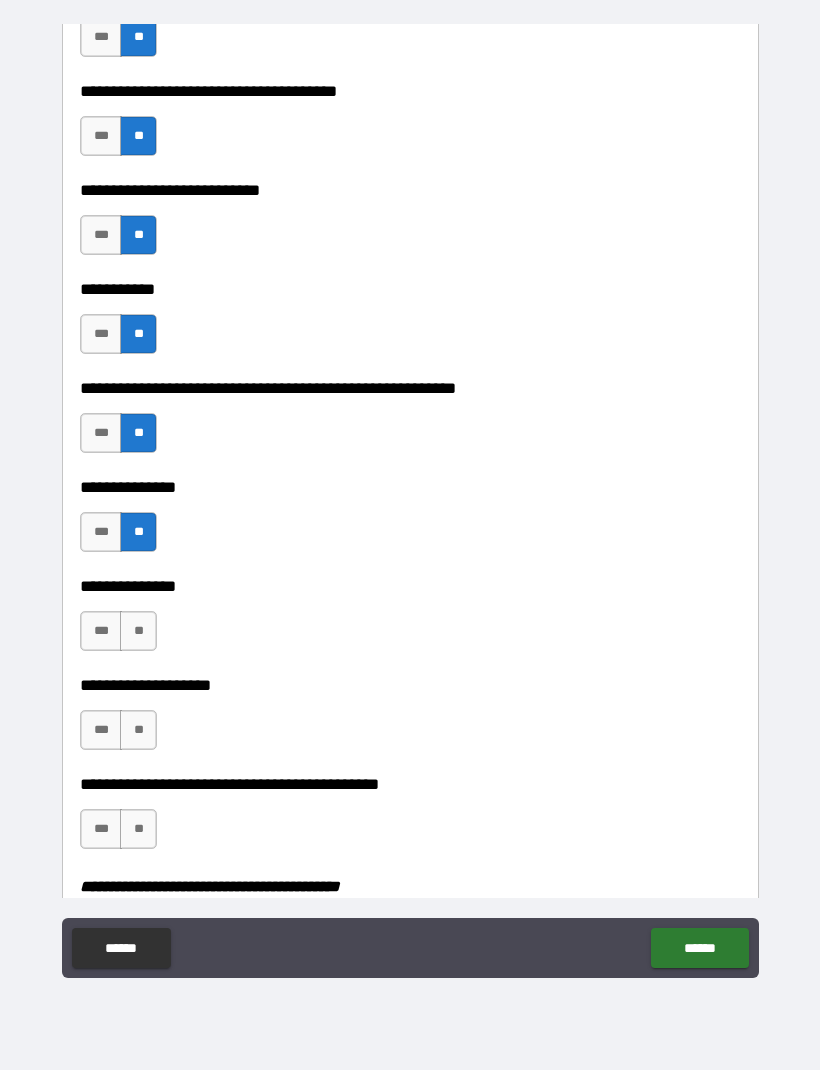 click on "**" at bounding box center [138, 631] 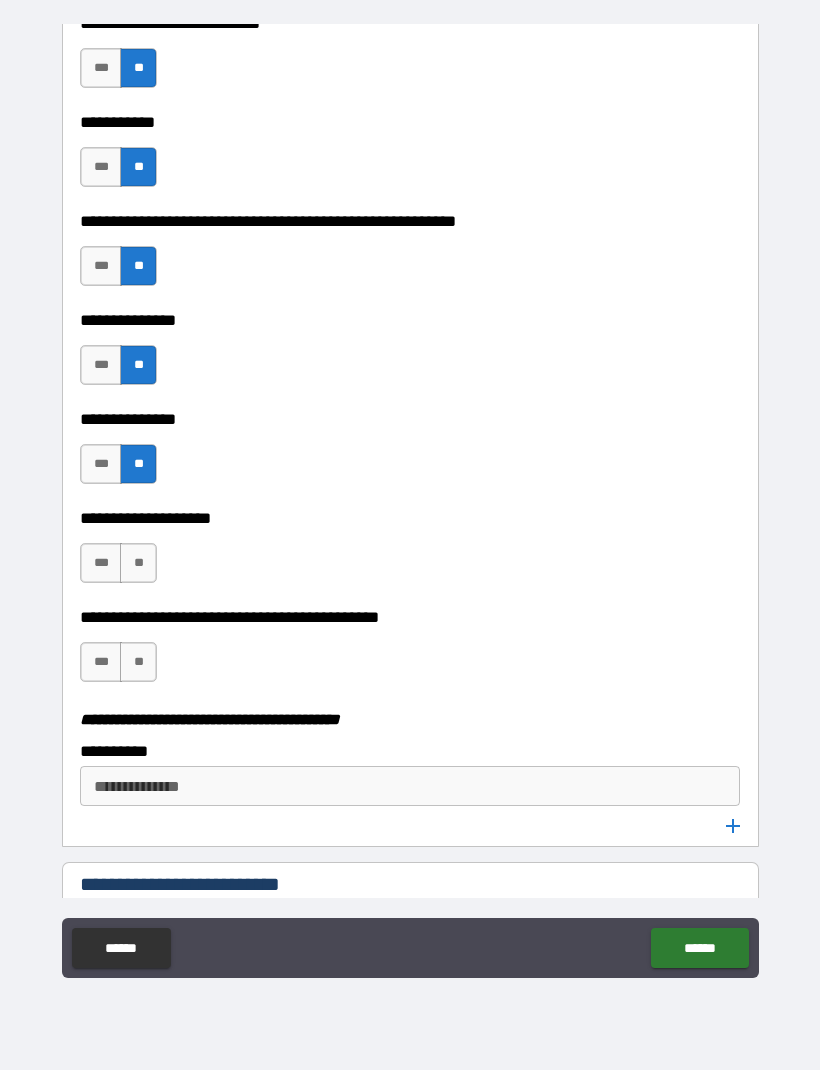 scroll, scrollTop: 3459, scrollLeft: 0, axis: vertical 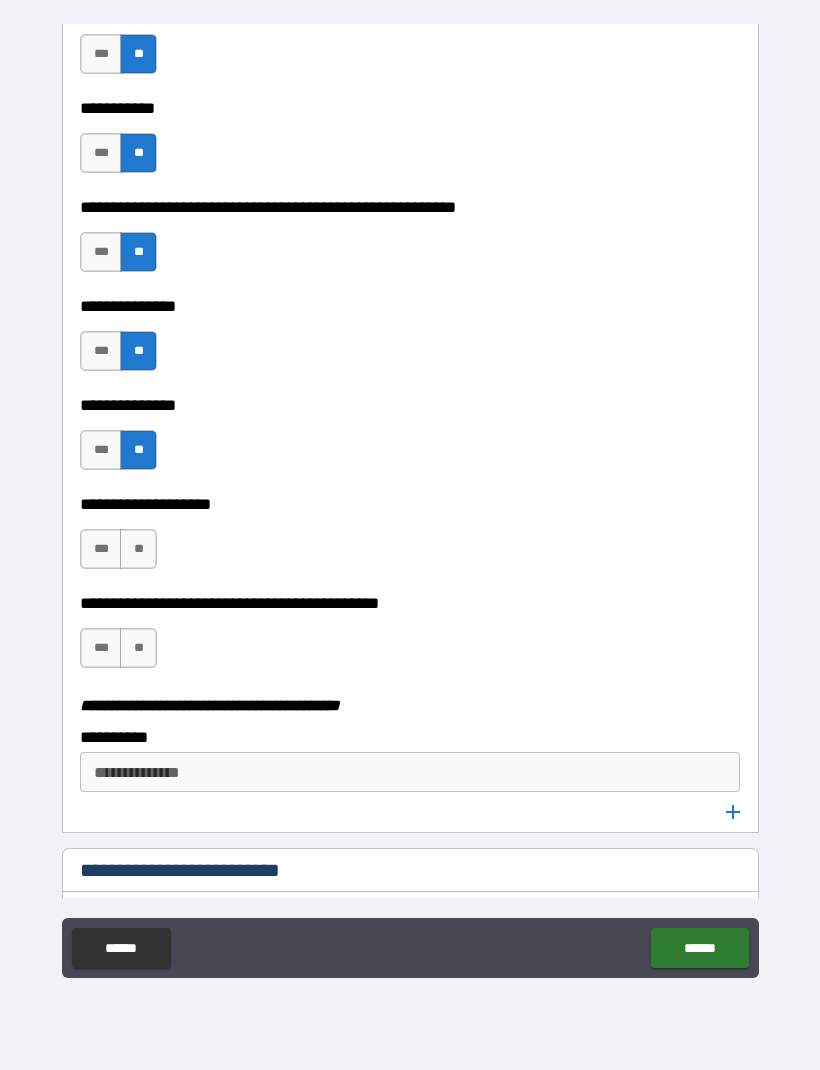 click on "***" at bounding box center (101, 549) 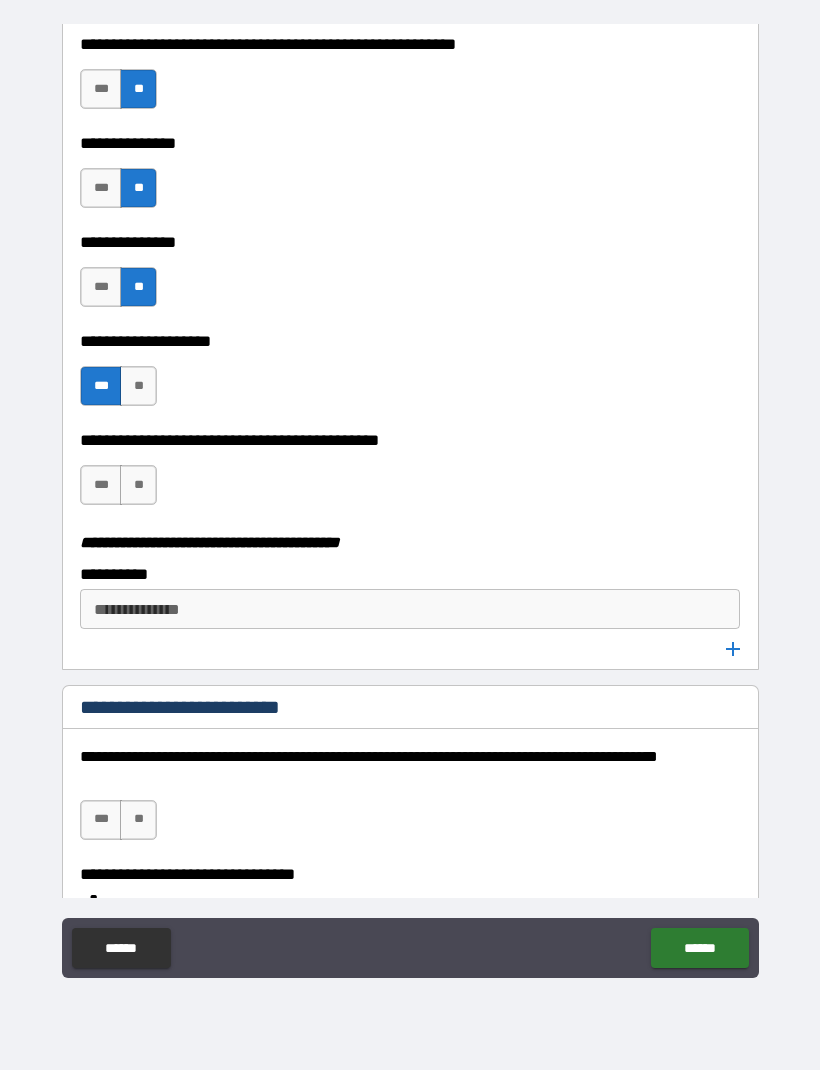 scroll, scrollTop: 3627, scrollLeft: 0, axis: vertical 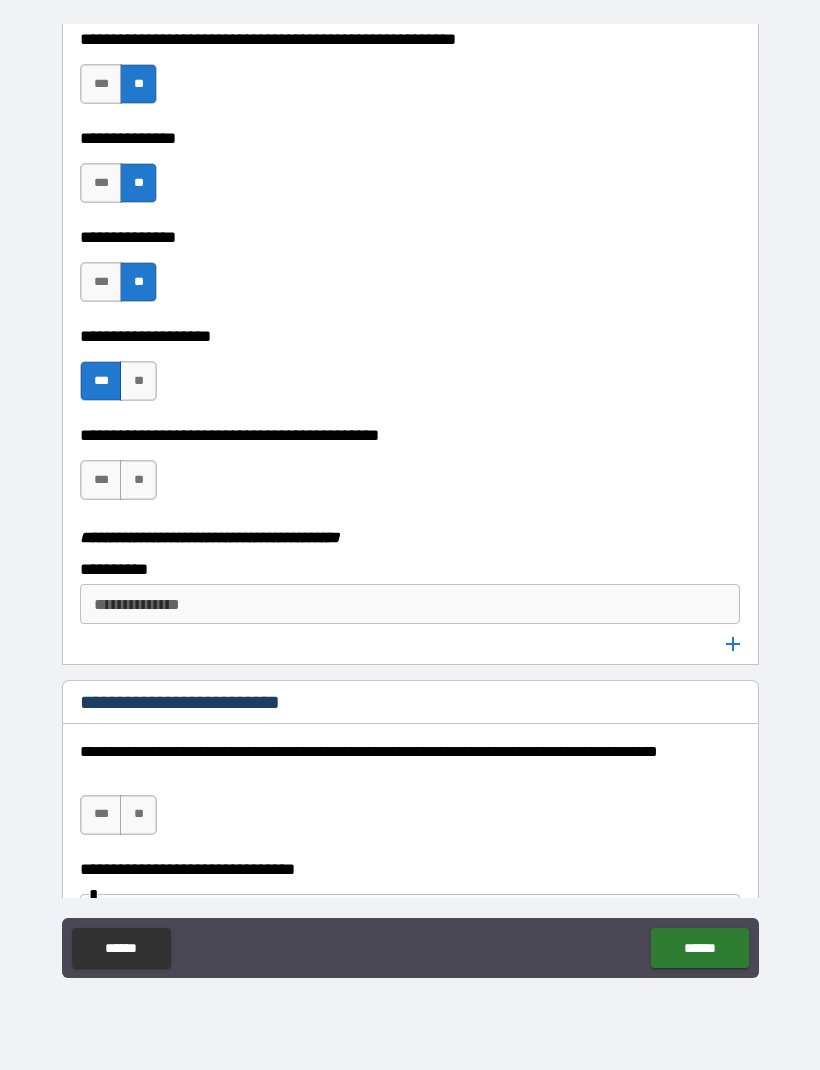 click on "***" at bounding box center [101, 480] 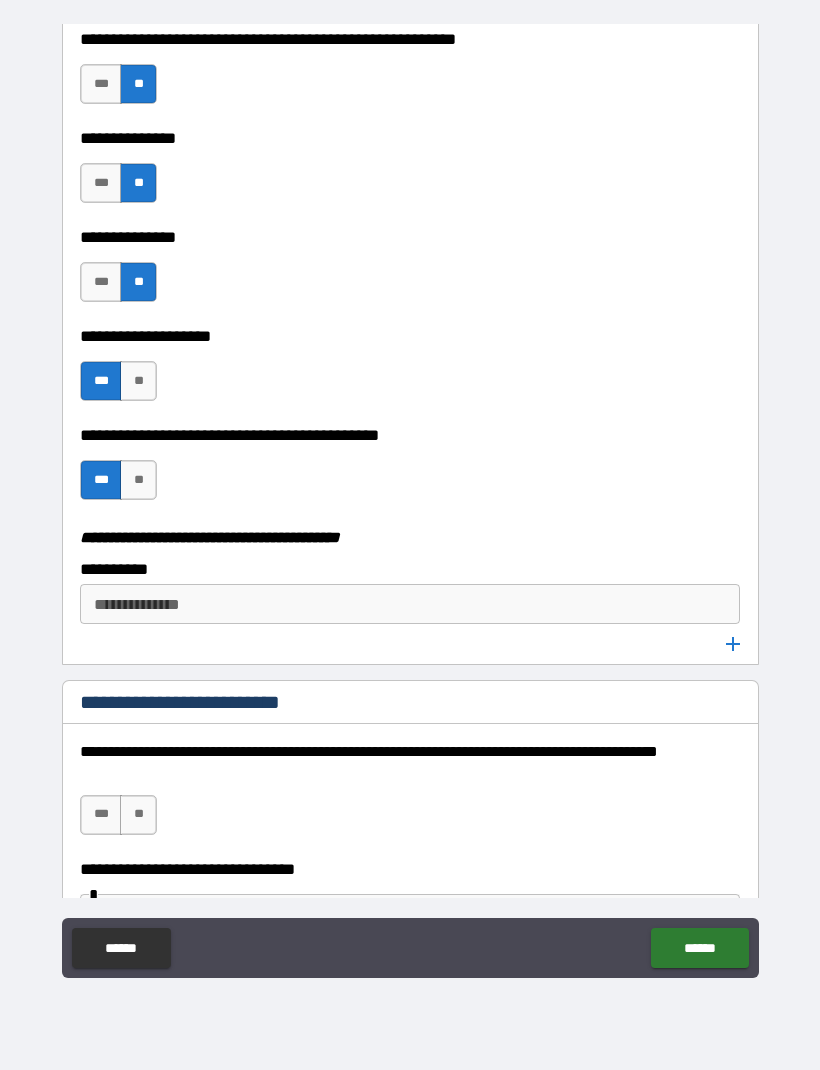 click on "**********" at bounding box center (408, 604) 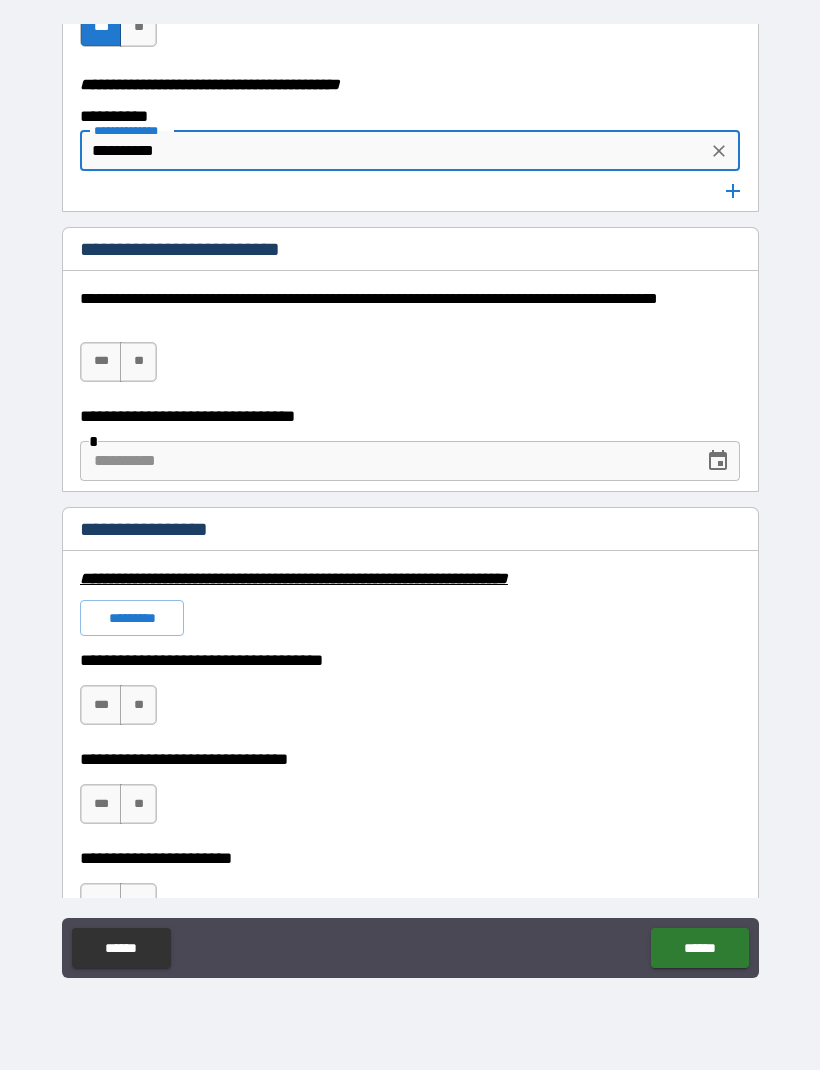 scroll, scrollTop: 4089, scrollLeft: 0, axis: vertical 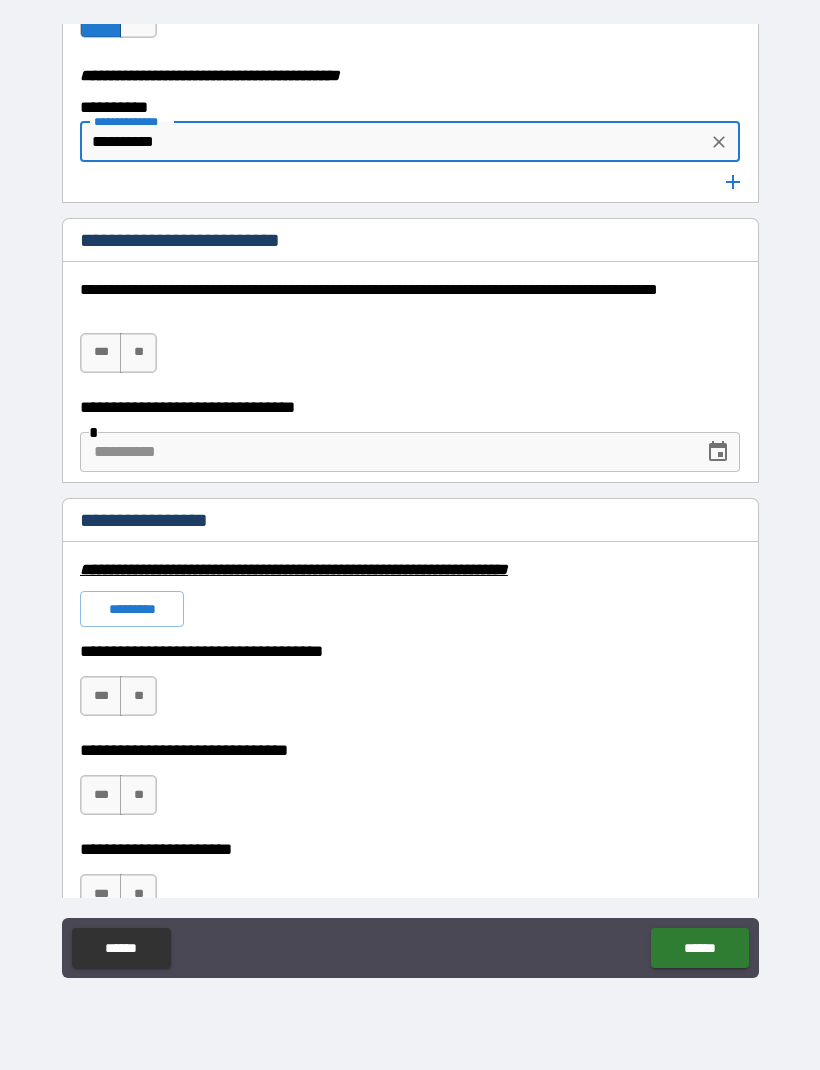 type on "*********" 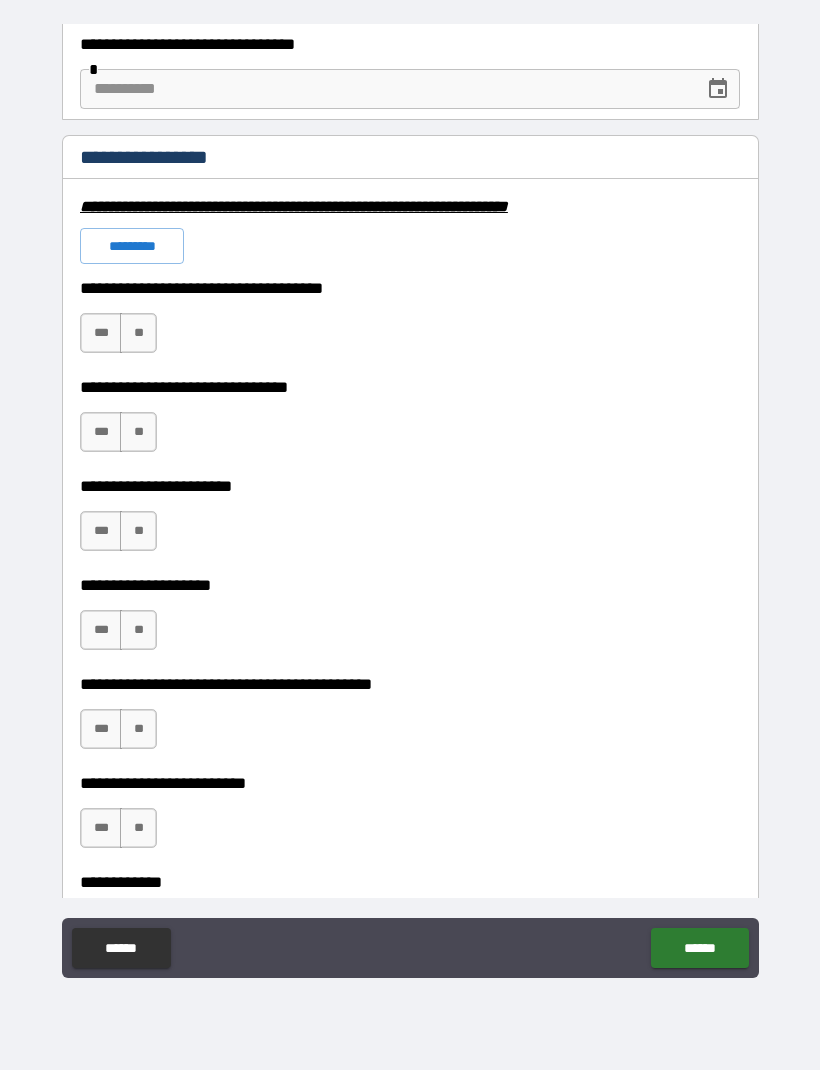 scroll, scrollTop: 4461, scrollLeft: 0, axis: vertical 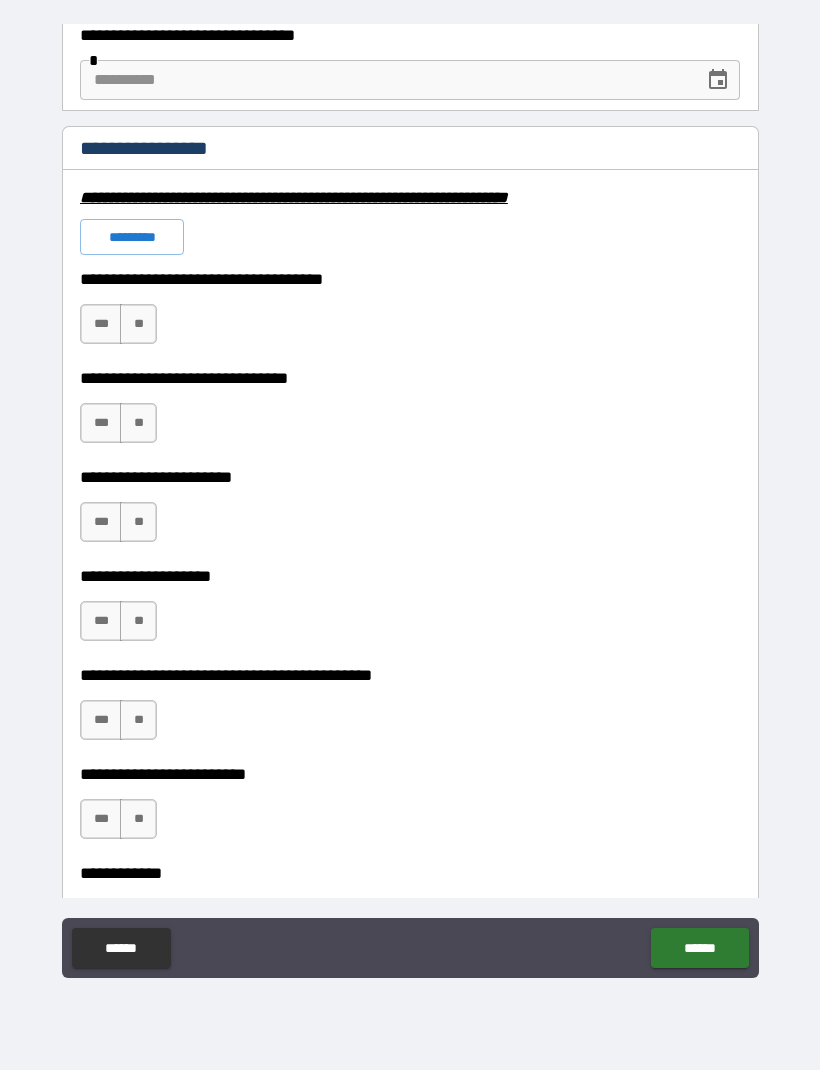 click on "**" at bounding box center (138, 324) 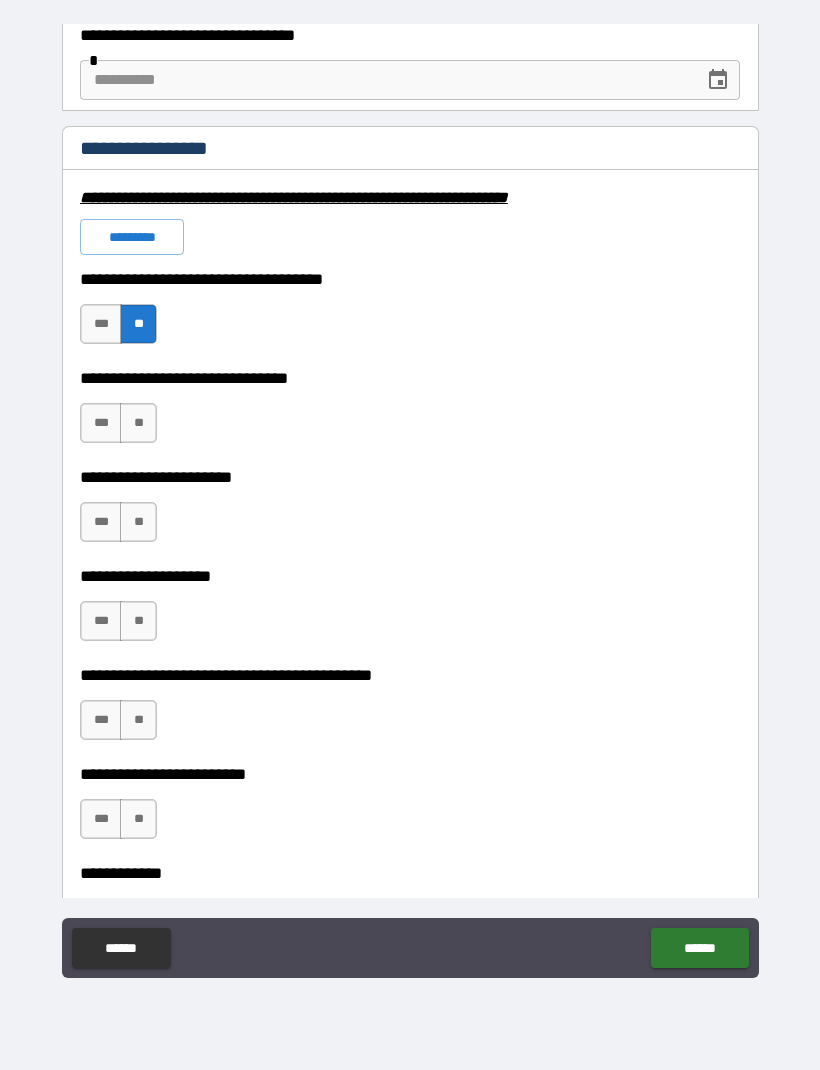 click on "**" at bounding box center (138, 423) 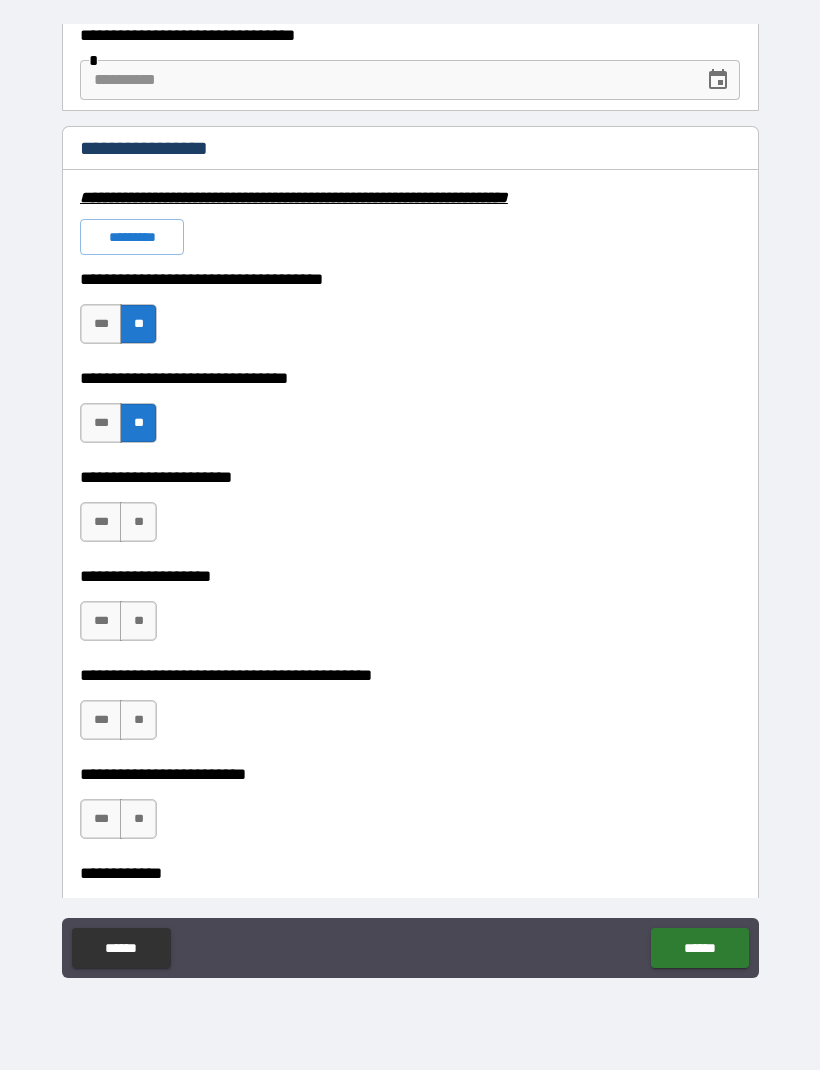 click on "**" at bounding box center (138, 522) 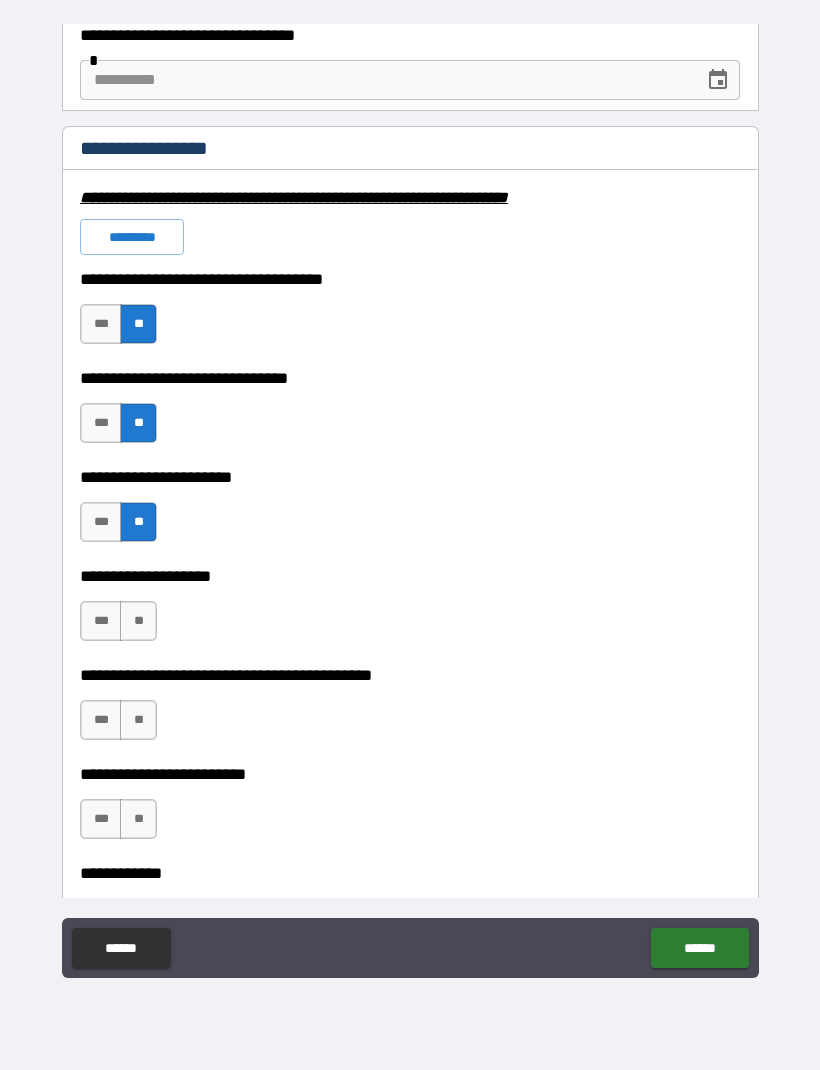click on "**" at bounding box center (138, 621) 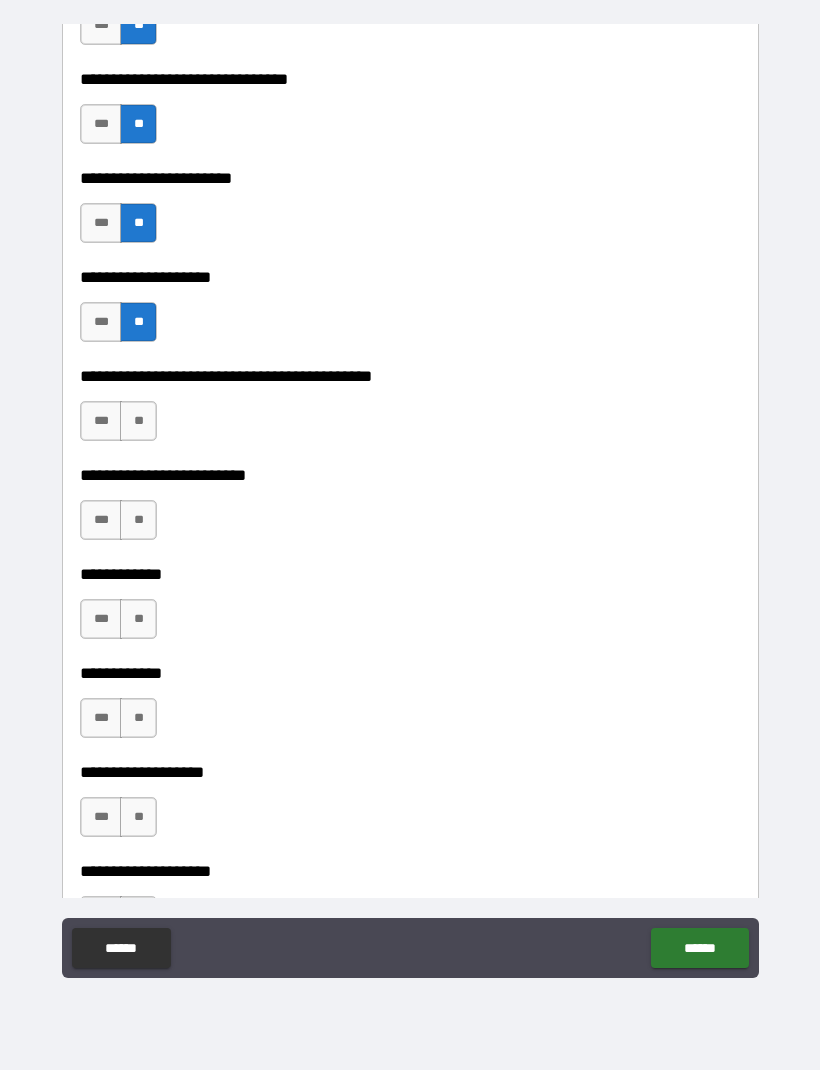 scroll, scrollTop: 4780, scrollLeft: 0, axis: vertical 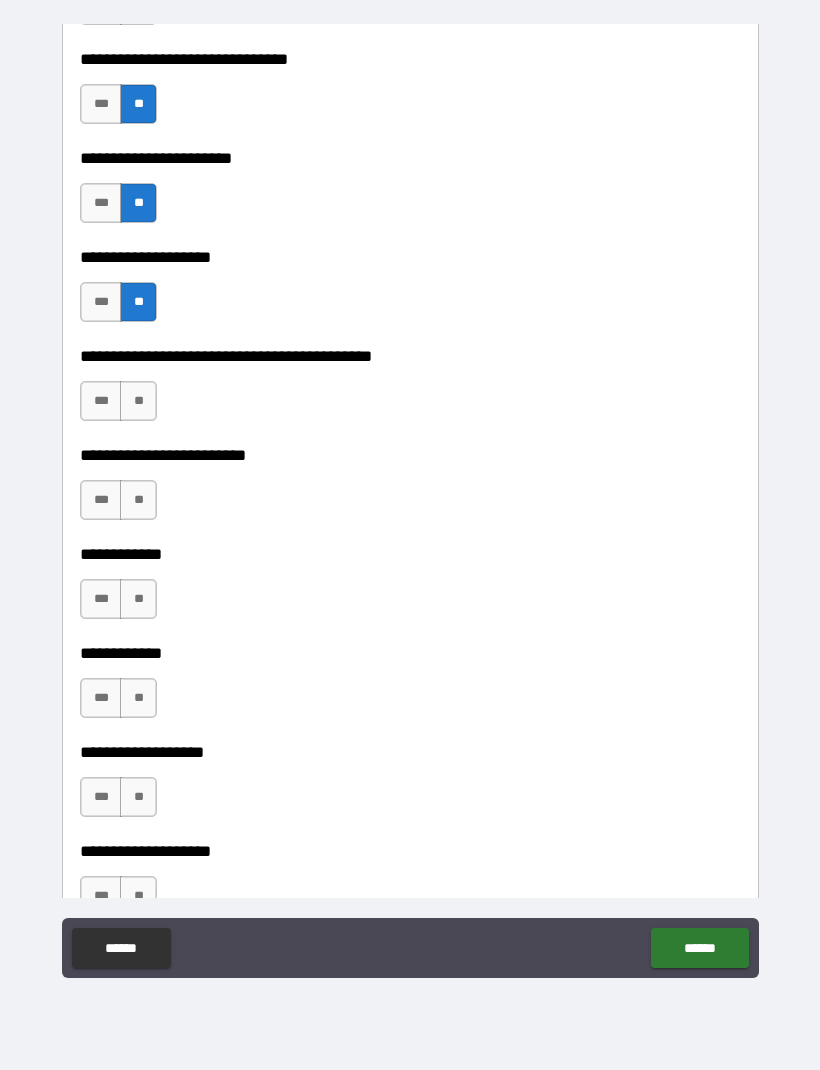click on "**" at bounding box center (138, 401) 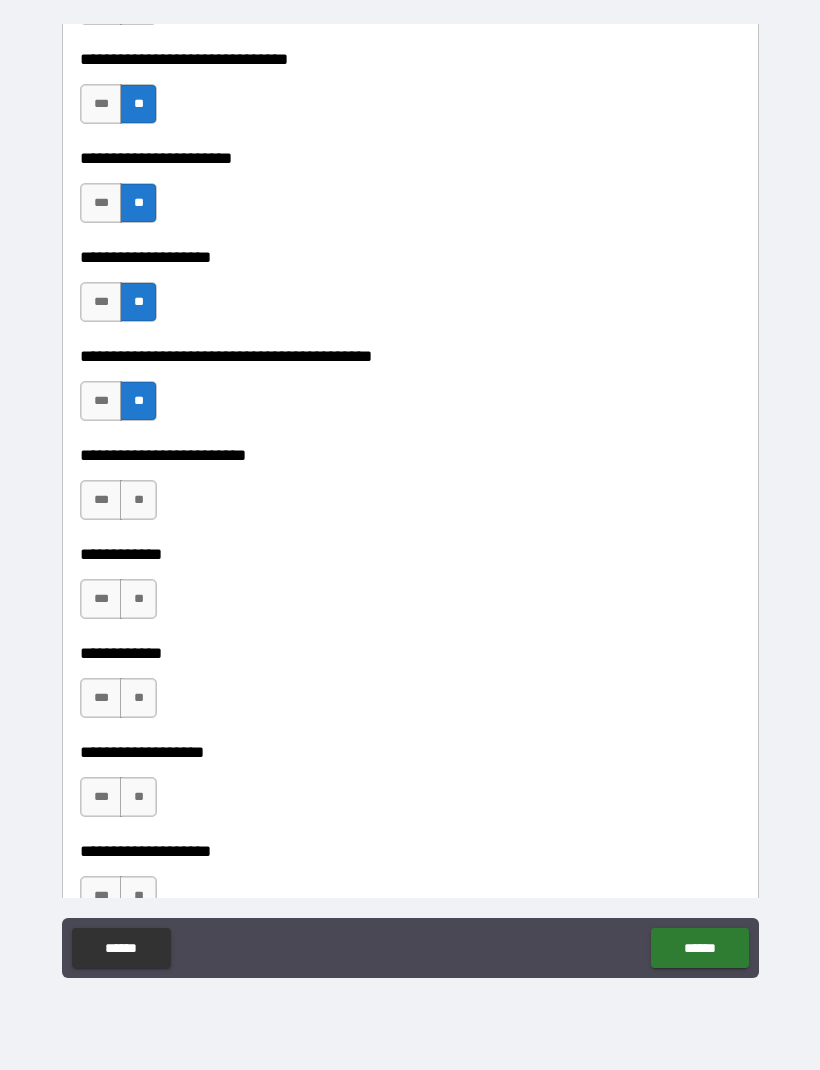 click on "**" at bounding box center [138, 500] 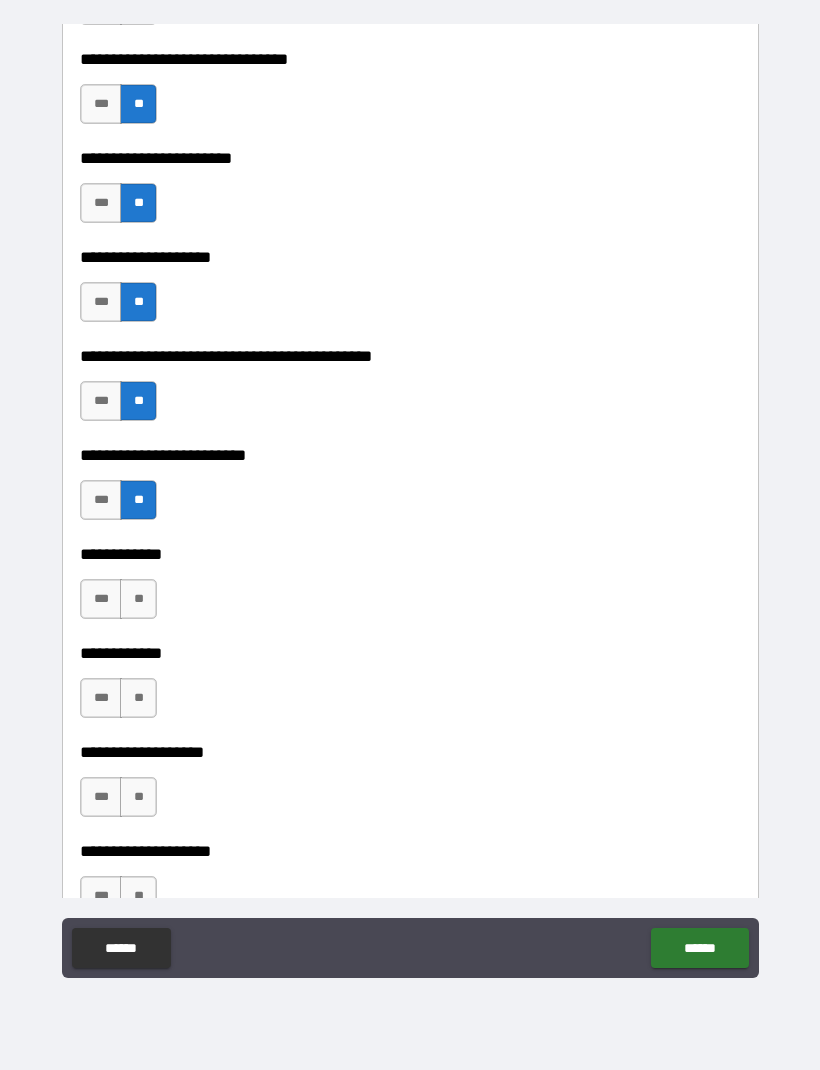 click on "**" at bounding box center [138, 599] 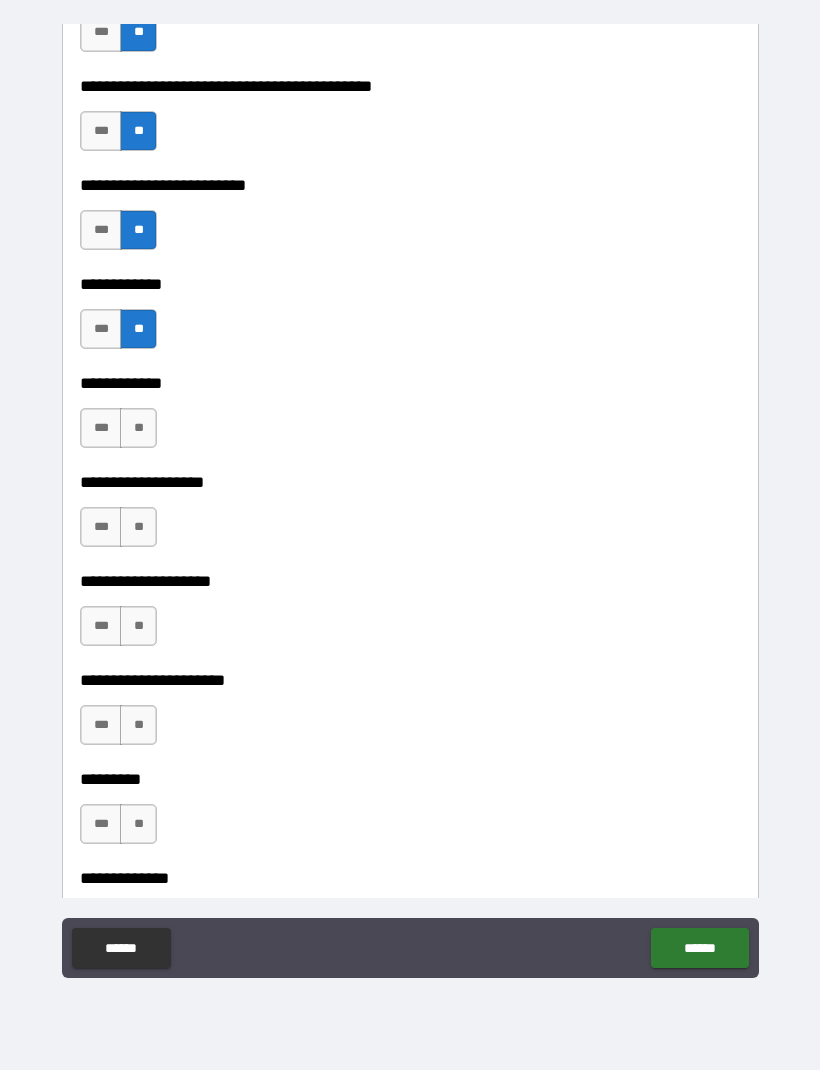 scroll, scrollTop: 5074, scrollLeft: 0, axis: vertical 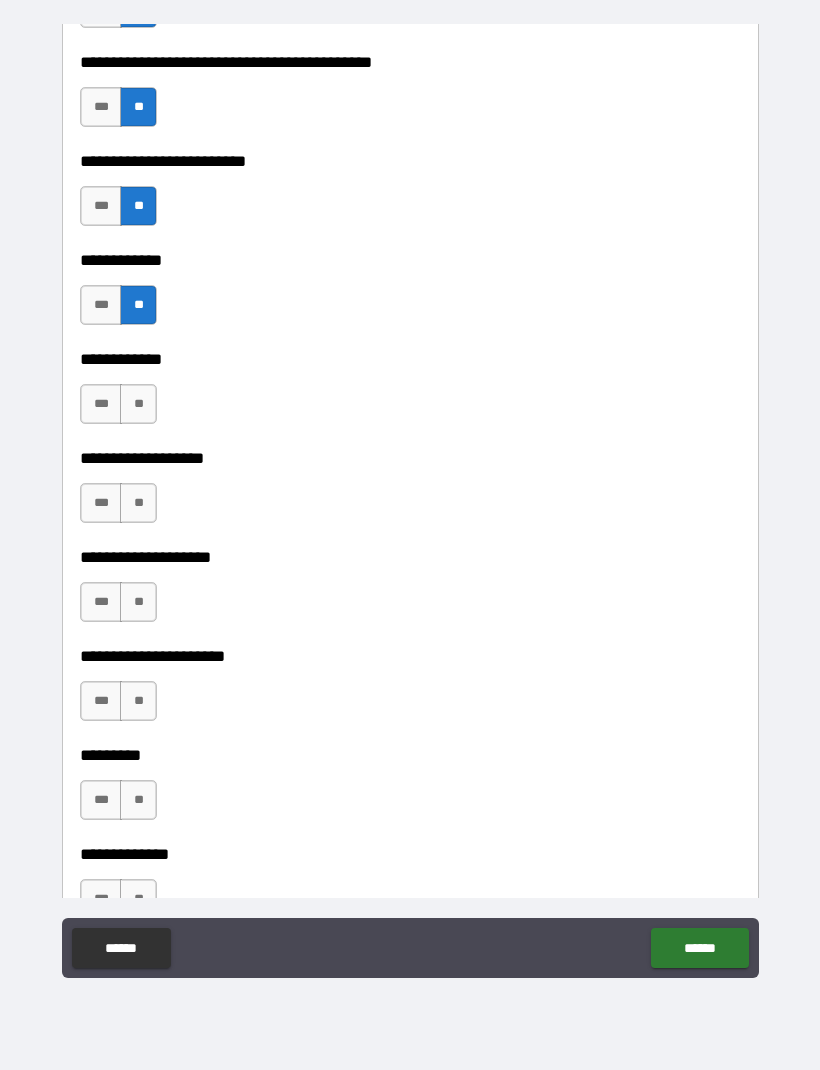 click on "**" at bounding box center (138, 404) 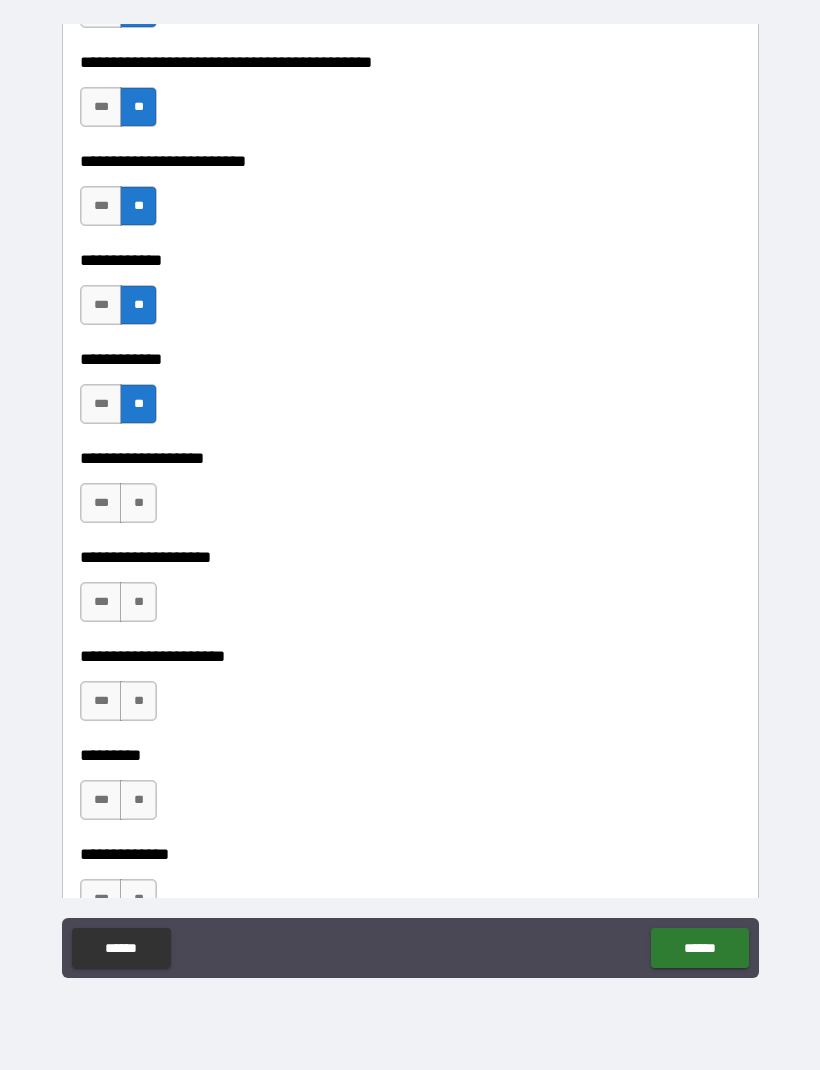 click on "**" at bounding box center (138, 503) 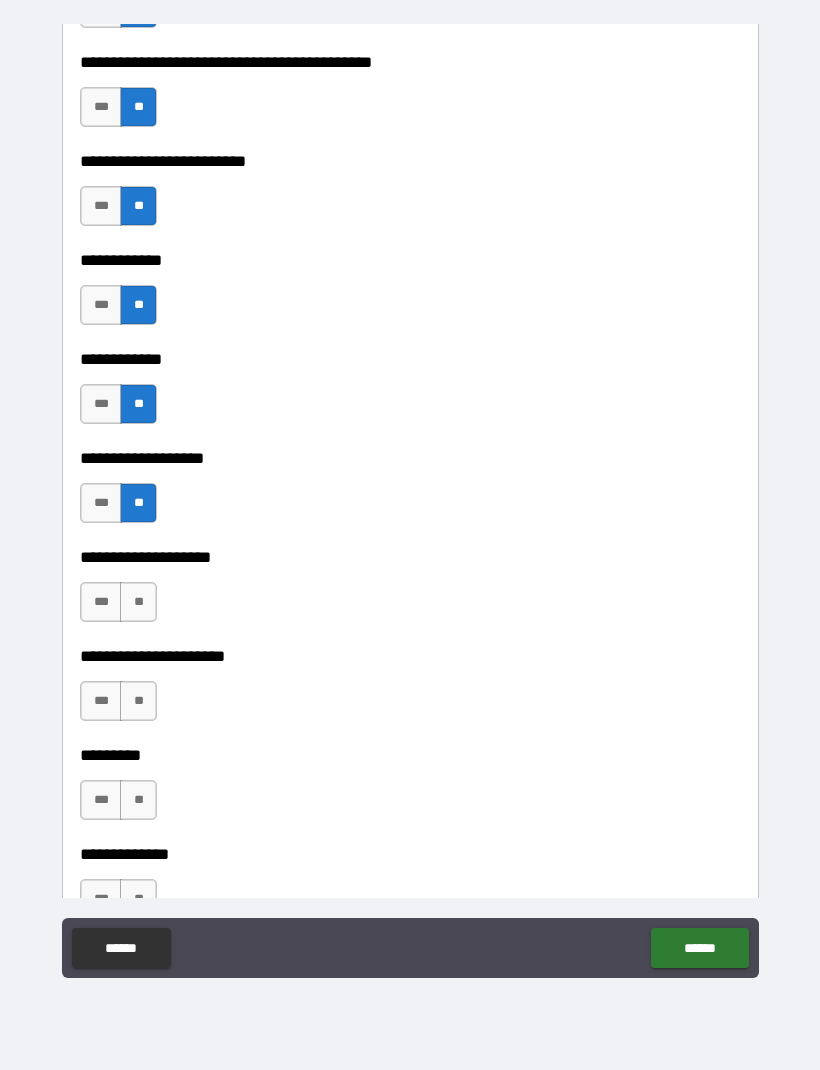 click on "**" at bounding box center [138, 602] 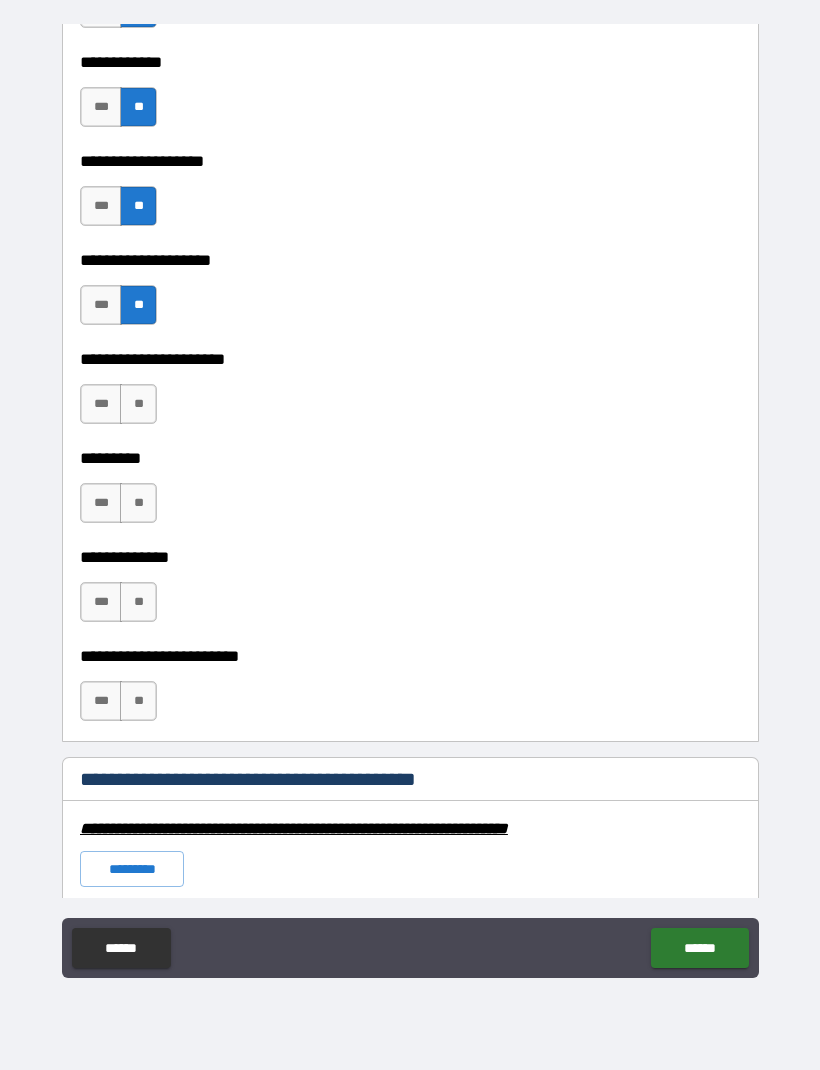 scroll, scrollTop: 5372, scrollLeft: 0, axis: vertical 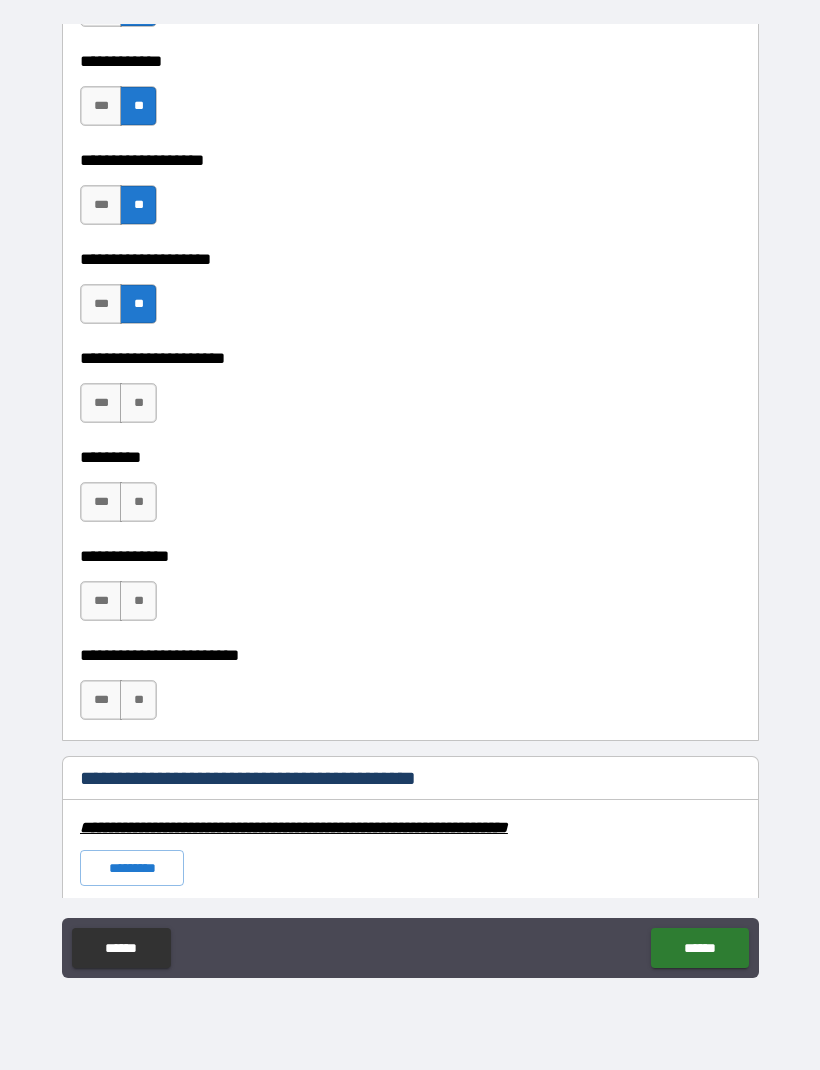 click on "**" at bounding box center (138, 502) 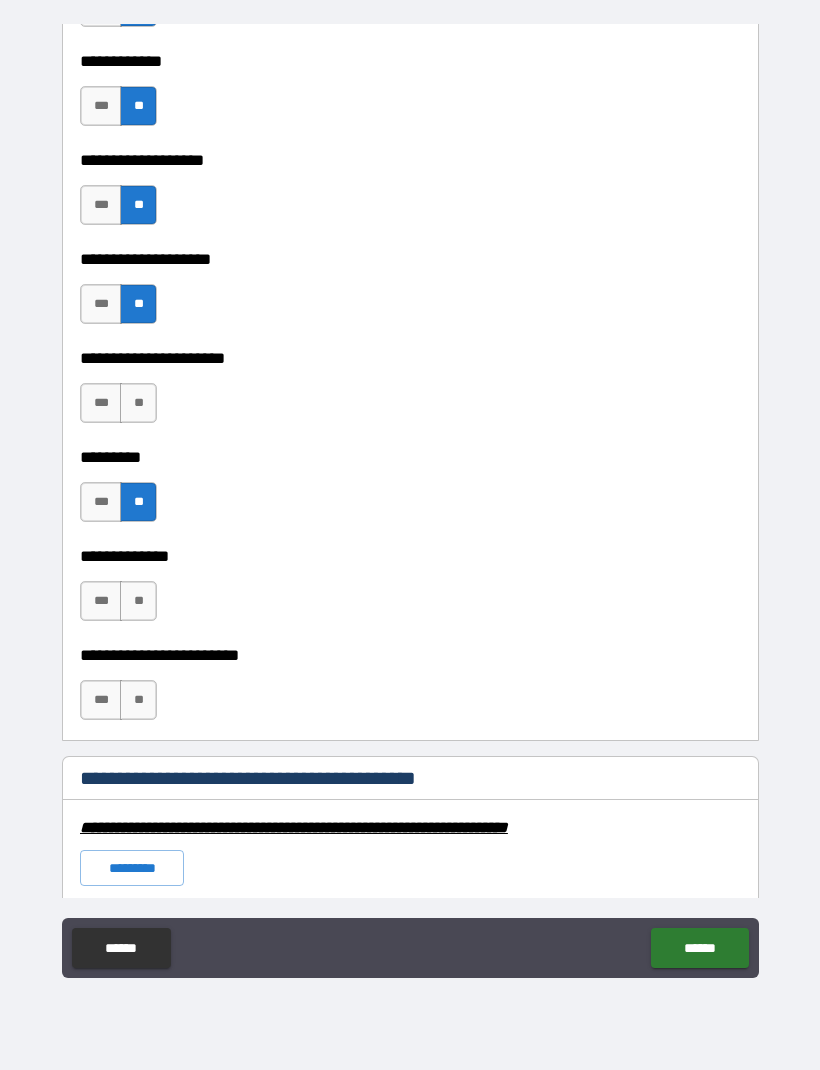 click on "**" at bounding box center [138, 403] 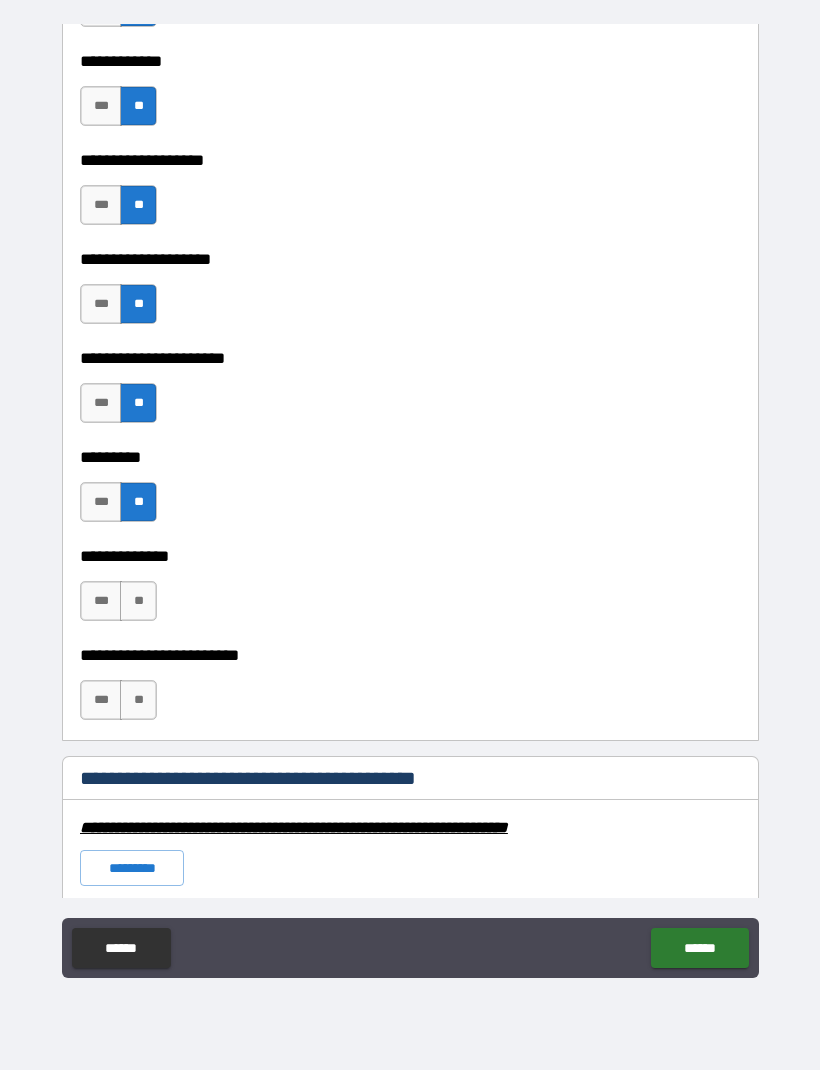 click on "**" at bounding box center [138, 700] 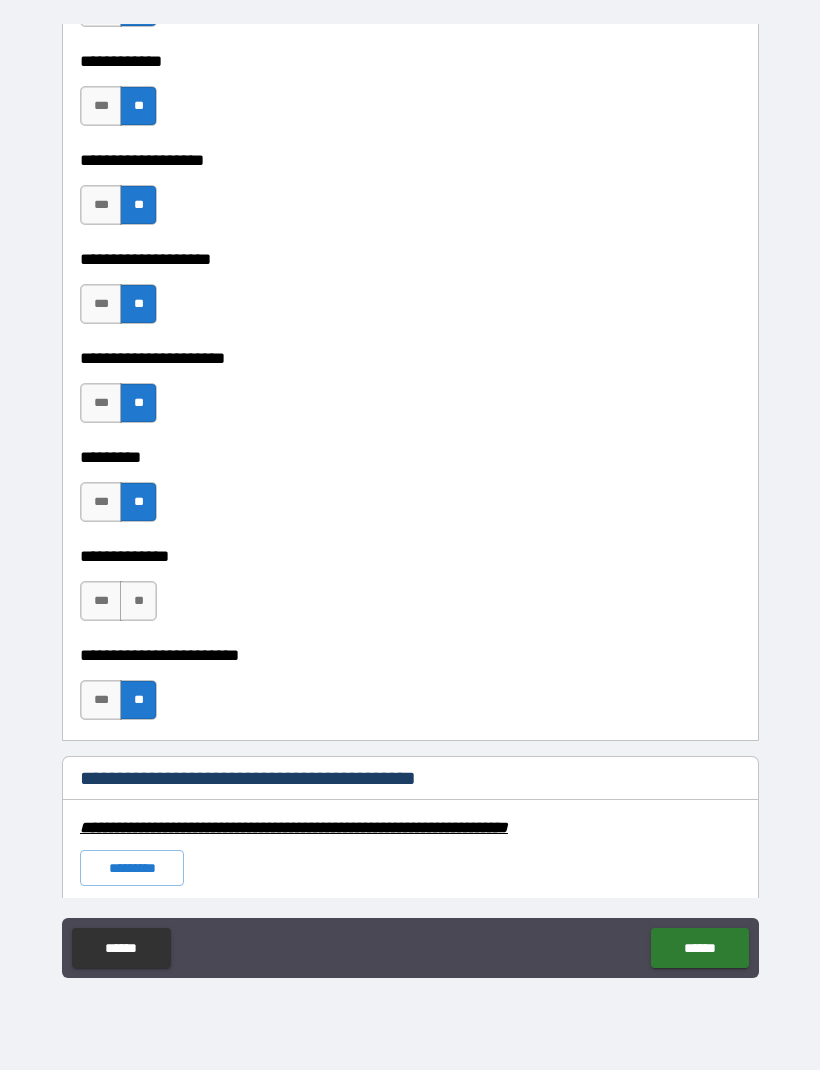 click on "**" at bounding box center (138, 601) 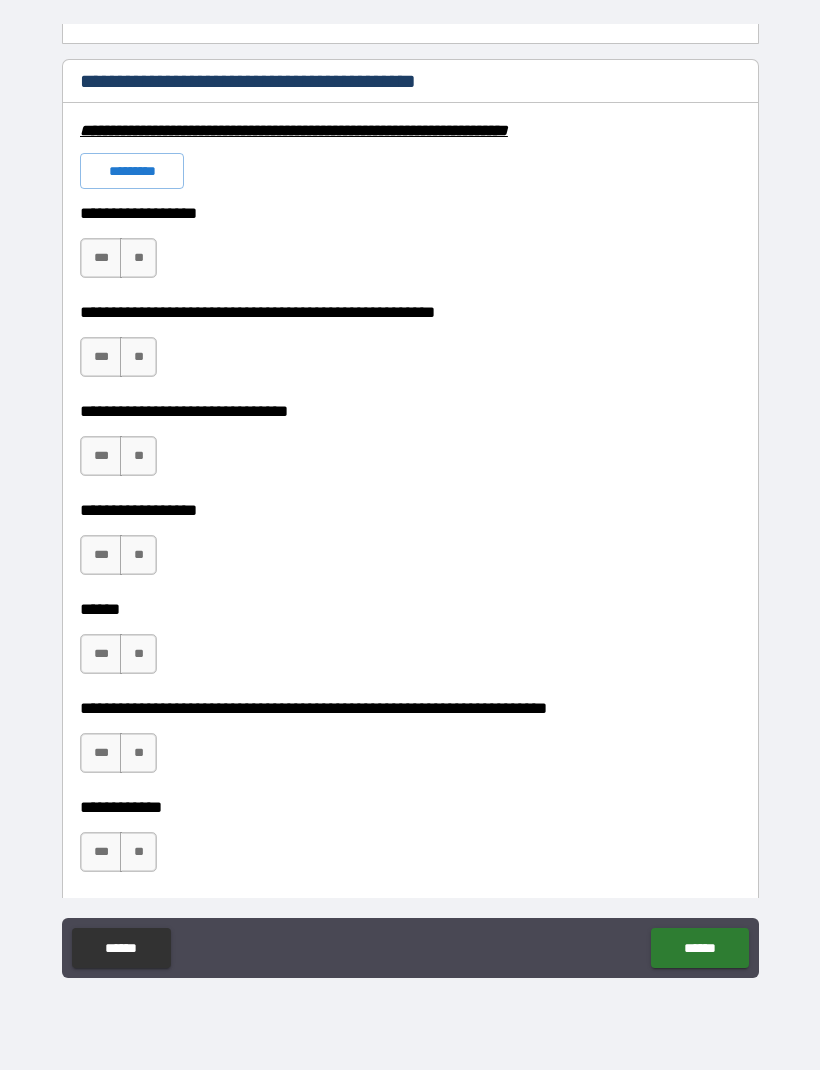 scroll, scrollTop: 6067, scrollLeft: 0, axis: vertical 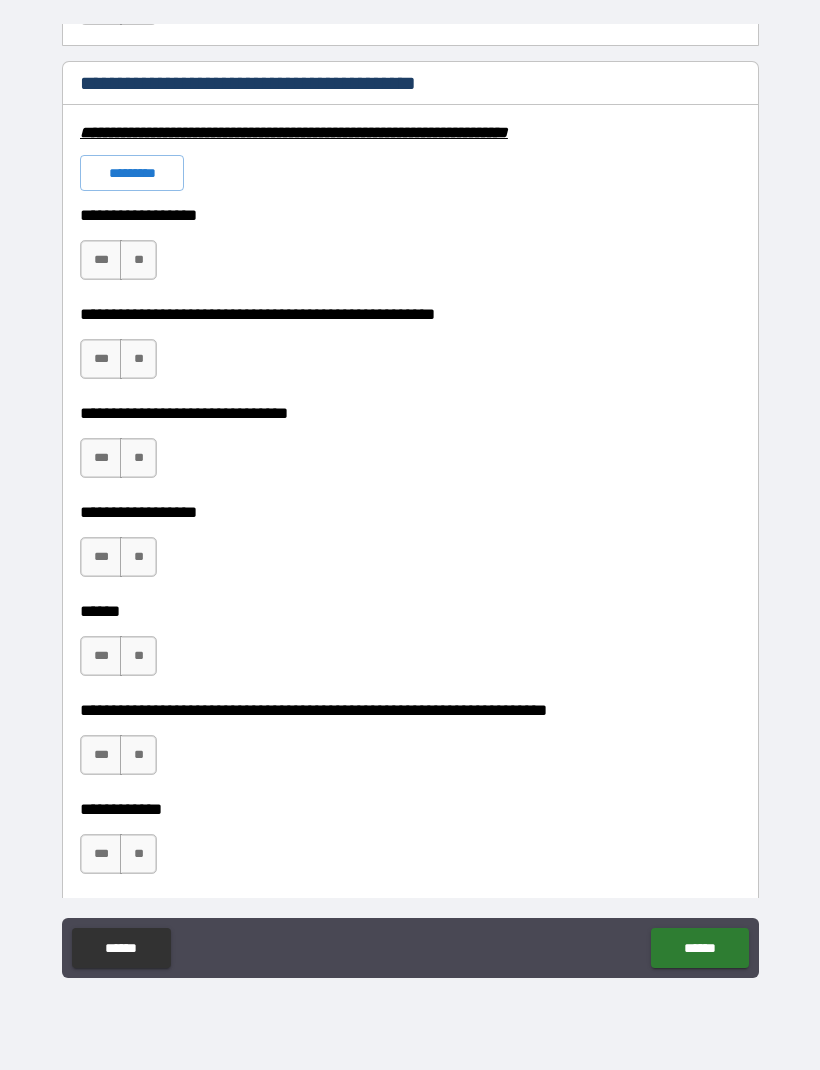 click on "**" at bounding box center [138, 260] 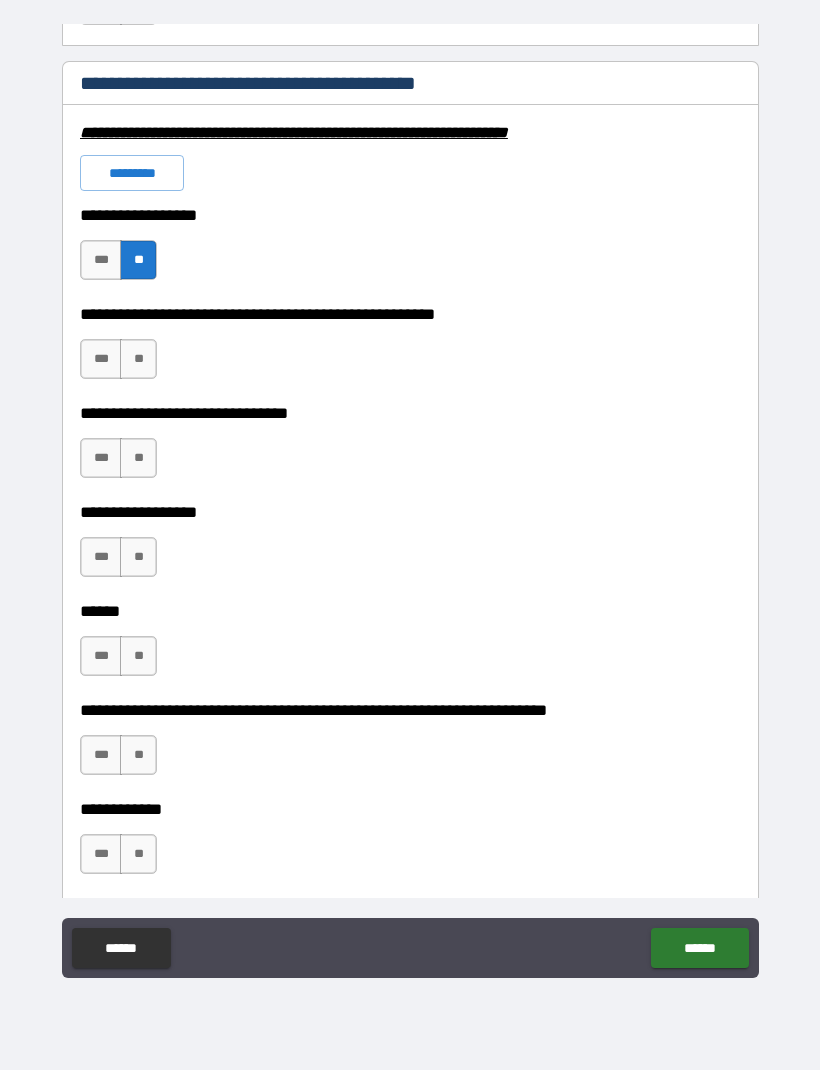 click on "*********" at bounding box center (132, 173) 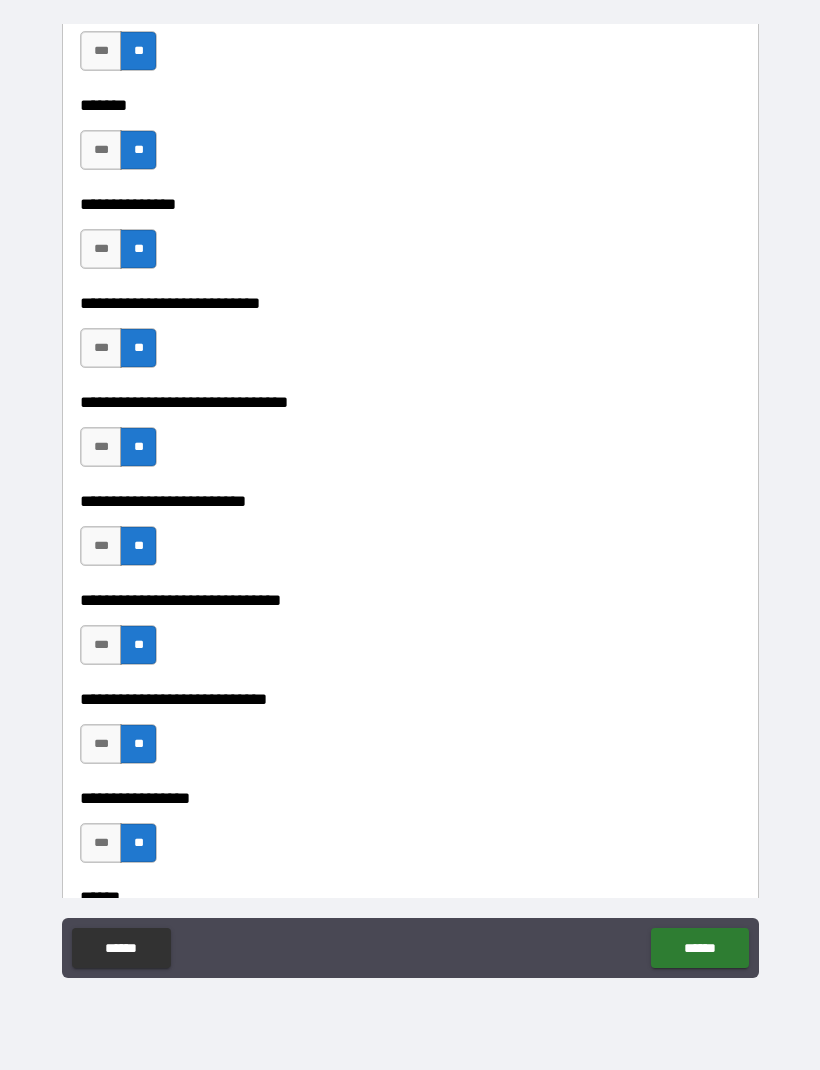 scroll, scrollTop: 8257, scrollLeft: 0, axis: vertical 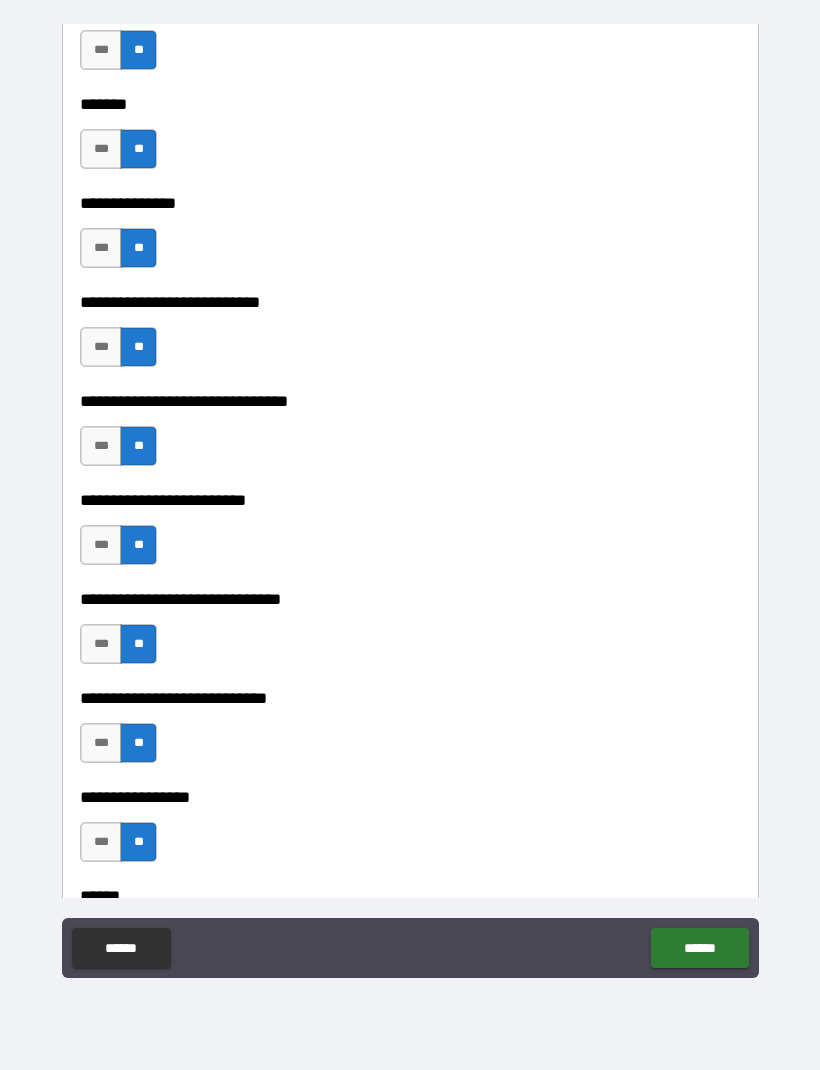 click on "***" at bounding box center (101, 149) 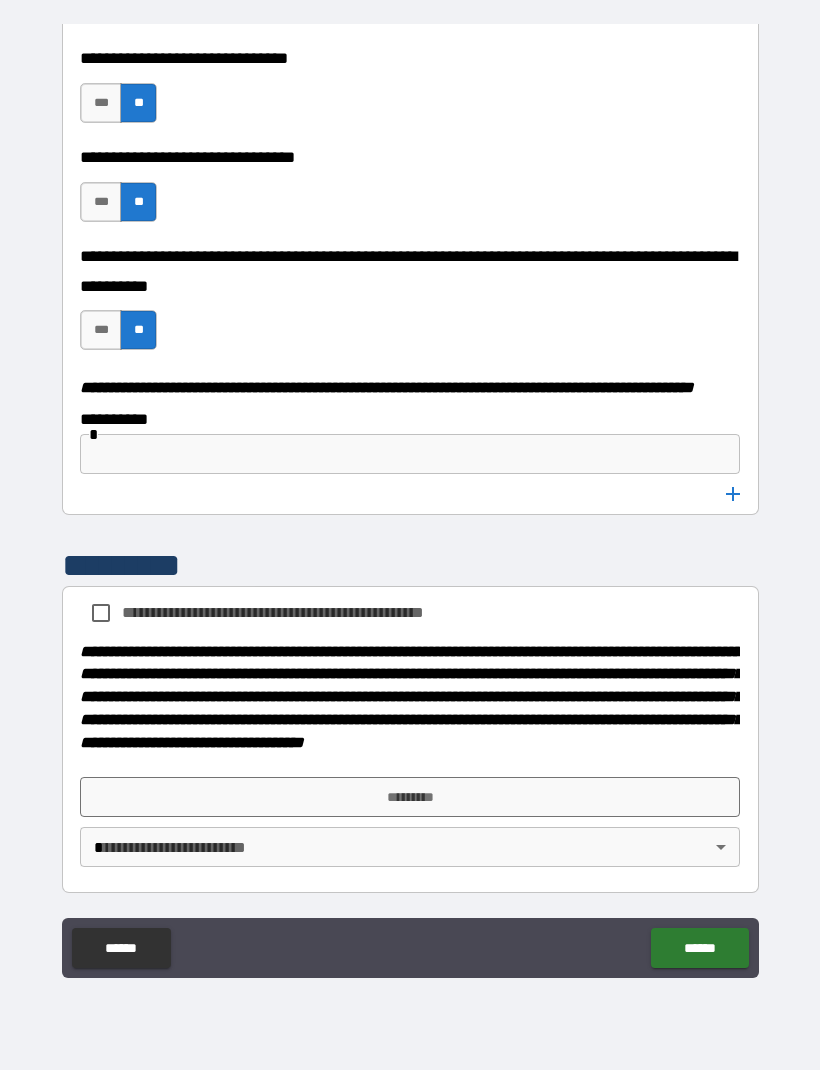 scroll, scrollTop: 10042, scrollLeft: 0, axis: vertical 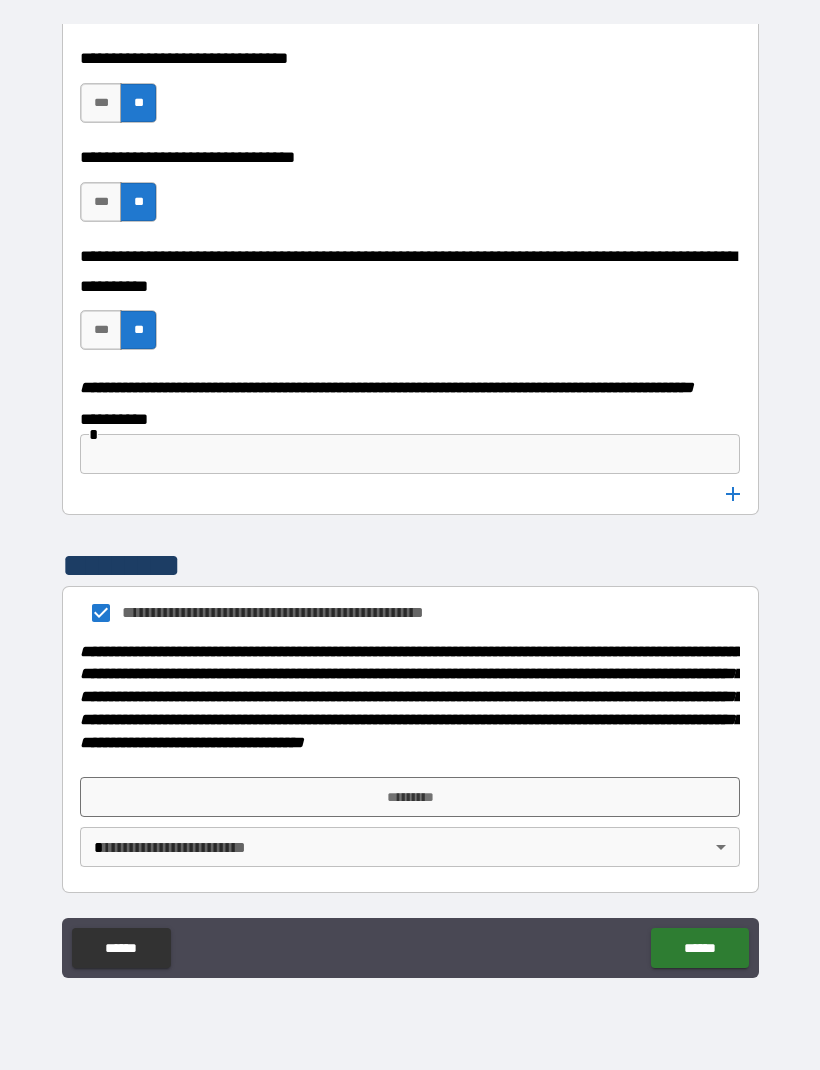 click on "*********" at bounding box center (410, 797) 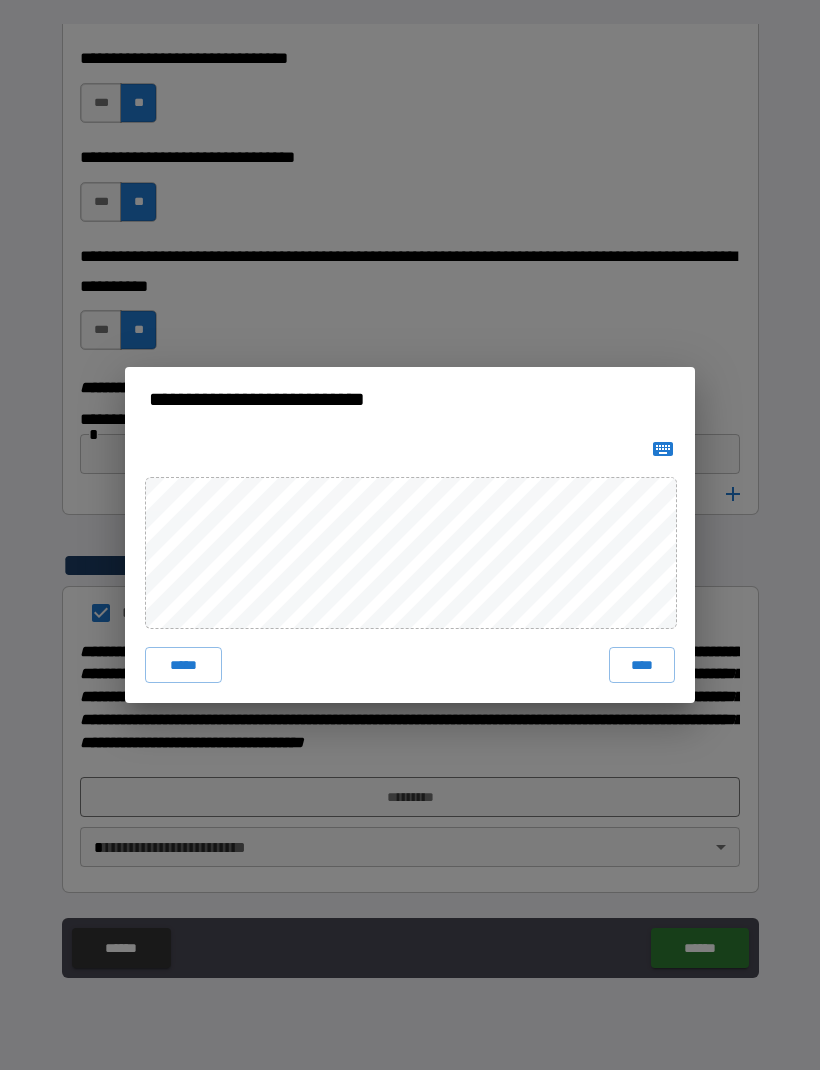 click on "****" at bounding box center [642, 665] 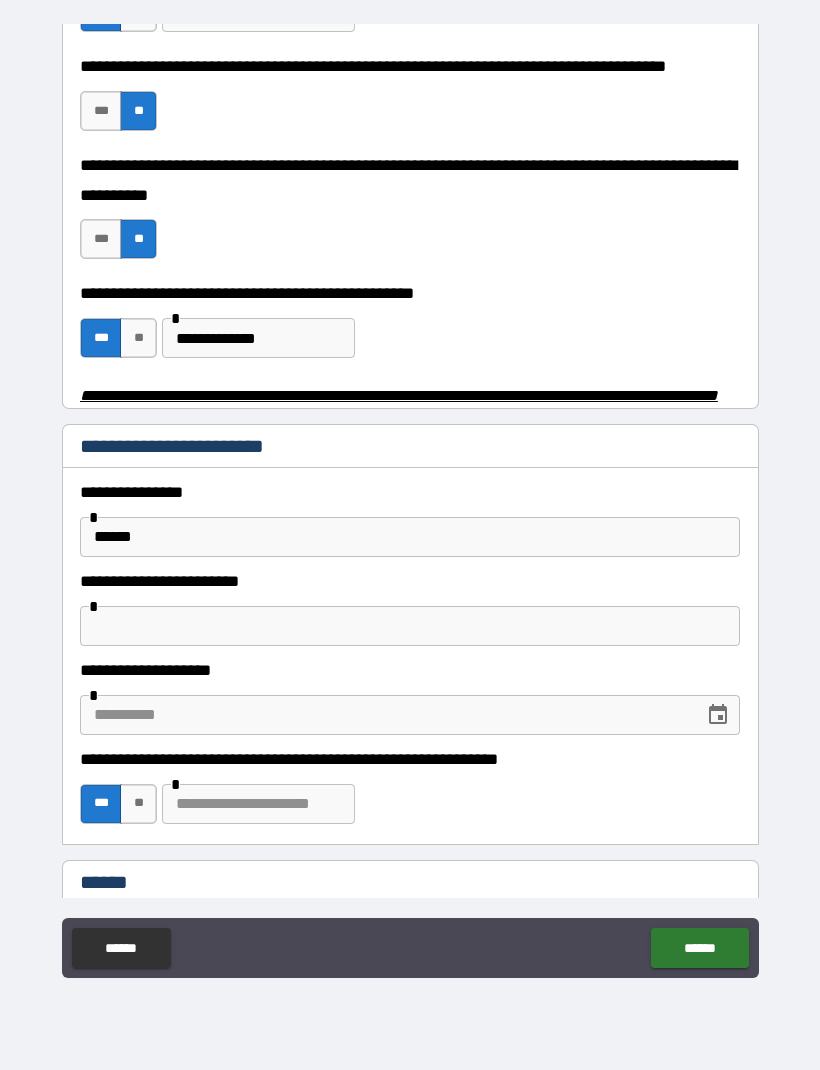 scroll, scrollTop: 659, scrollLeft: 0, axis: vertical 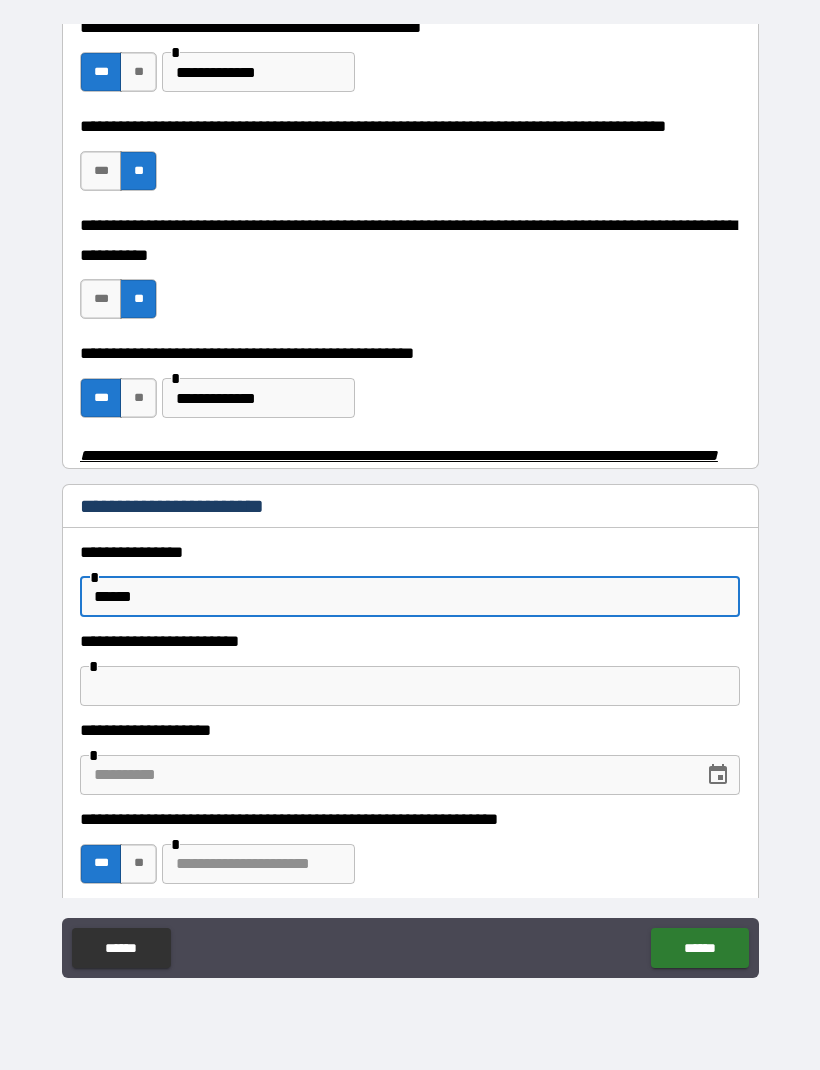 click on "**********" at bounding box center [258, 398] 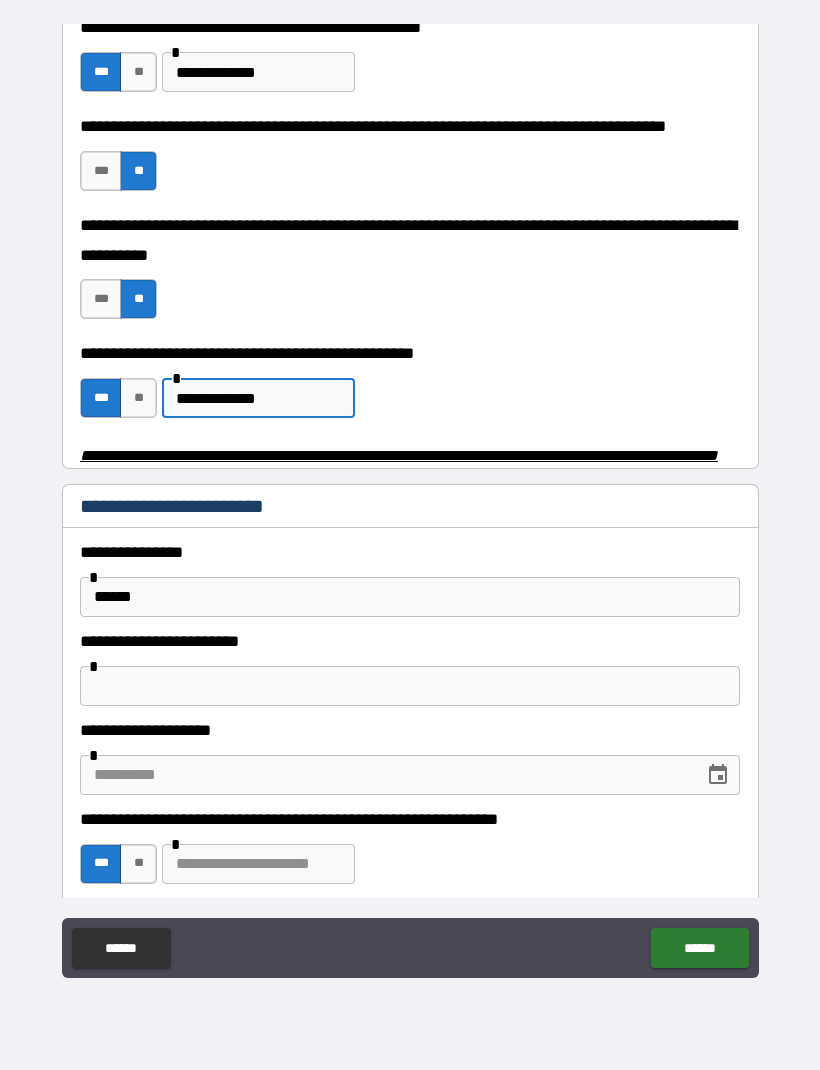 click on "**********" at bounding box center [258, 398] 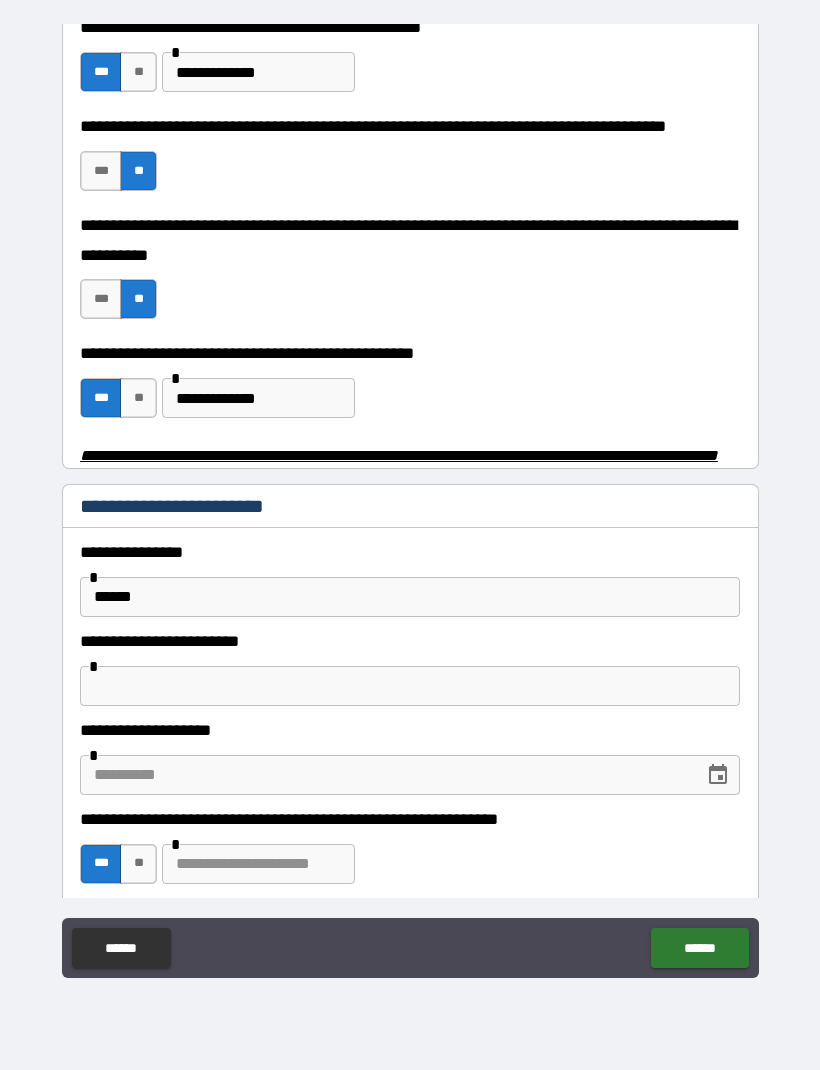 click on "**********" at bounding box center [258, 398] 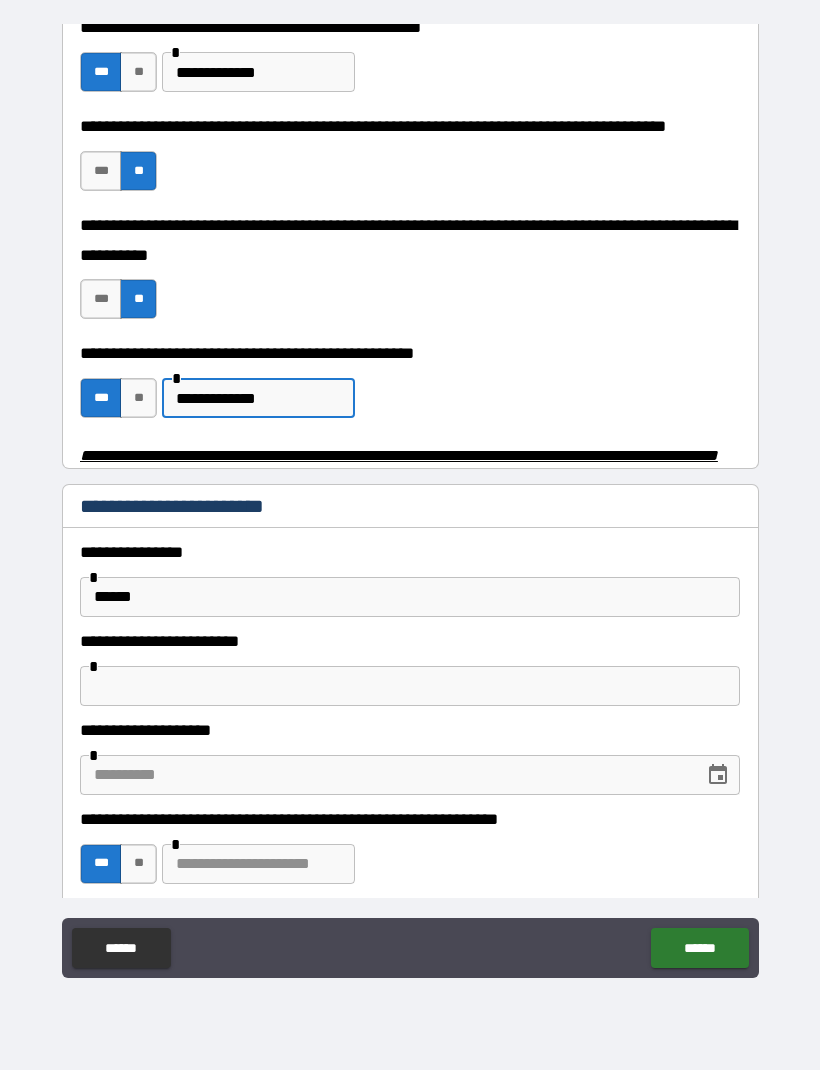 click on "**********" at bounding box center [258, 398] 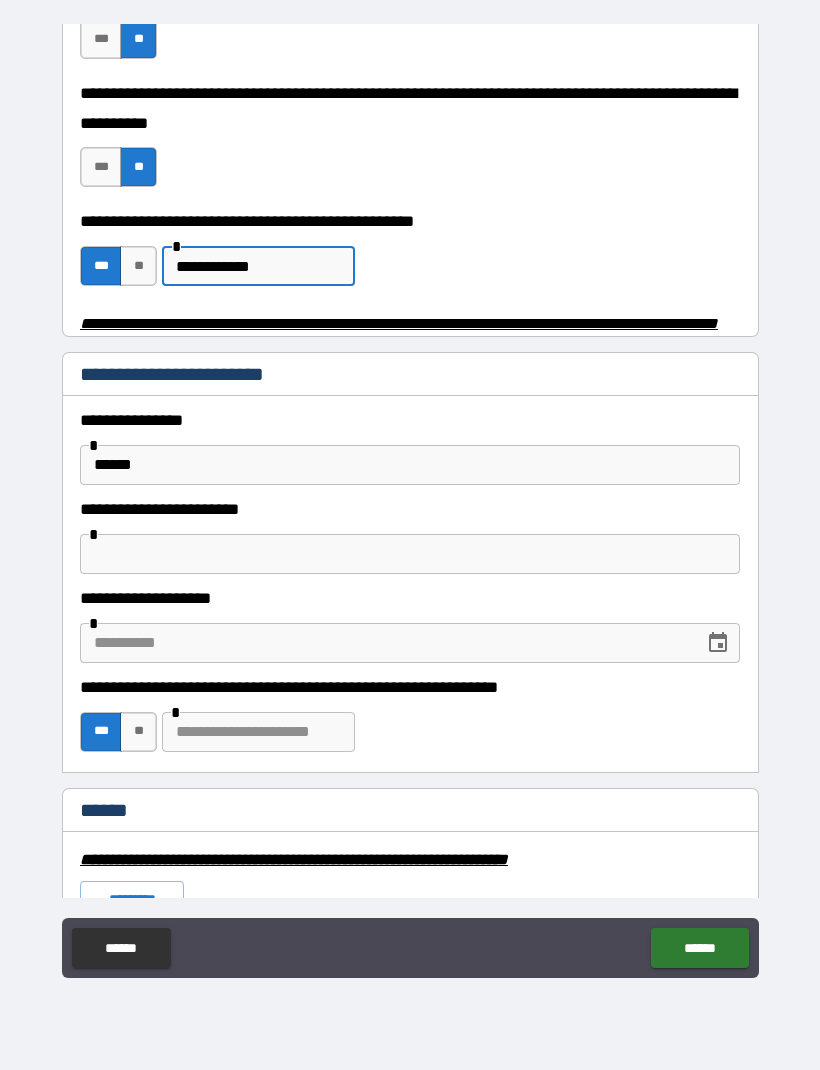 scroll, scrollTop: 751, scrollLeft: 0, axis: vertical 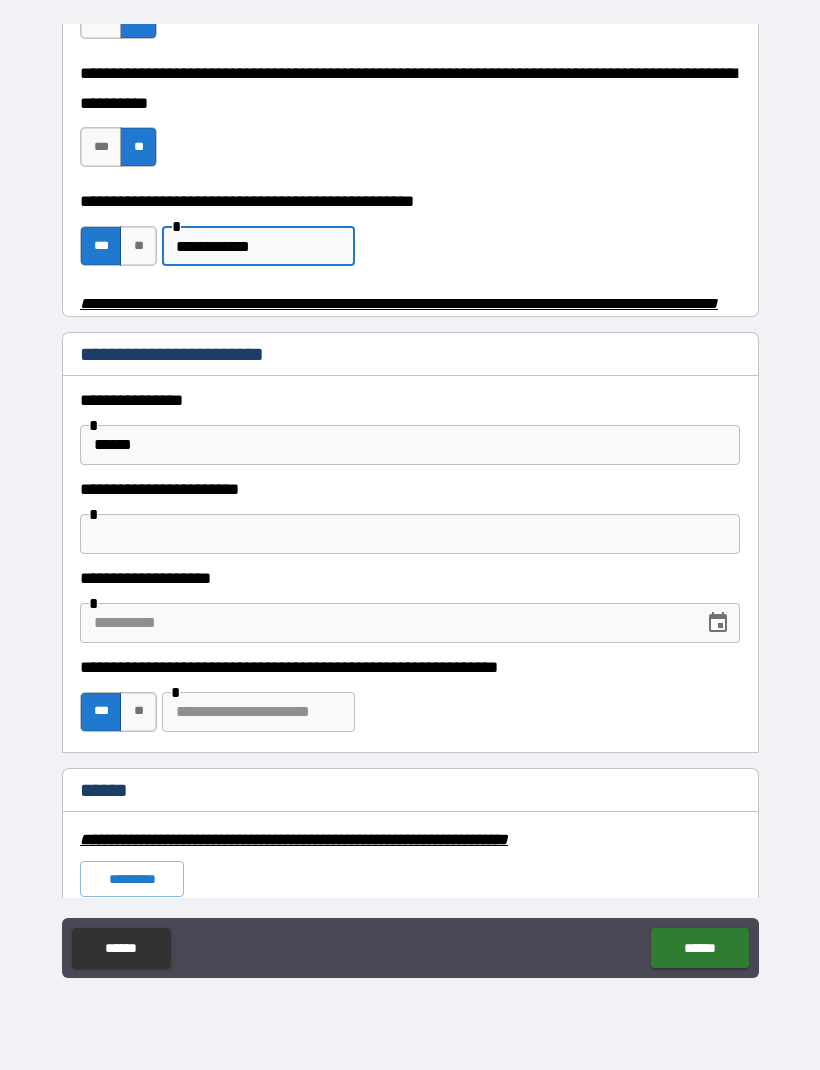 type on "**********" 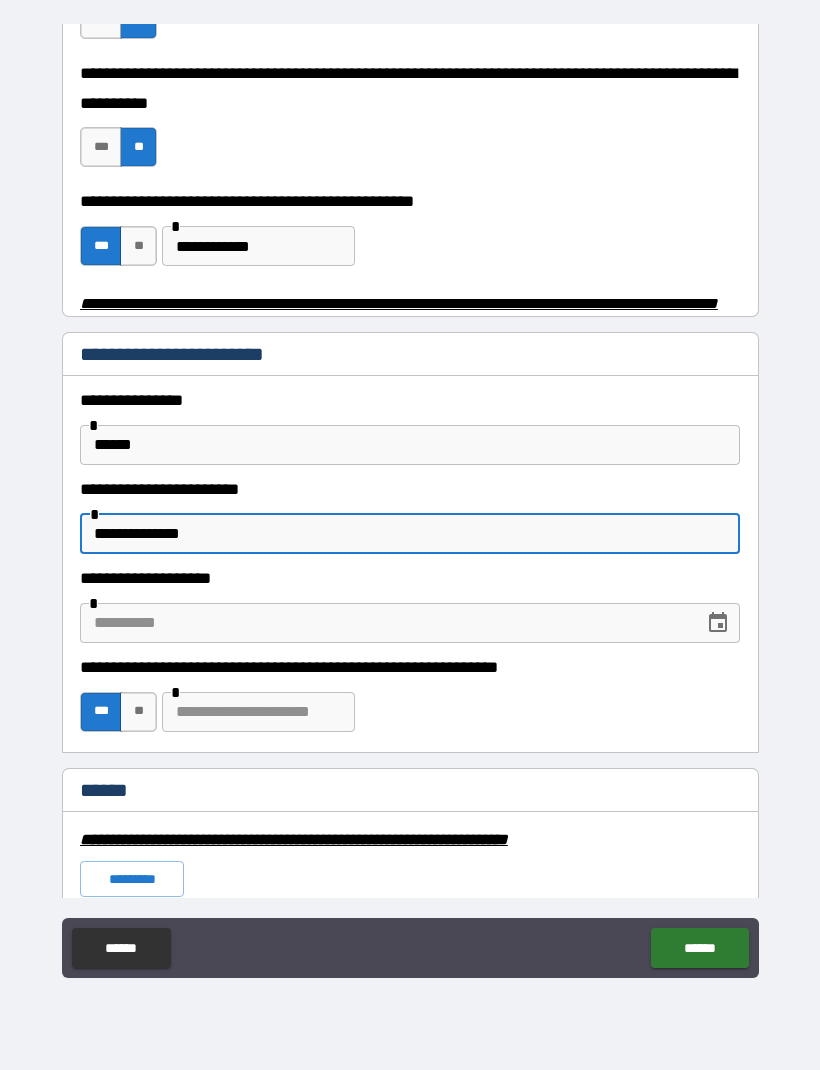 type on "**********" 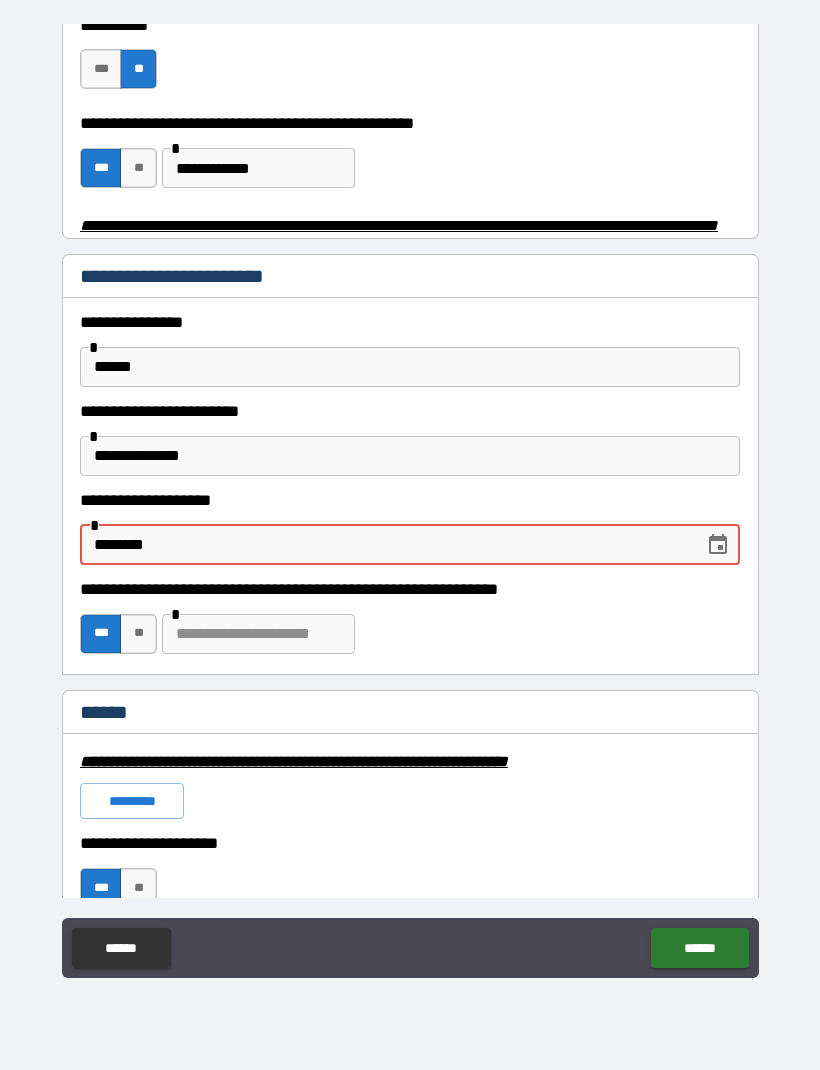 scroll, scrollTop: 830, scrollLeft: 0, axis: vertical 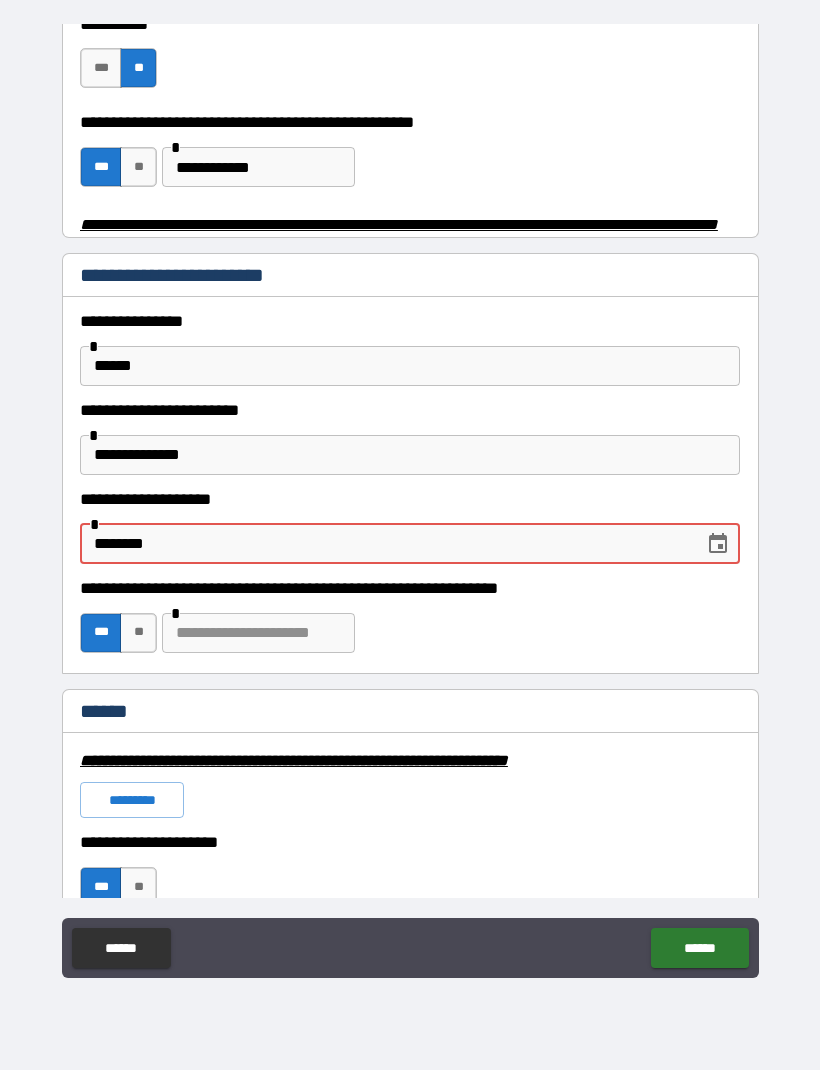 type on "********" 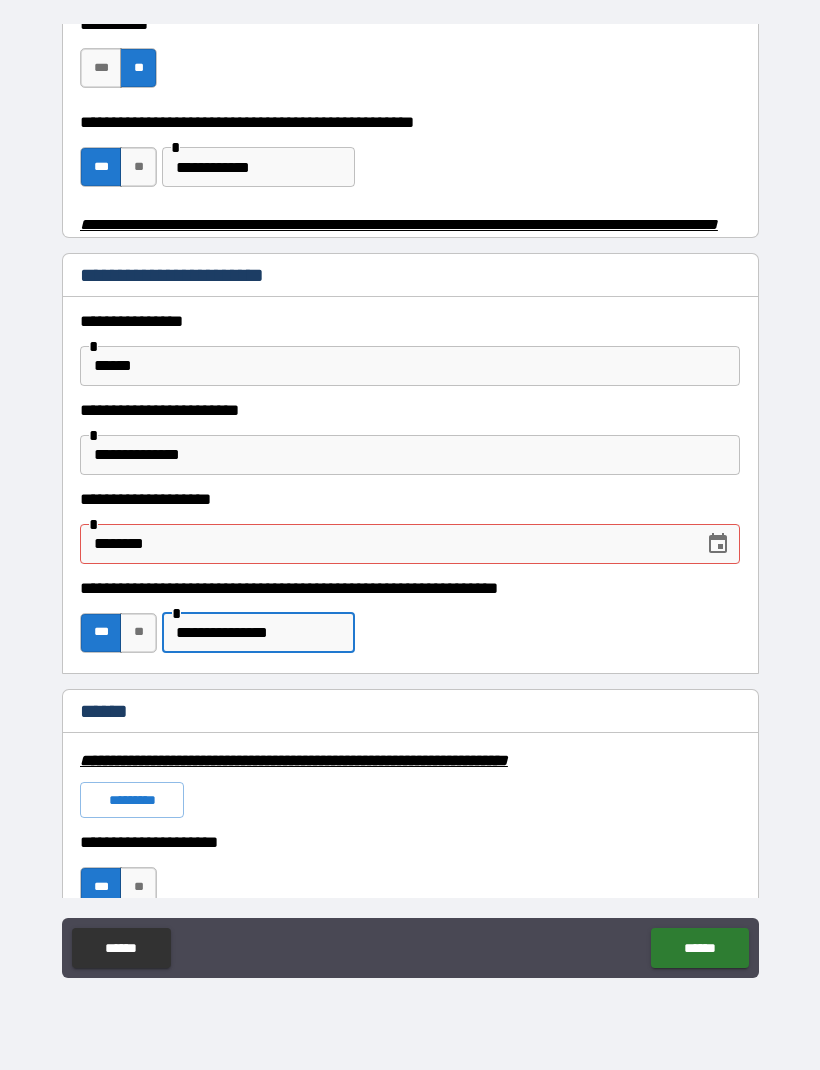 type on "**********" 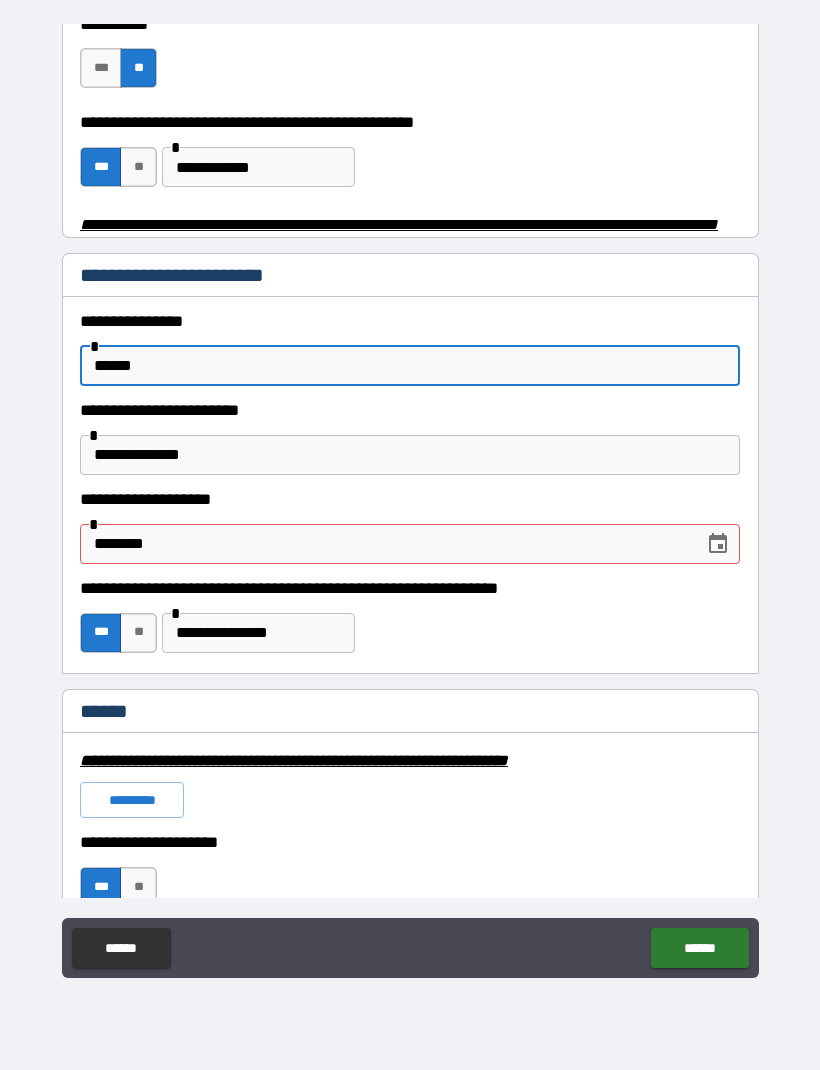 click on "******" at bounding box center [410, 366] 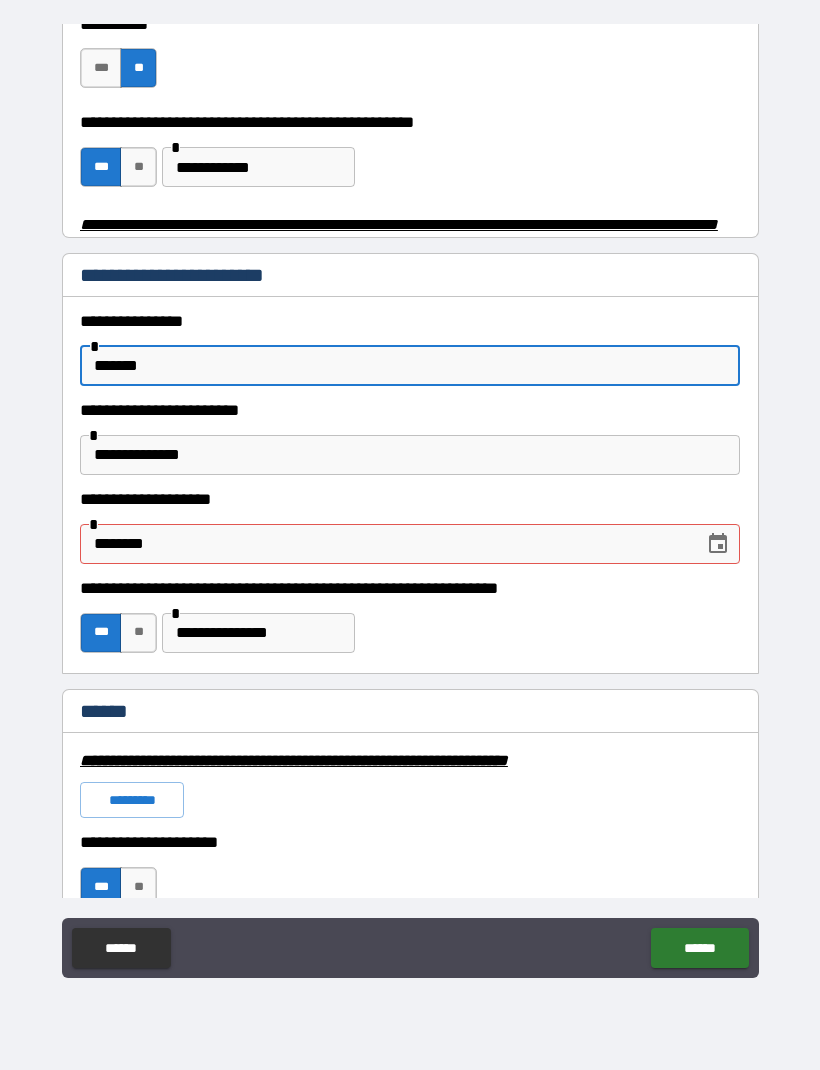 click on "******" at bounding box center [410, 366] 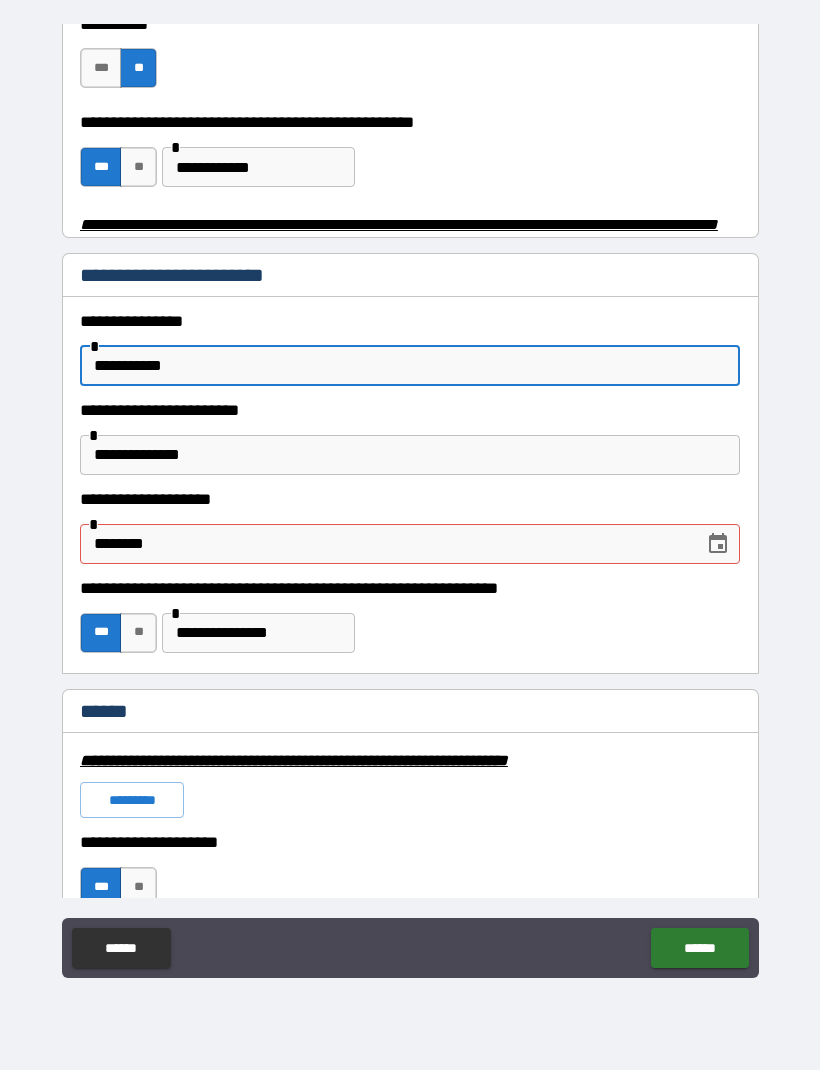 scroll, scrollTop: 828, scrollLeft: 0, axis: vertical 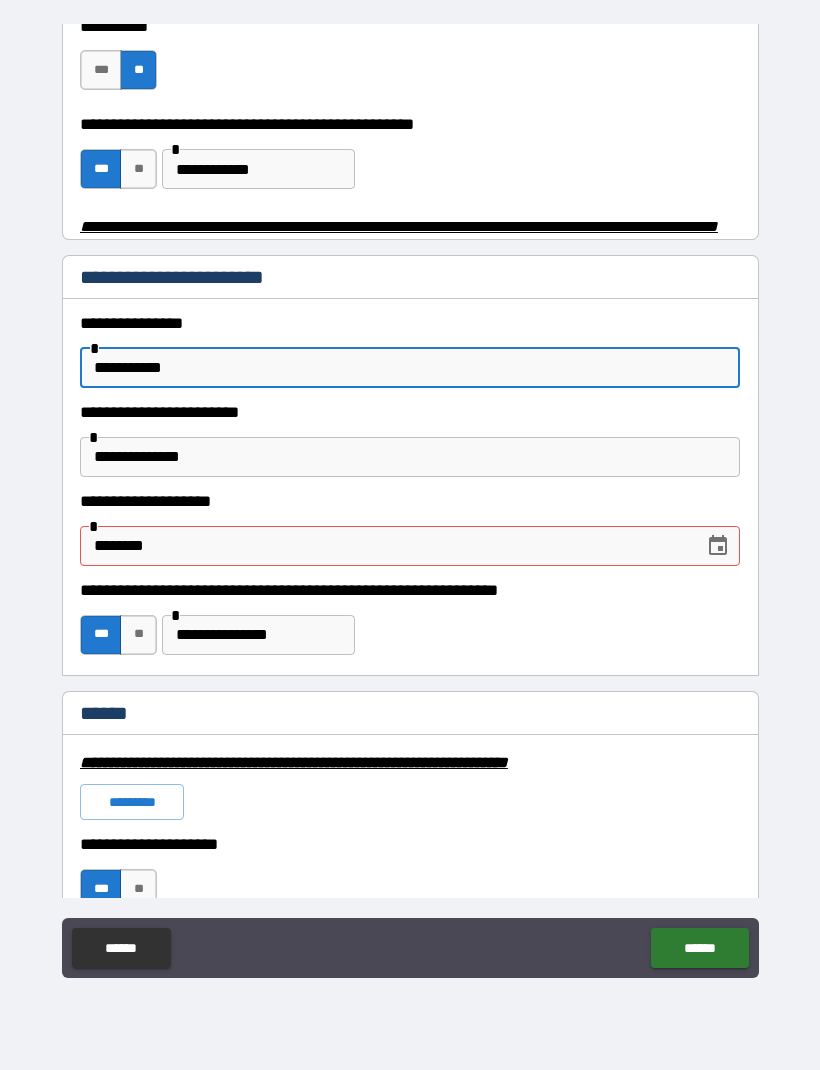 click on "**********" at bounding box center [410, 368] 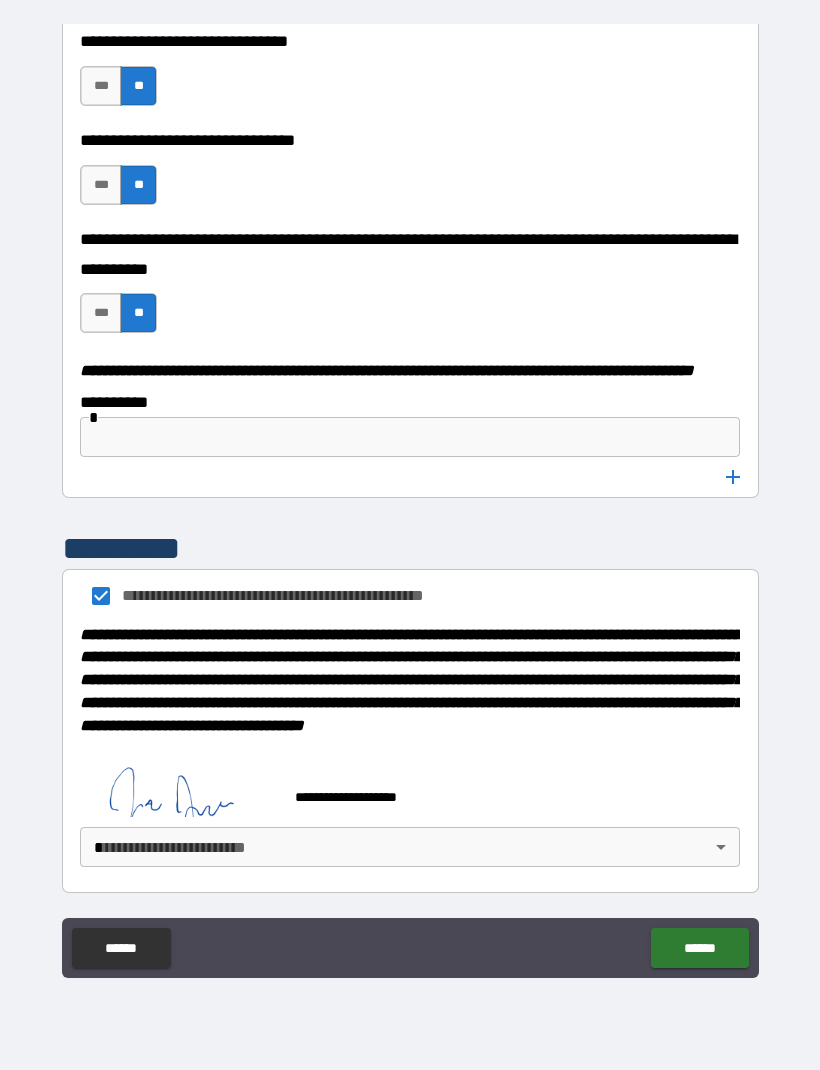 scroll, scrollTop: 10059, scrollLeft: 0, axis: vertical 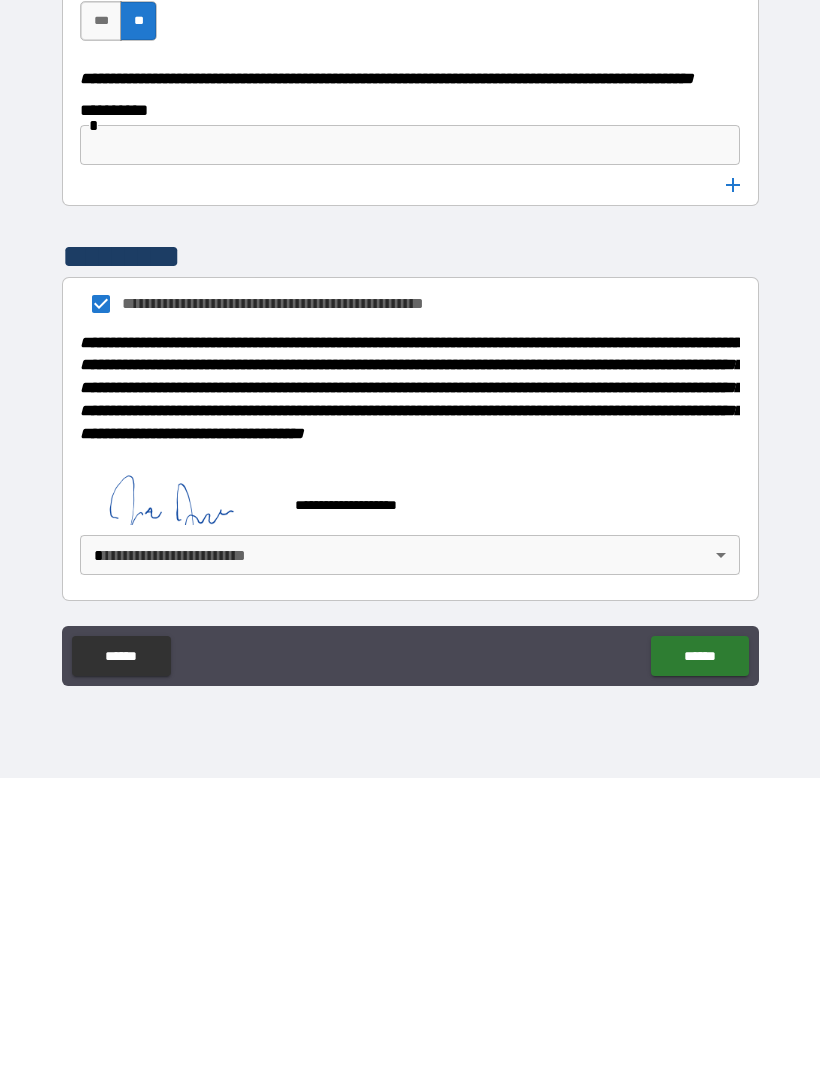 type on "**********" 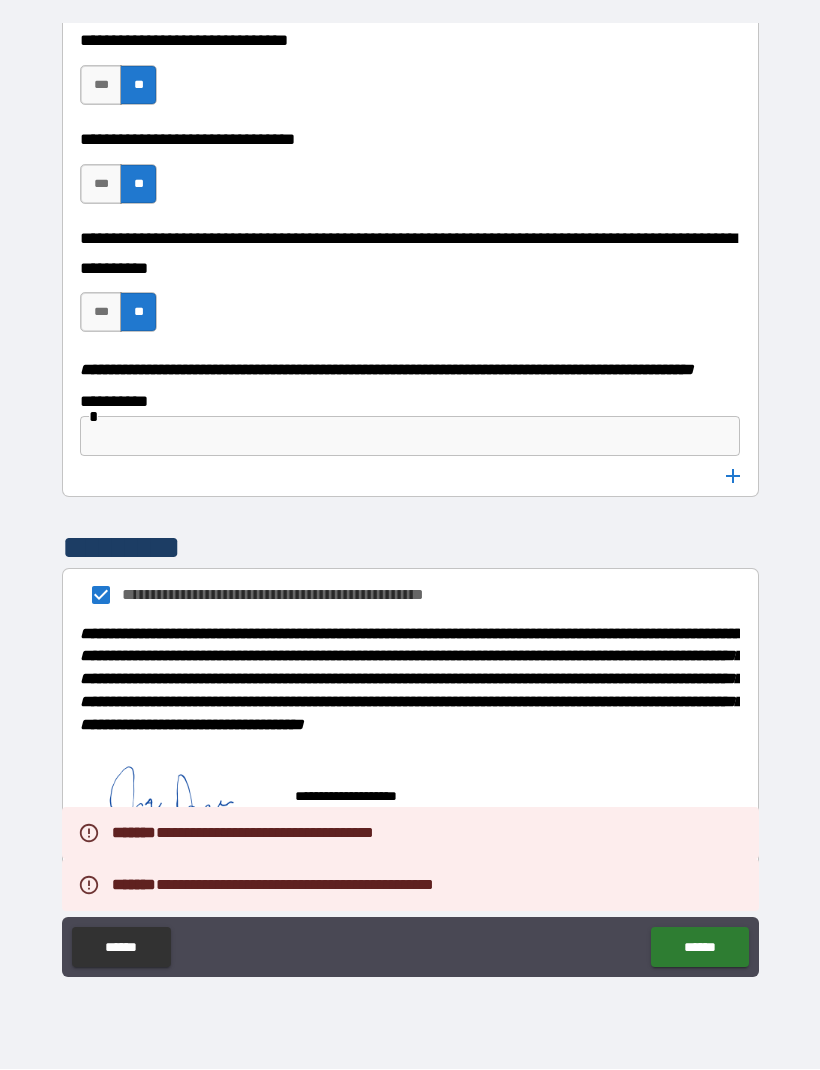 click on "[FIRST] [LAST] [NUMBER] [STREET], [CITY], [STATE] [POSTAL_CODE] [COUNTRY] [PHONE] [EMAIL]" at bounding box center [410, 502] 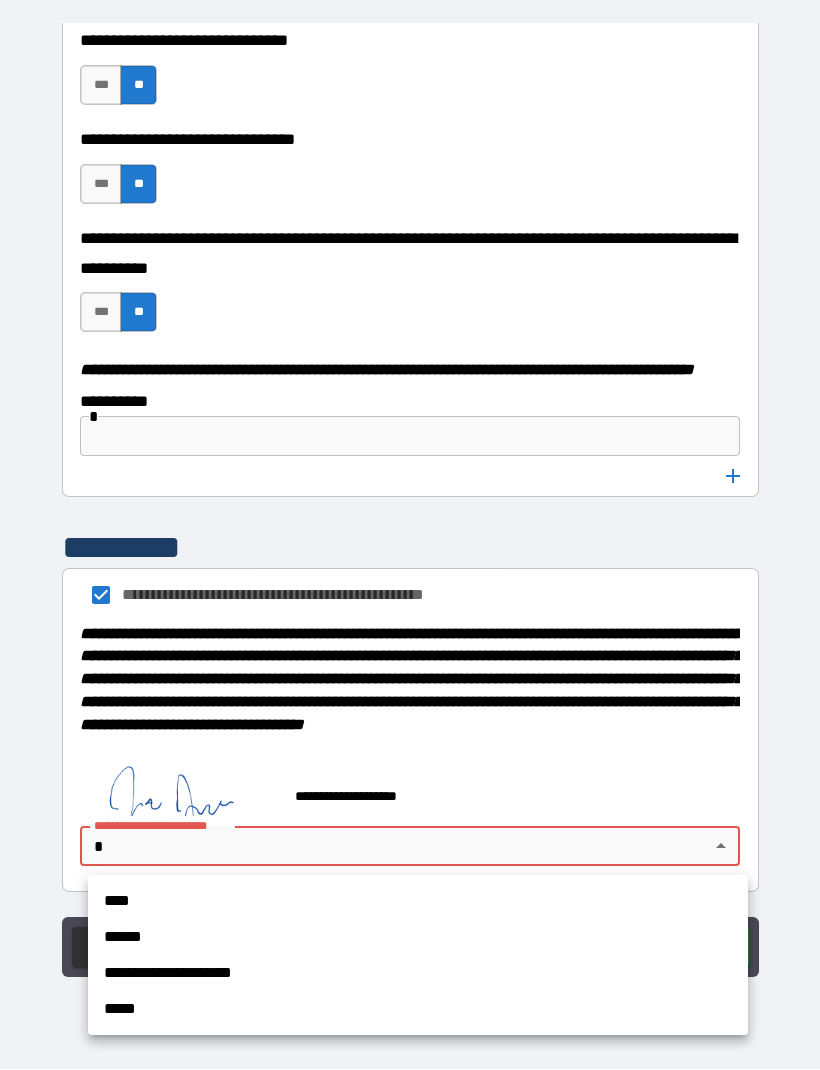click at bounding box center (410, 535) 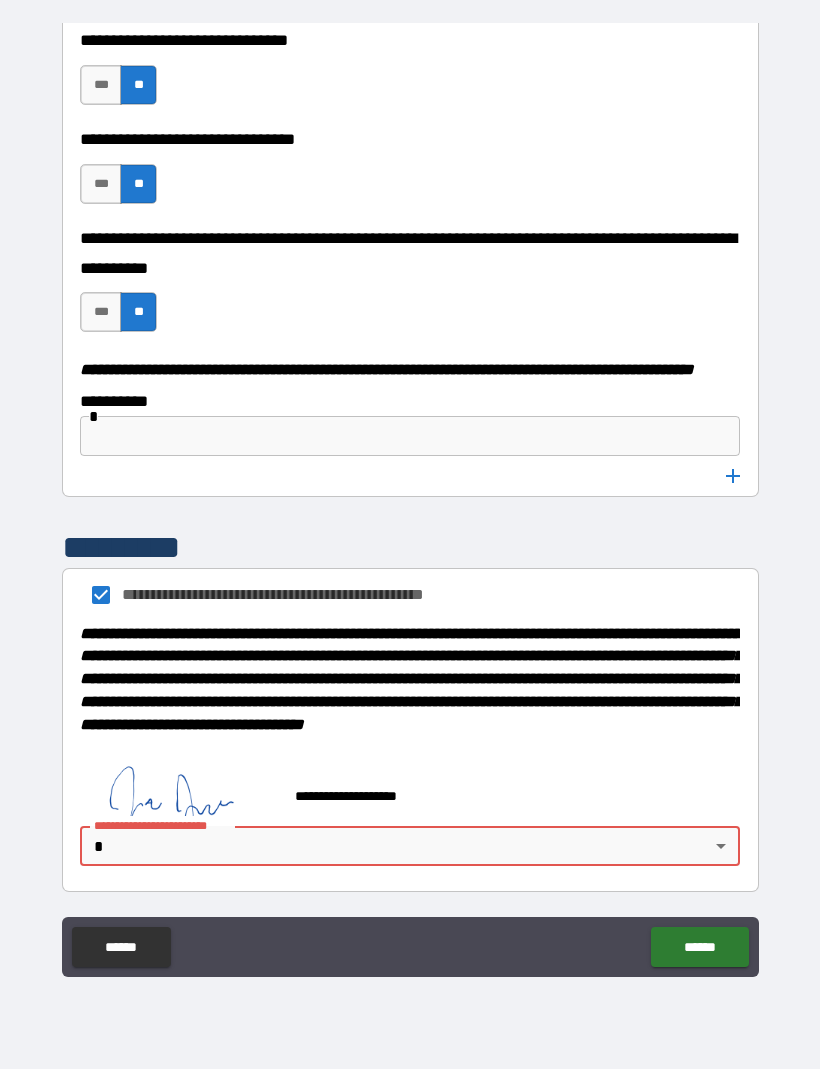 click on "[FIRST] [LAST] [NUMBER] [STREET], [CITY], [STATE] [POSTAL_CODE] [COUNTRY] [PHONE] [EMAIL]" at bounding box center (410, 502) 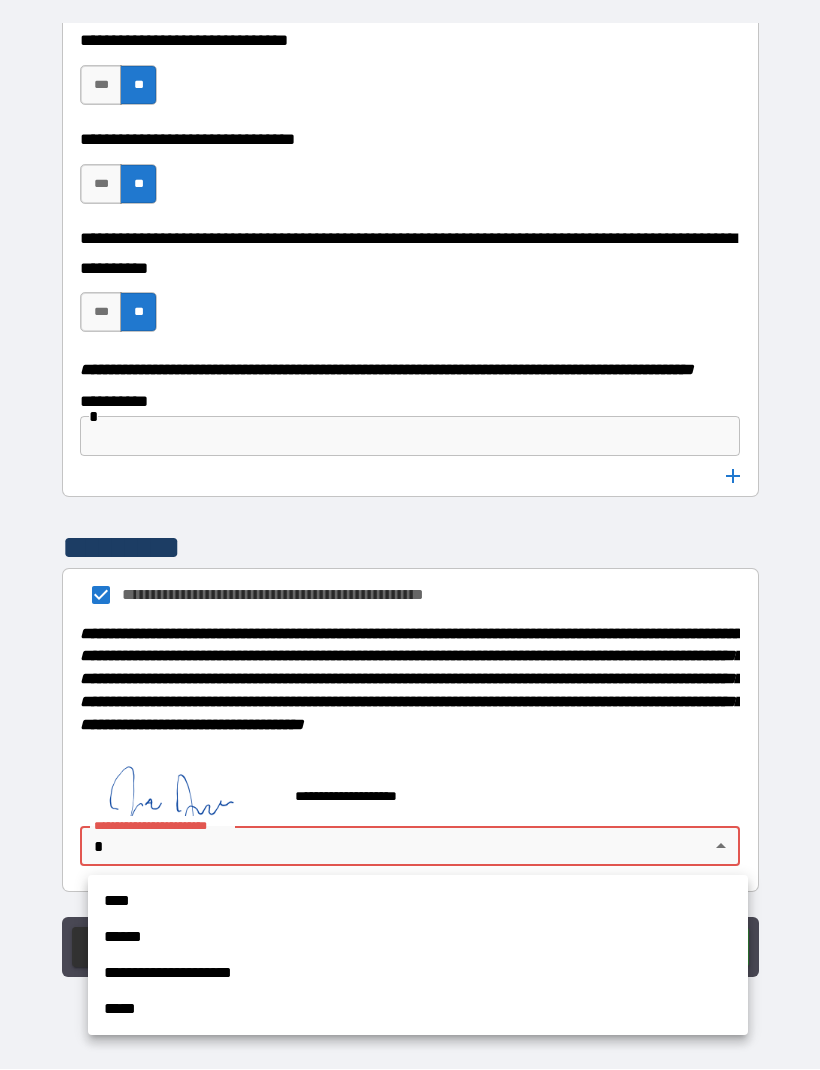 click on "****" at bounding box center [418, 902] 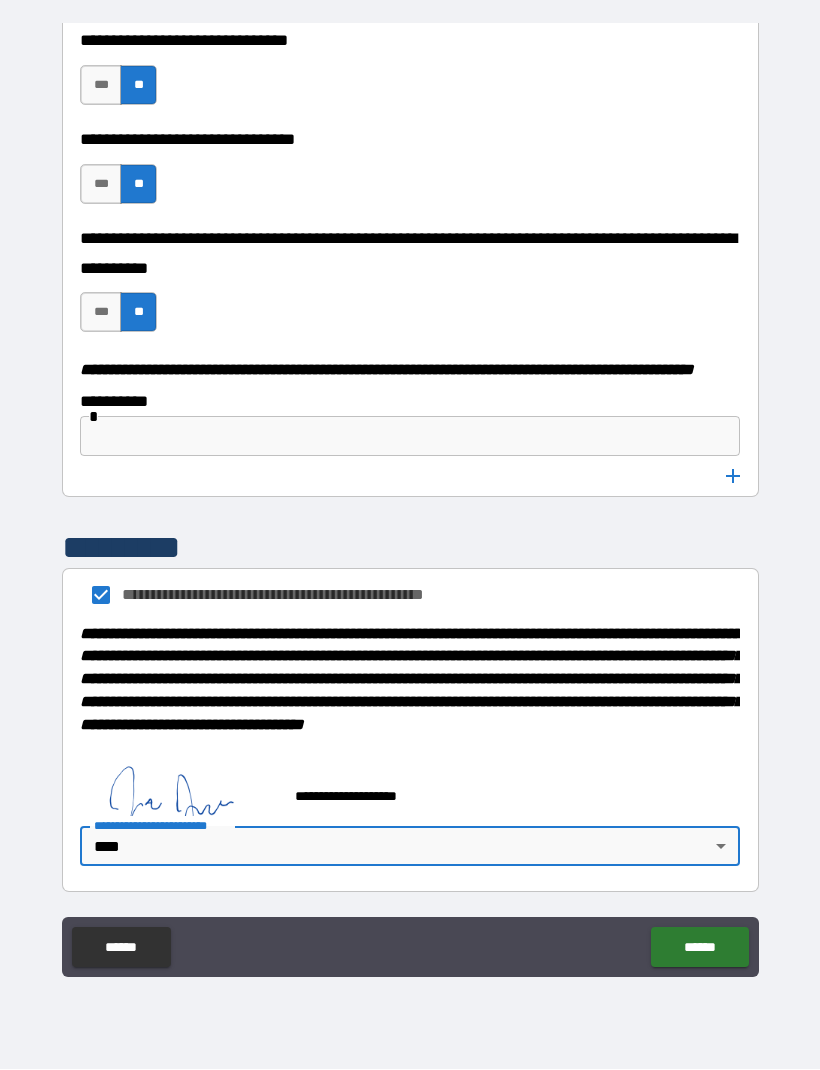 click on "******" at bounding box center (699, 948) 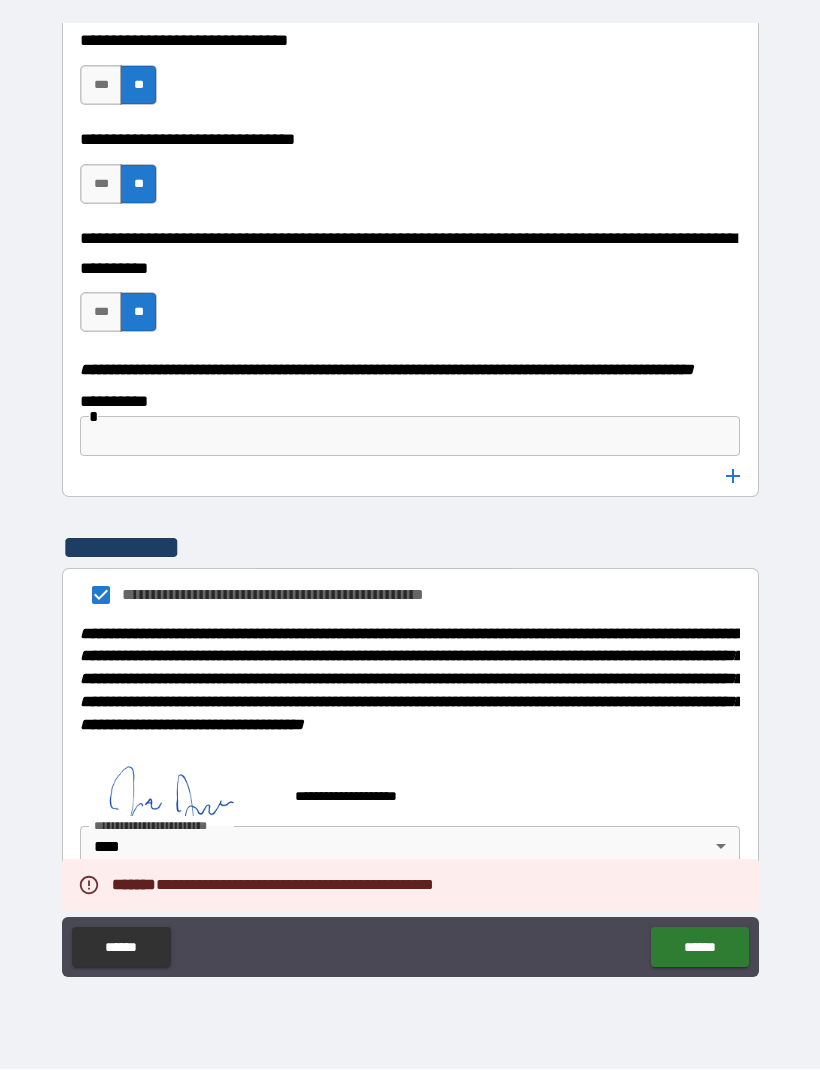 click on "[FIRST] [LAST] [PHONE] [EMAIL]" at bounding box center [410, 826] 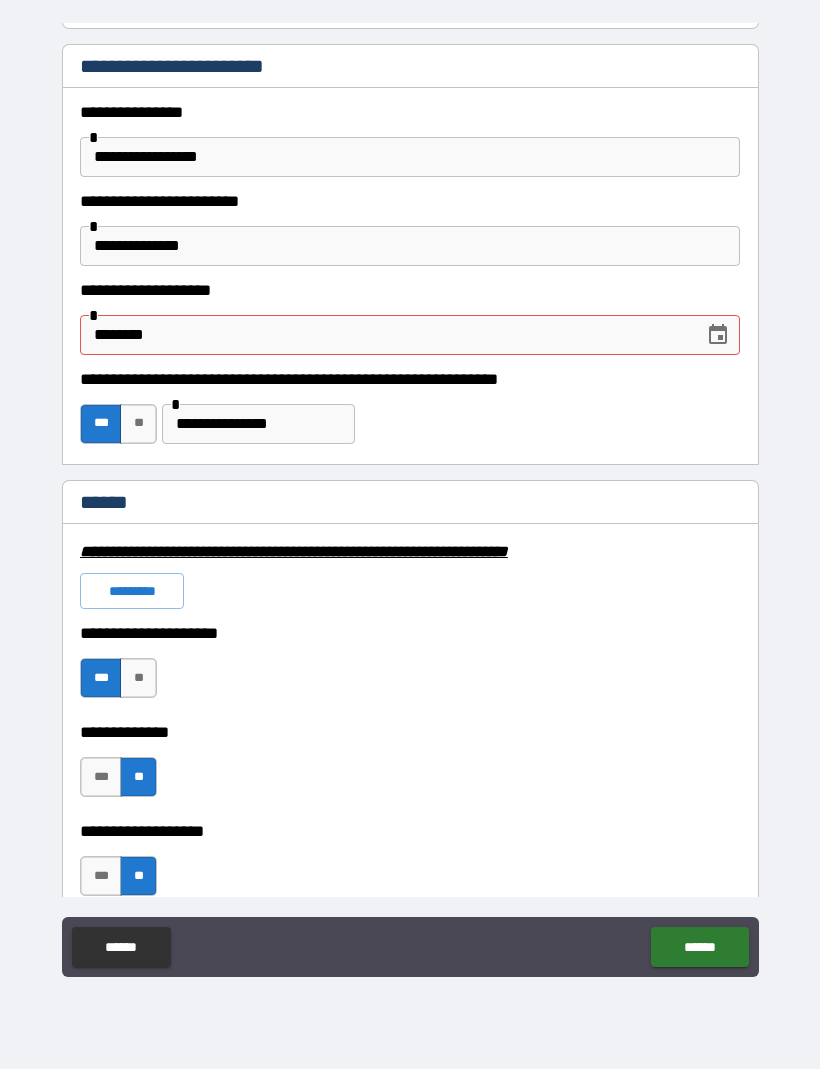 scroll, scrollTop: 1042, scrollLeft: 0, axis: vertical 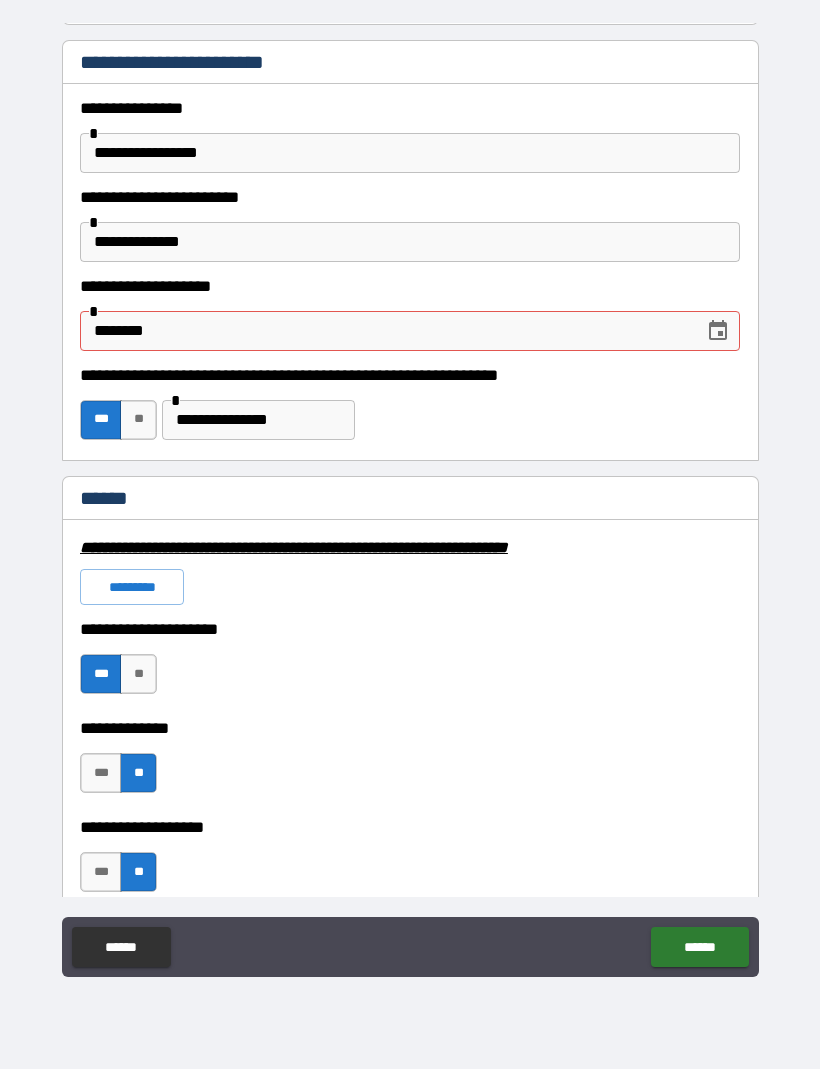 click on "********" at bounding box center [385, 332] 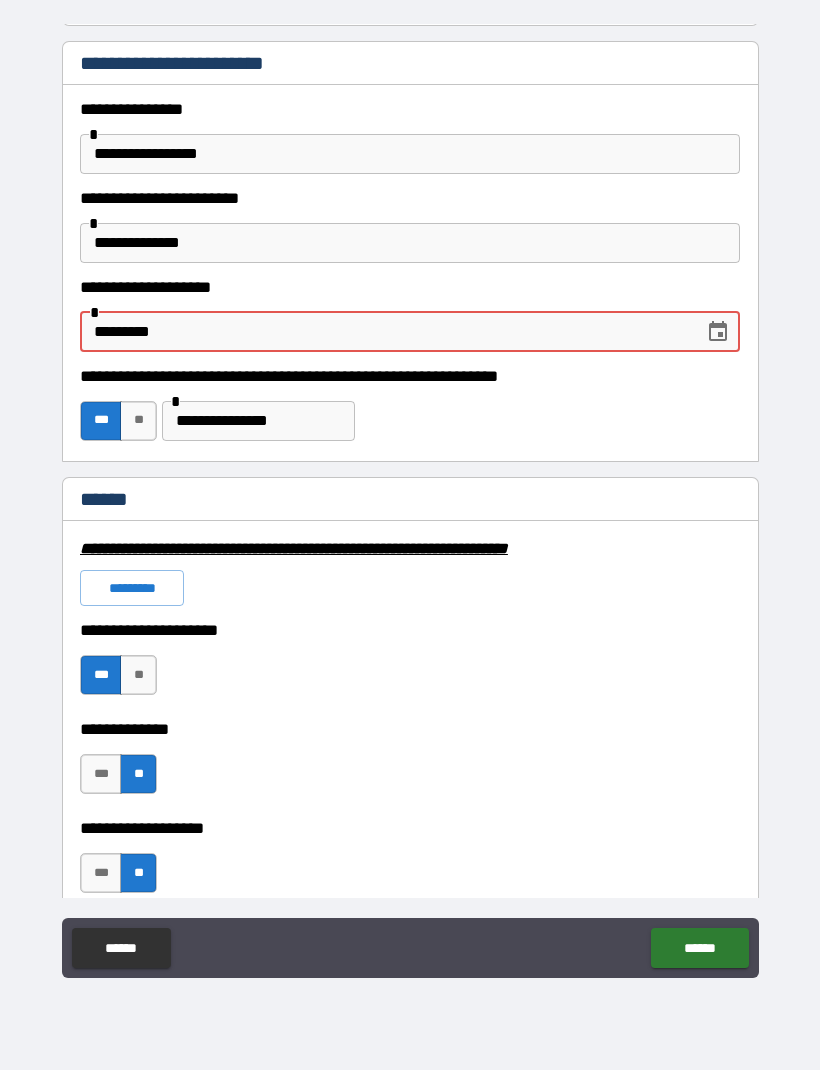 type on "**********" 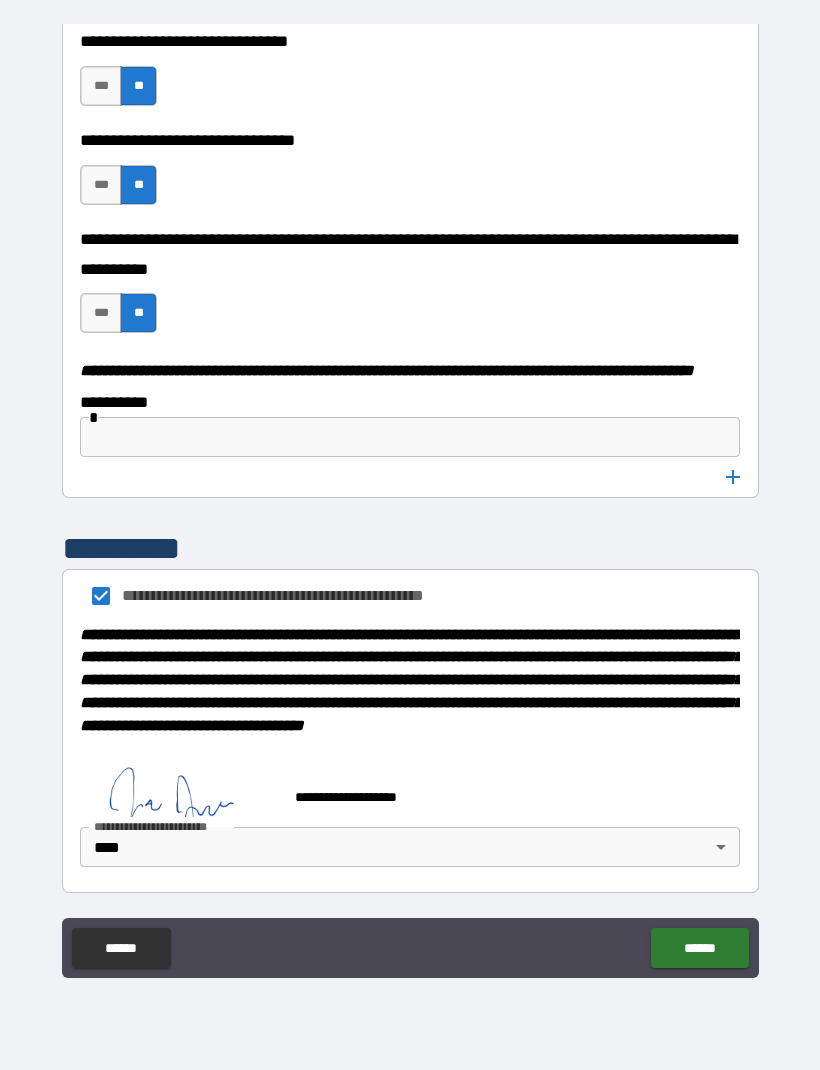 scroll, scrollTop: 10059, scrollLeft: 0, axis: vertical 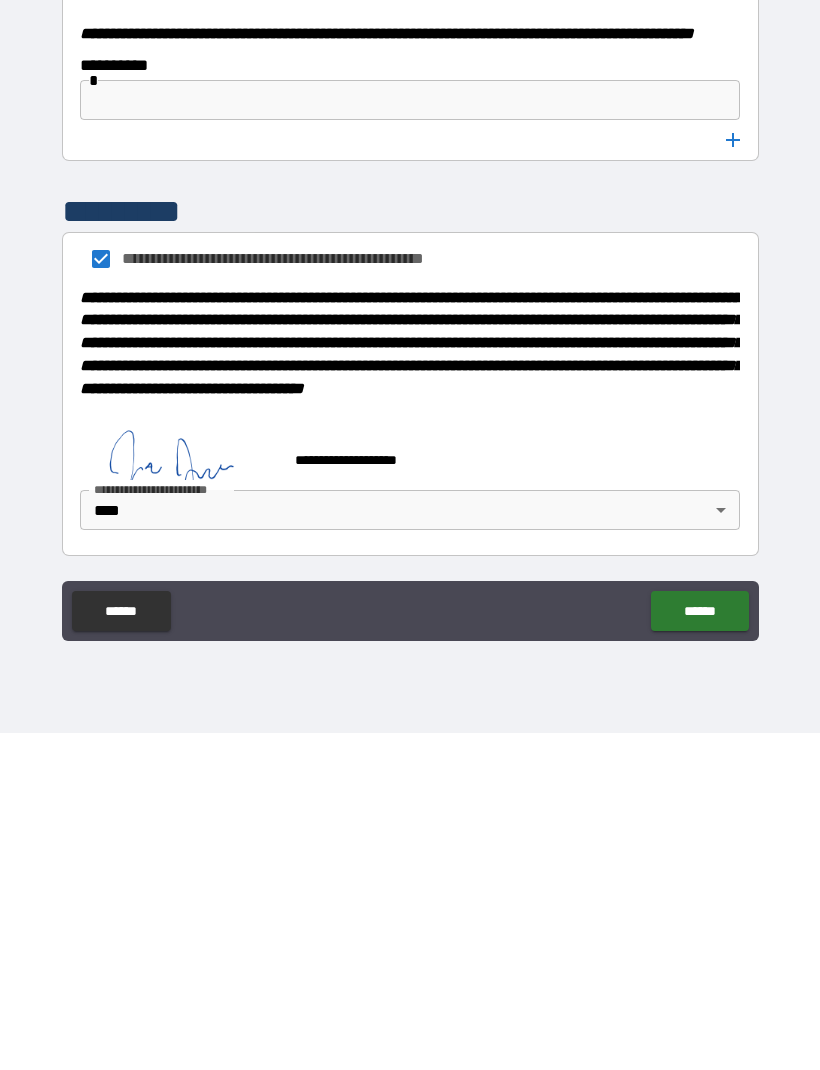 click on "******" at bounding box center [699, 948] 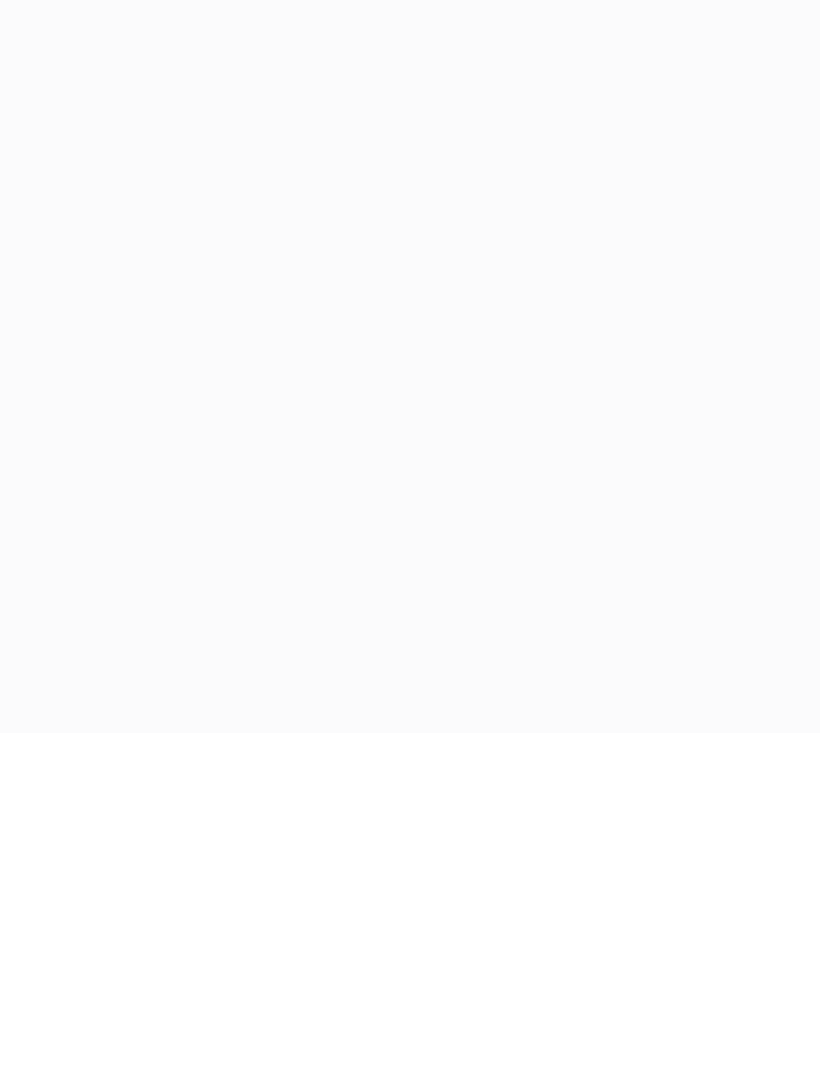scroll, scrollTop: 66, scrollLeft: 0, axis: vertical 